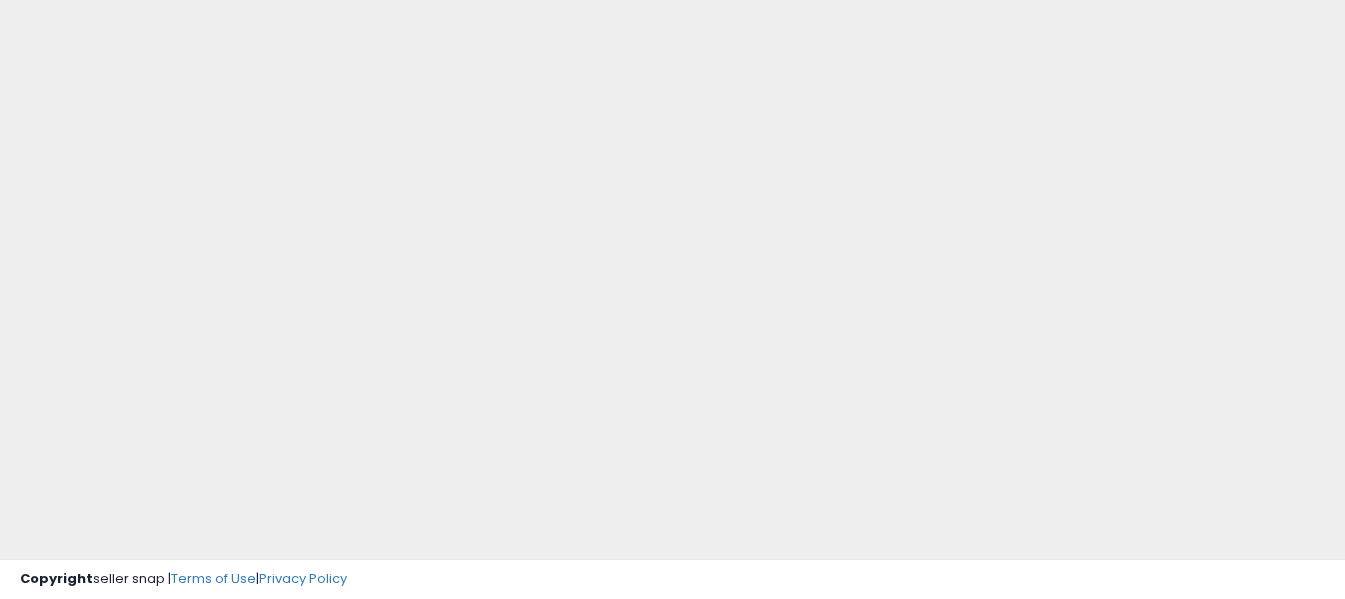 scroll, scrollTop: 296, scrollLeft: 0, axis: vertical 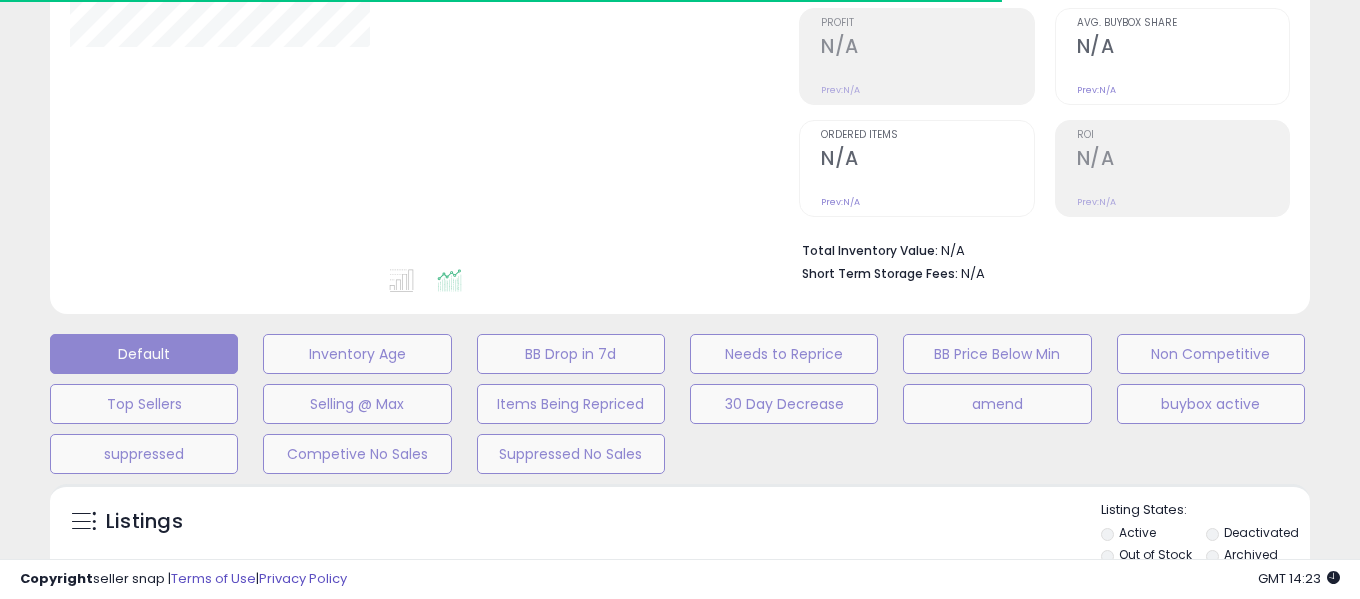 type on "**********" 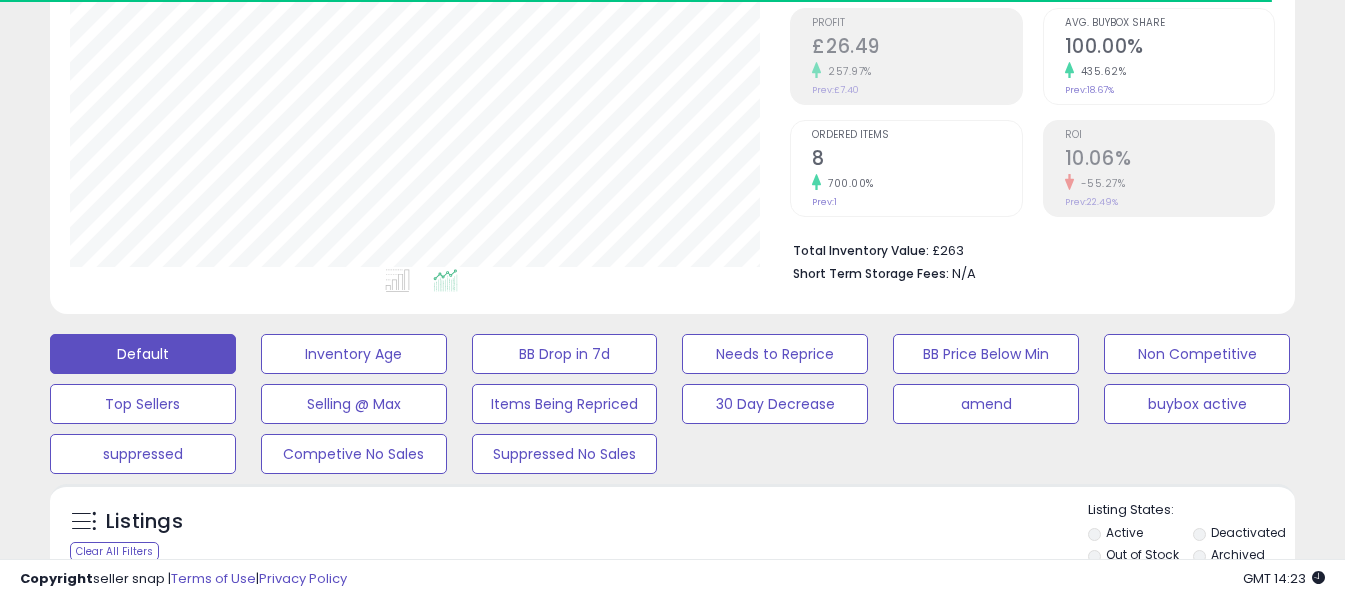 scroll, scrollTop: 999590, scrollLeft: 999280, axis: both 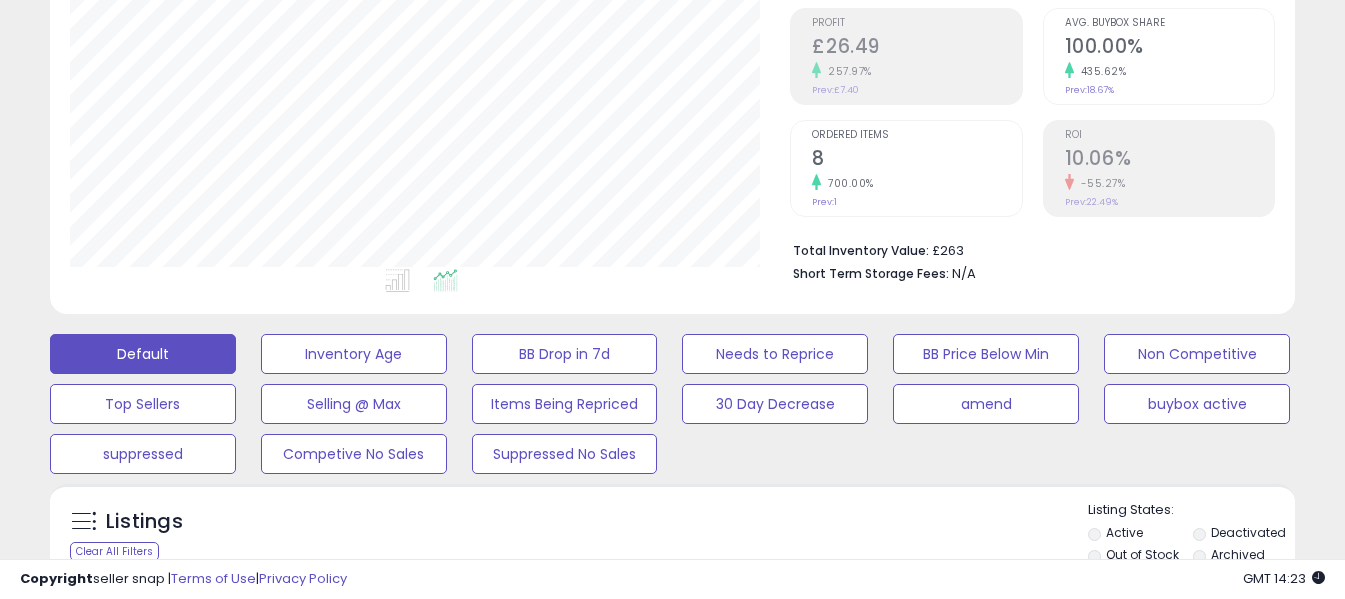 click on "Default
Inventory Age
BB Drop in 7d
Needs to Reprice
BB Price Below Min
Non Competitive
Top Sellers
Selling @ Max
Items Being Repriced
30 Day Decrease
amend
buybox active
suppressed
Competive No Sales" at bounding box center [672, 399] 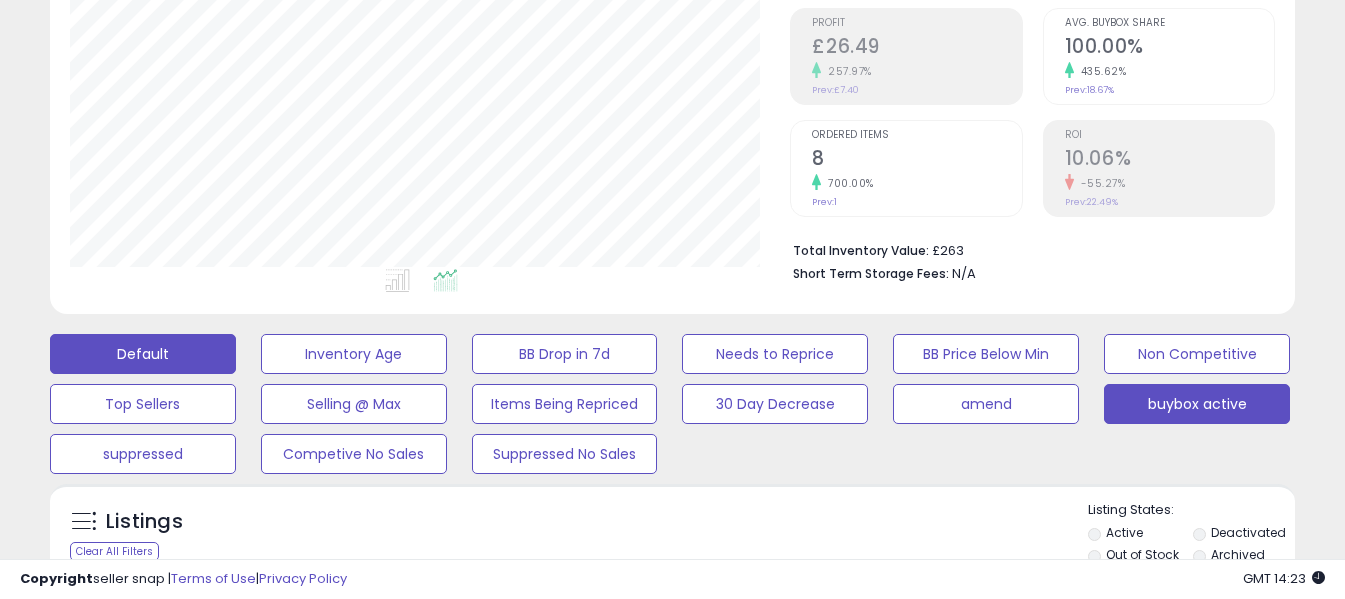 click on "buybox active" at bounding box center [354, 354] 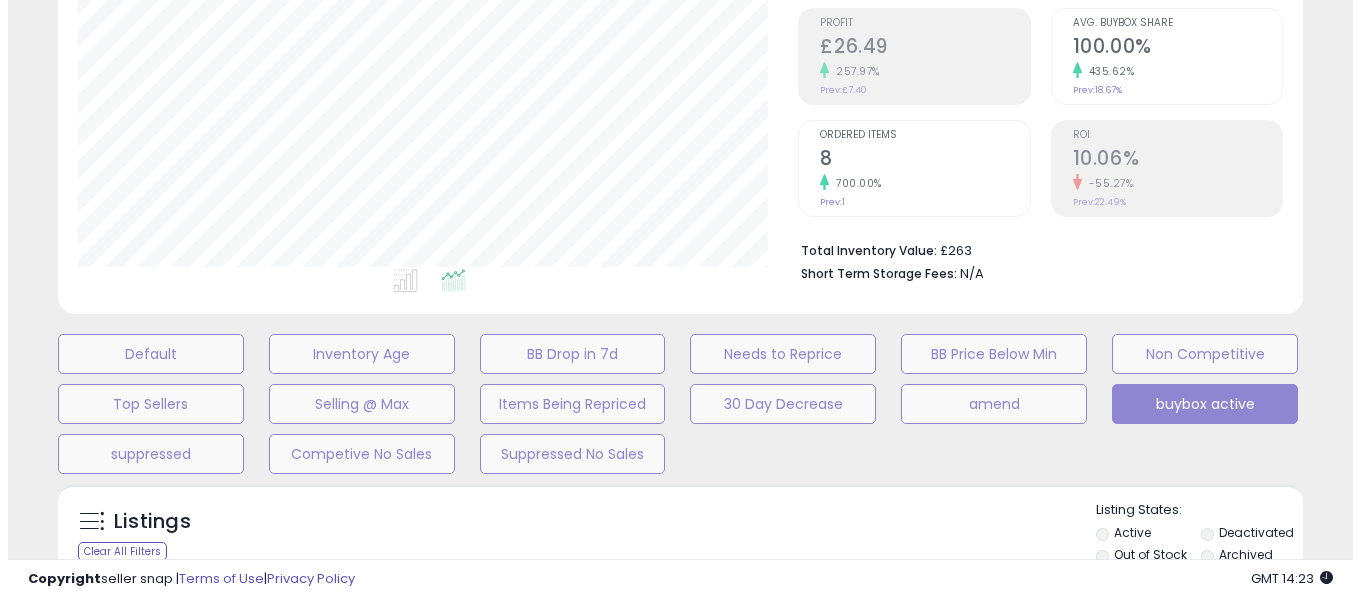 scroll, scrollTop: 999590, scrollLeft: 999271, axis: both 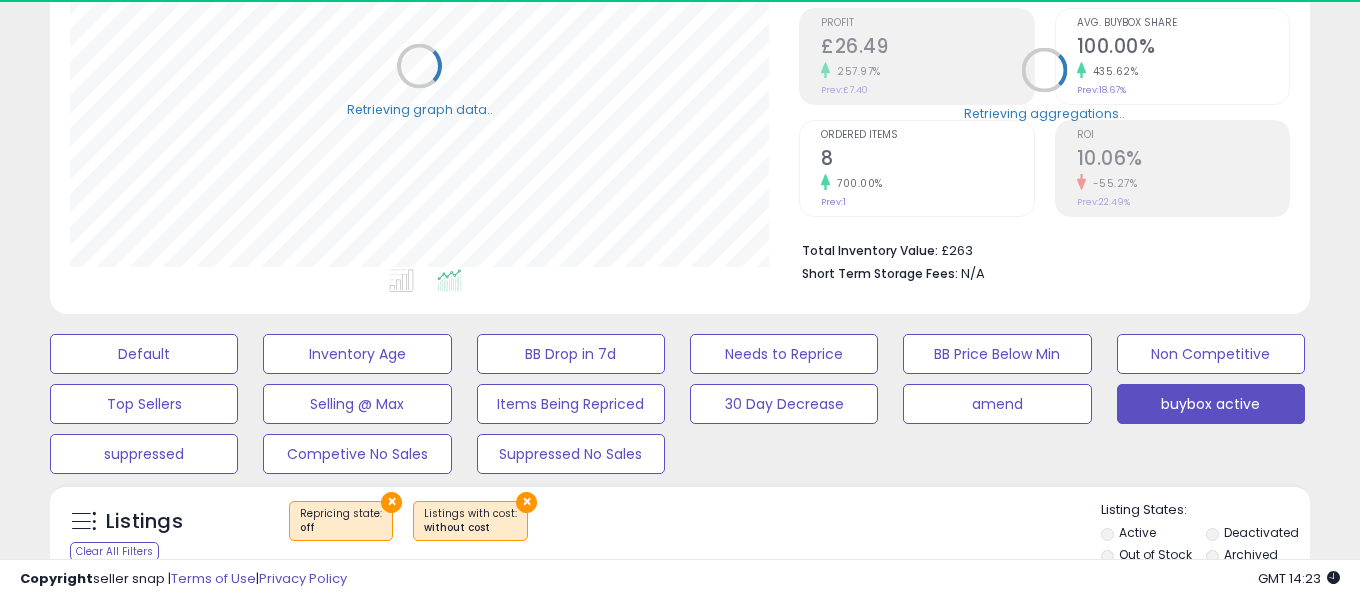 type 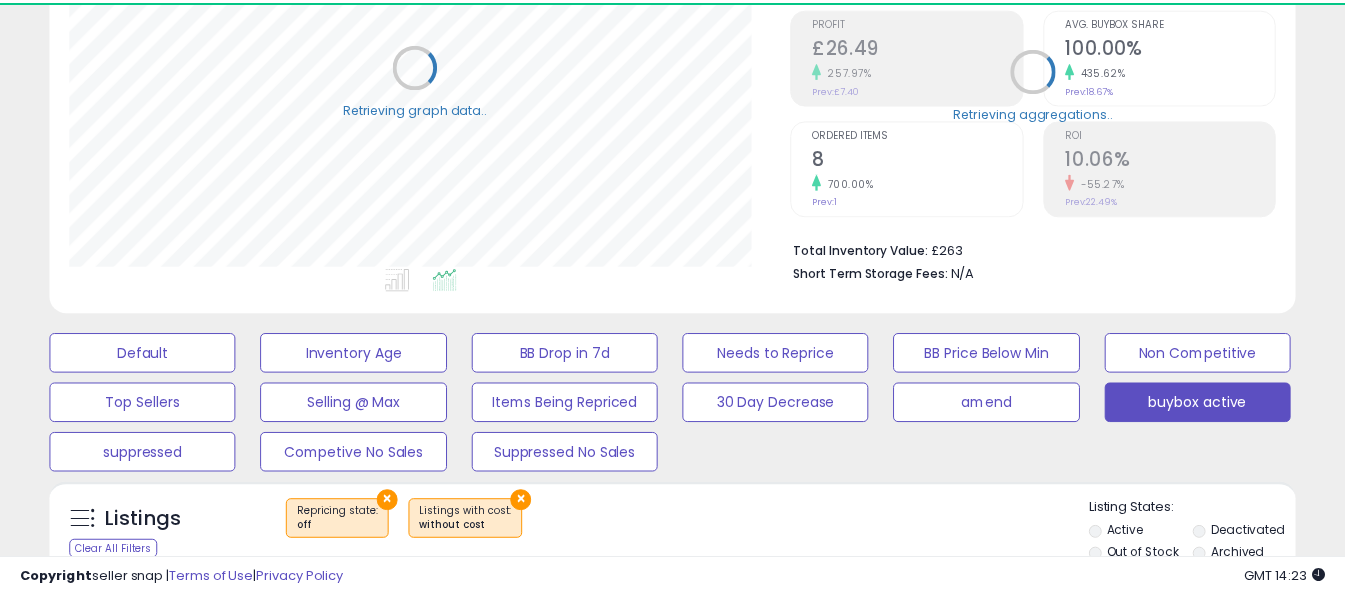 scroll, scrollTop: 796, scrollLeft: 0, axis: vertical 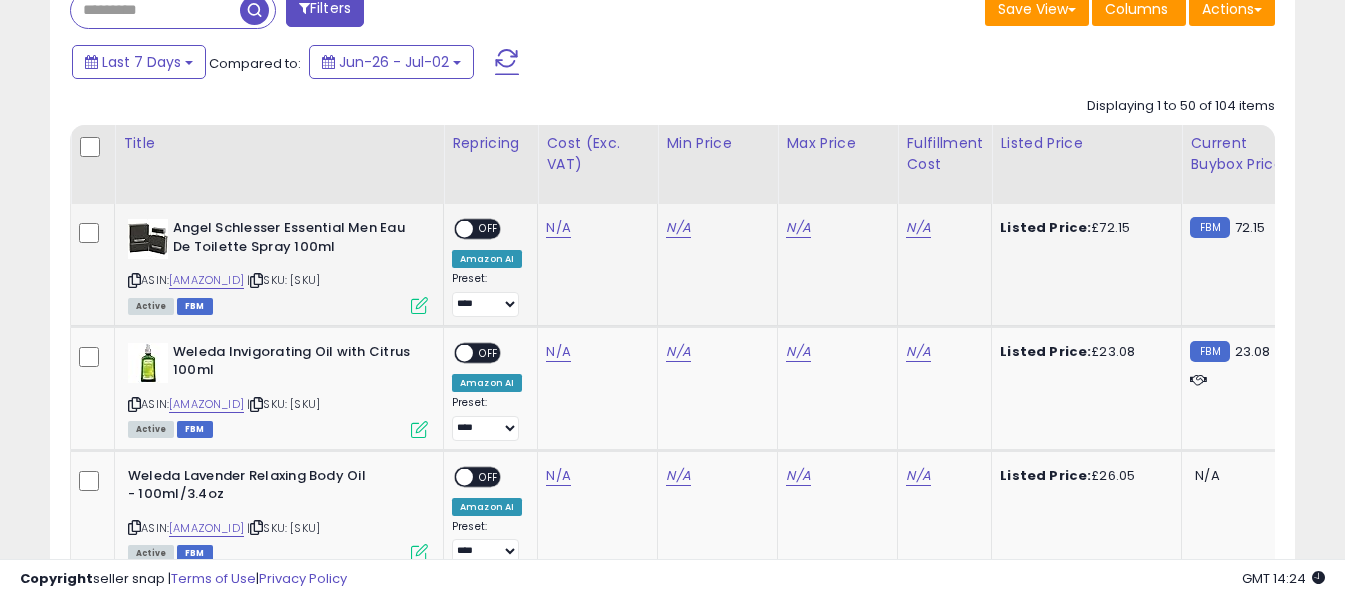 drag, startPoint x: 134, startPoint y: 279, endPoint x: 288, endPoint y: 167, distance: 190.4206 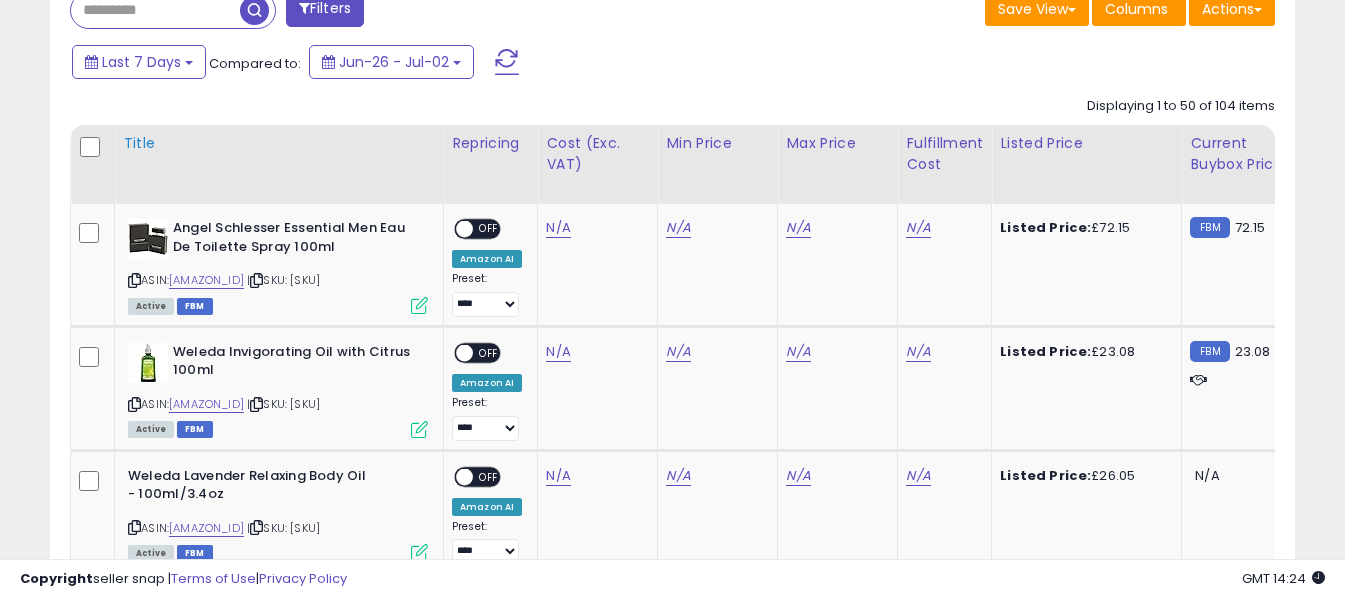 click at bounding box center [134, 280] 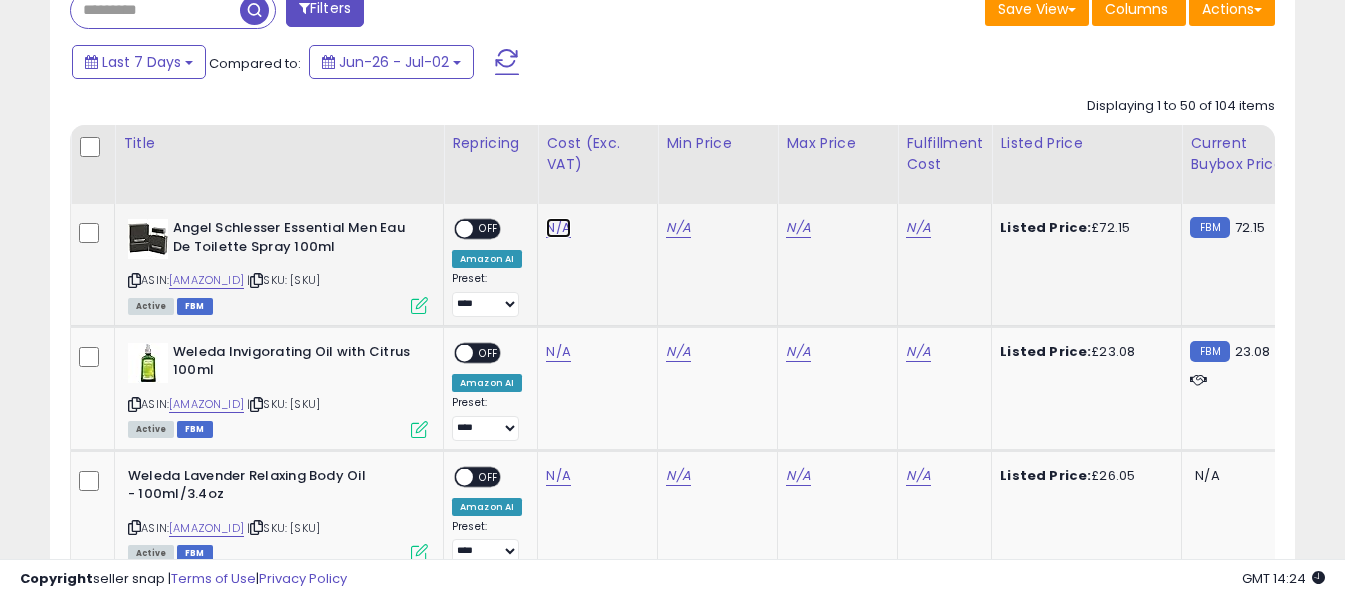 click on "N/A" at bounding box center (558, 228) 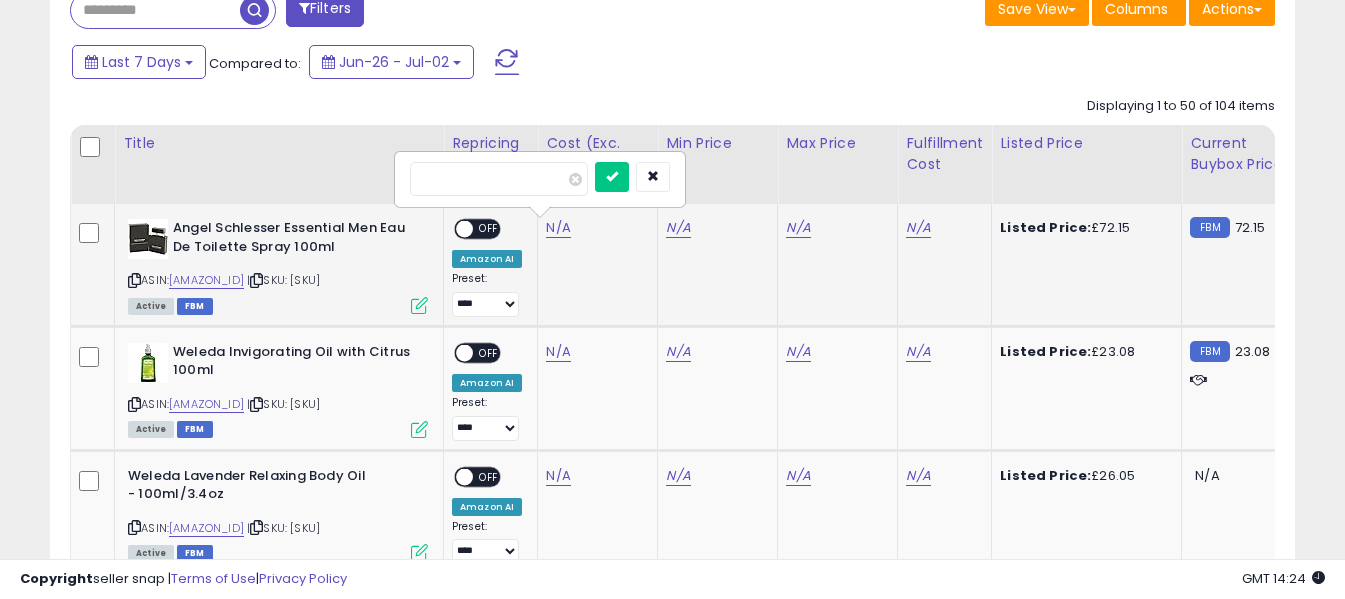 click at bounding box center (499, 179) 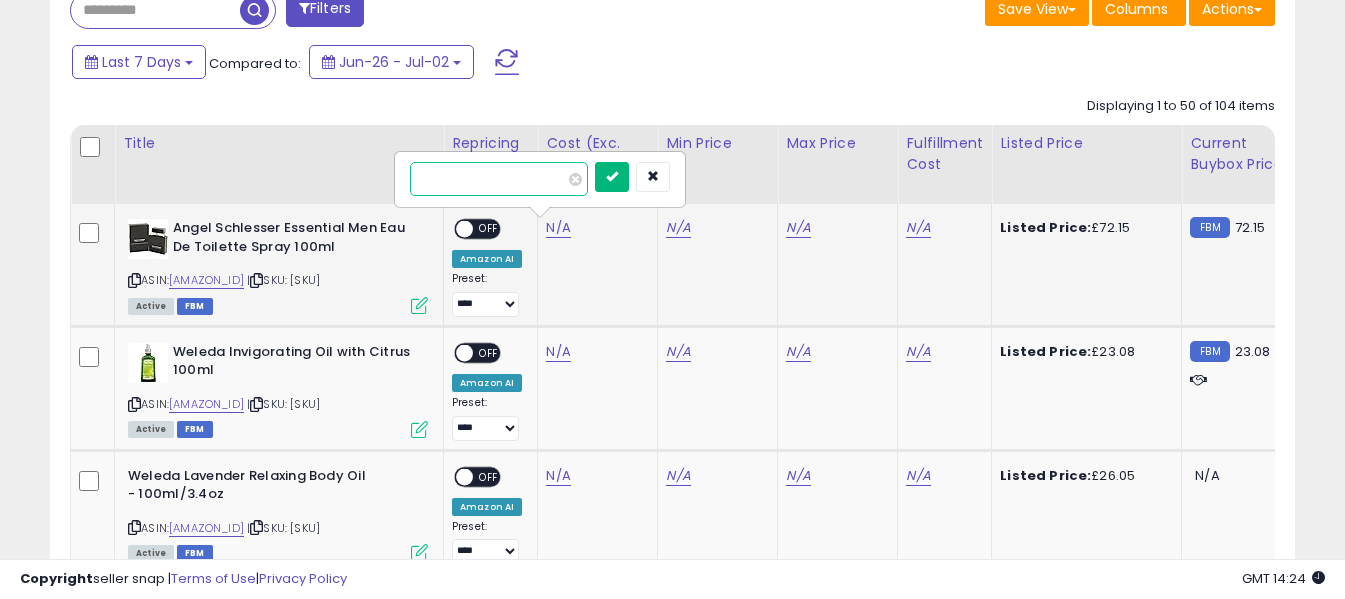 type on "*****" 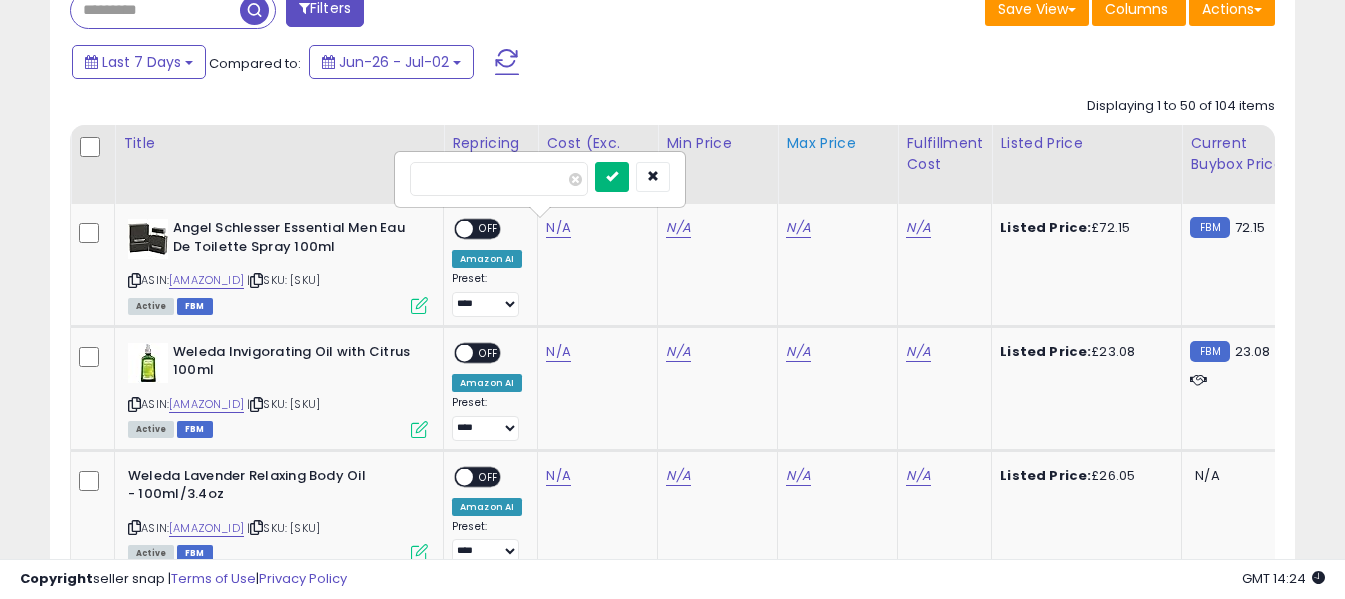 drag, startPoint x: 644, startPoint y: 171, endPoint x: 779, endPoint y: 198, distance: 137.67352 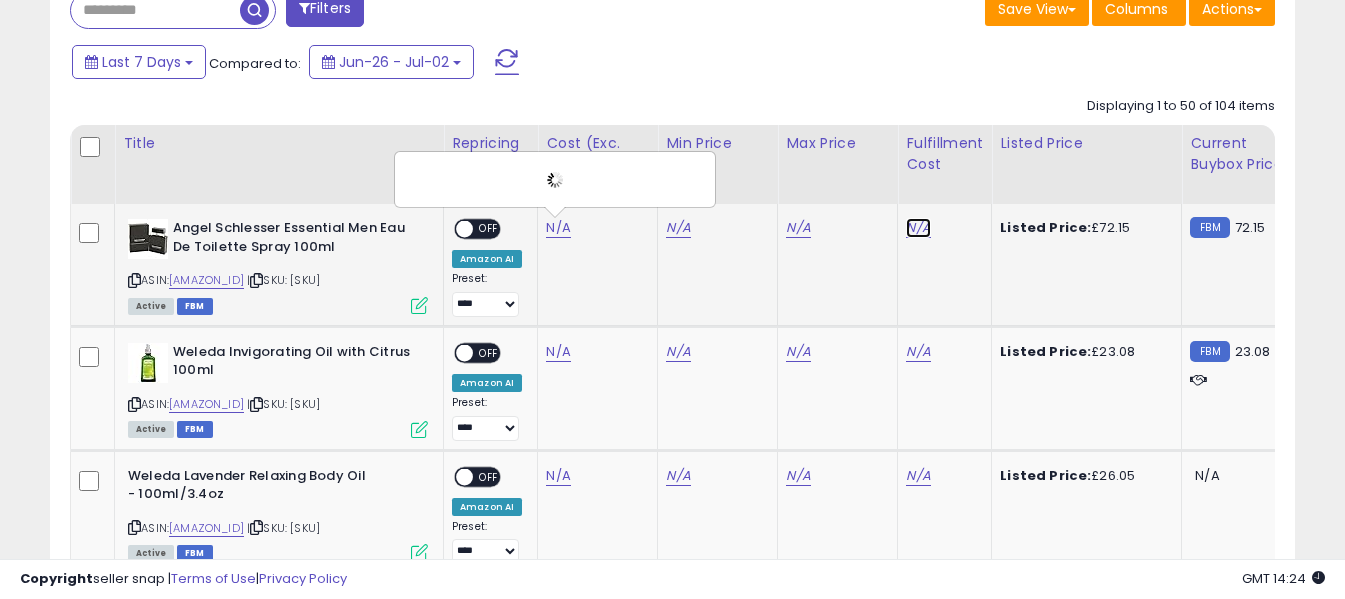 click on "N/A" at bounding box center [918, 228] 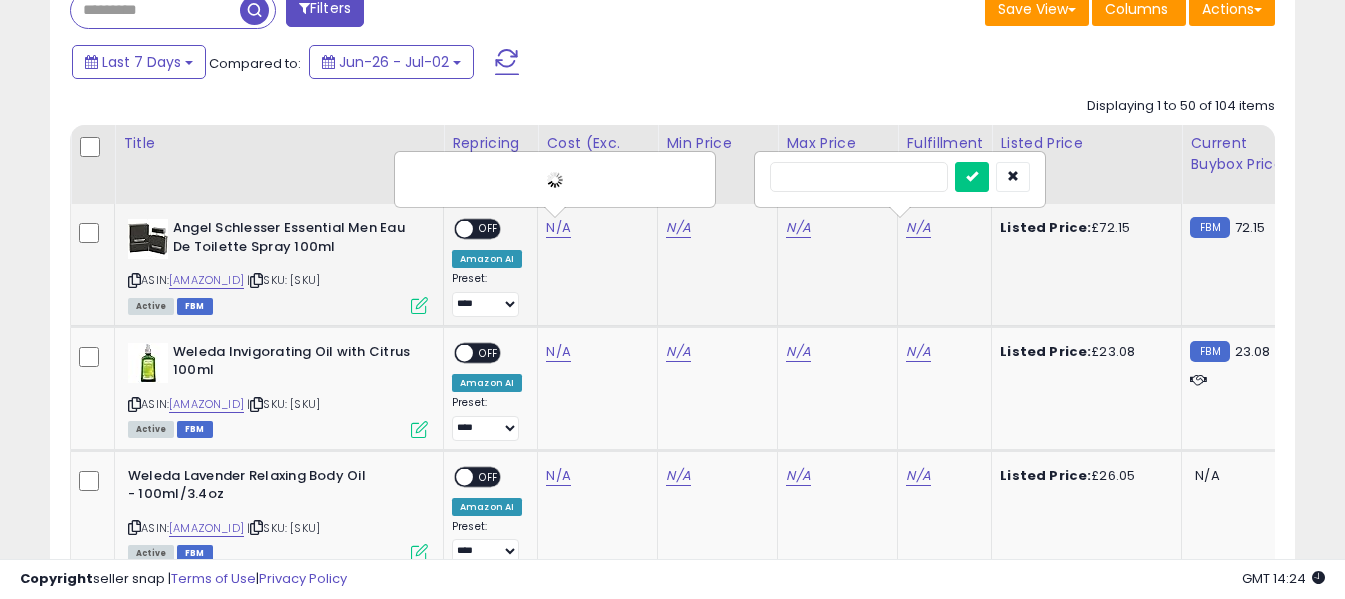 click at bounding box center [859, 177] 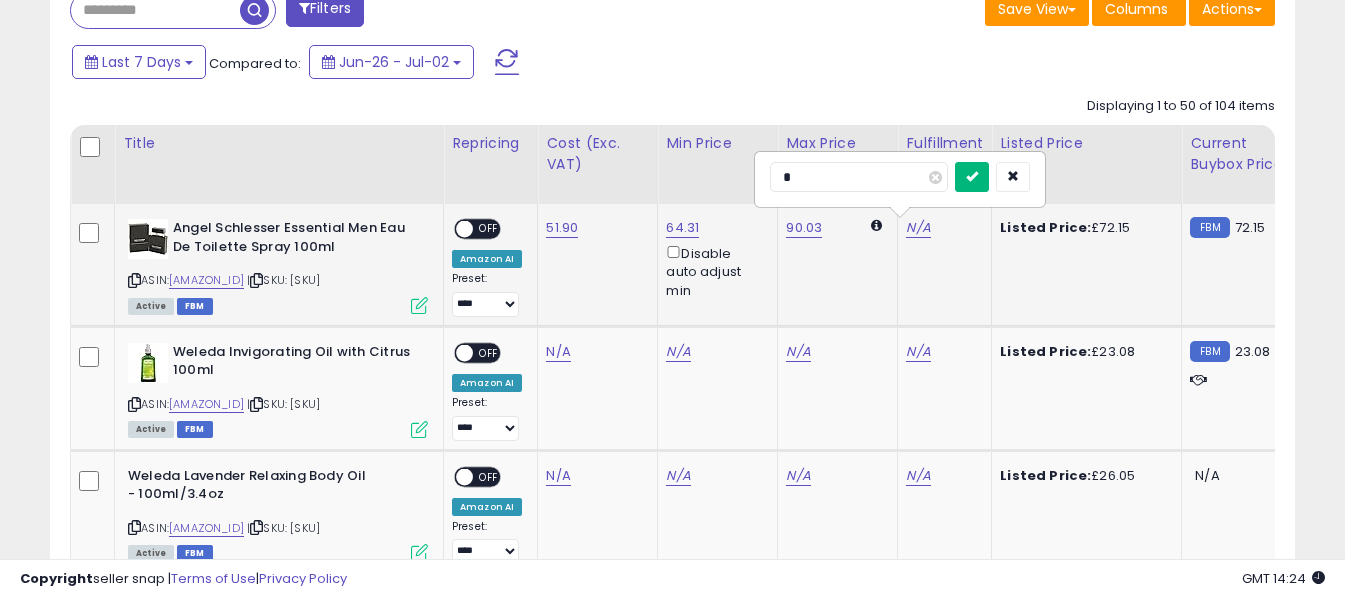 type on "*" 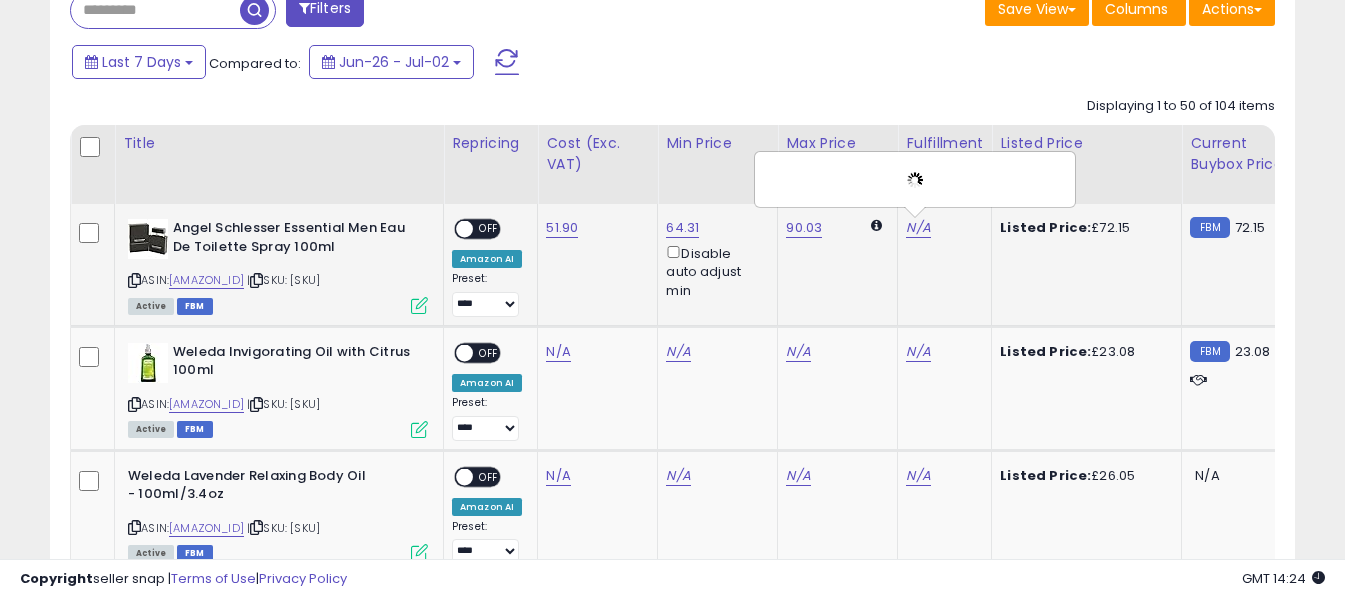 click on "OFF" at bounding box center (489, 229) 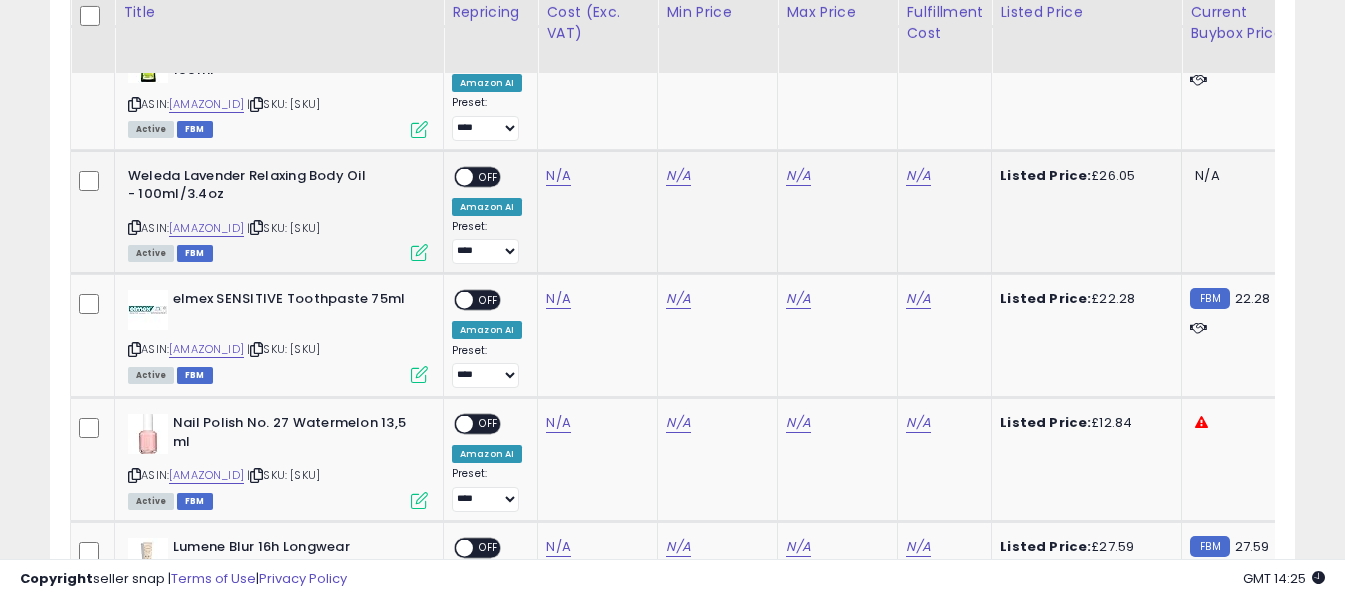 scroll, scrollTop: 1096, scrollLeft: 0, axis: vertical 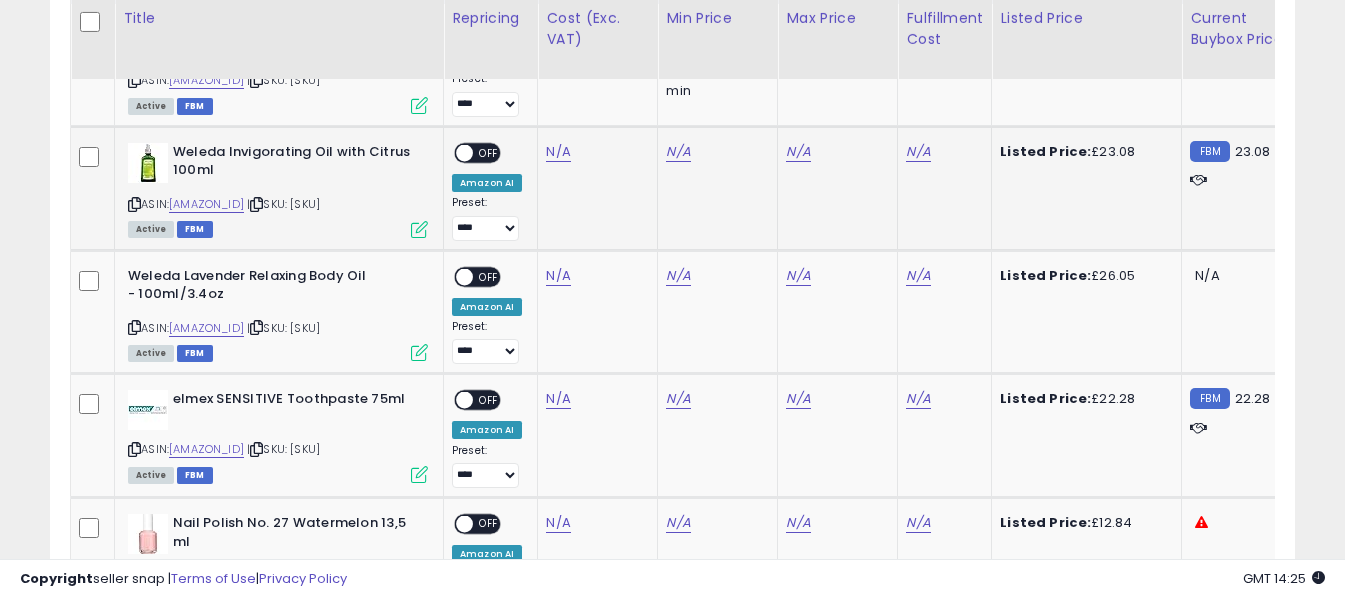 click at bounding box center [134, 204] 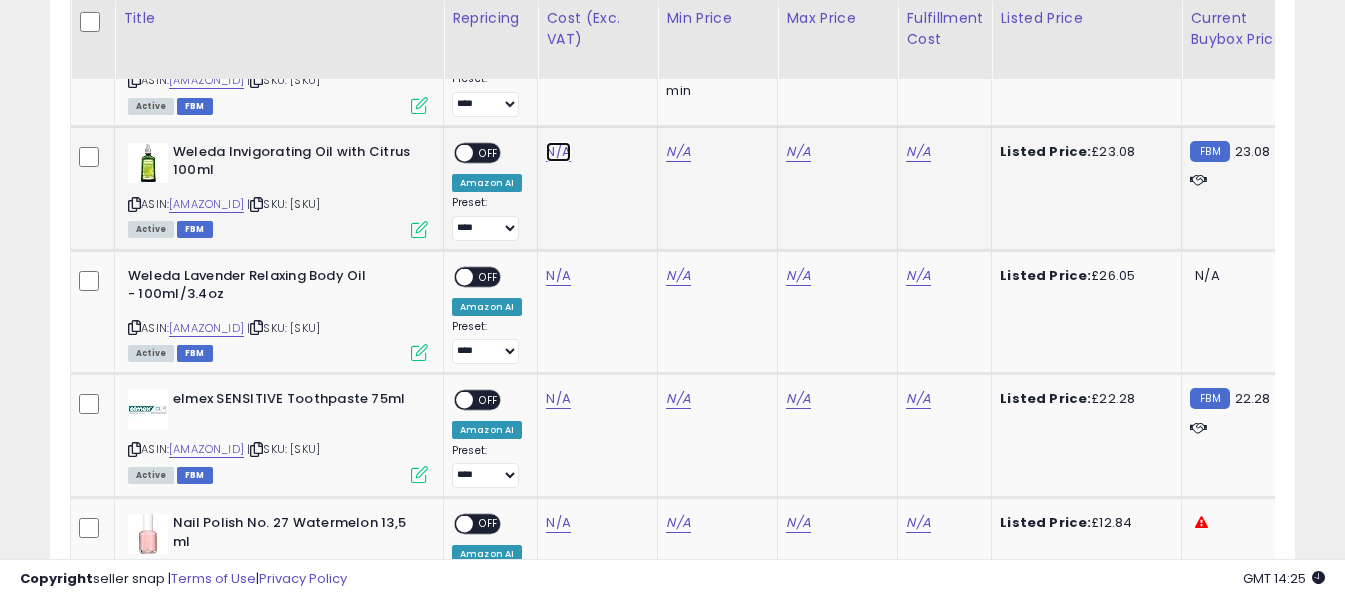 click on "N/A" at bounding box center (558, 152) 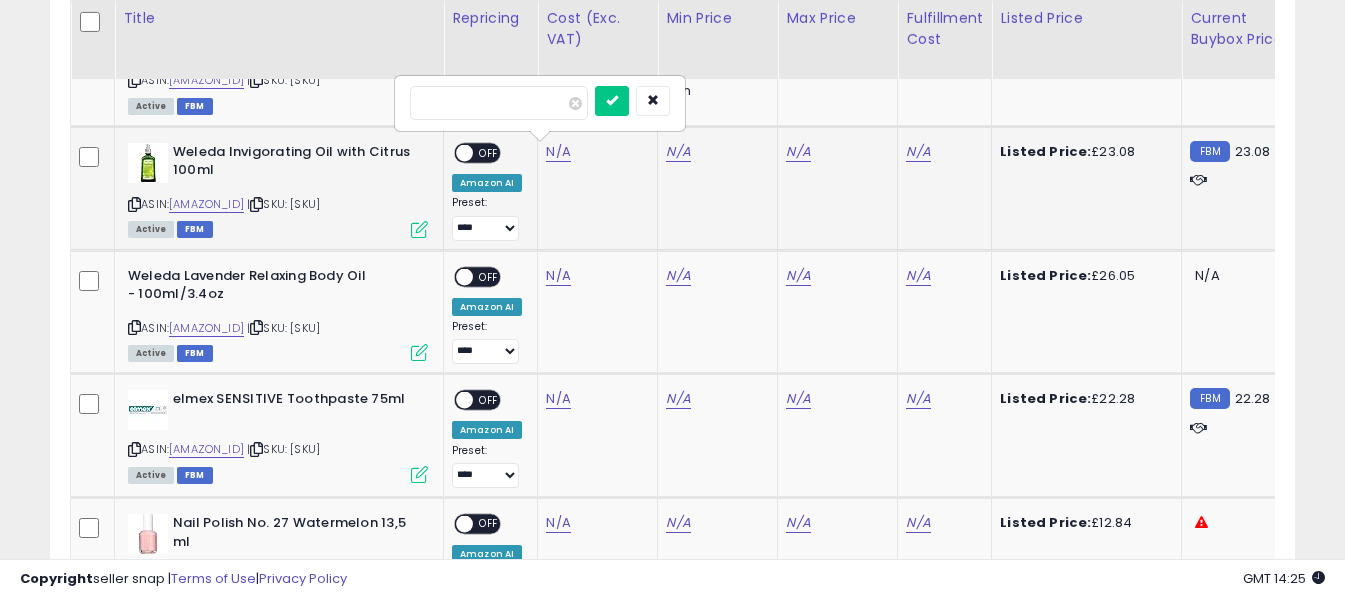 click at bounding box center [499, 103] 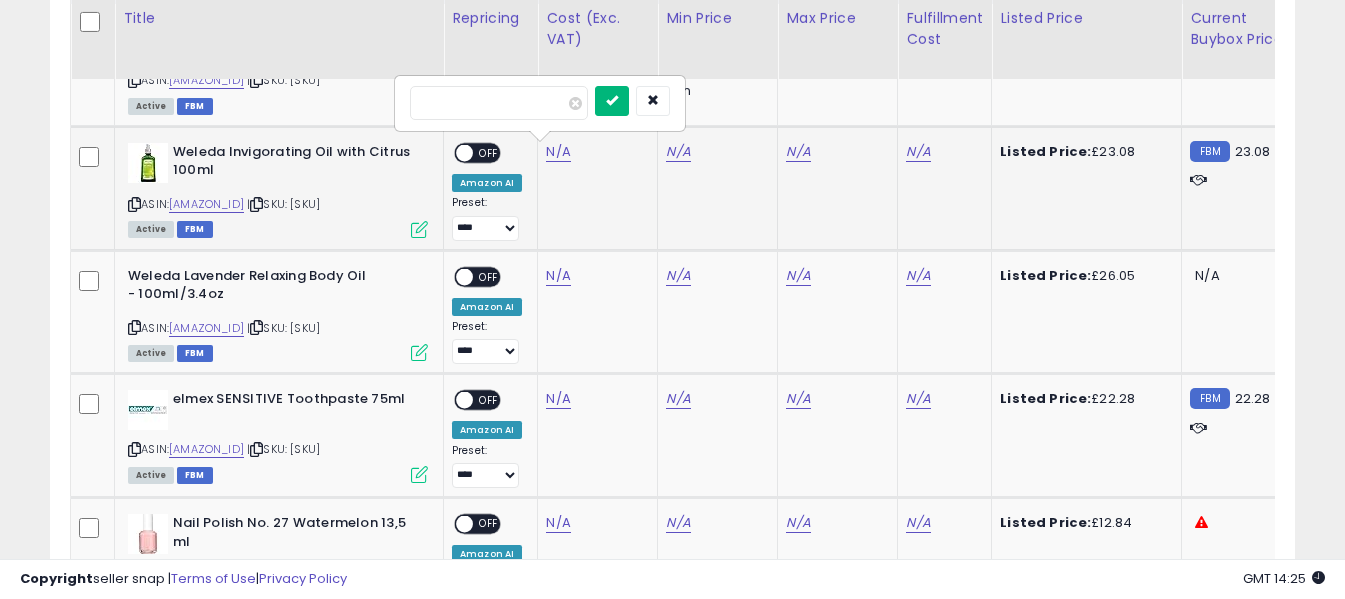 click at bounding box center [612, 101] 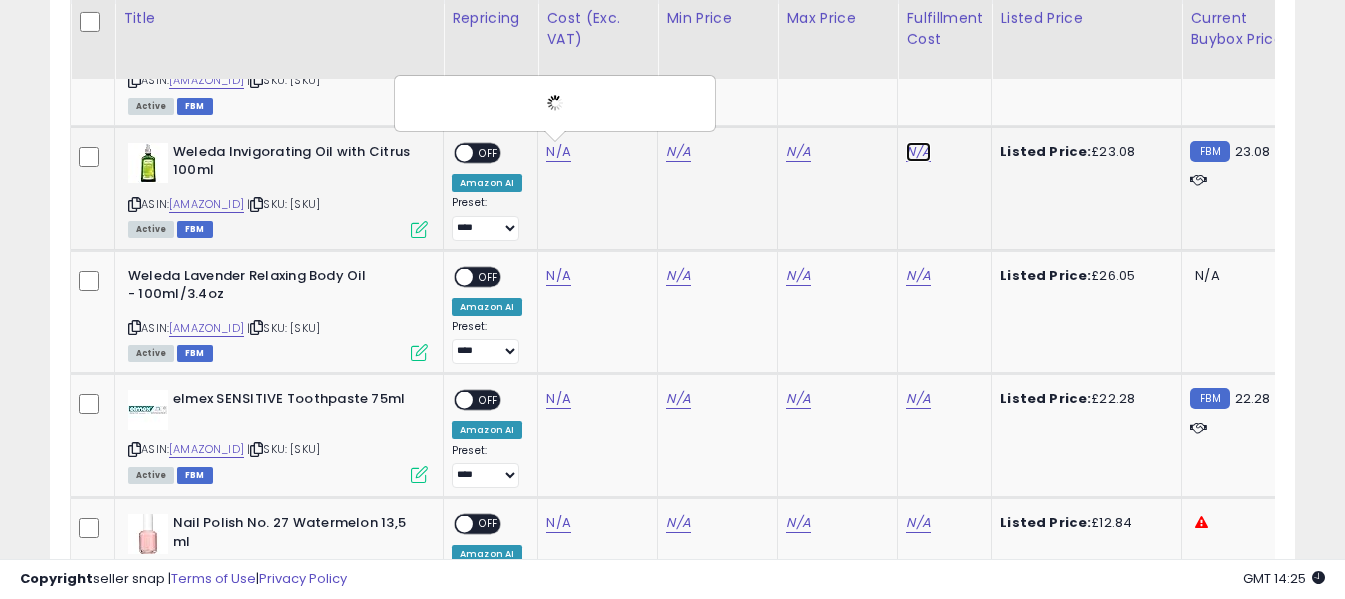 click on "N/A" at bounding box center [918, 152] 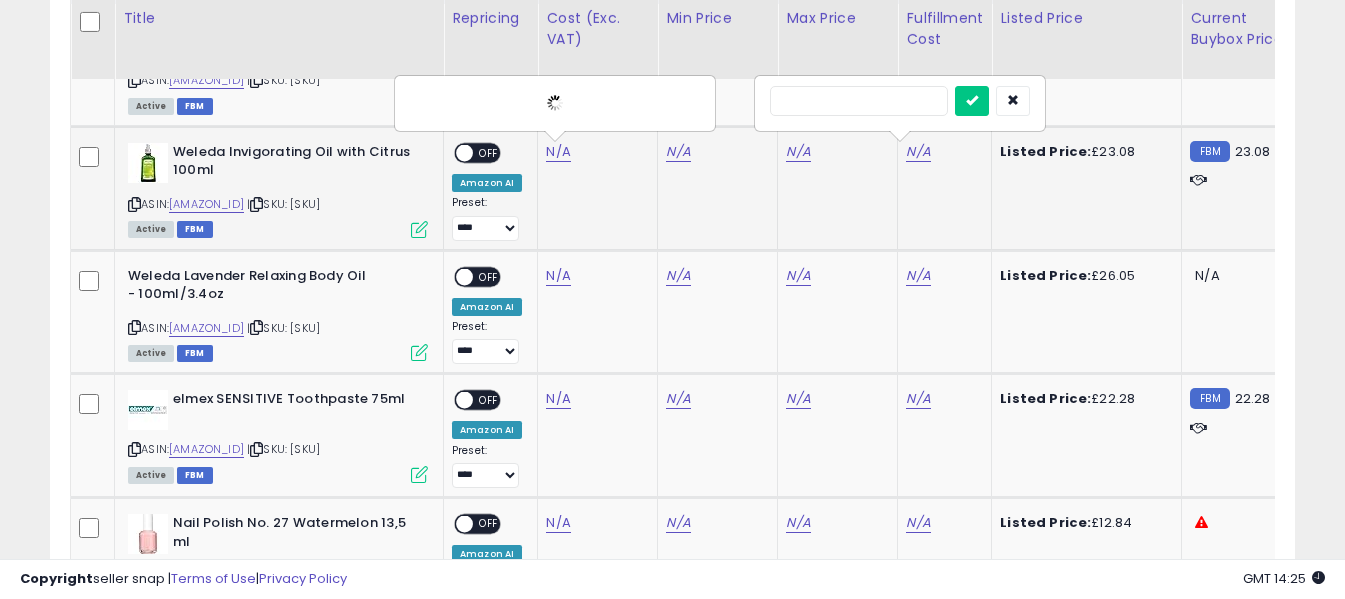 click at bounding box center (859, 101) 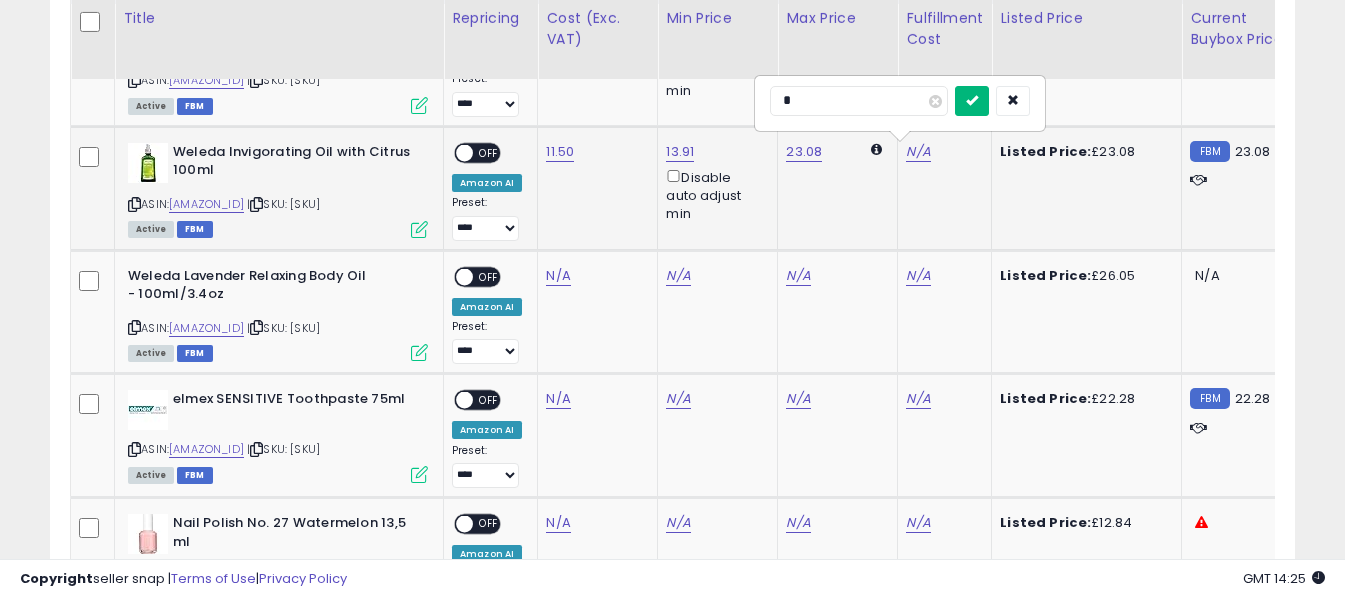 type on "*" 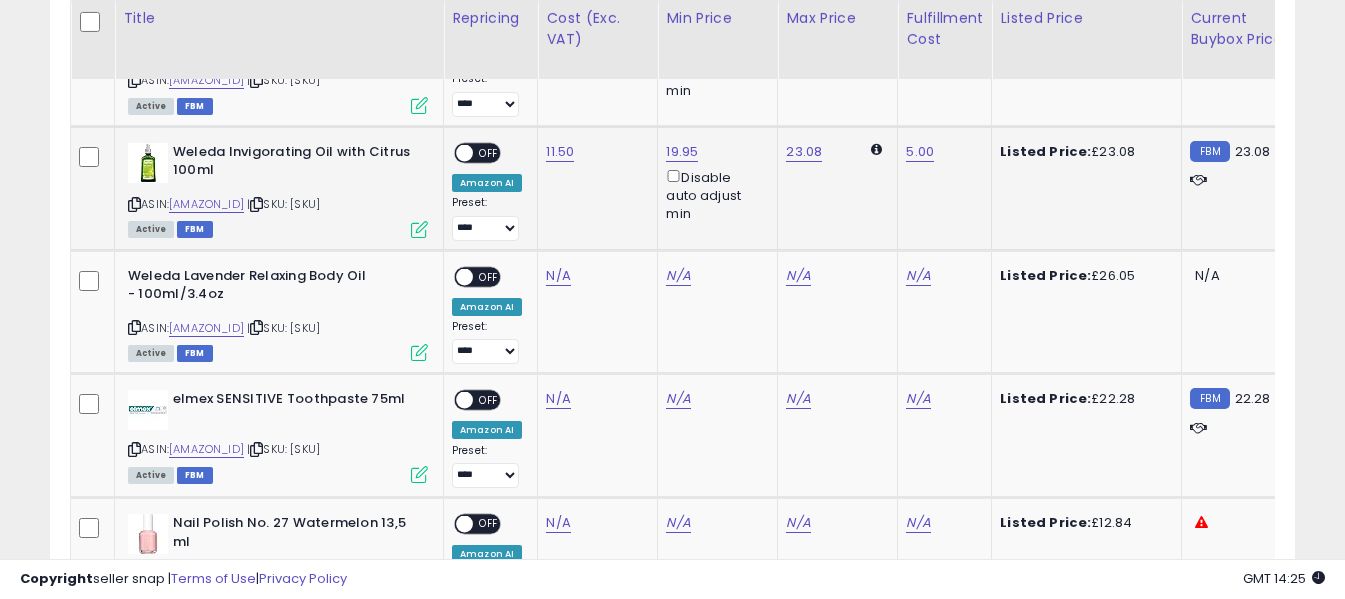 click on "OFF" at bounding box center [489, 152] 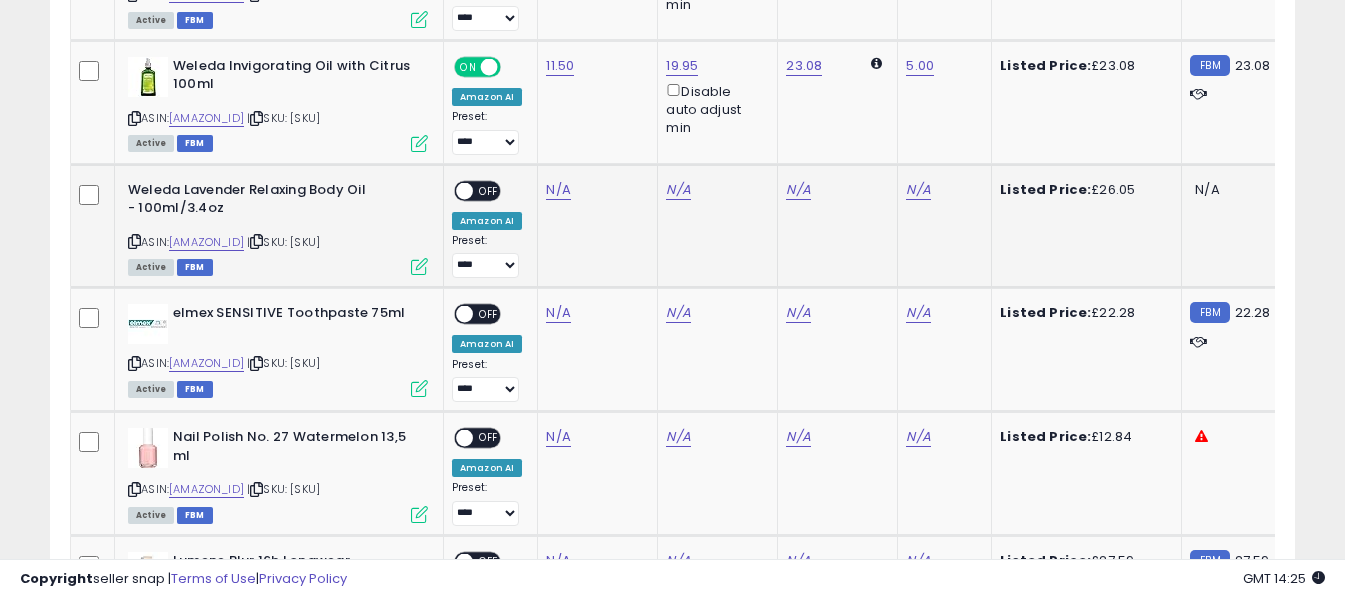 scroll, scrollTop: 1196, scrollLeft: 0, axis: vertical 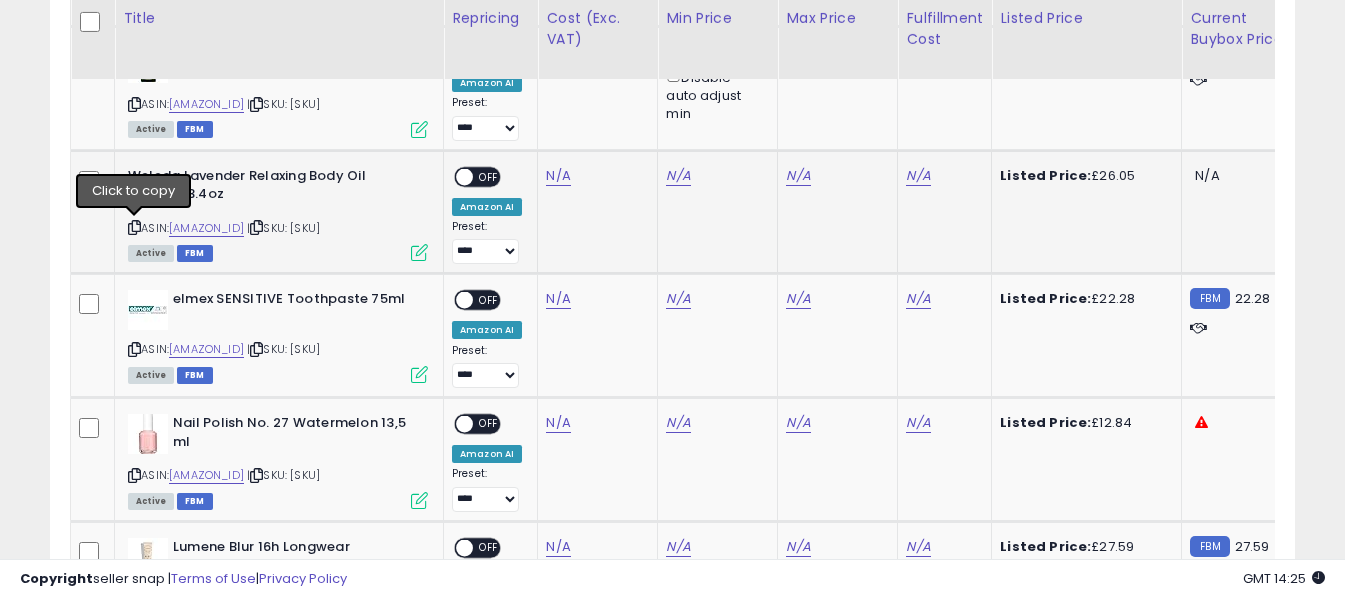 click at bounding box center [134, 227] 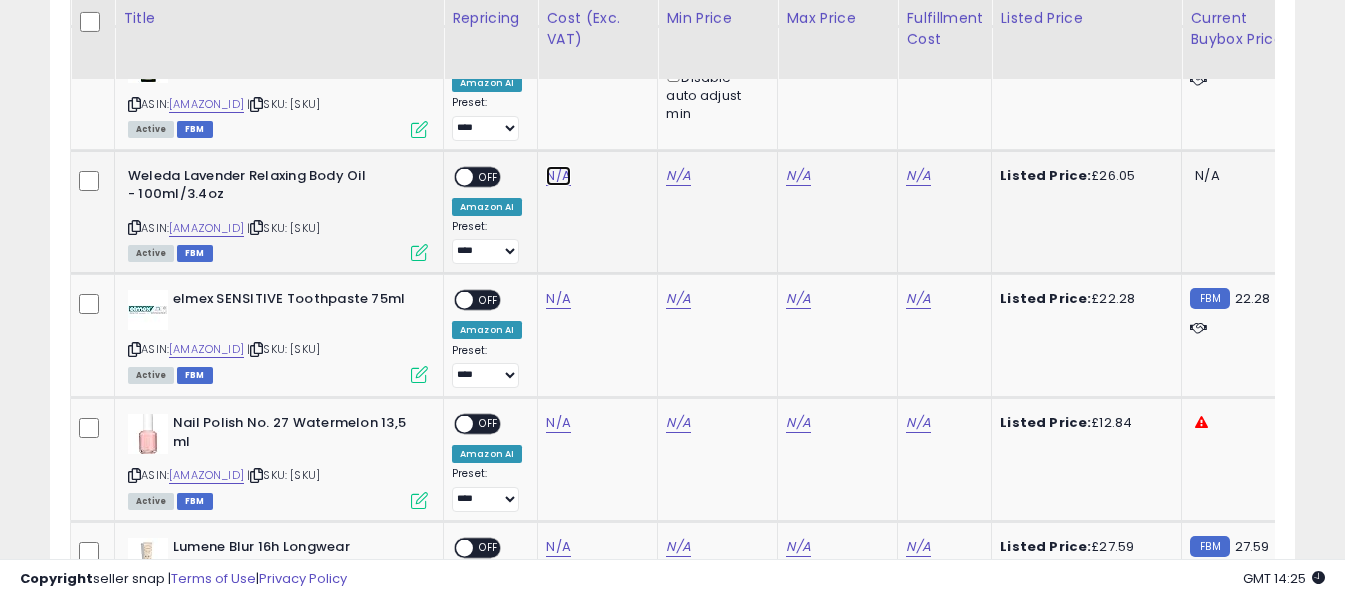 click on "N/A" at bounding box center (558, 176) 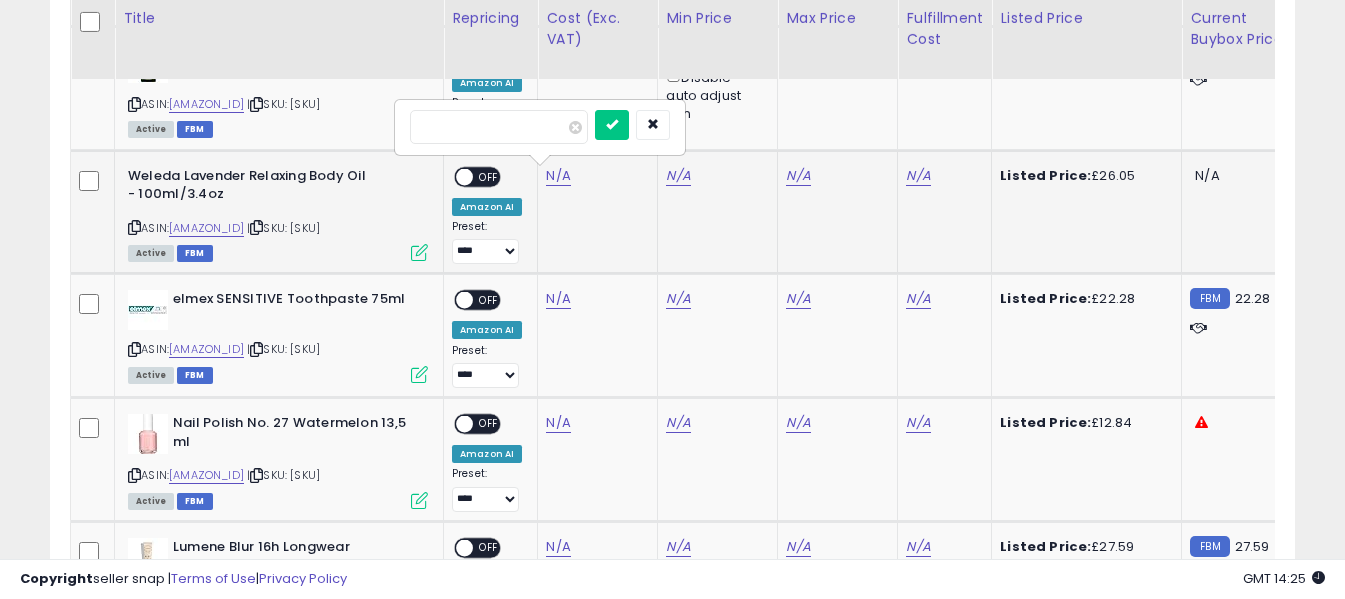 click at bounding box center [499, 127] 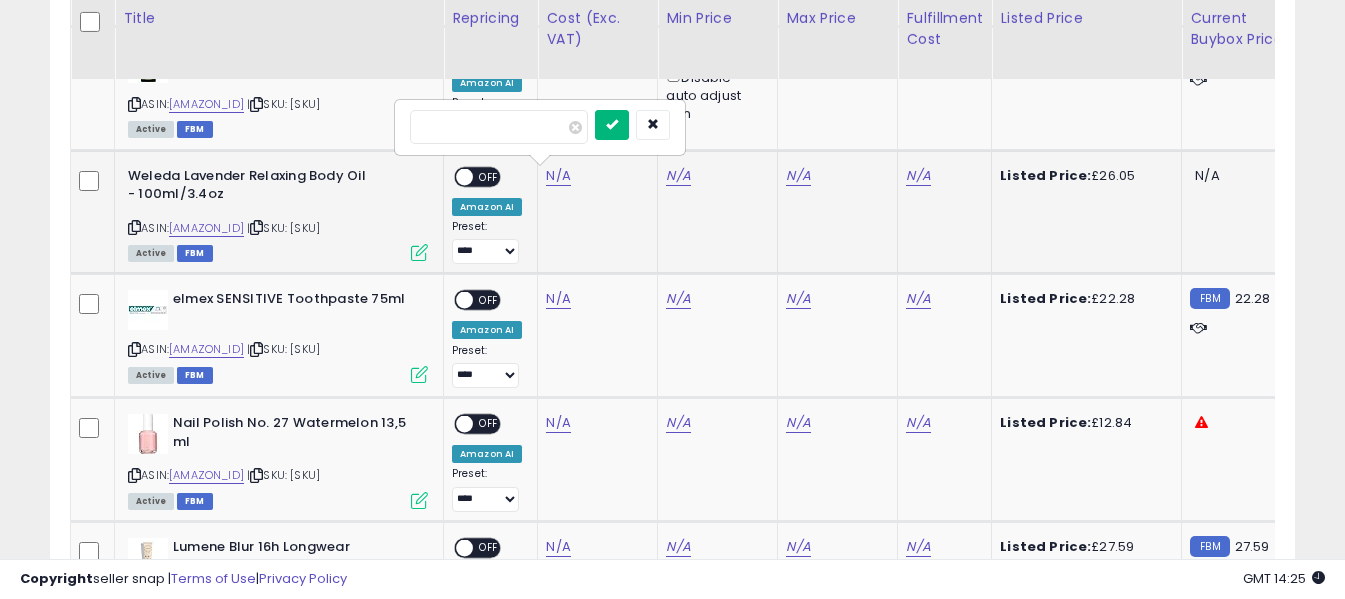 type on "*****" 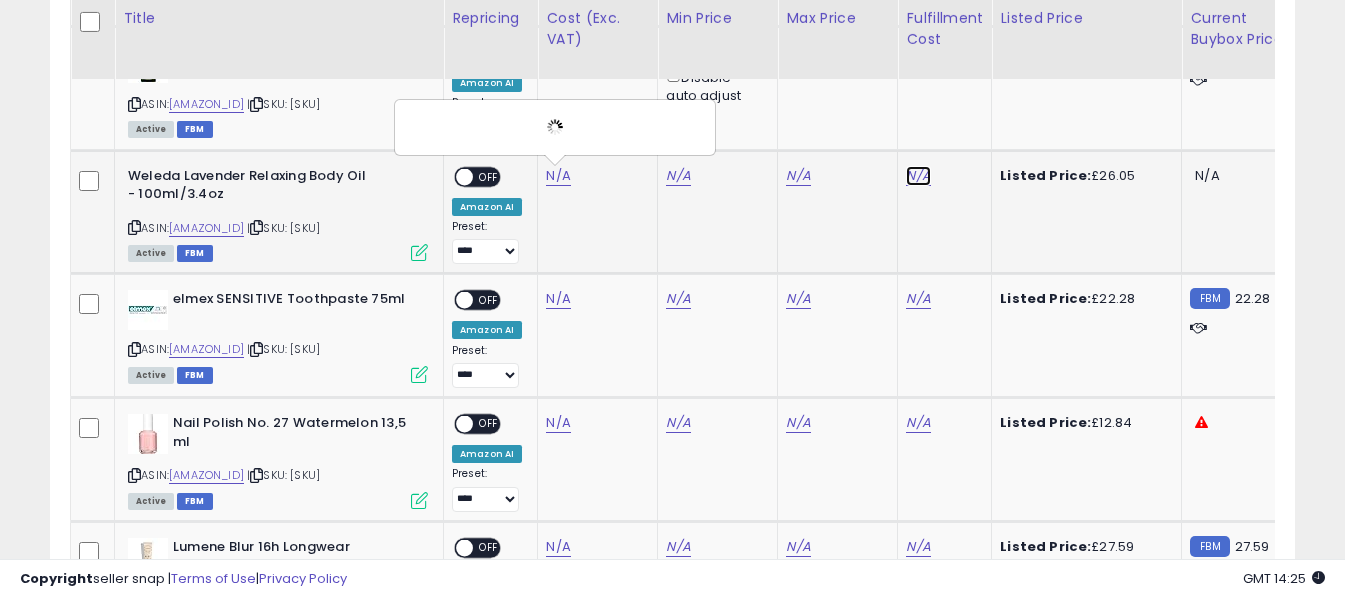 click on "N/A" at bounding box center [918, 176] 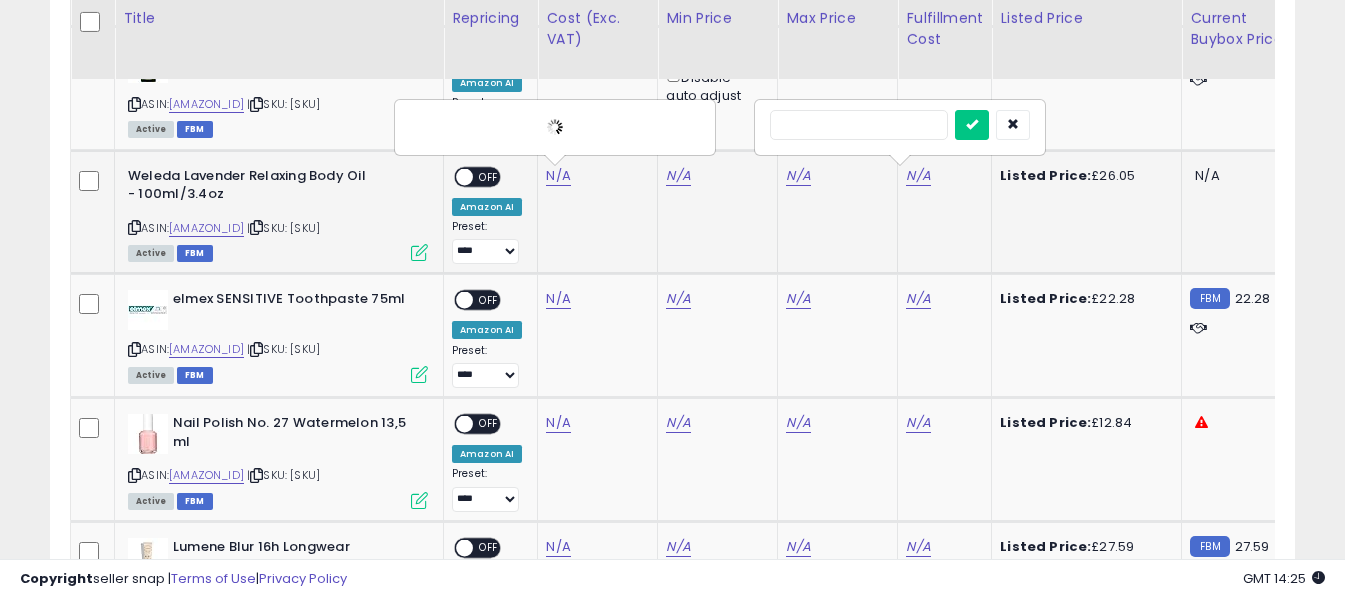 click at bounding box center [859, 125] 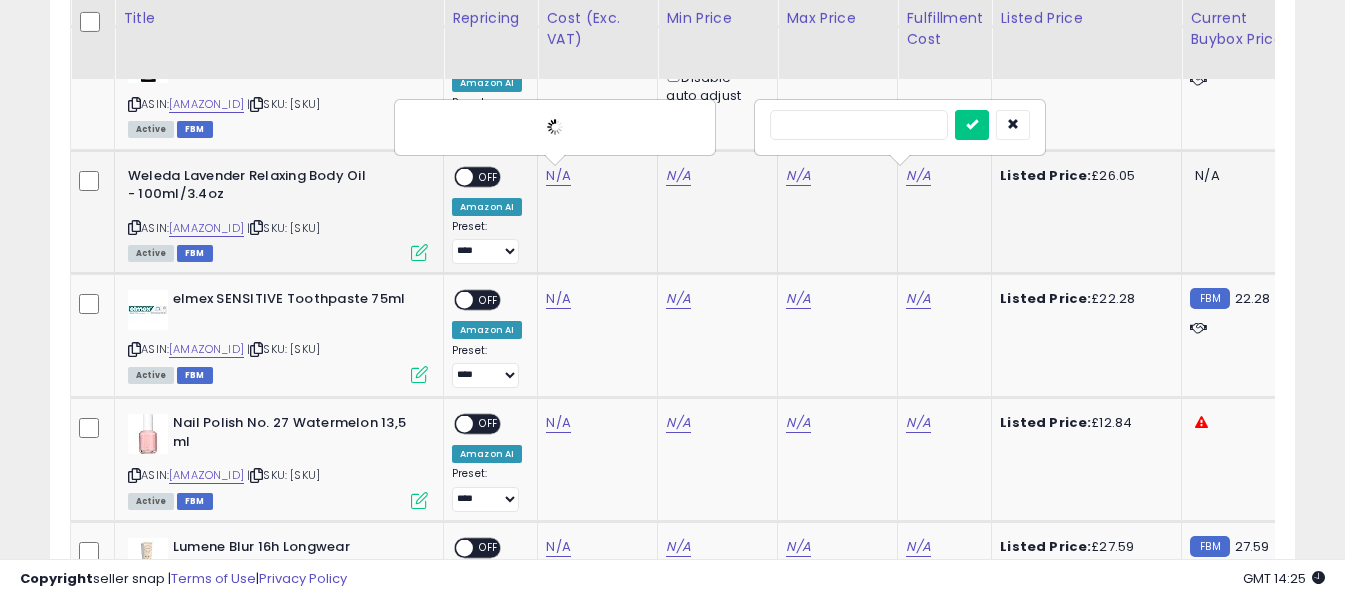 type on "*" 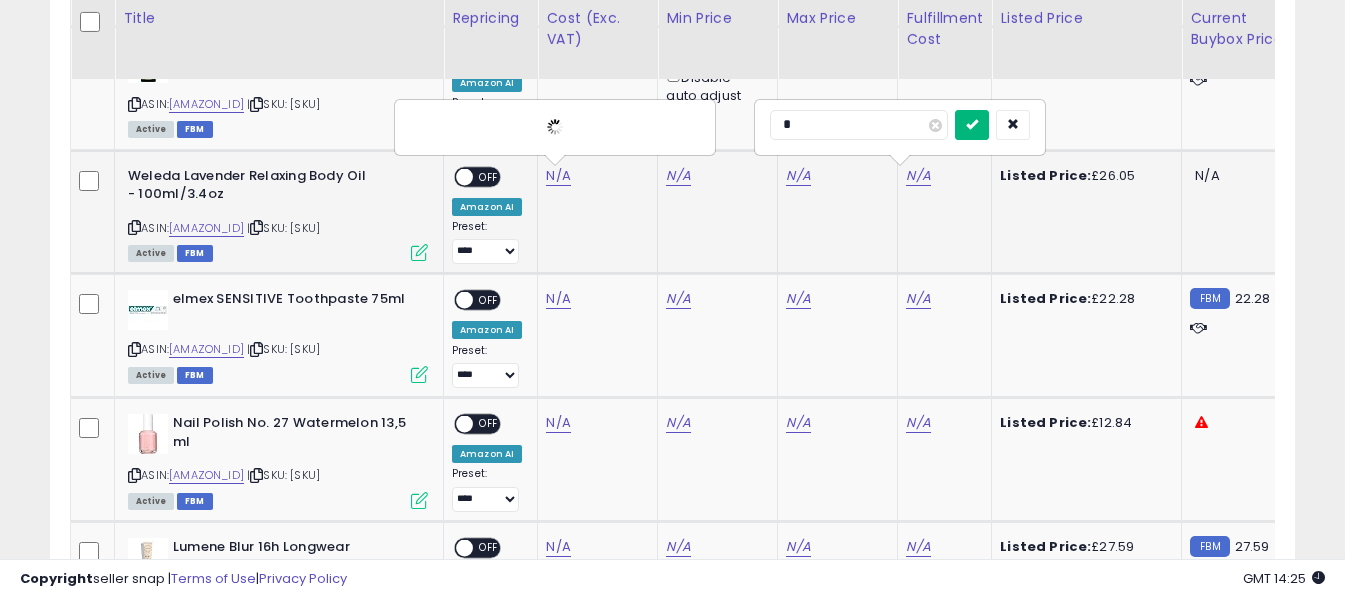 click at bounding box center (972, 124) 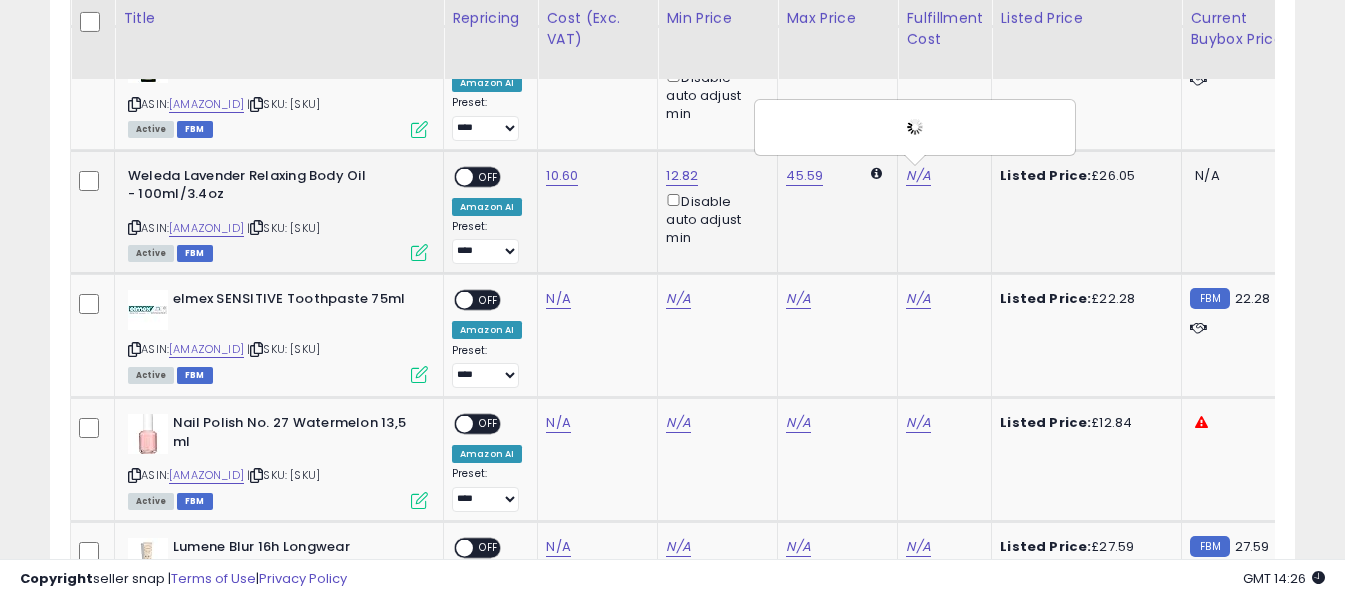 click on "OFF" at bounding box center (489, 176) 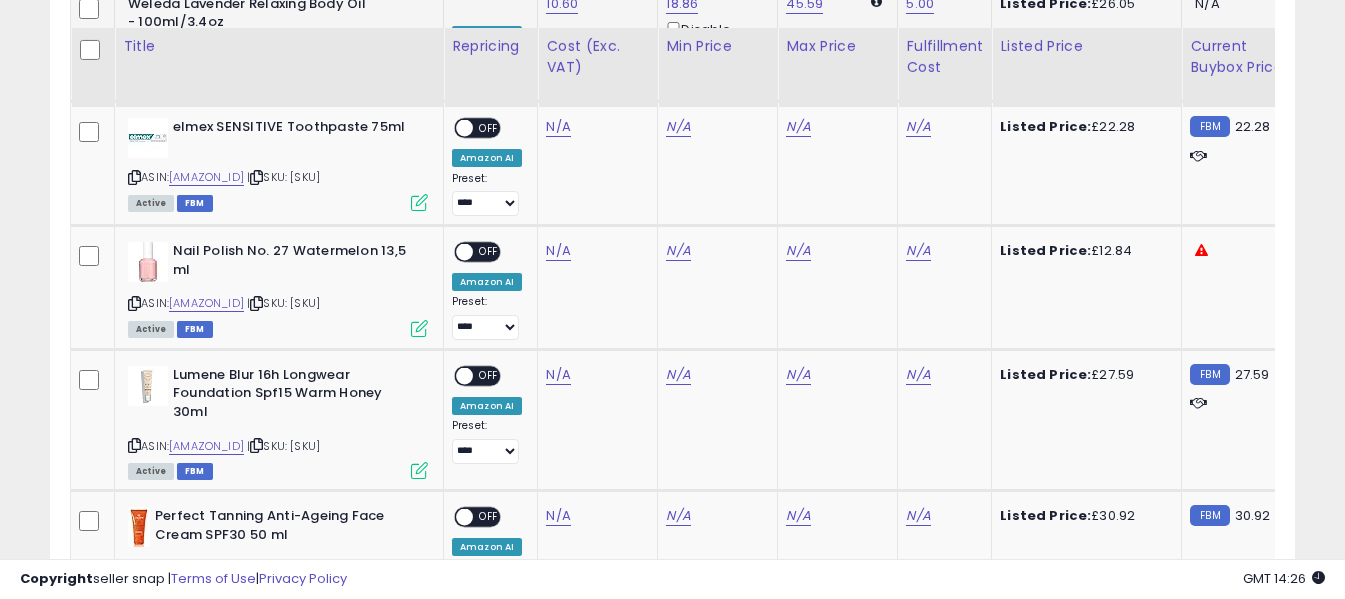 scroll, scrollTop: 1396, scrollLeft: 0, axis: vertical 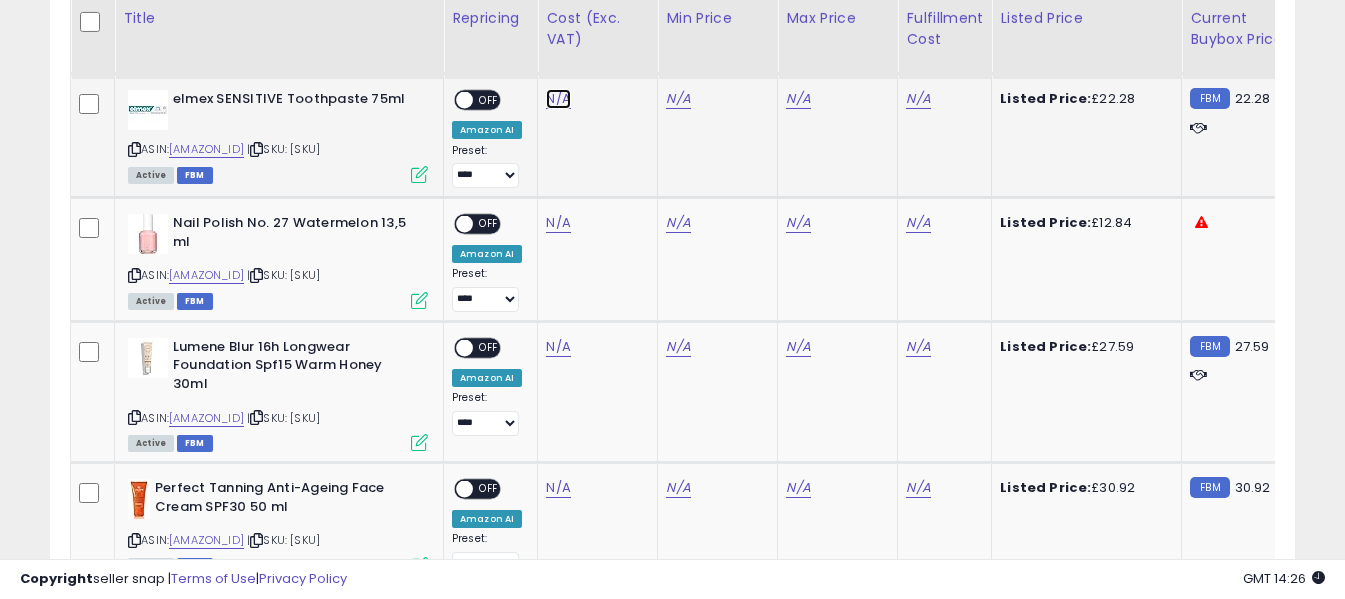 click on "N/A" at bounding box center (558, 99) 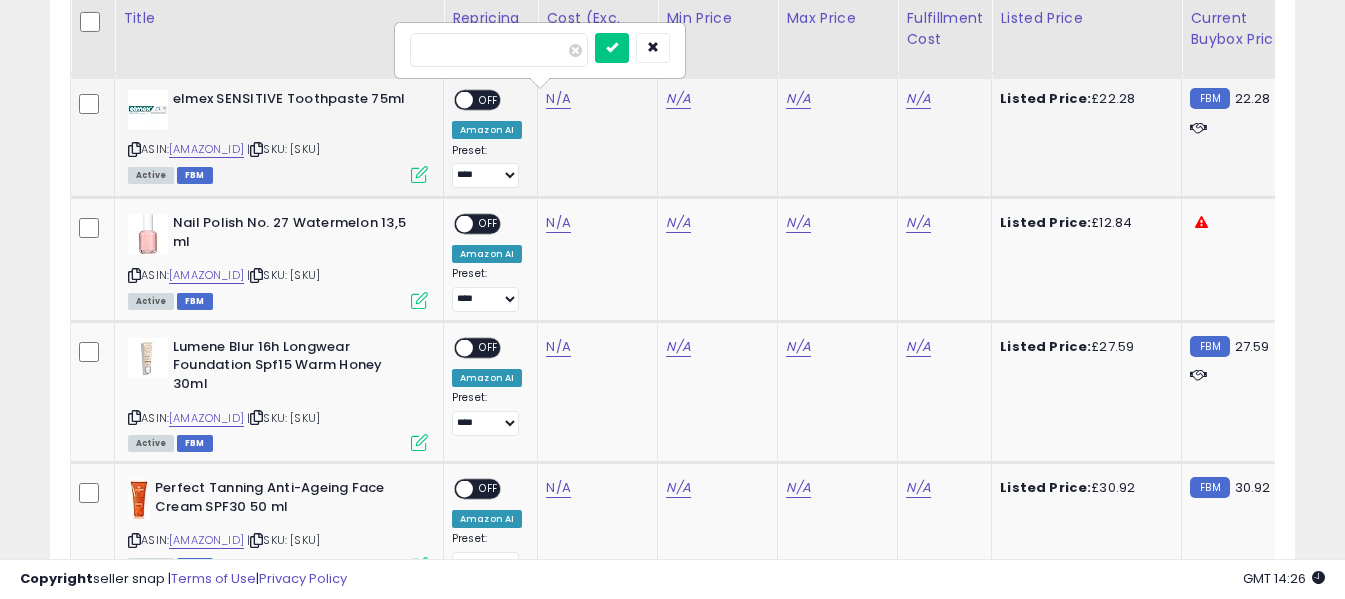 click at bounding box center (499, 50) 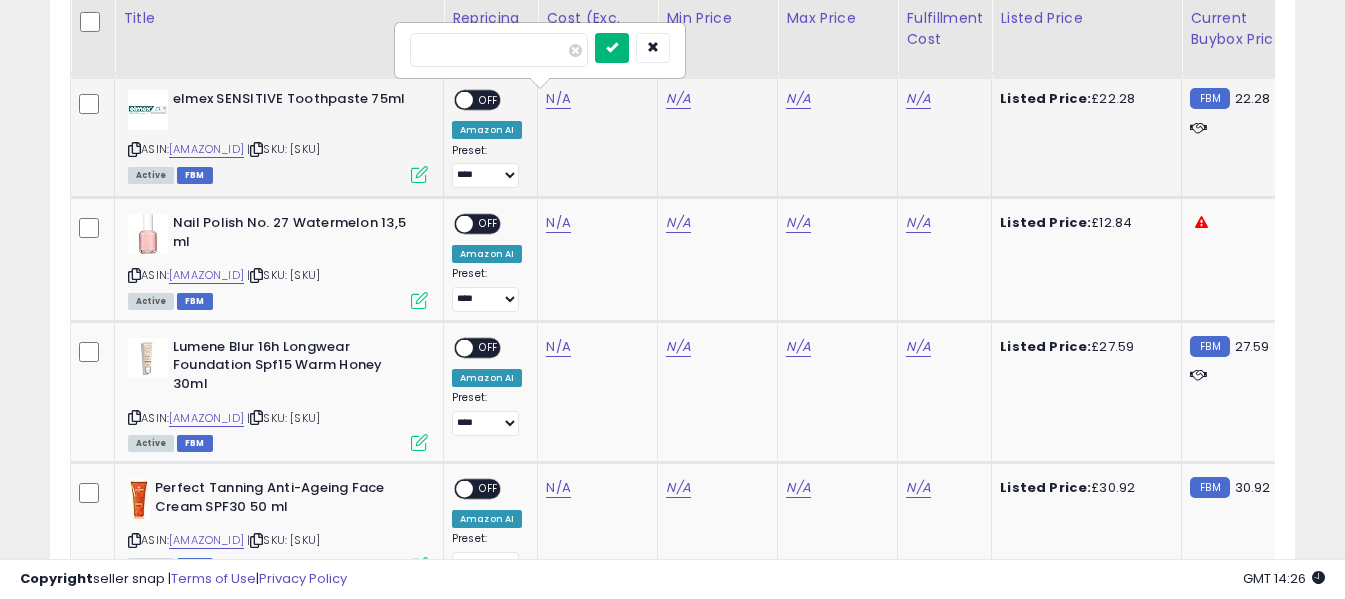 type on "****" 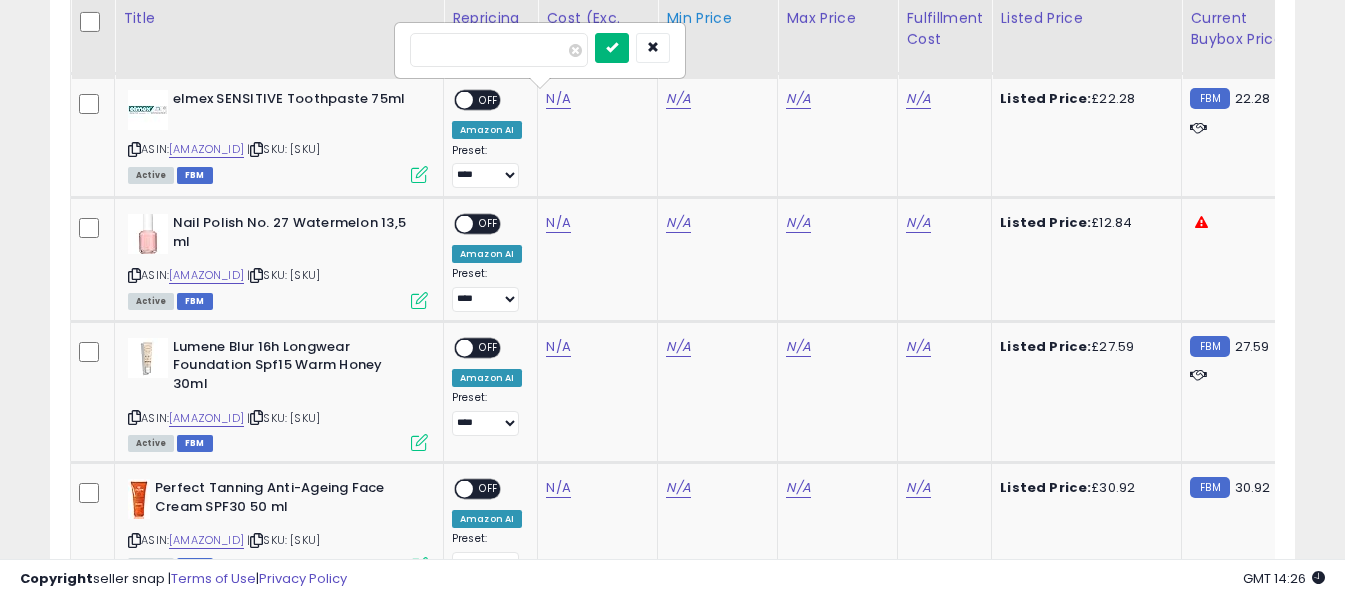 drag, startPoint x: 643, startPoint y: 56, endPoint x: 719, endPoint y: 76, distance: 78.58753 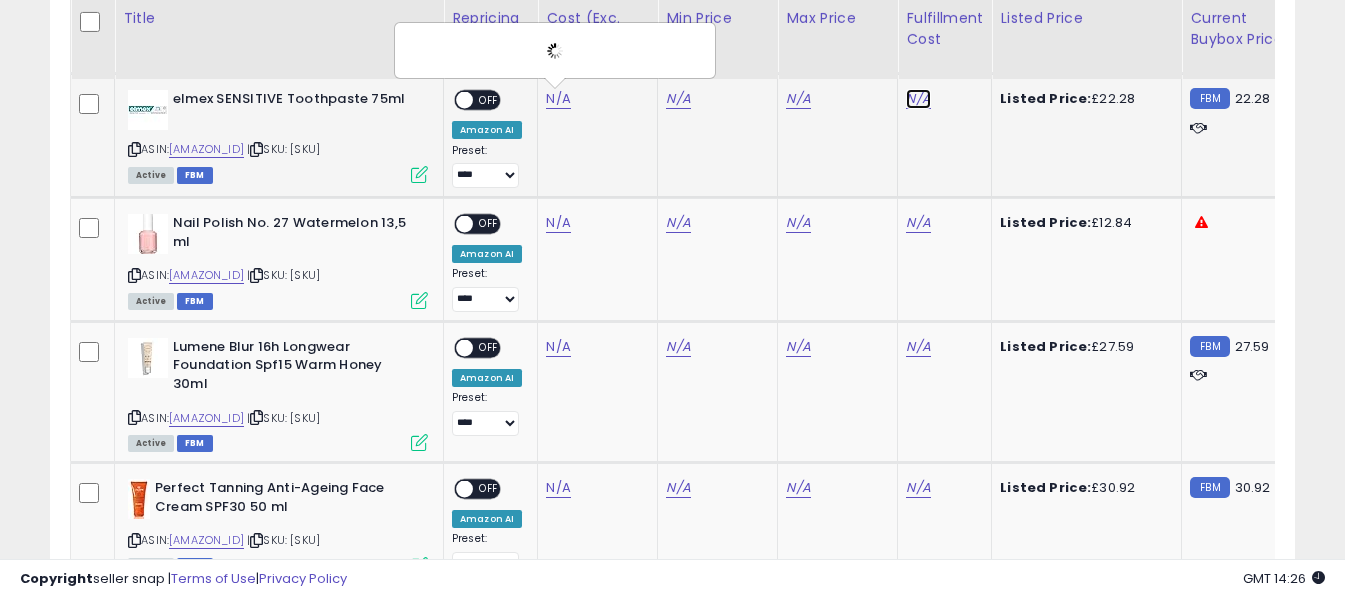 click on "N/A" at bounding box center [918, 99] 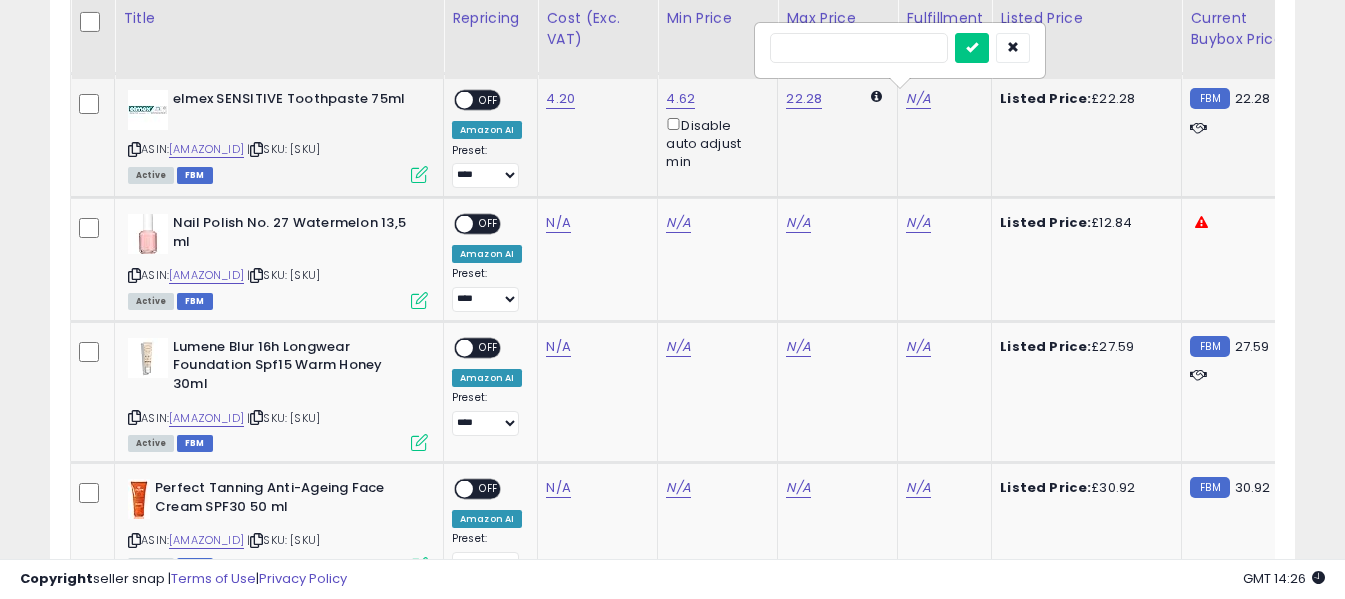 click at bounding box center (859, 48) 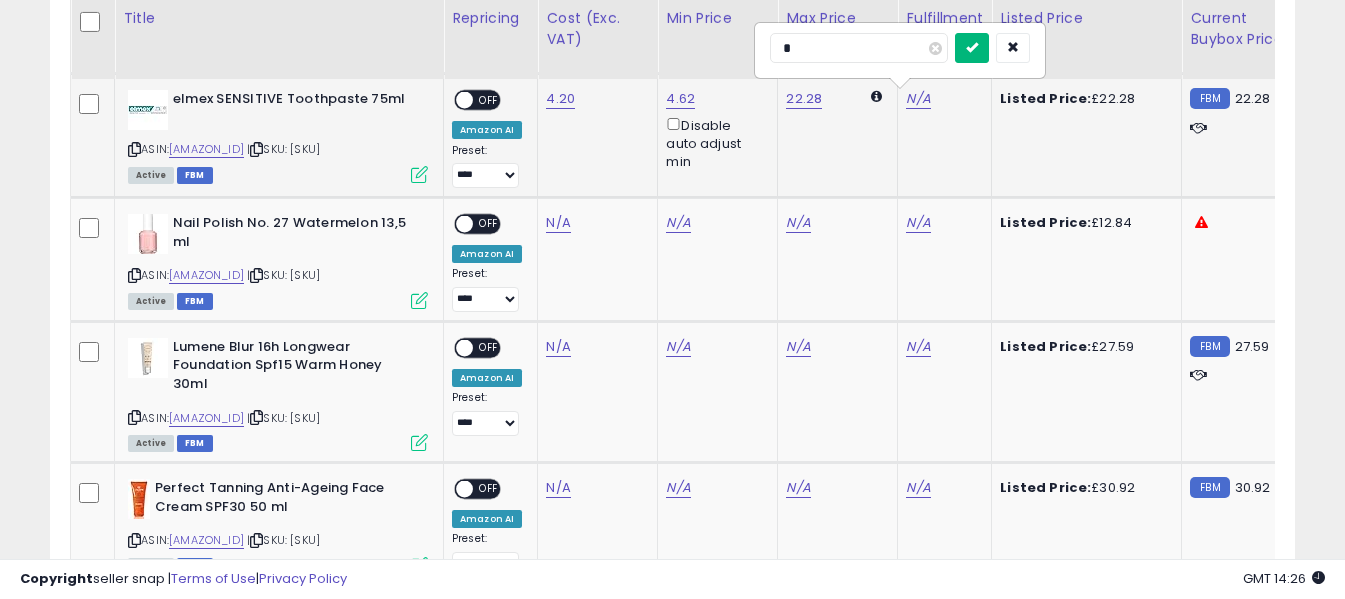 type on "*" 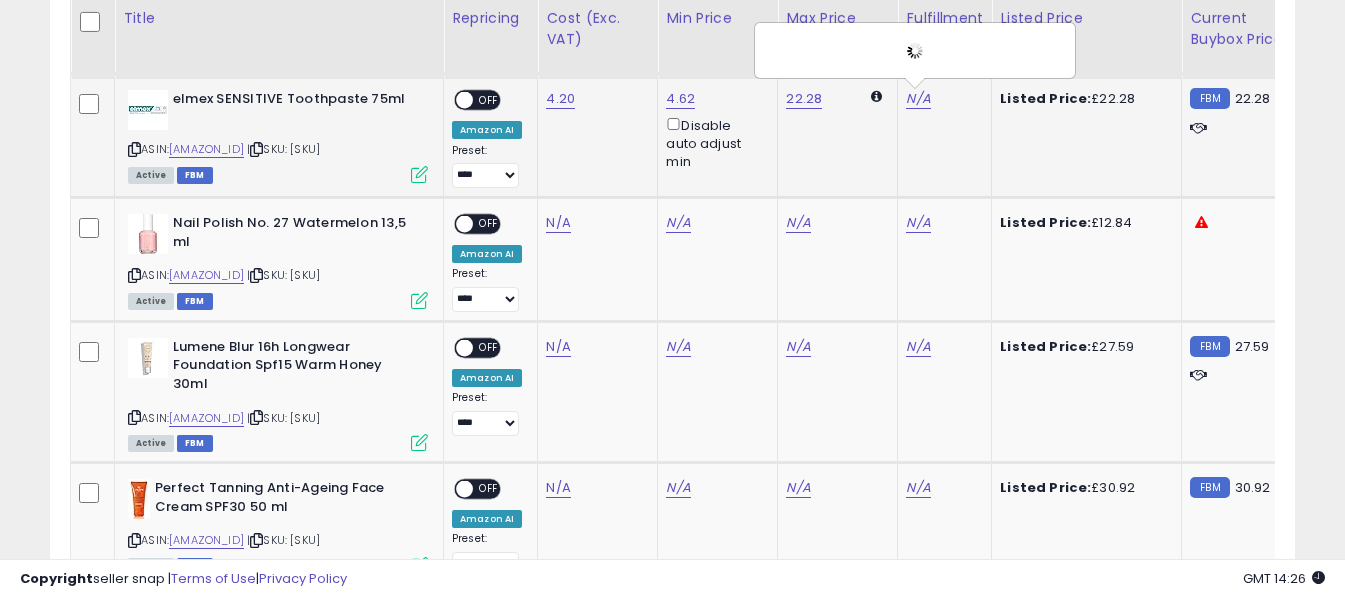 click on "OFF" at bounding box center [489, 100] 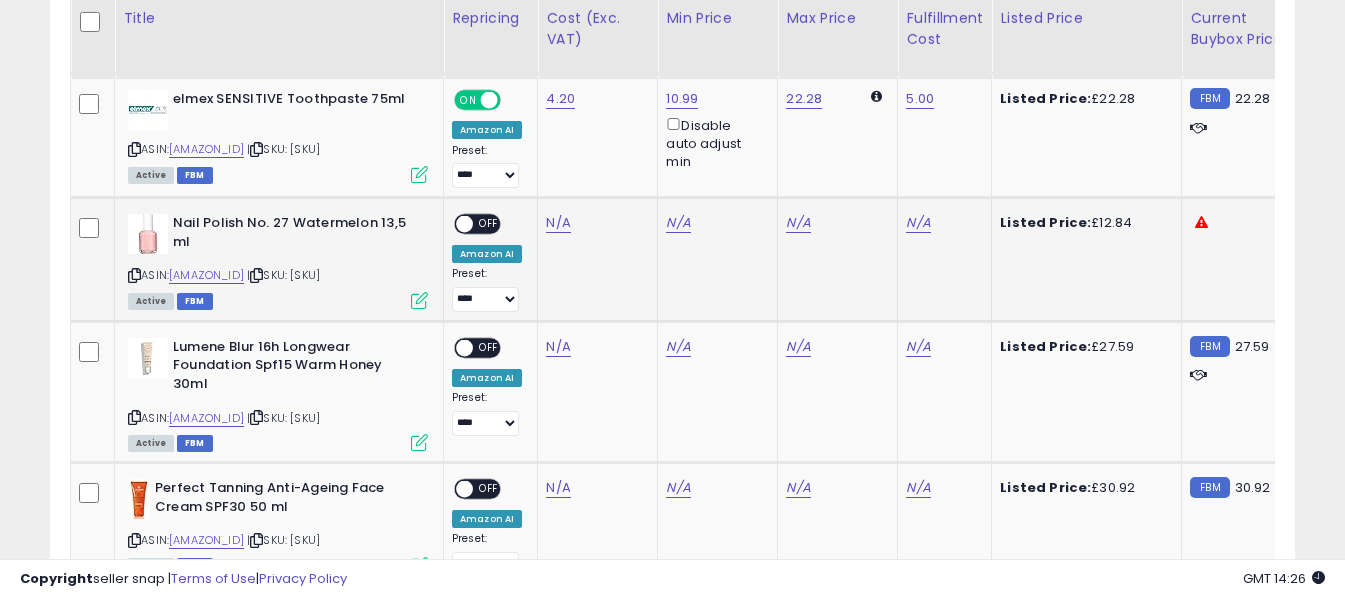 click at bounding box center [134, 275] 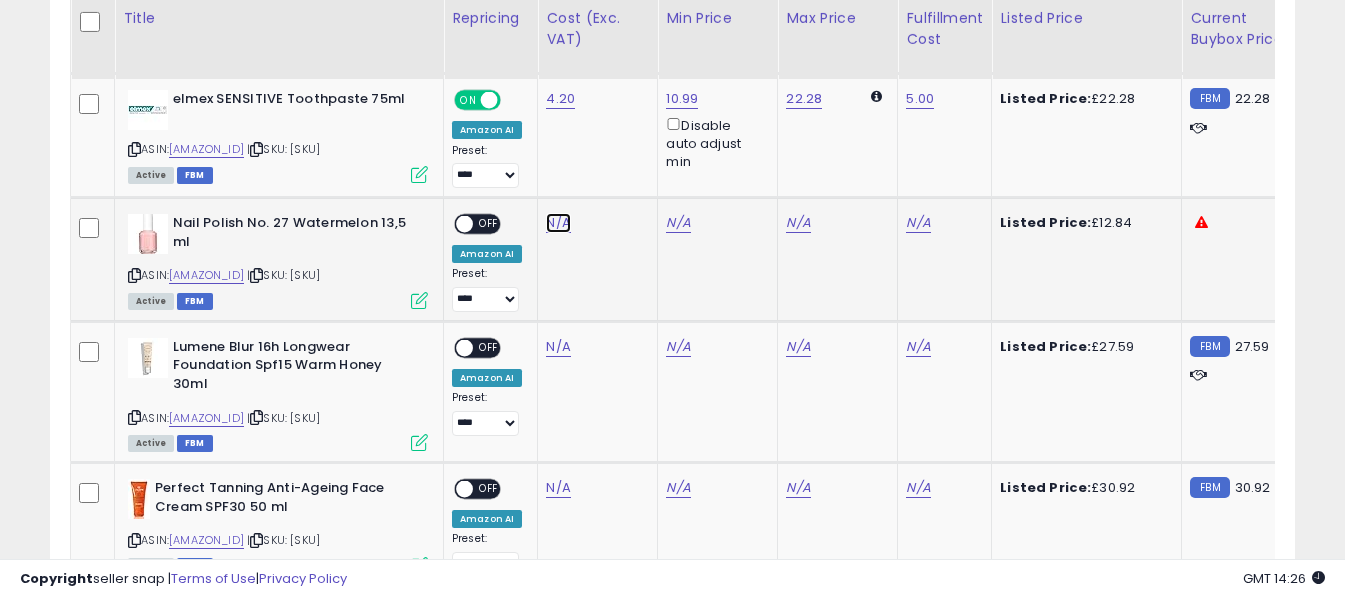 click on "N/A" at bounding box center [558, 223] 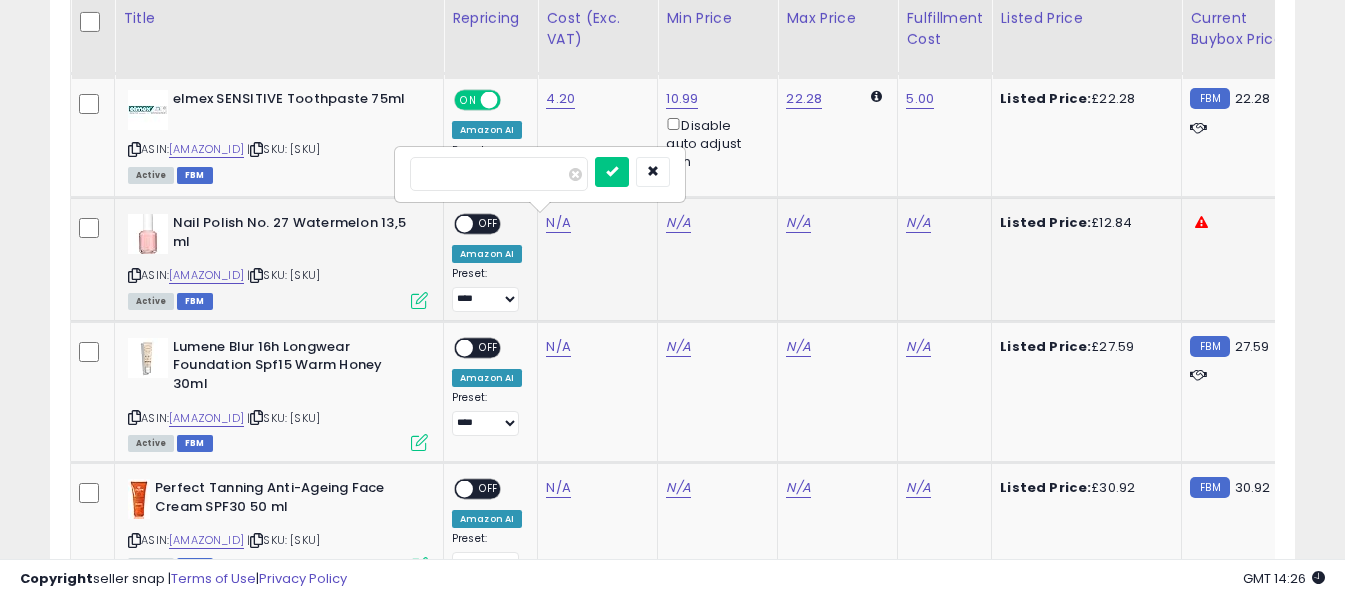 click at bounding box center [499, 174] 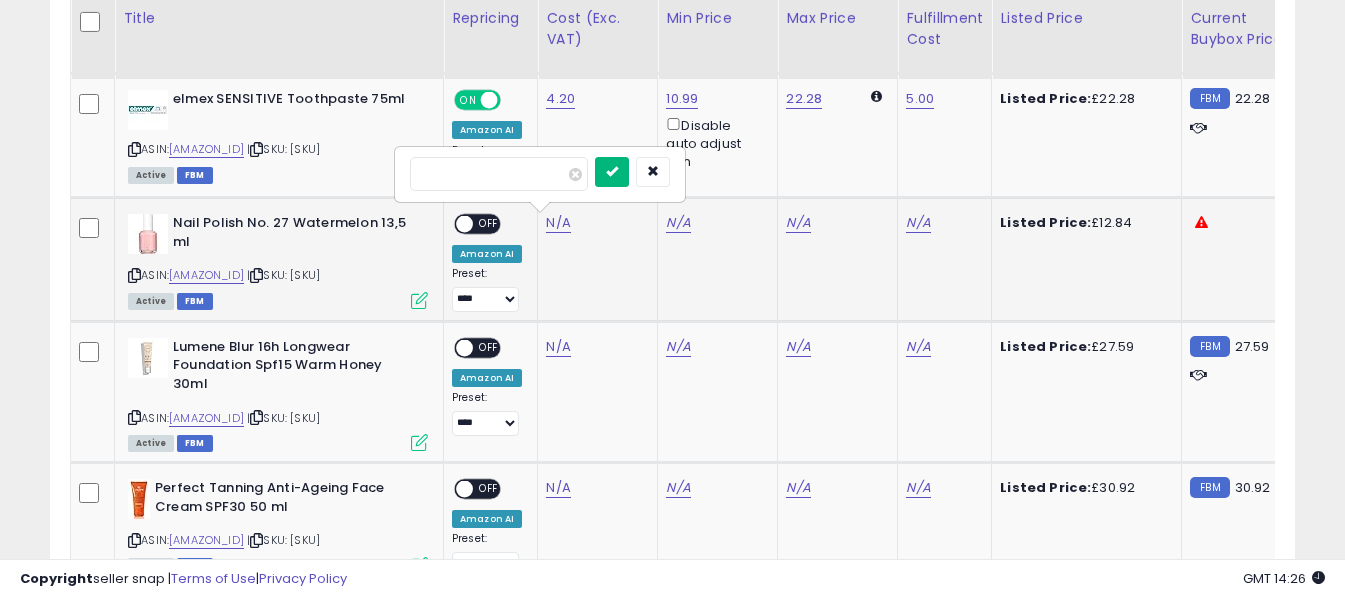 type on "****" 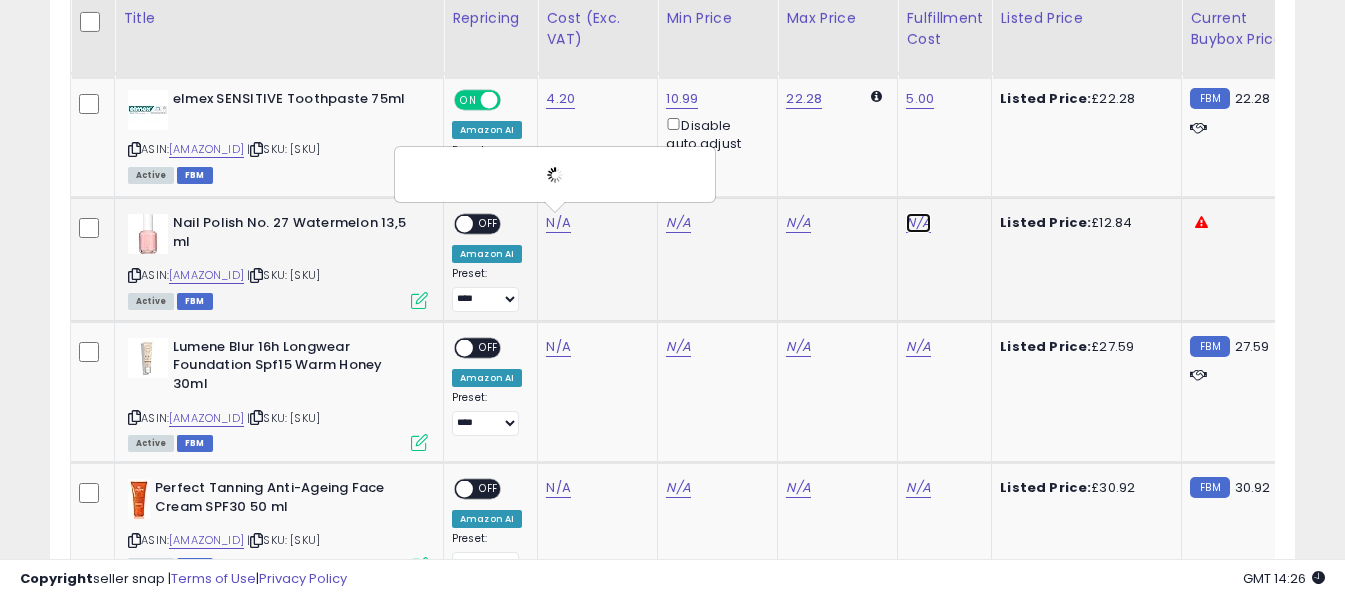 click on "N/A" at bounding box center [918, 223] 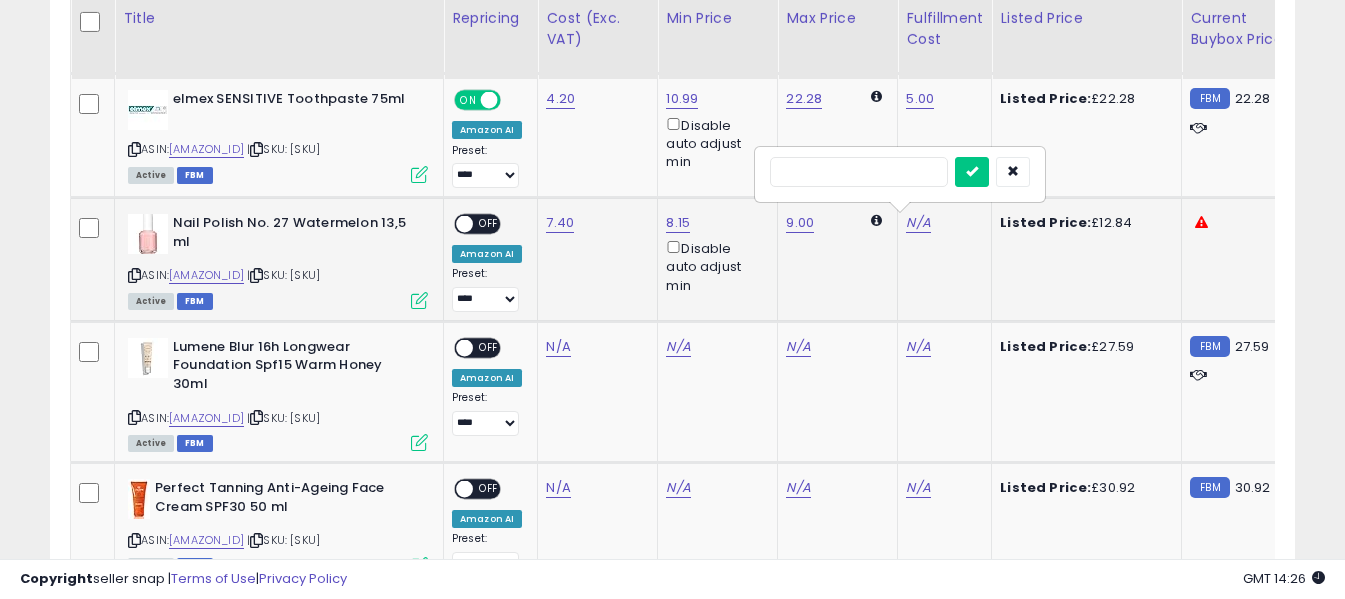 click at bounding box center [859, 172] 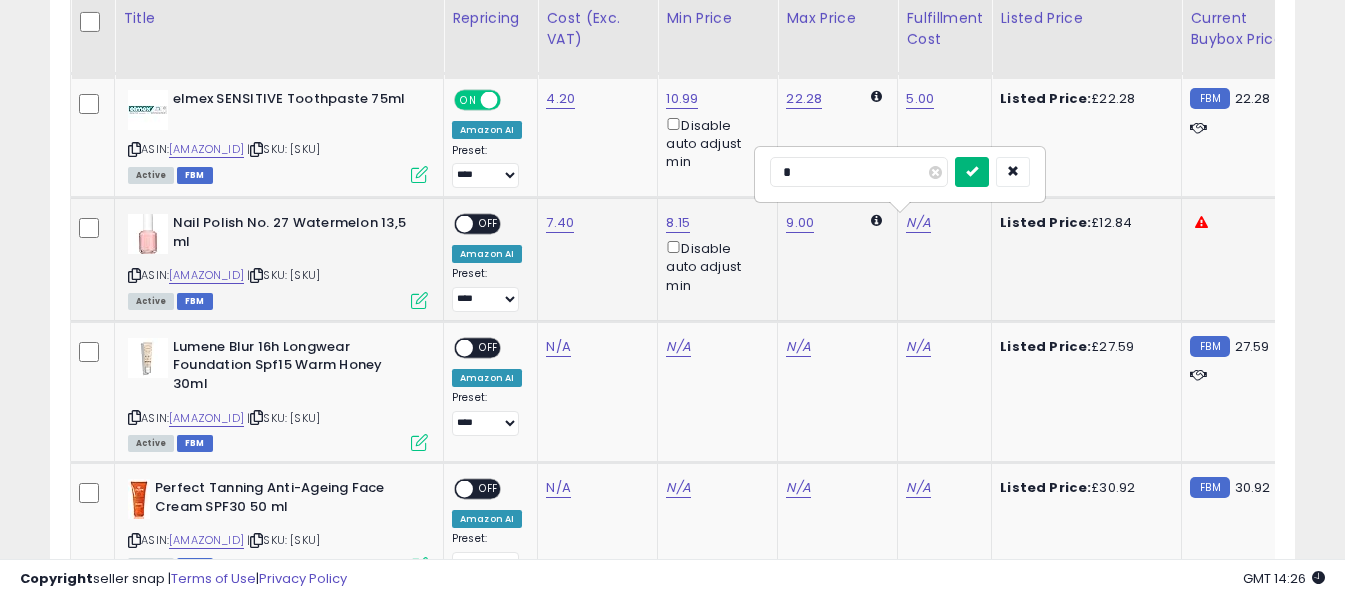 type on "*" 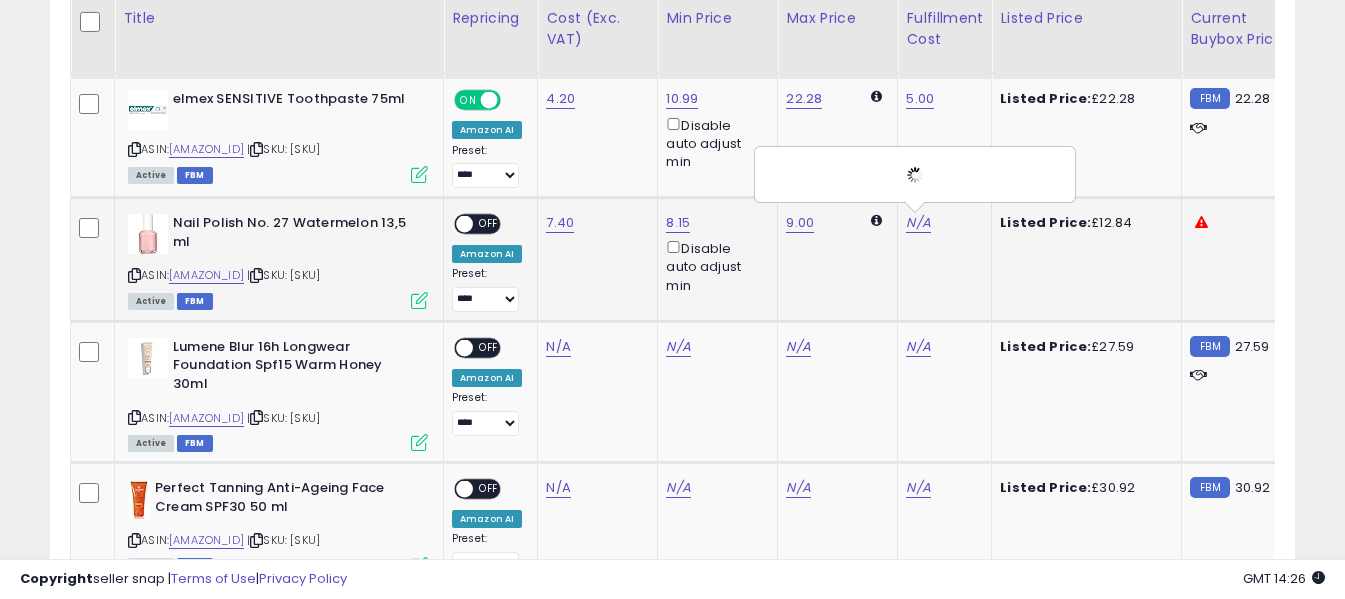 click on "OFF" at bounding box center (489, 224) 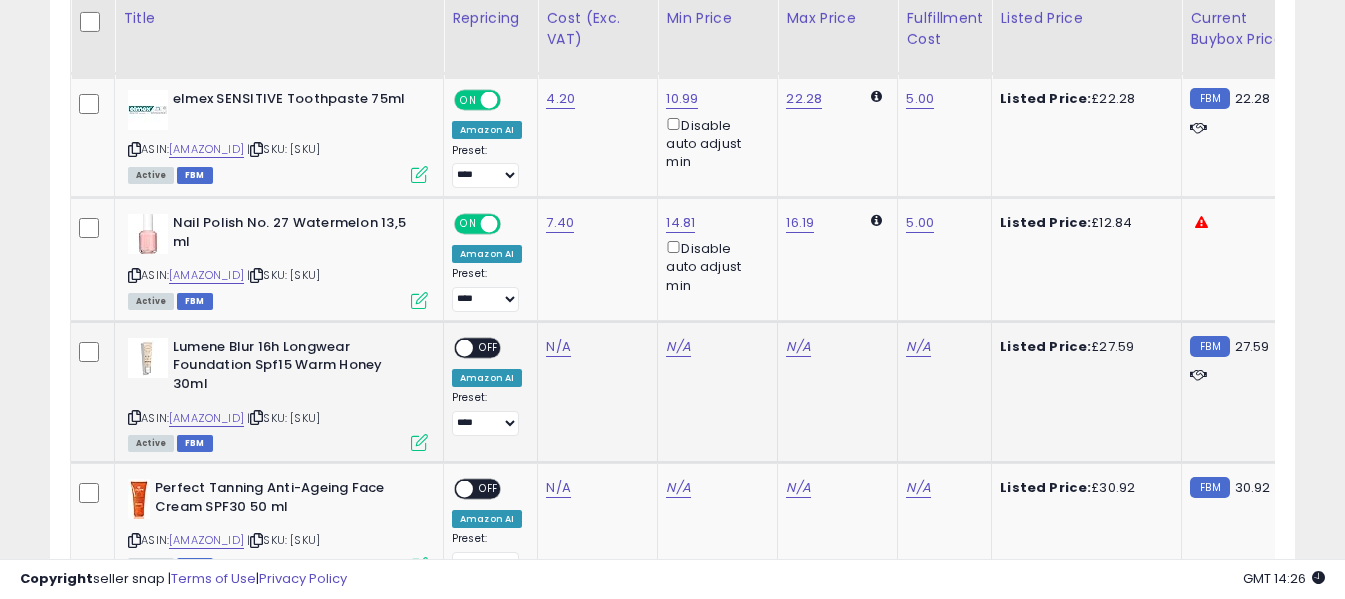 click at bounding box center (134, 417) 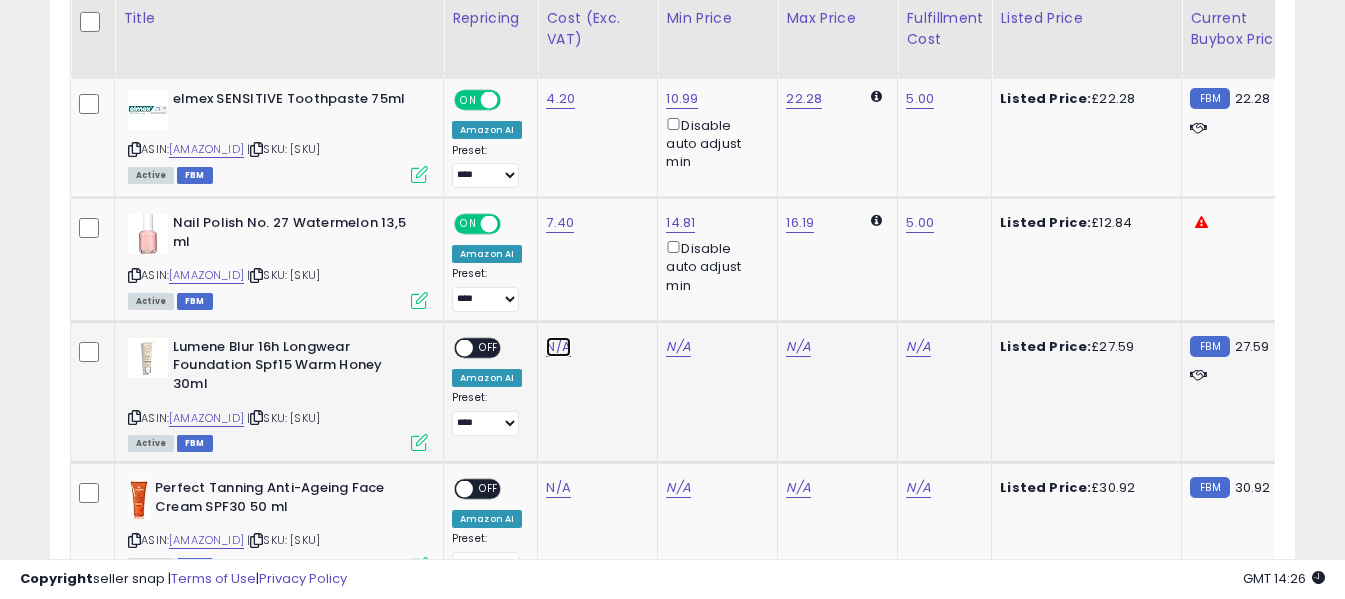 click on "N/A" at bounding box center [558, 347] 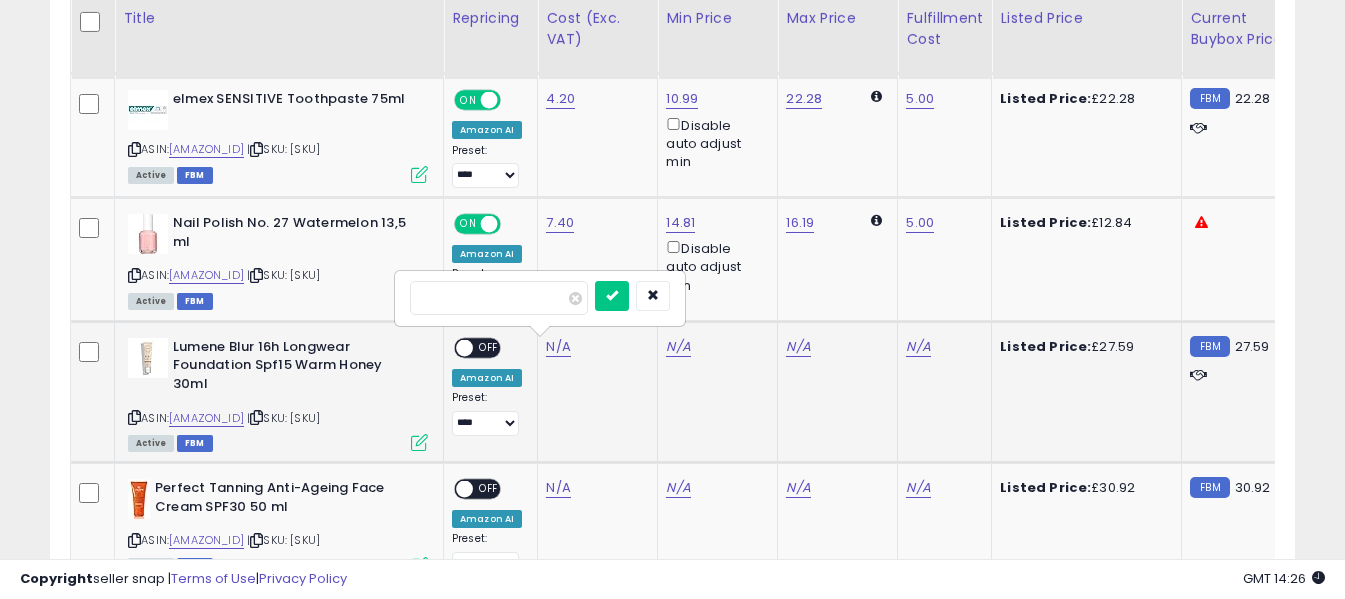click at bounding box center (499, 298) 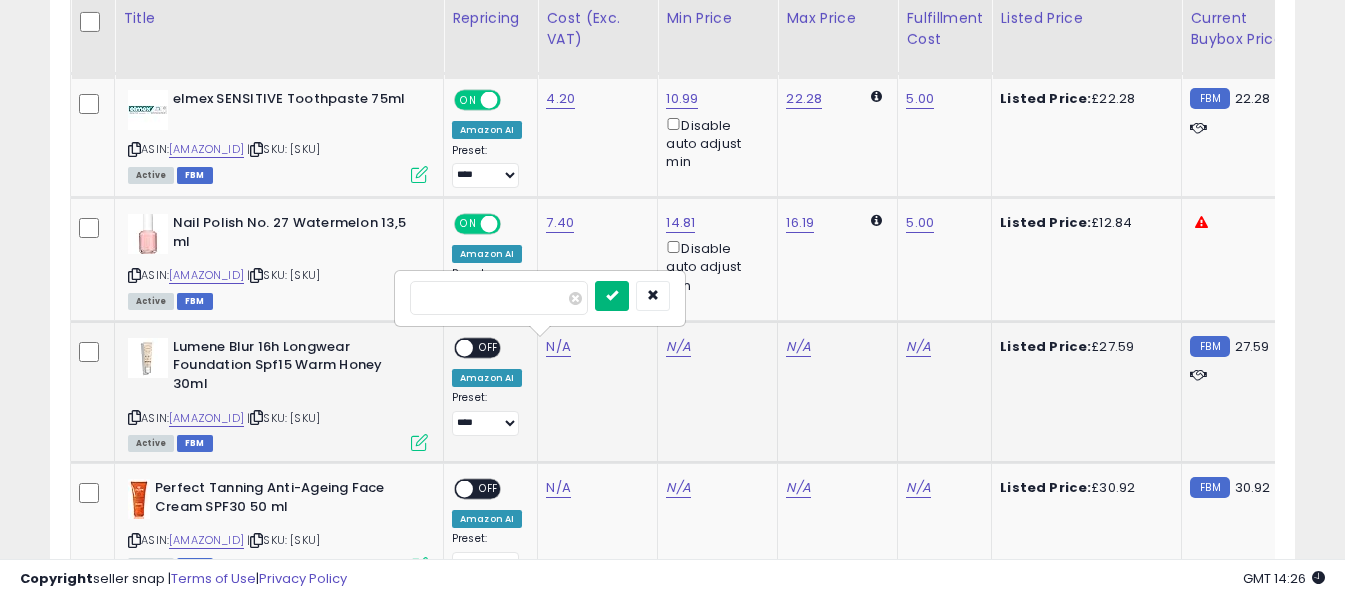 type on "*****" 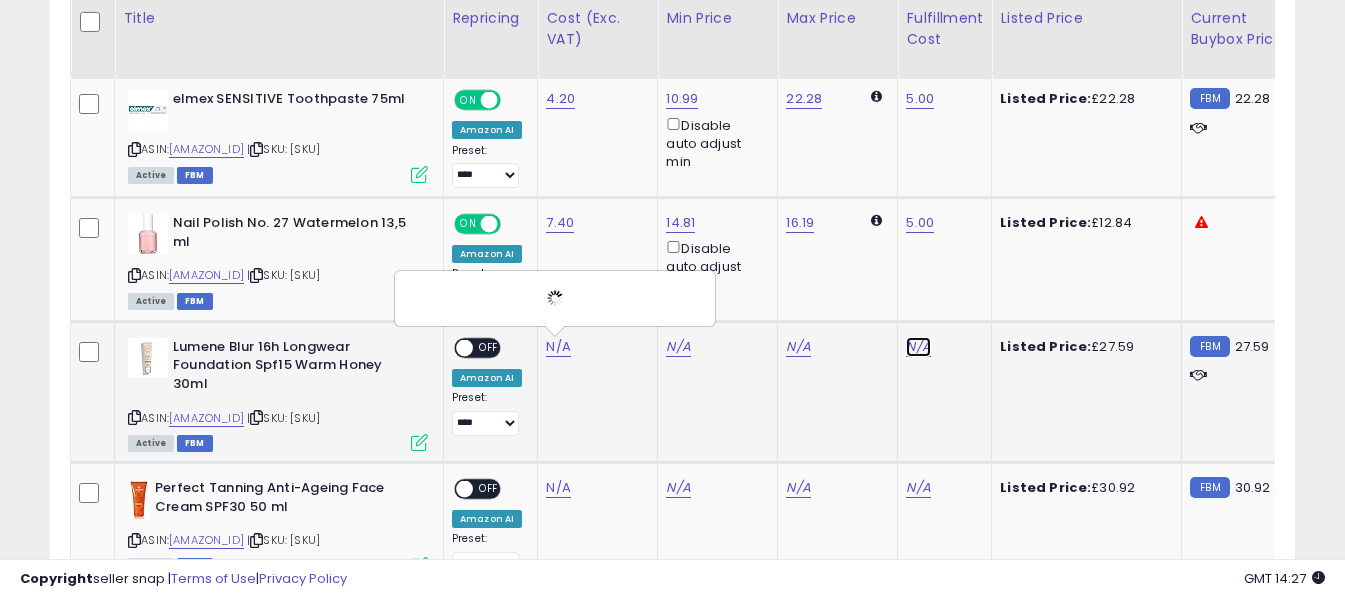 click on "N/A" at bounding box center (918, 347) 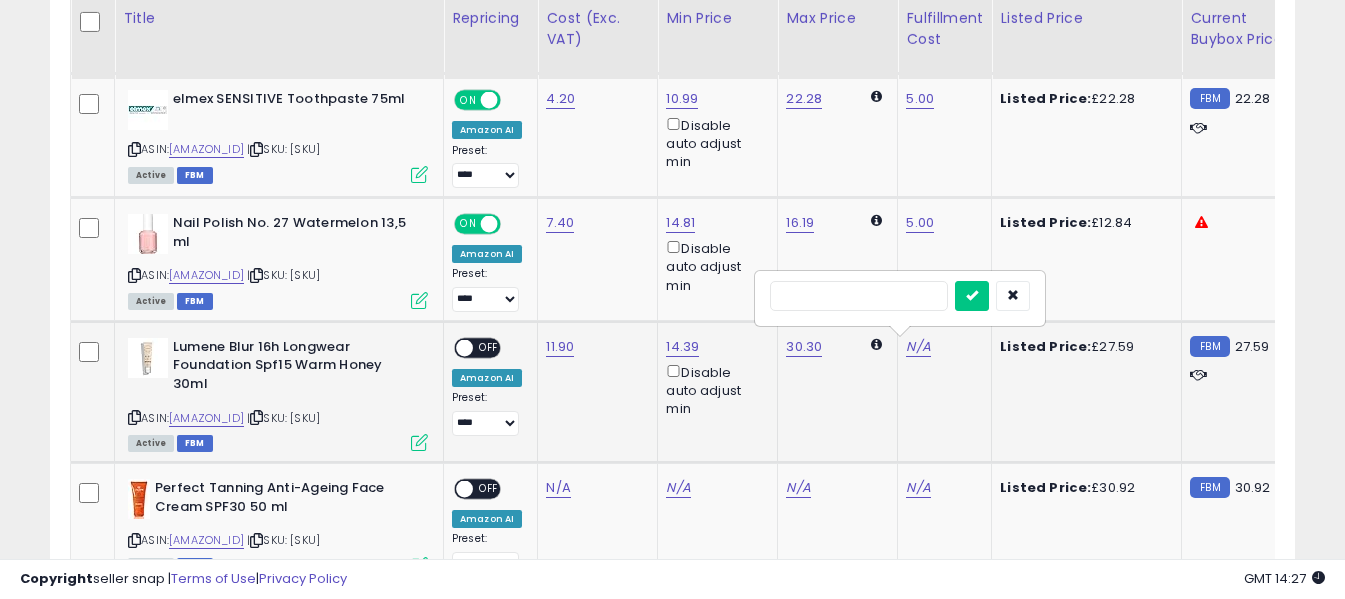 click at bounding box center [859, 296] 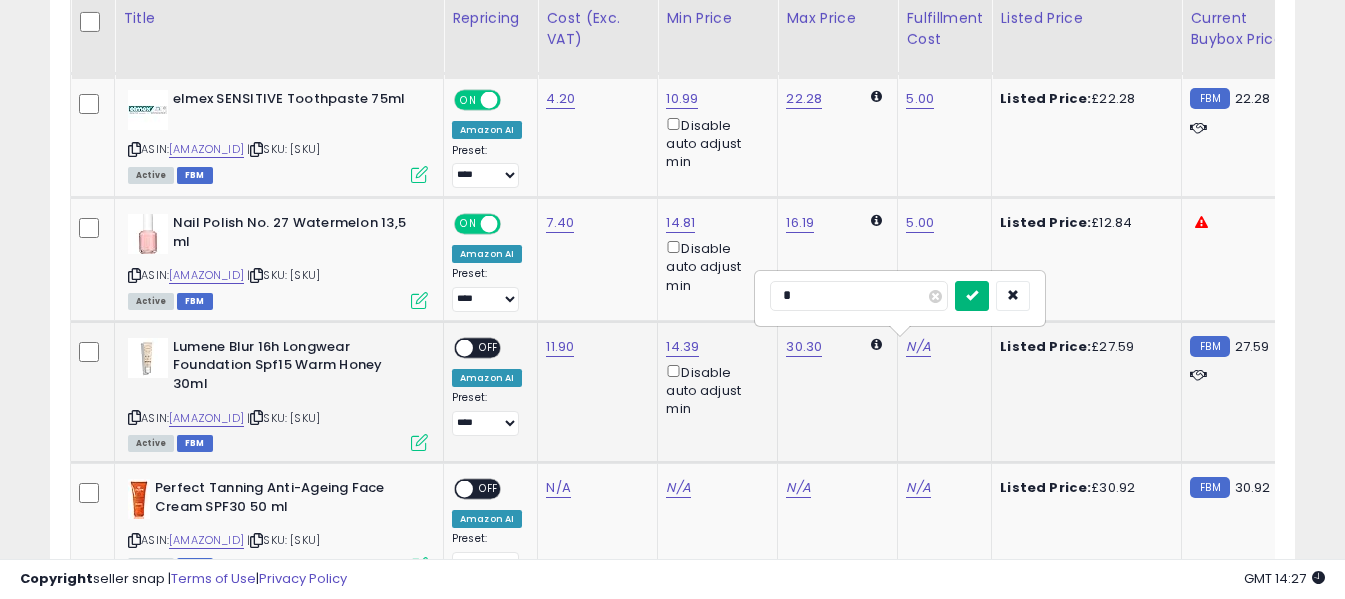 click at bounding box center [972, 295] 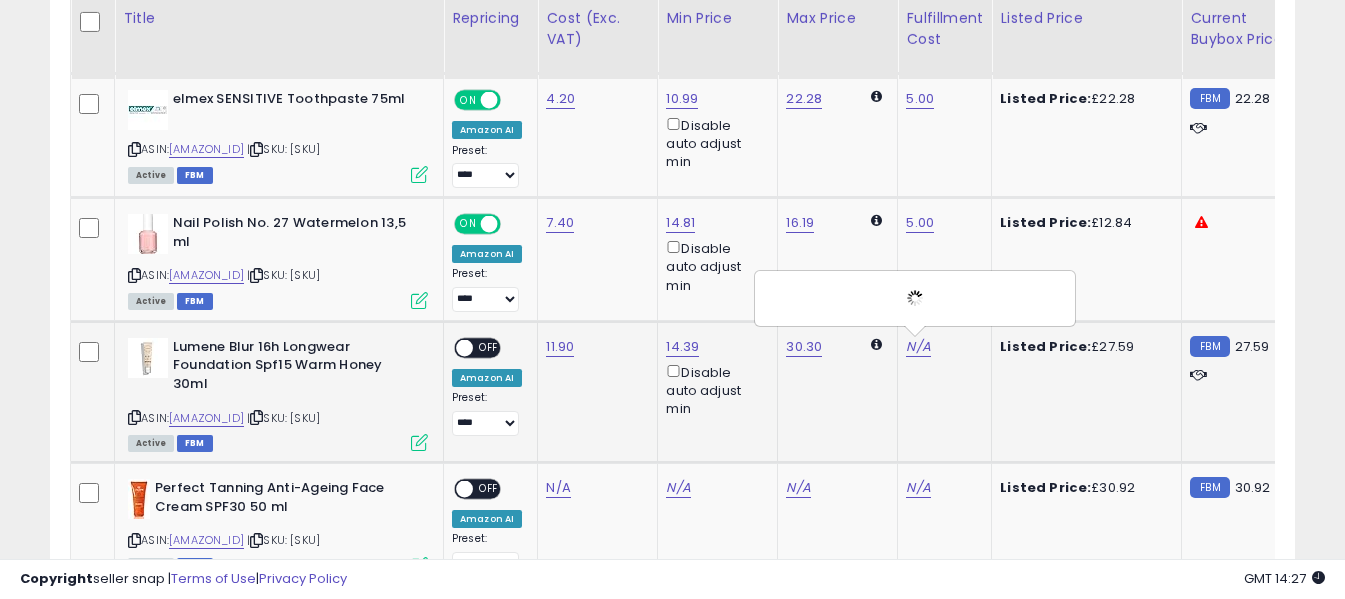 click on "OFF" at bounding box center [489, 347] 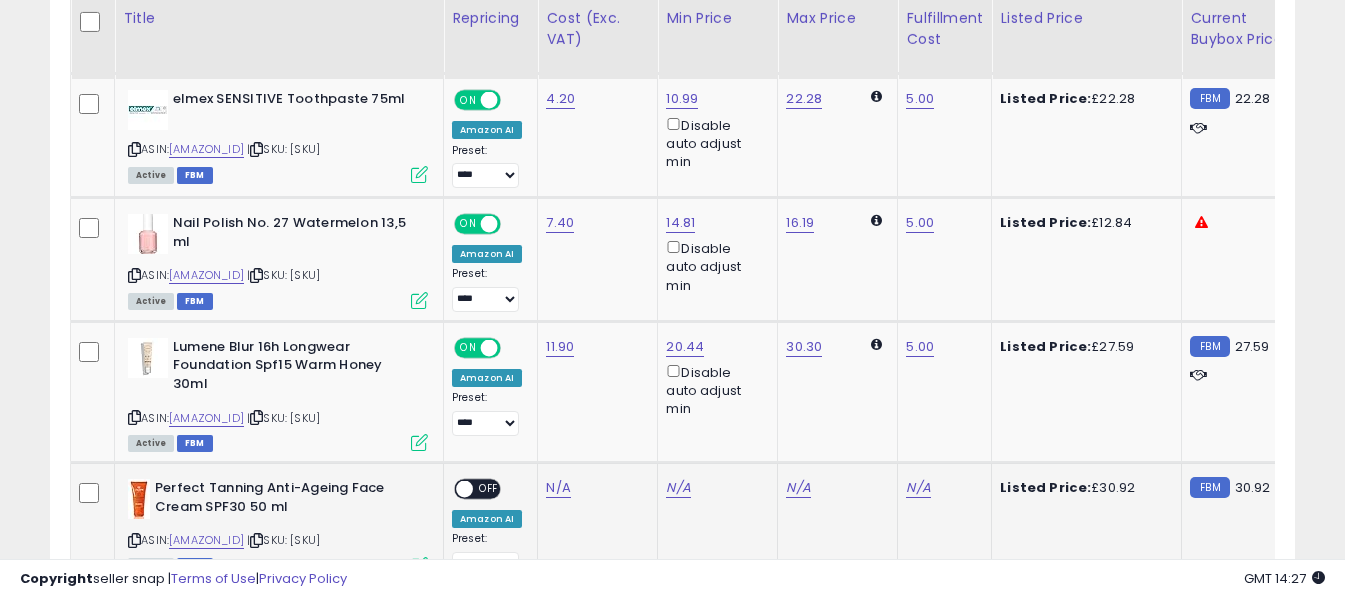 click at bounding box center (134, 540) 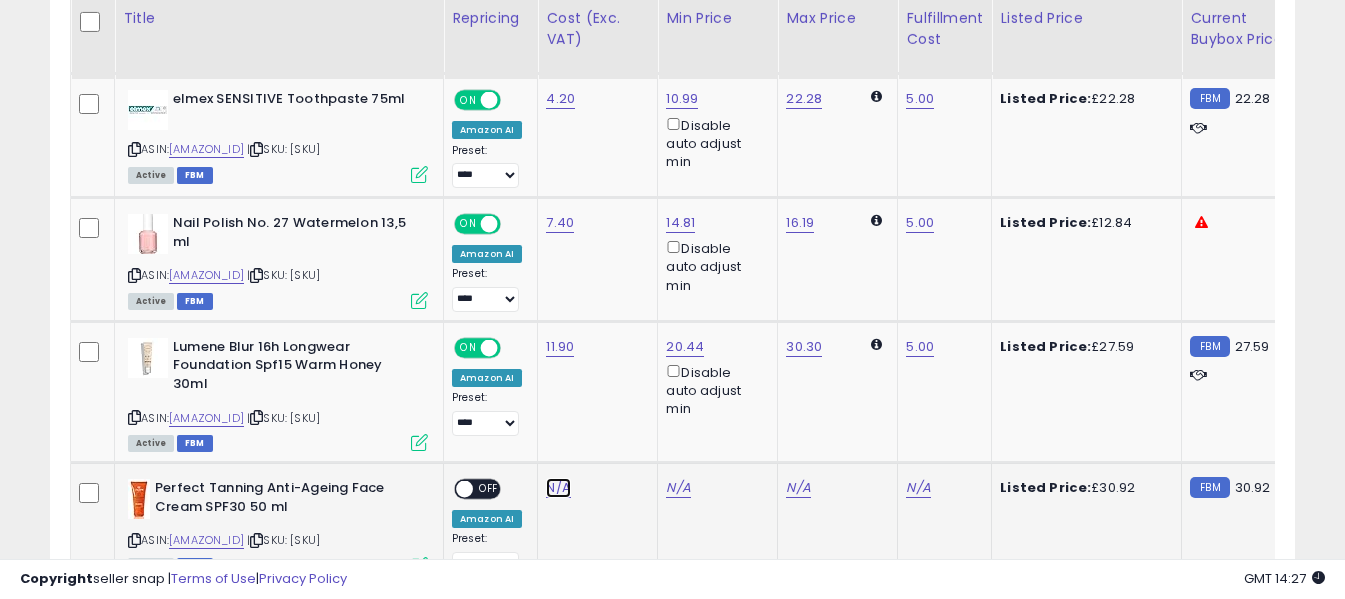 click on "N/A" at bounding box center [558, 488] 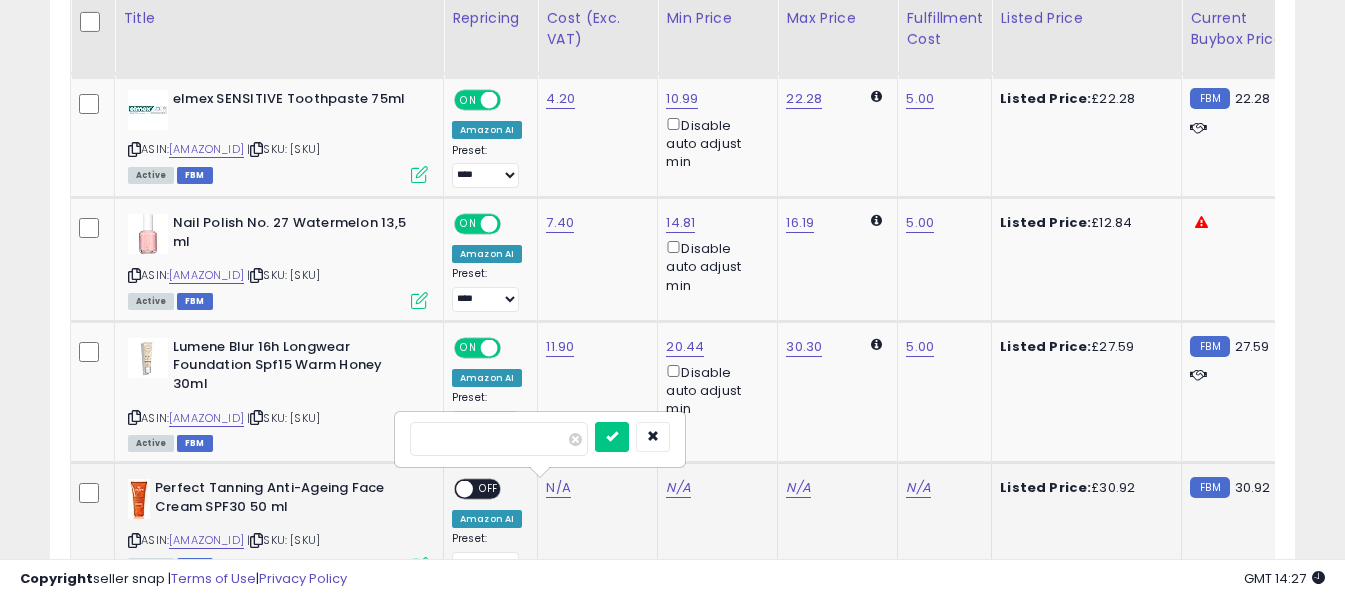 click at bounding box center [499, 439] 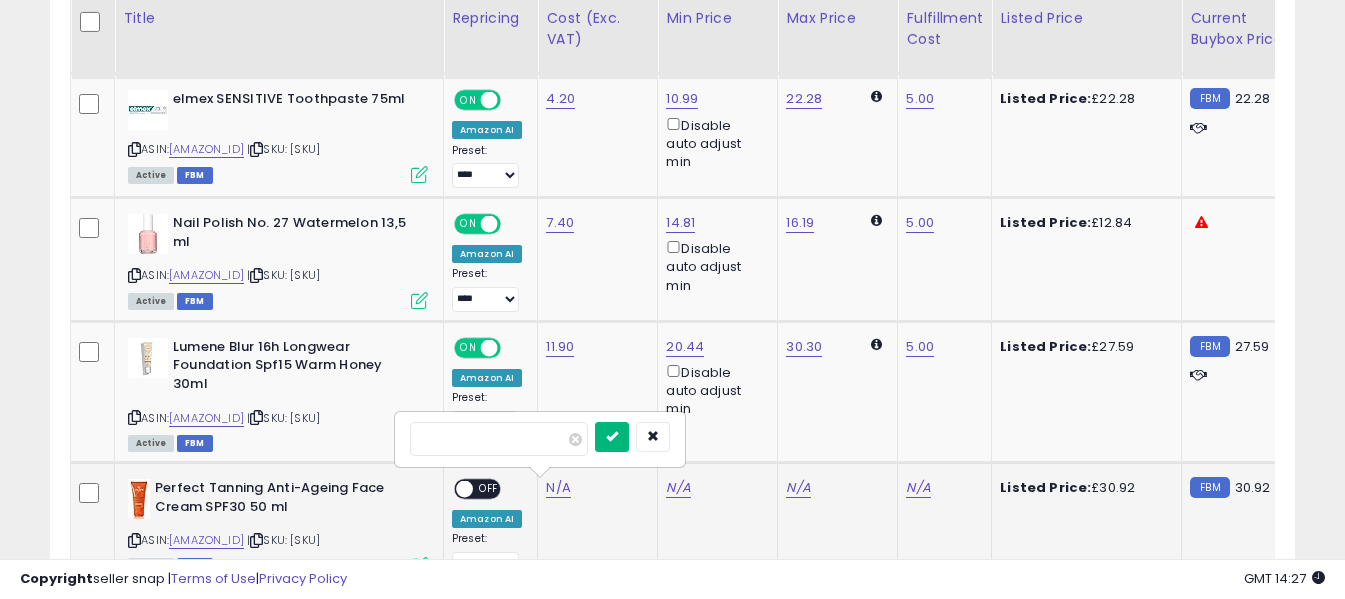 type on "*****" 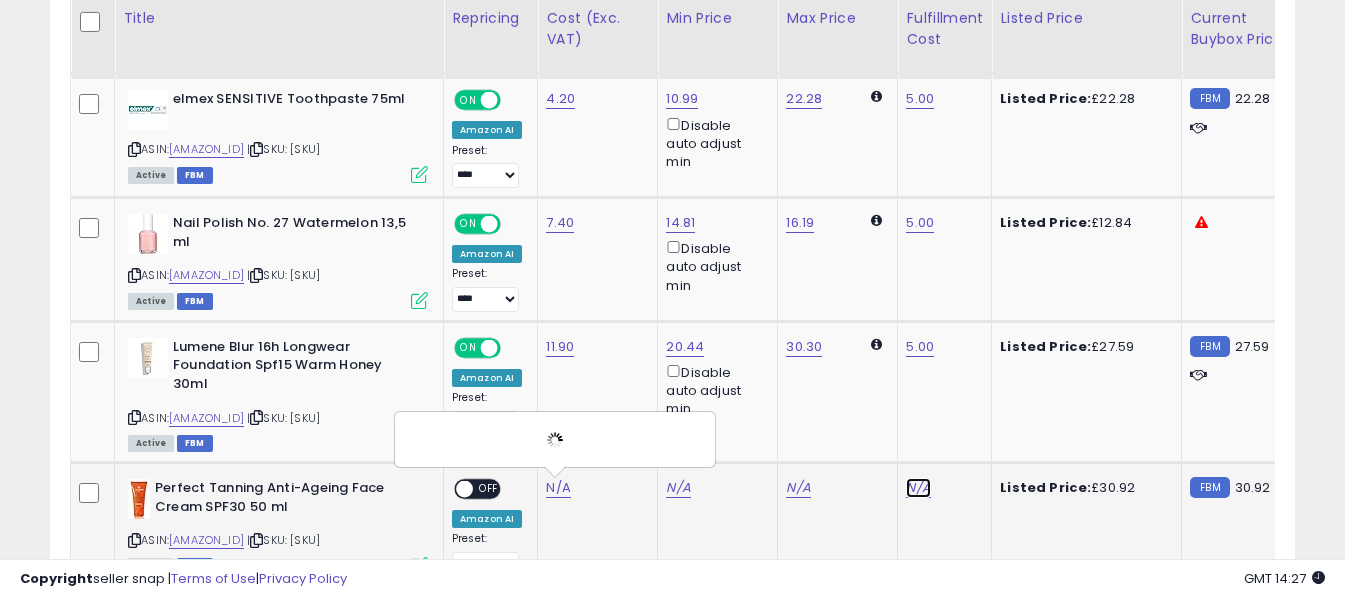 click on "N/A" at bounding box center (918, 488) 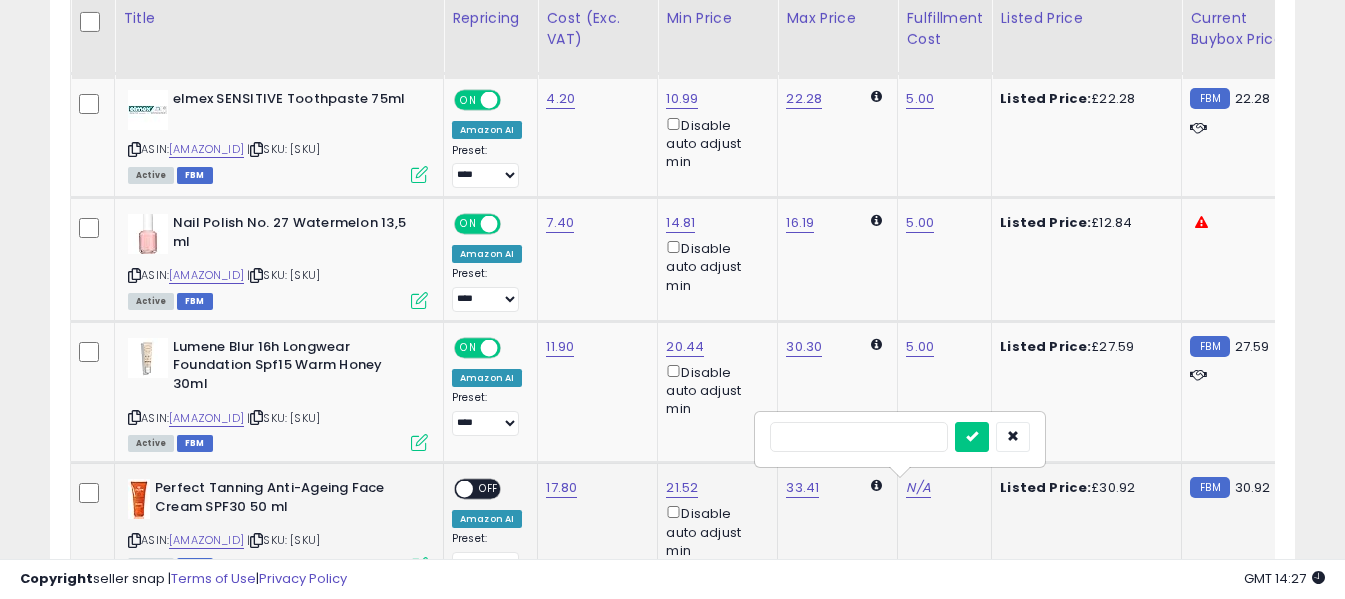 click at bounding box center [859, 437] 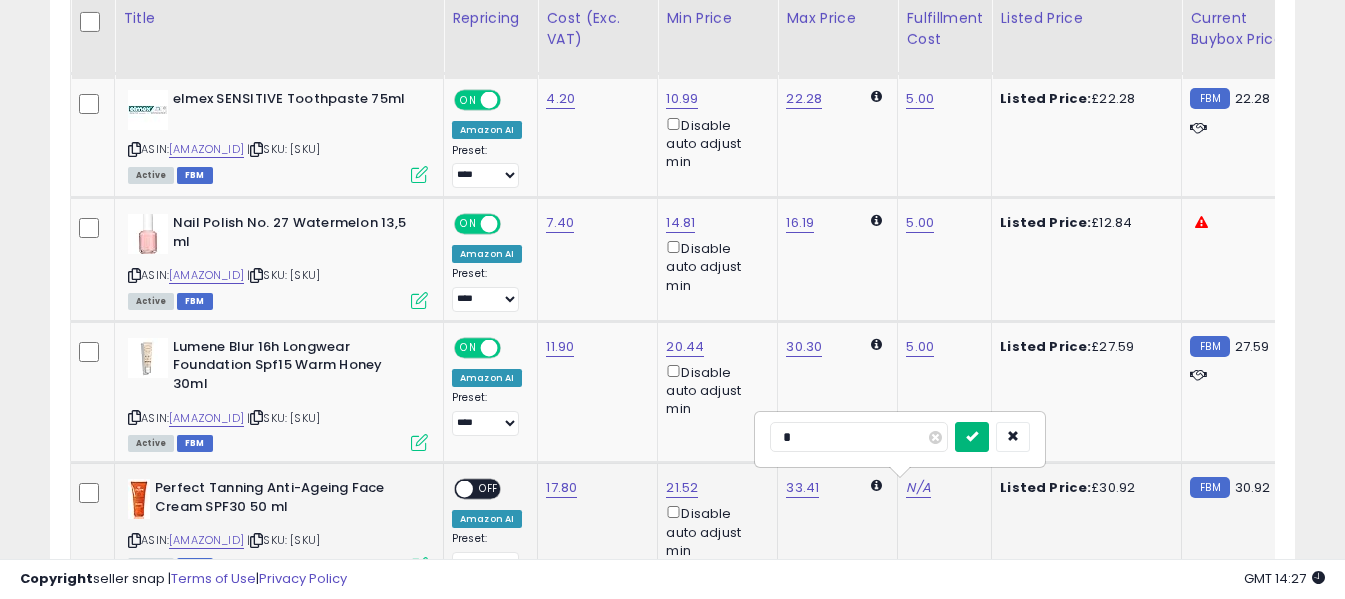 click at bounding box center [972, 436] 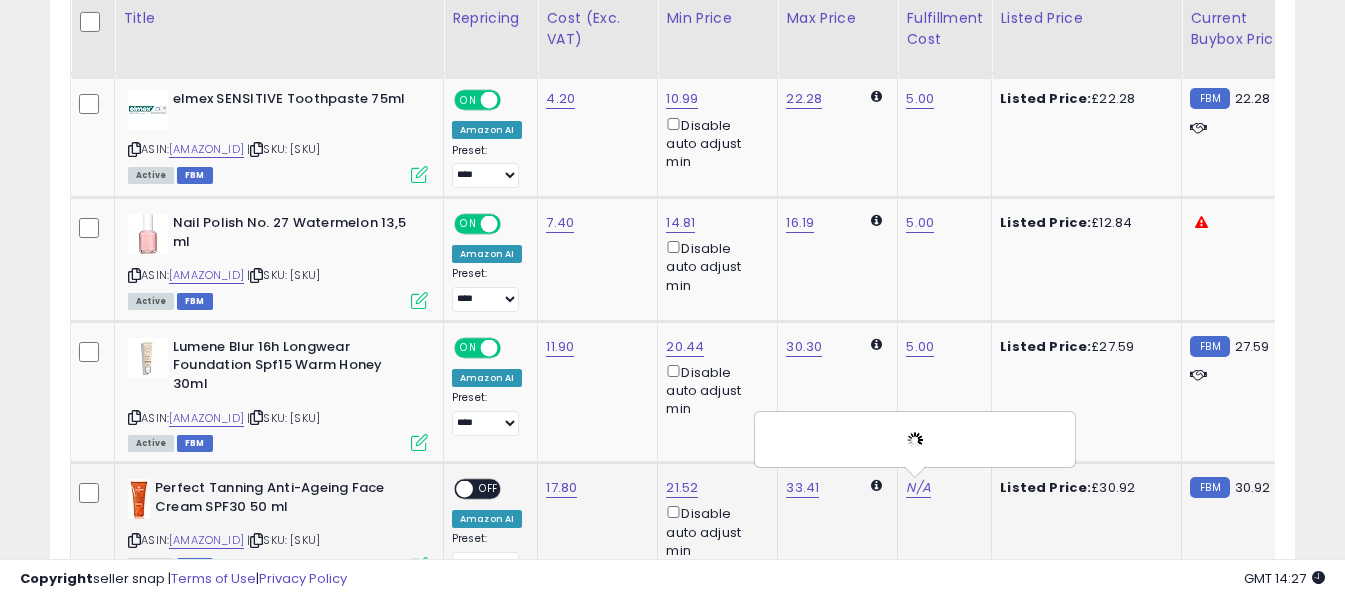 click on "OFF" at bounding box center (489, 489) 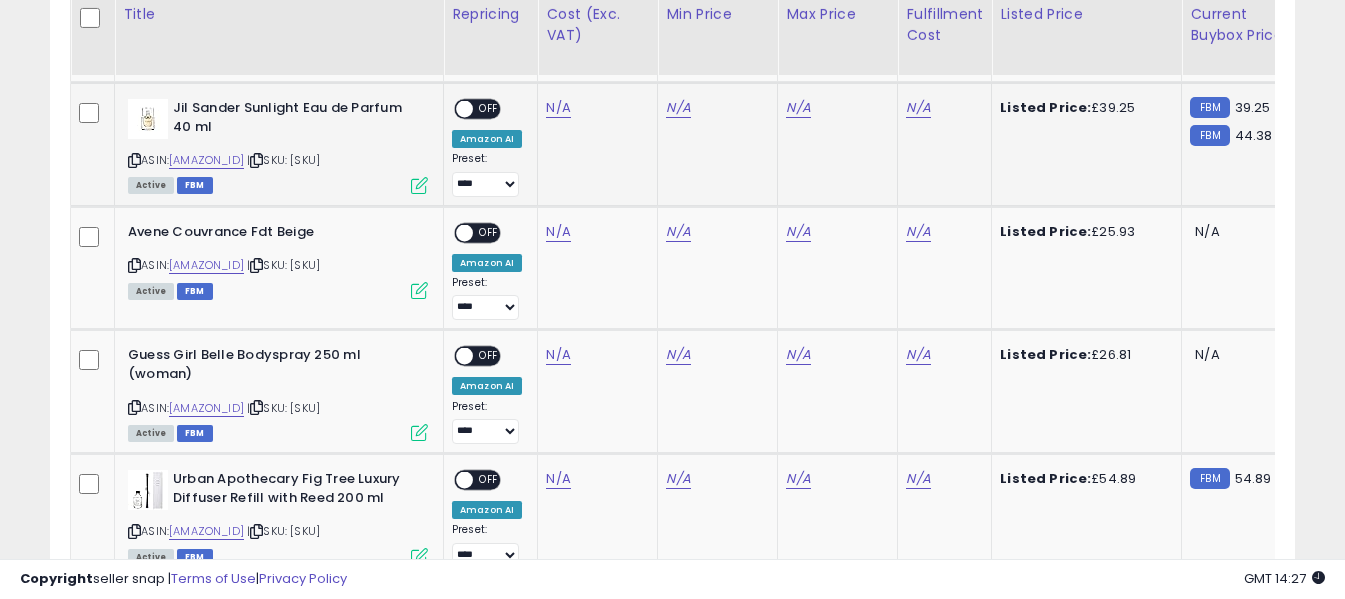 scroll, scrollTop: 1896, scrollLeft: 0, axis: vertical 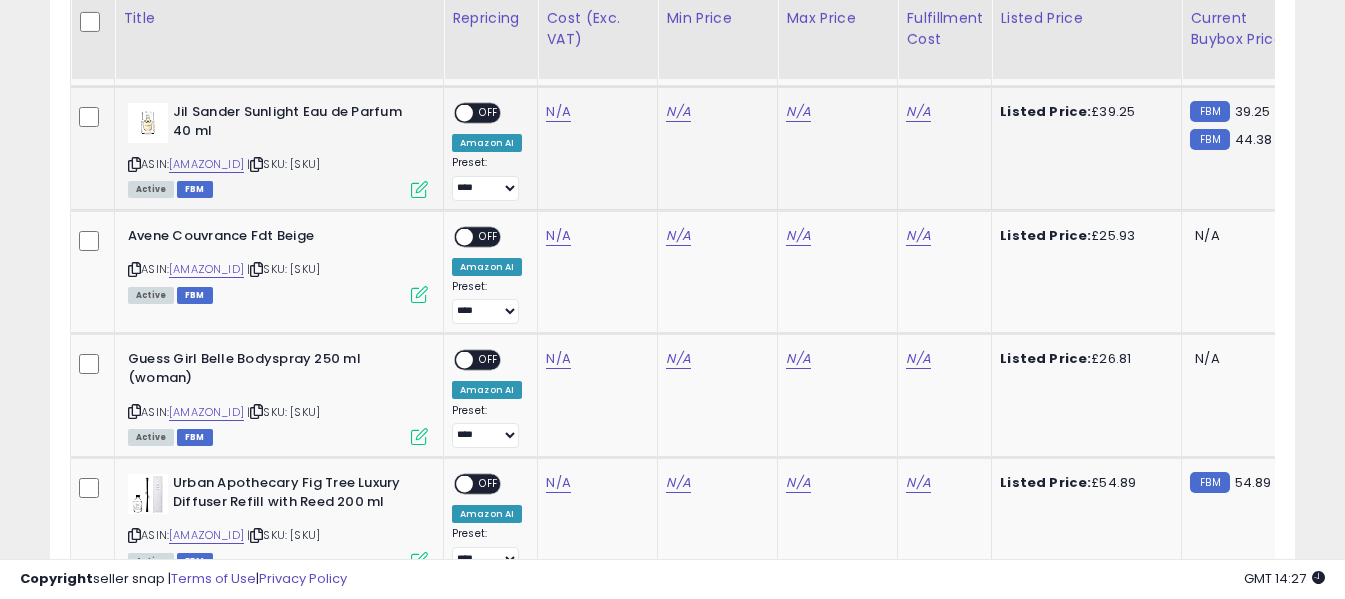 click at bounding box center (134, 164) 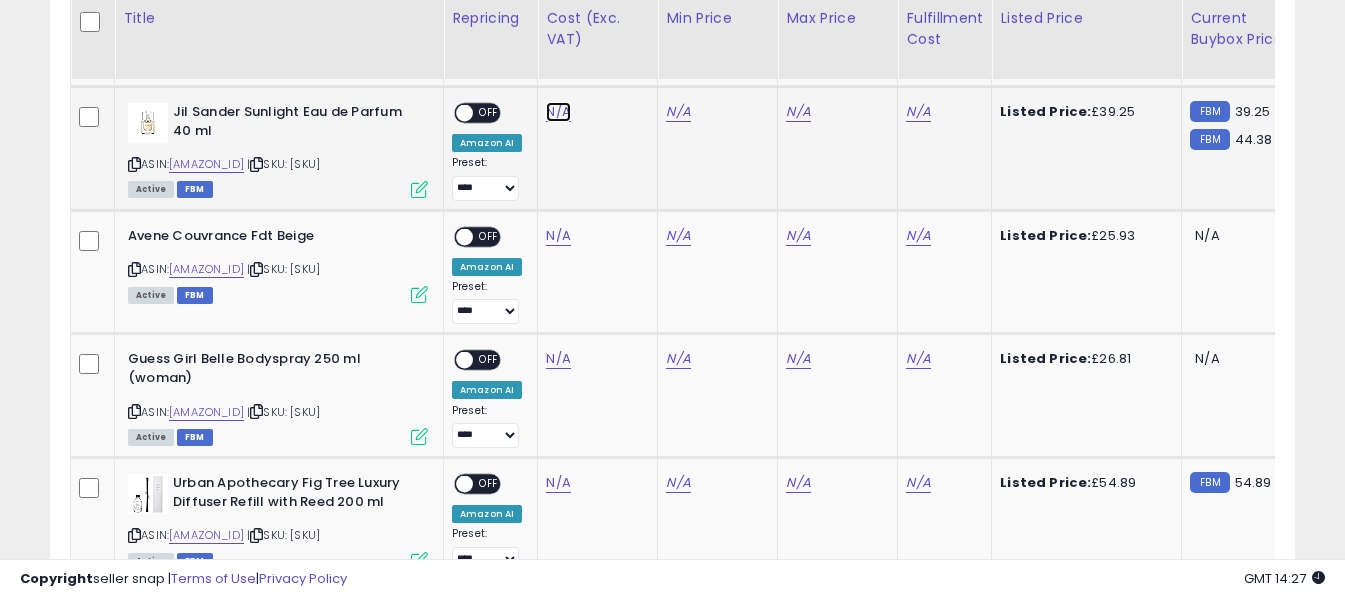 click on "N/A" at bounding box center (558, 112) 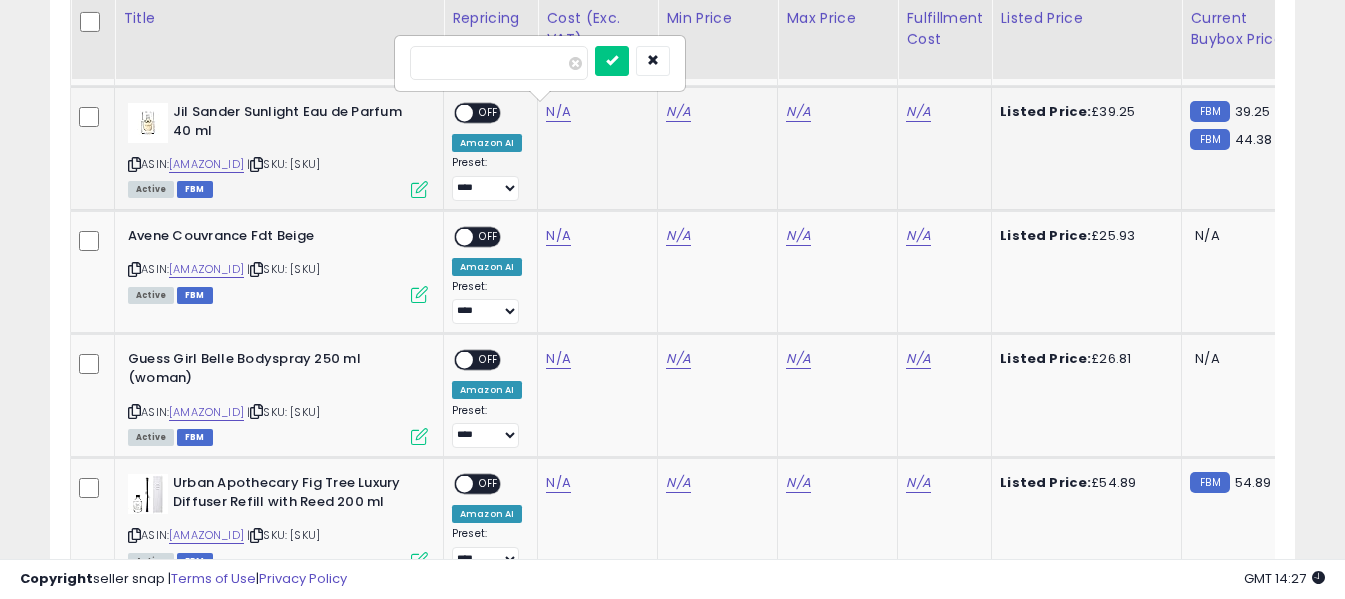 click at bounding box center [499, 63] 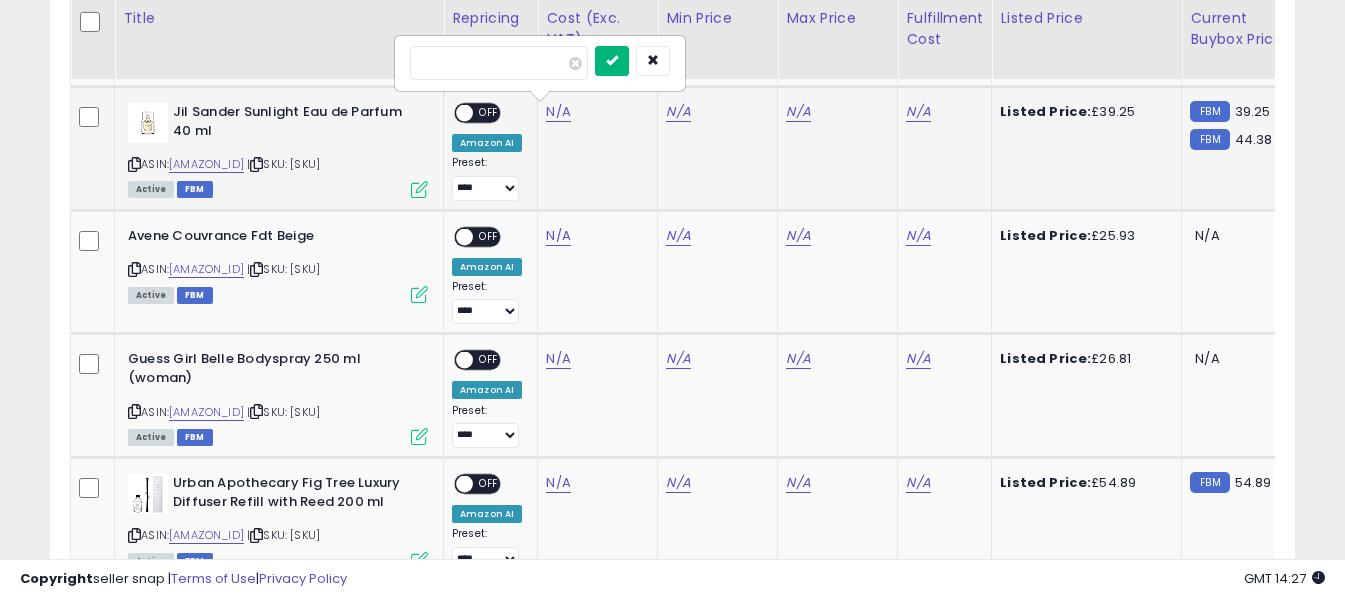 type on "*****" 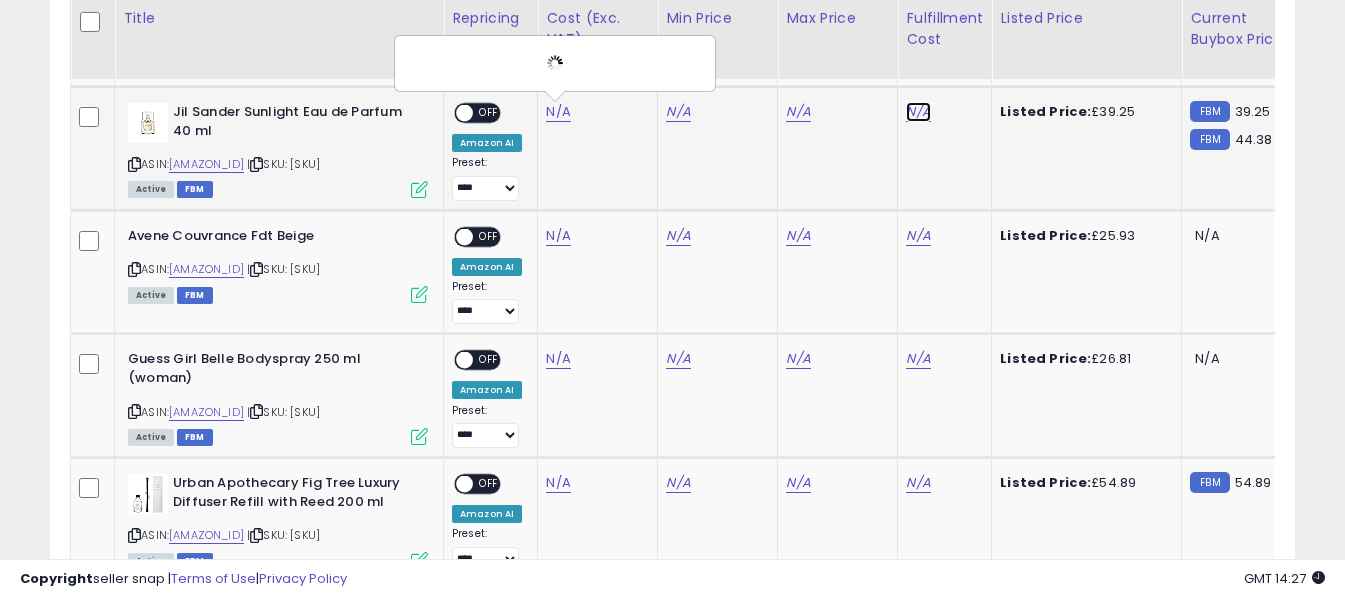 click on "N/A" at bounding box center (918, 112) 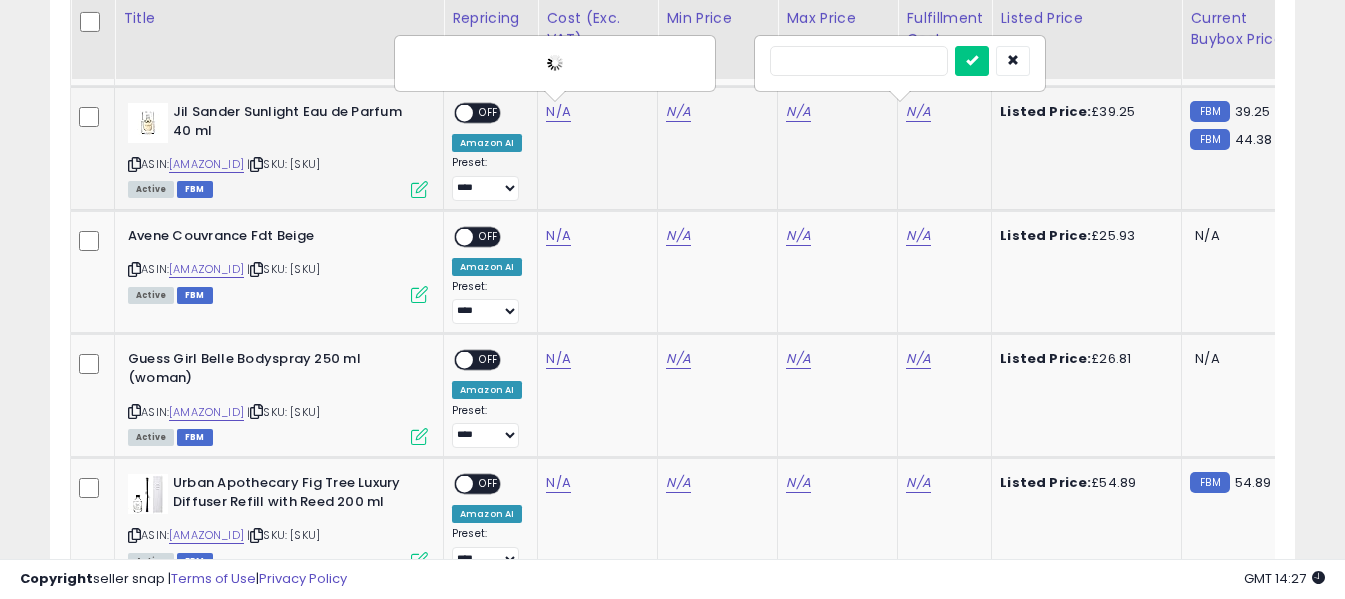 click at bounding box center [859, 61] 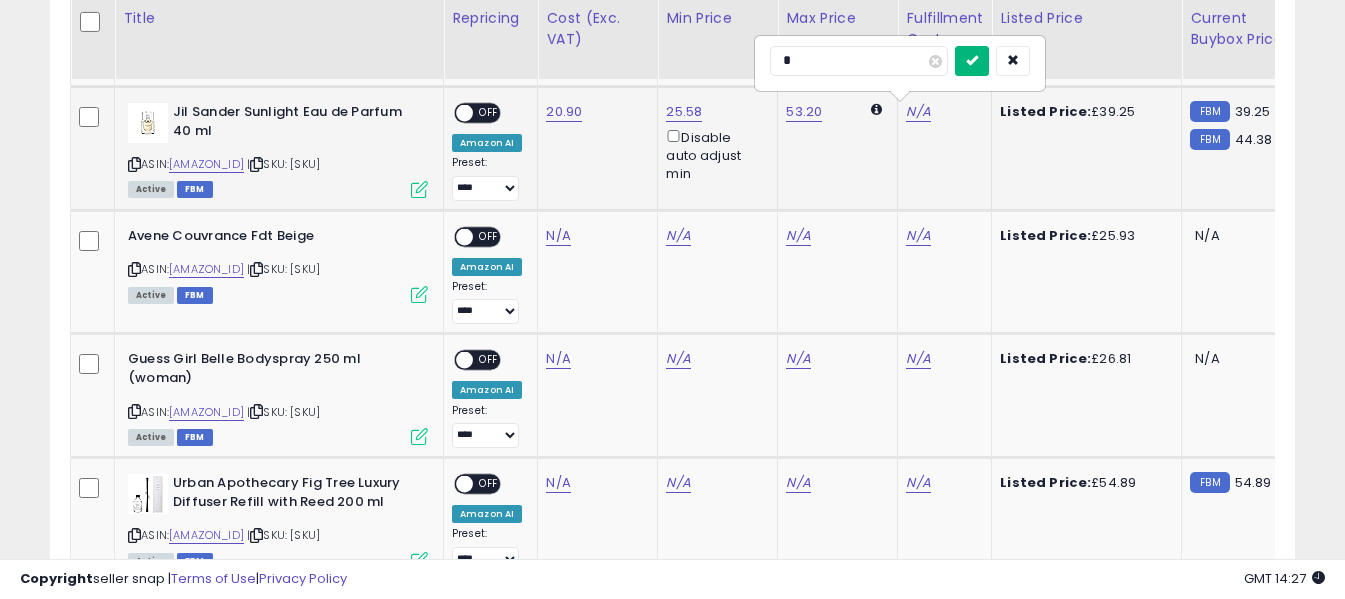 type on "*" 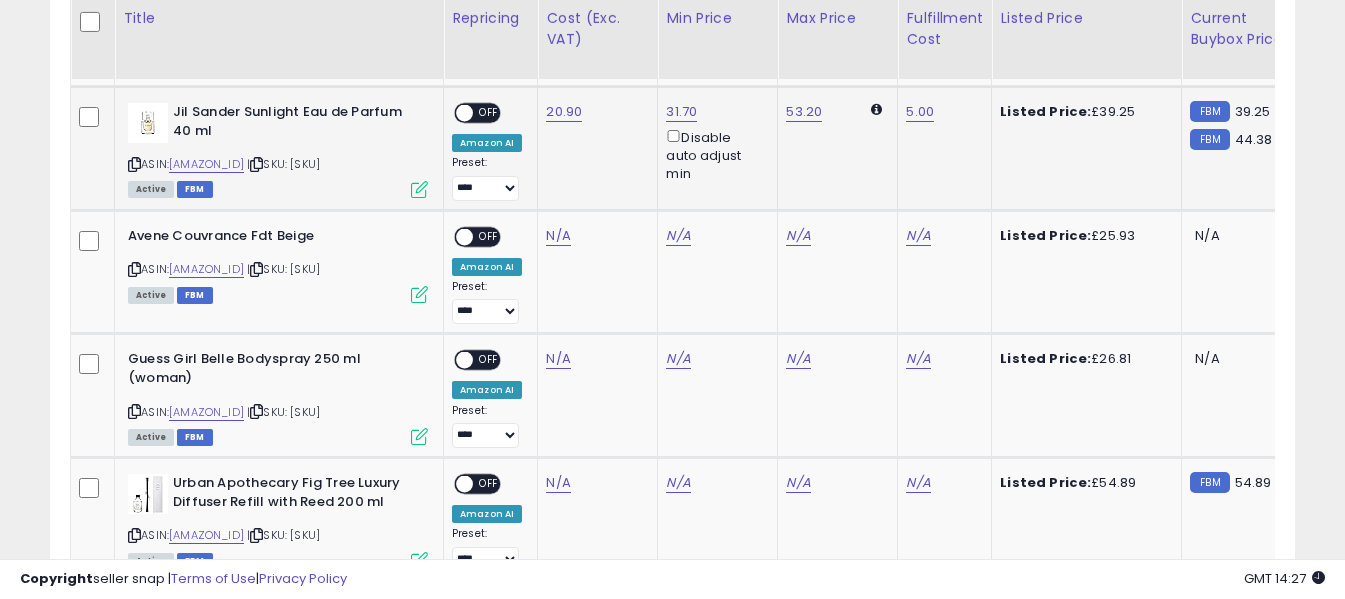 click on "OFF" at bounding box center [489, 113] 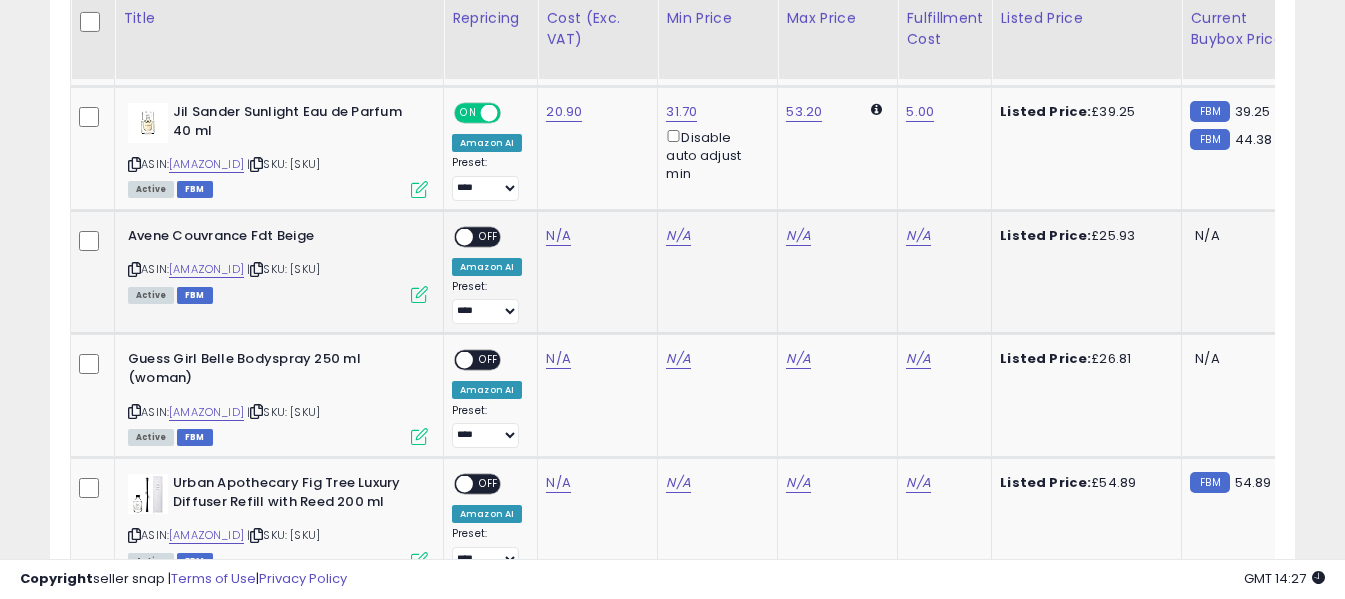 click at bounding box center (134, 269) 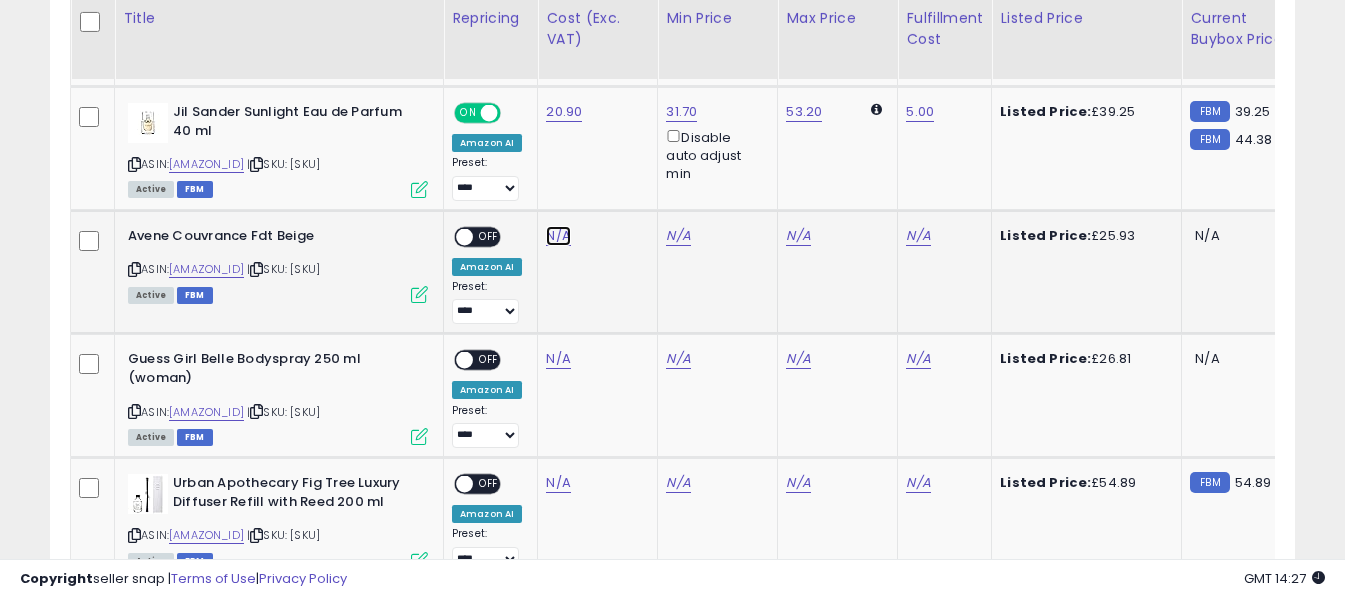 click on "N/A" at bounding box center (558, 236) 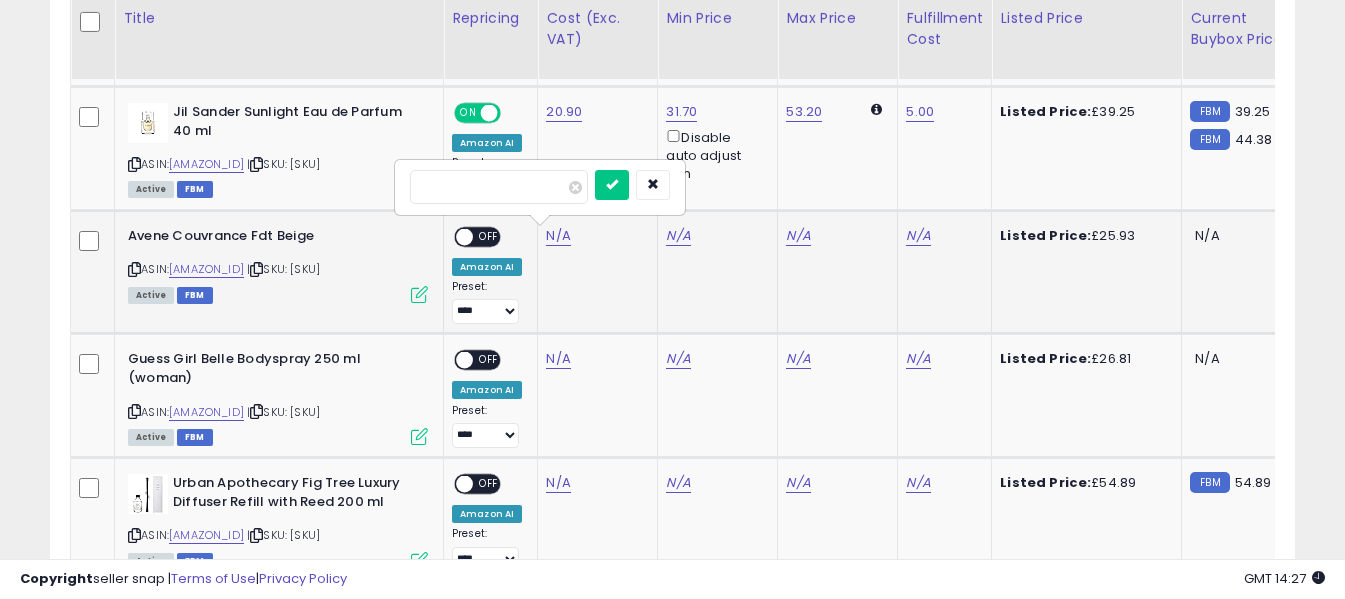 click at bounding box center [499, 187] 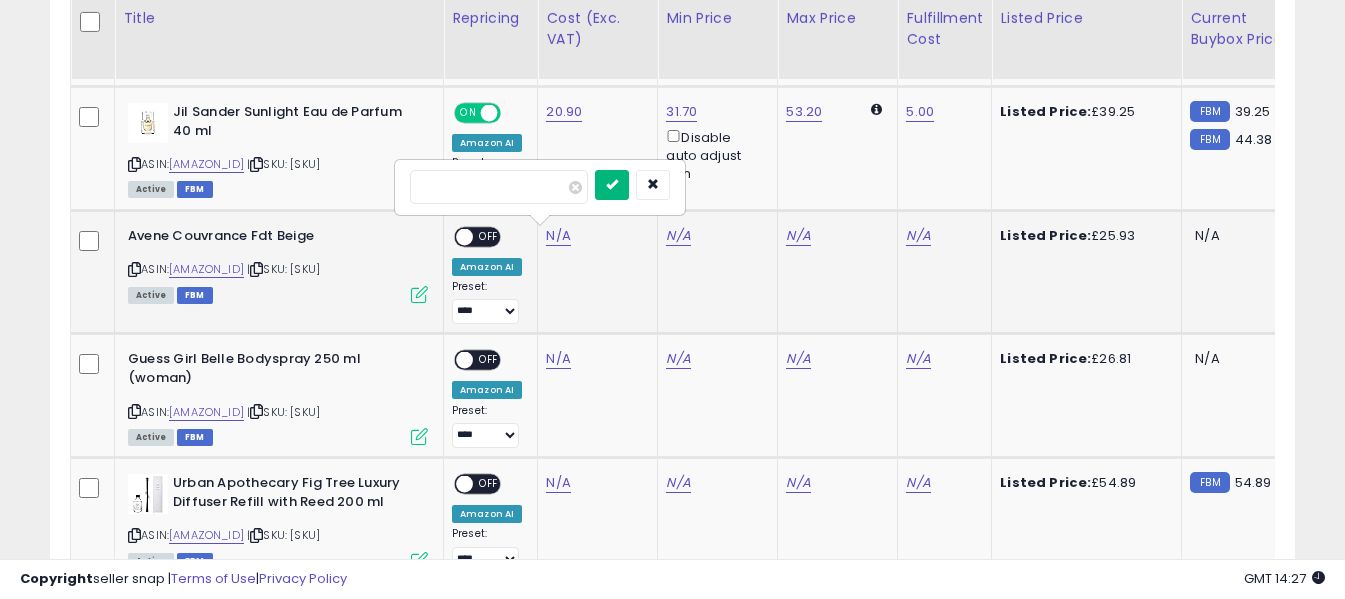 click at bounding box center (612, 184) 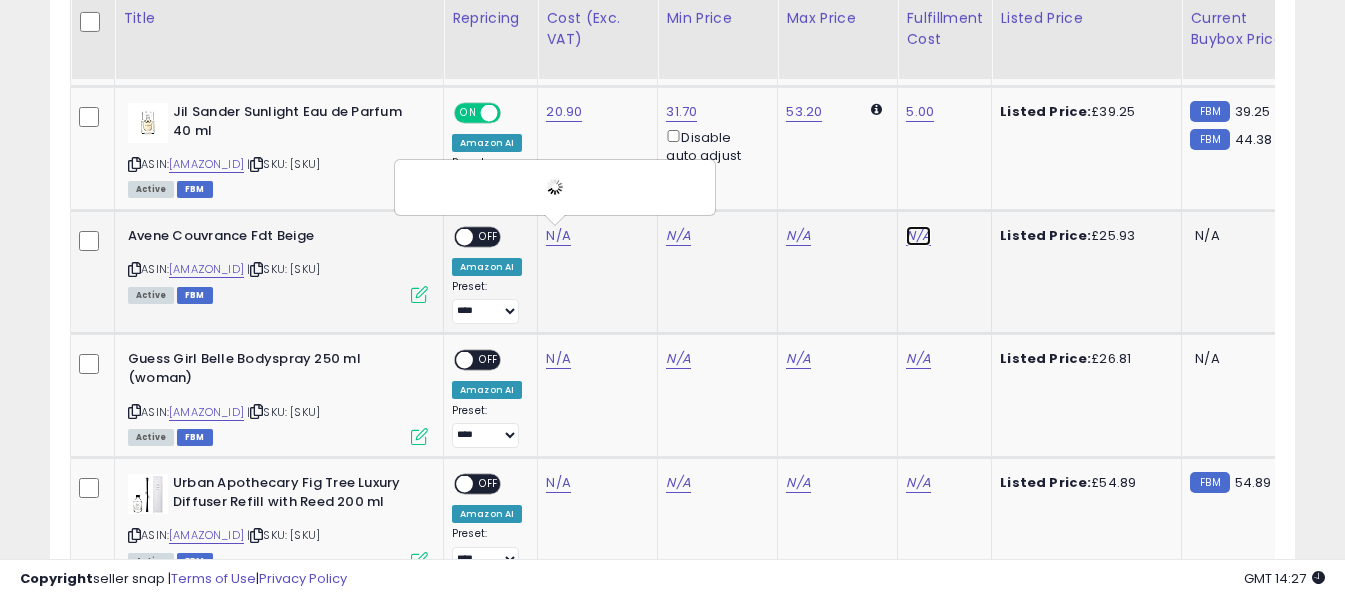click on "N/A" at bounding box center [918, 236] 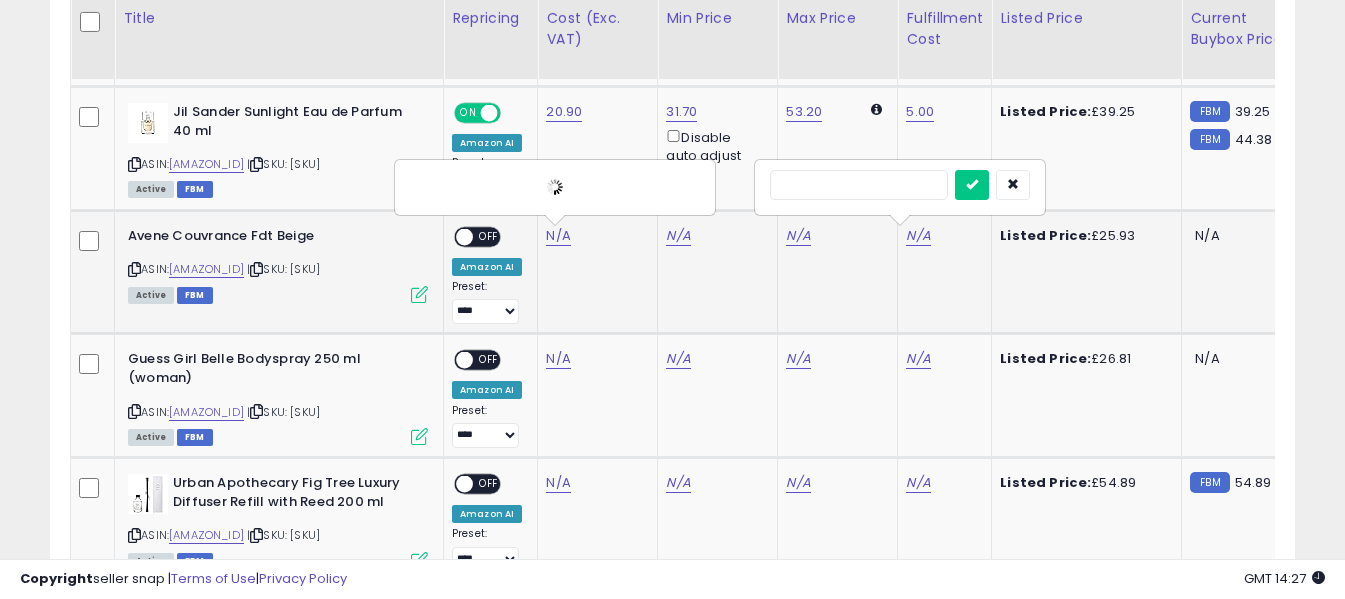 click at bounding box center [859, 185] 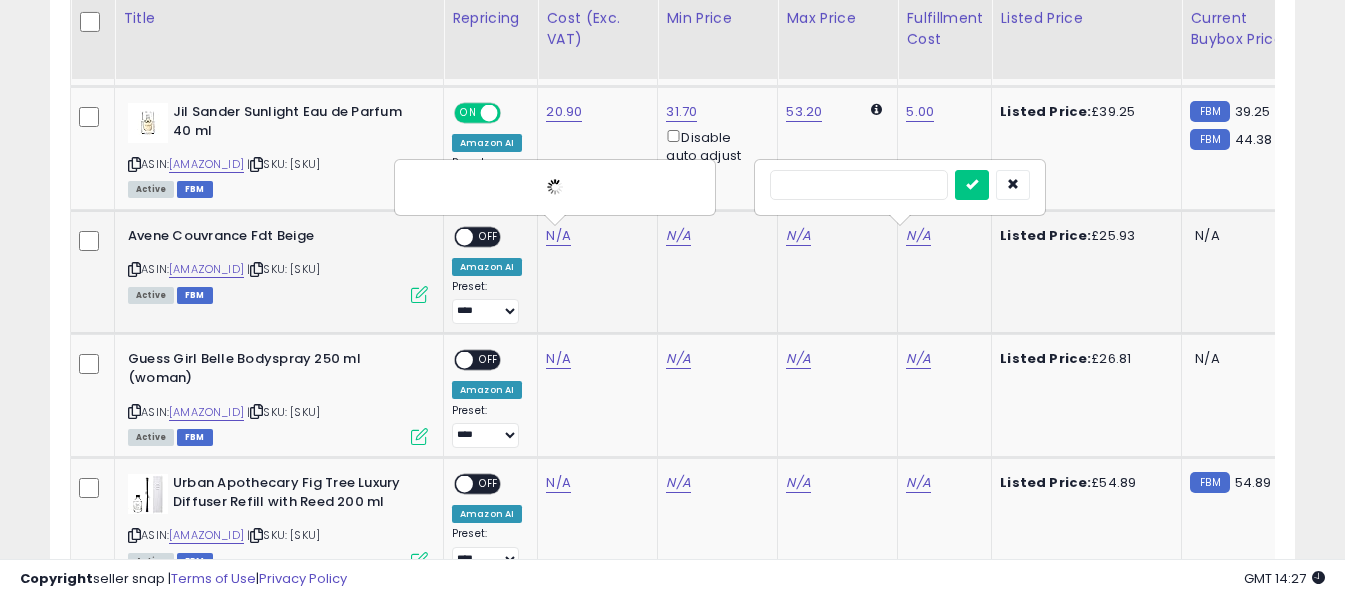 type on "*" 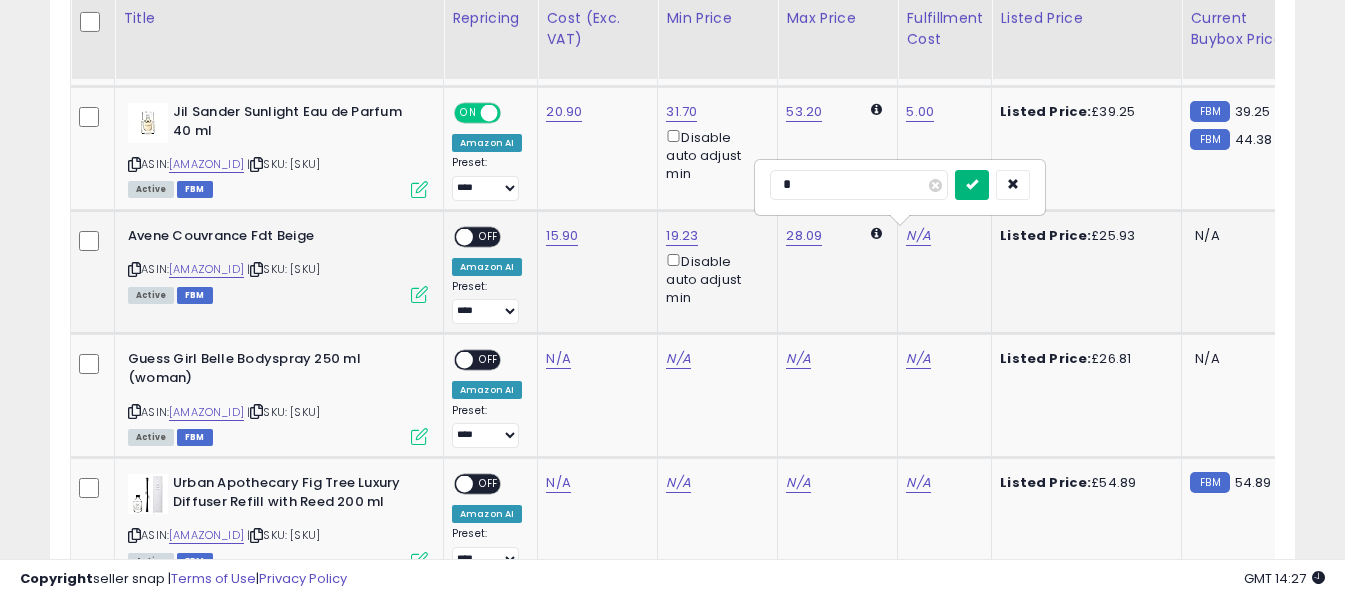 click at bounding box center [972, 185] 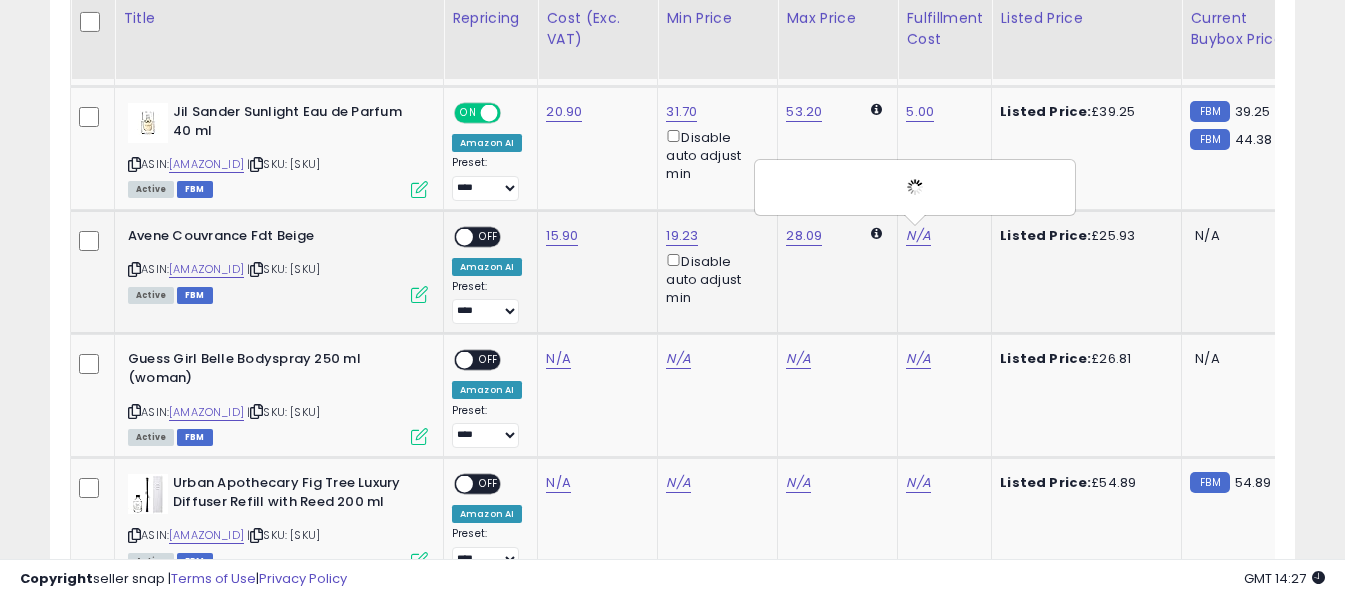 click on "OFF" at bounding box center (489, 236) 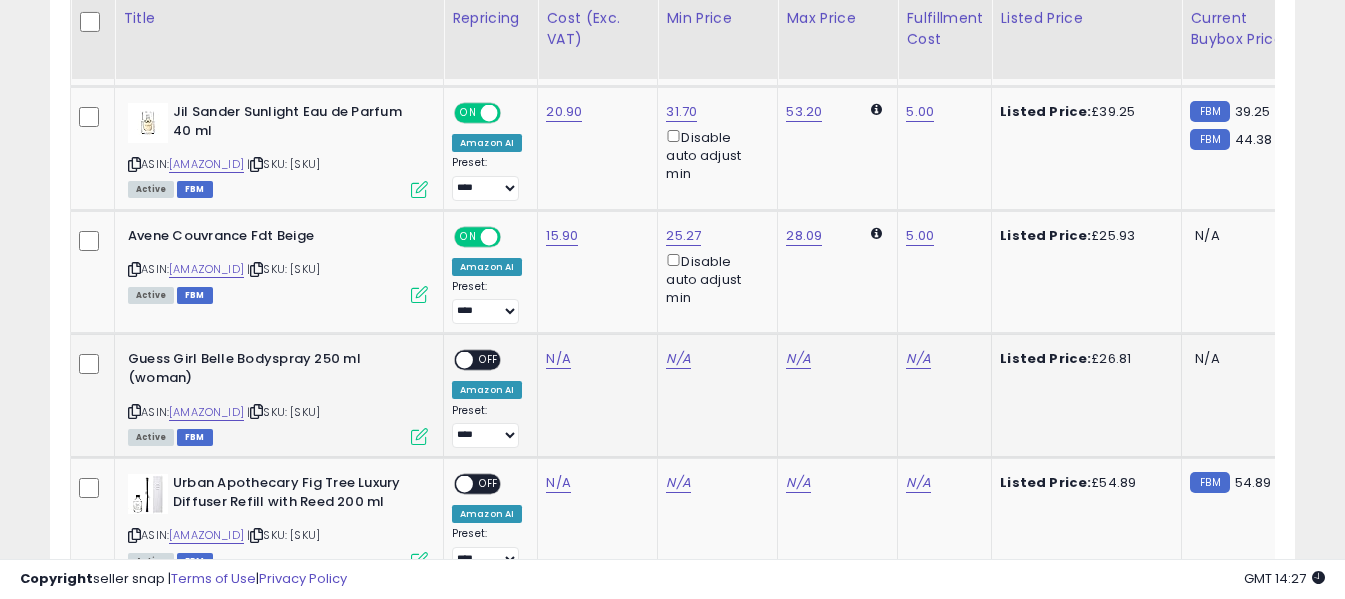 click at bounding box center [134, 411] 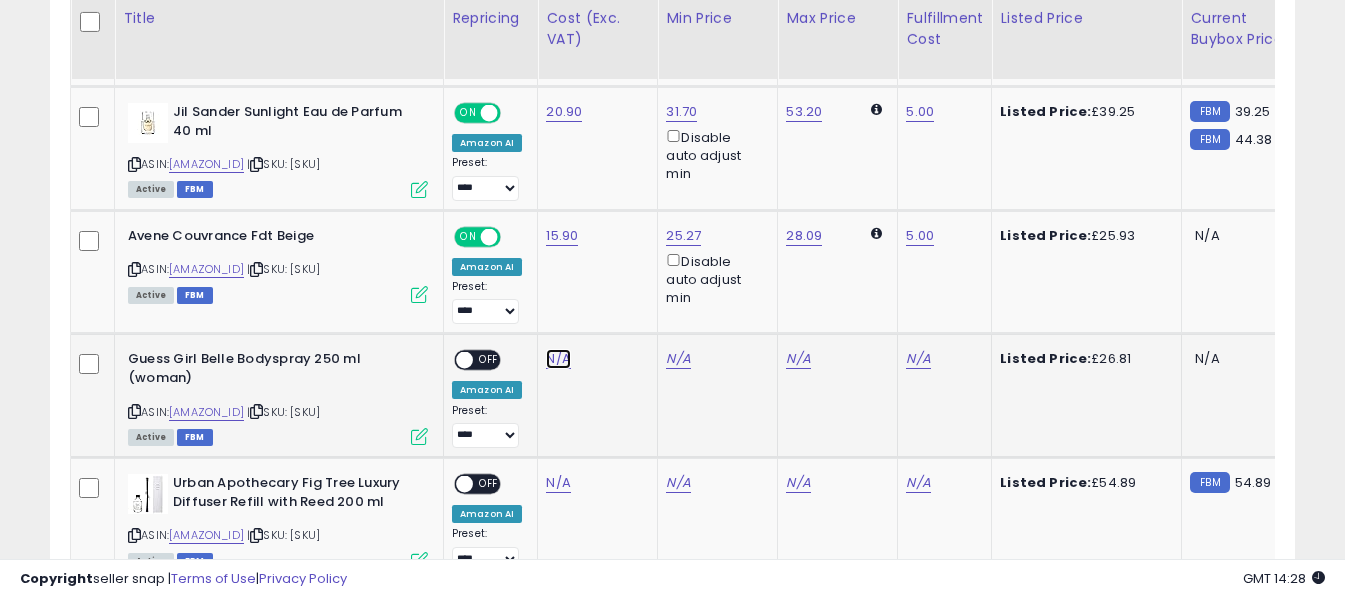 click on "N/A" at bounding box center (558, 359) 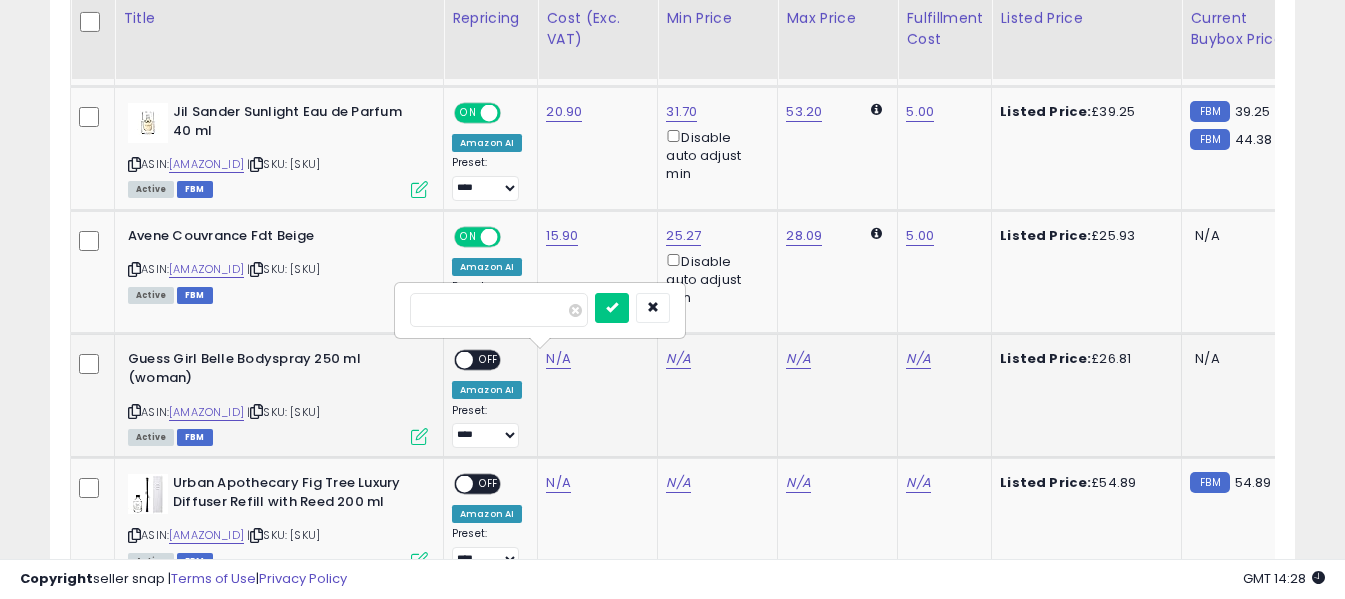 click at bounding box center (499, 310) 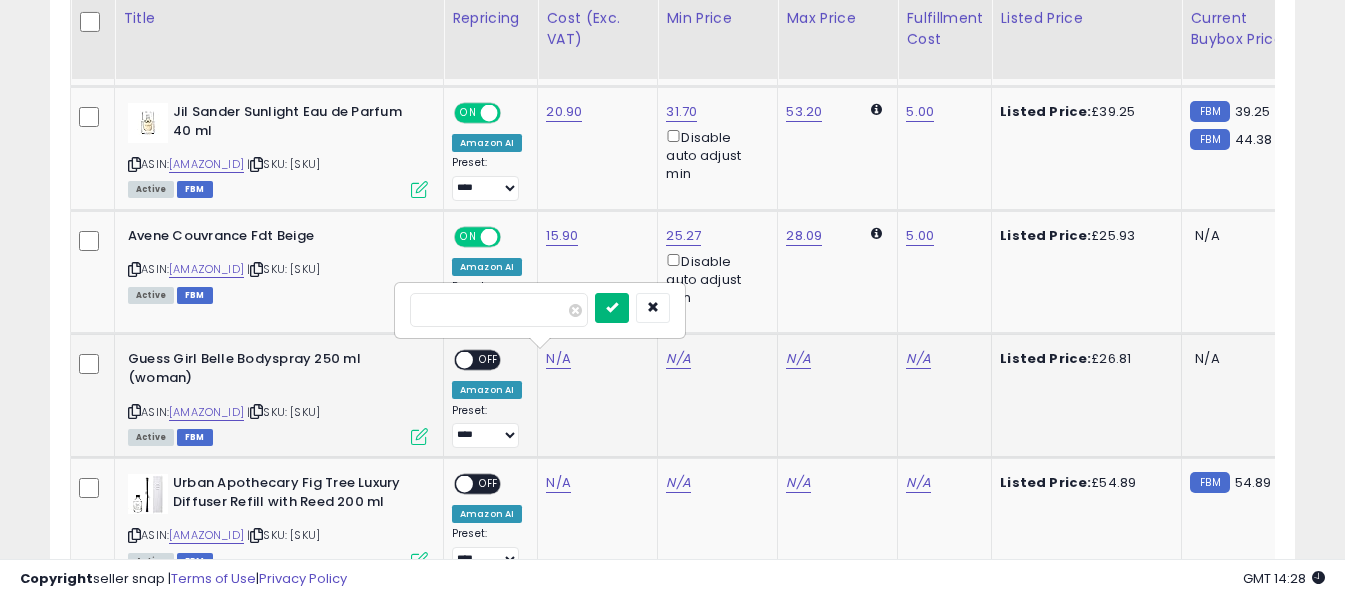 type on "**" 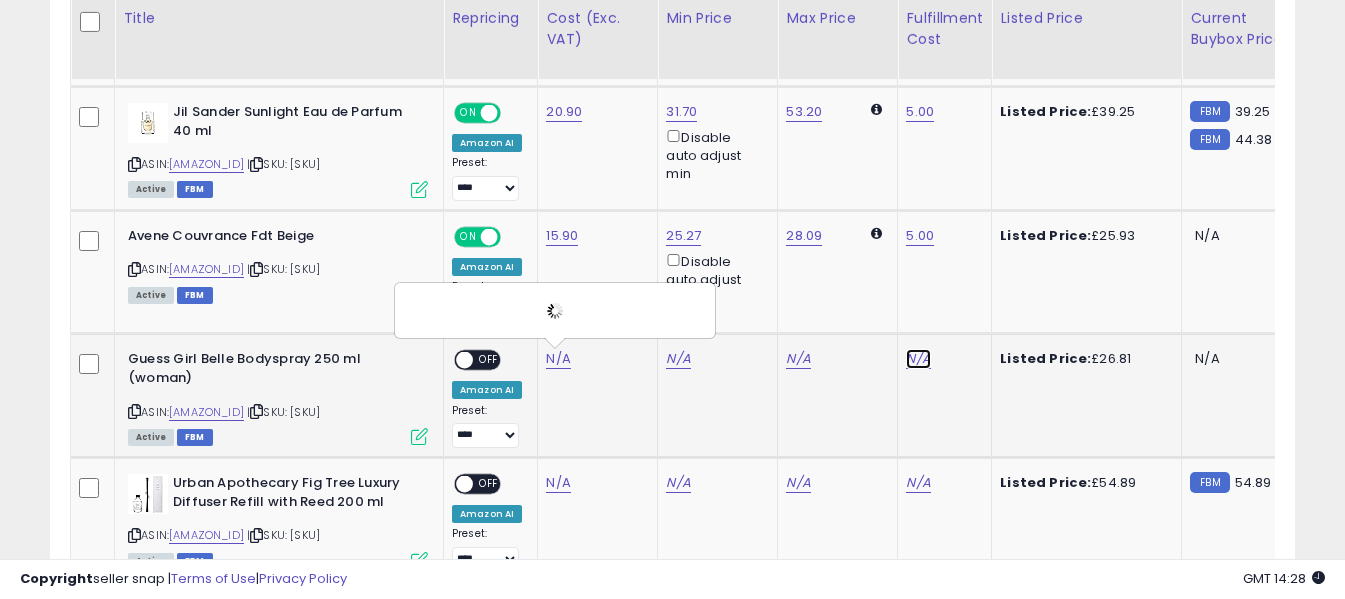 click on "N/A" at bounding box center [918, 359] 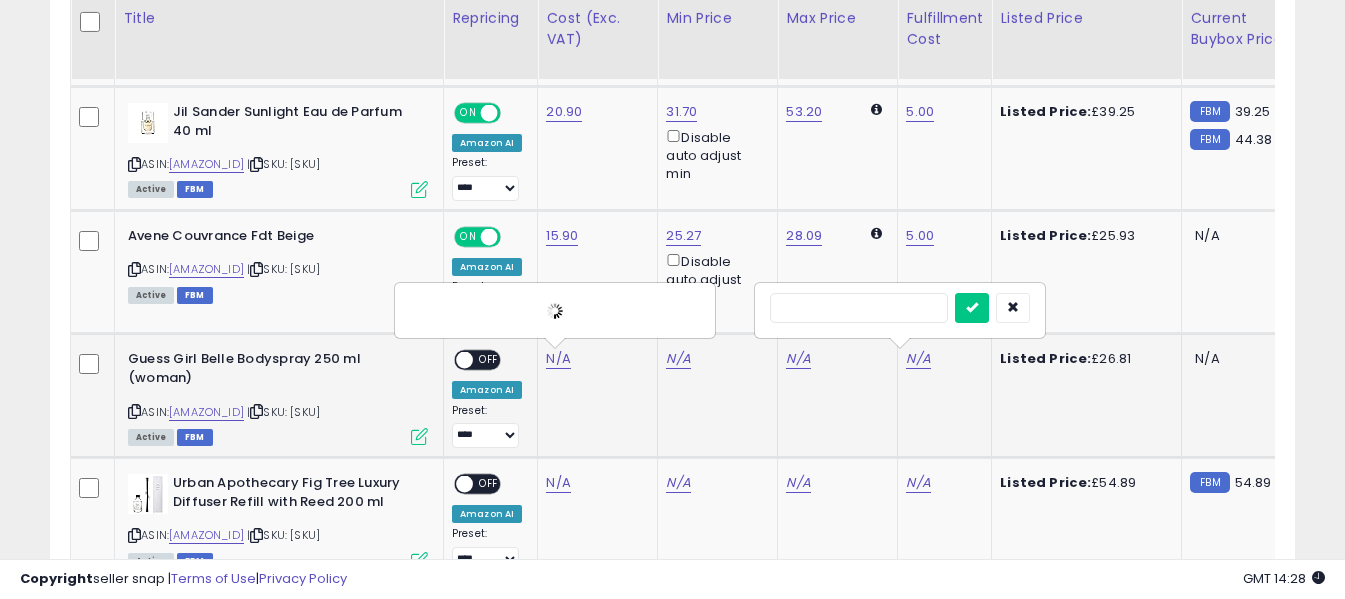 click at bounding box center [859, 308] 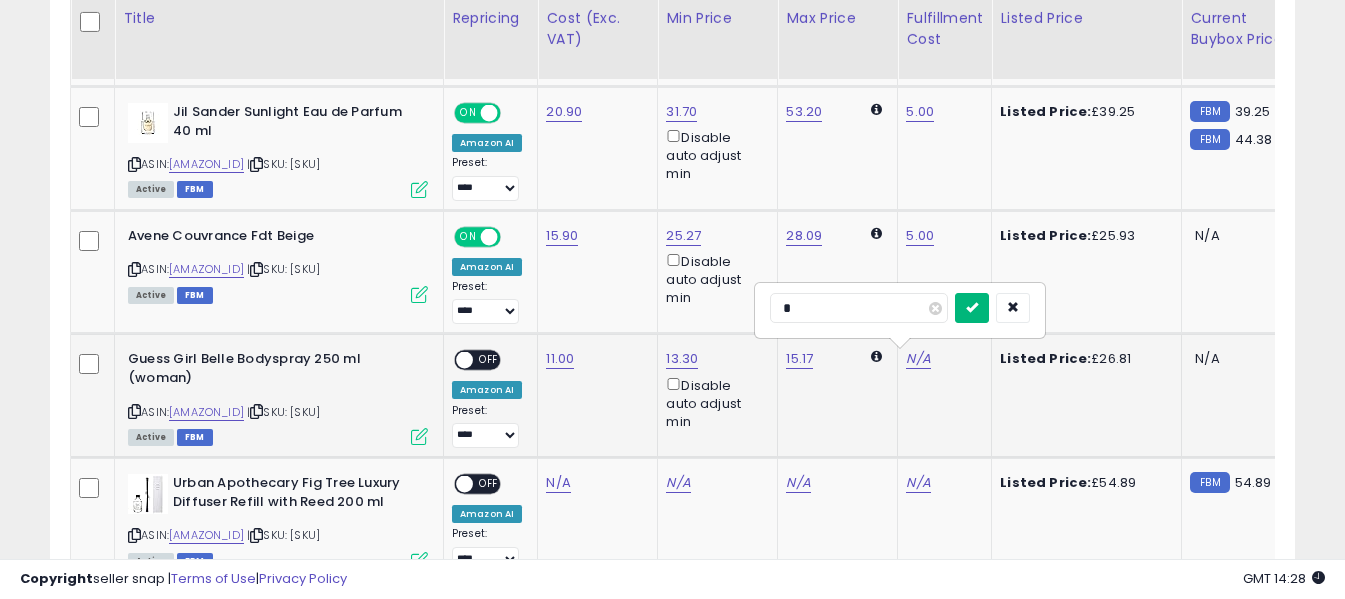 type on "*" 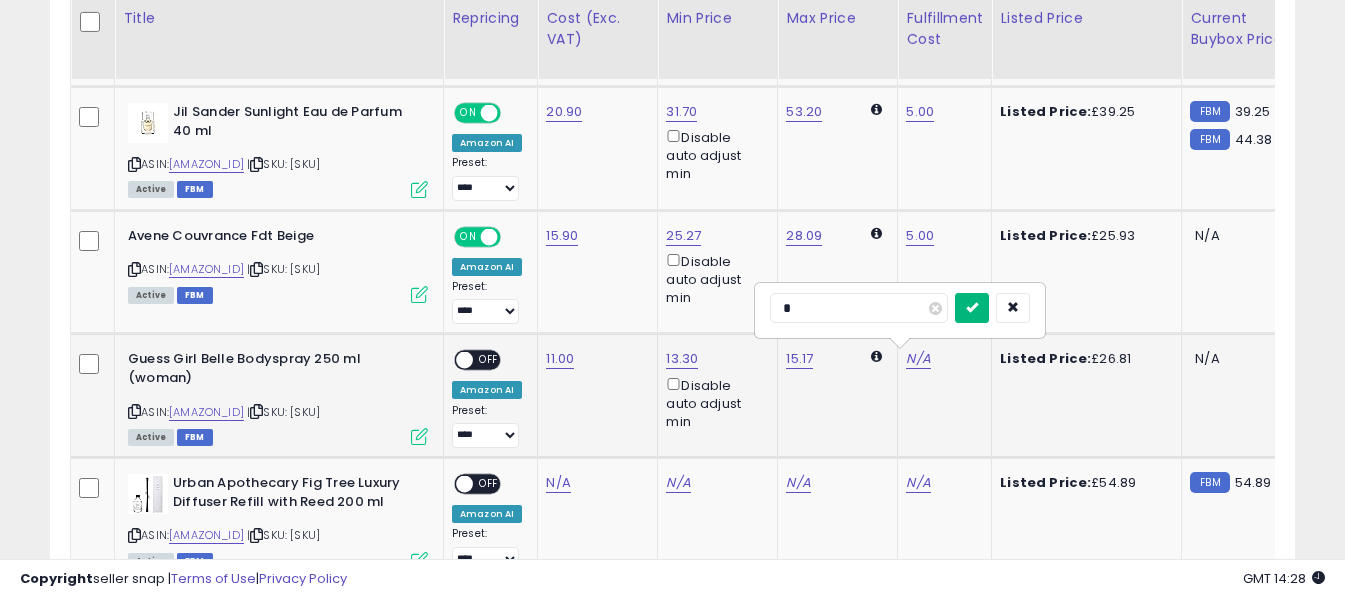 drag, startPoint x: 1001, startPoint y: 297, endPoint x: 987, endPoint y: 305, distance: 16.124516 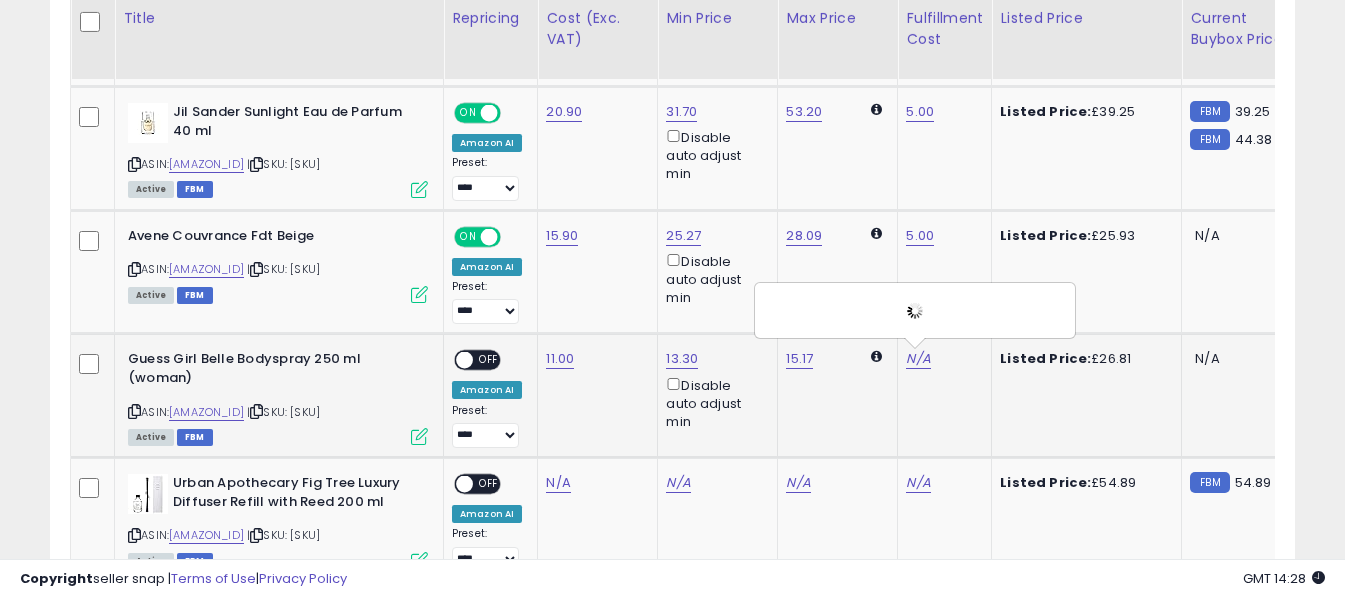 click on "OFF" at bounding box center [489, 360] 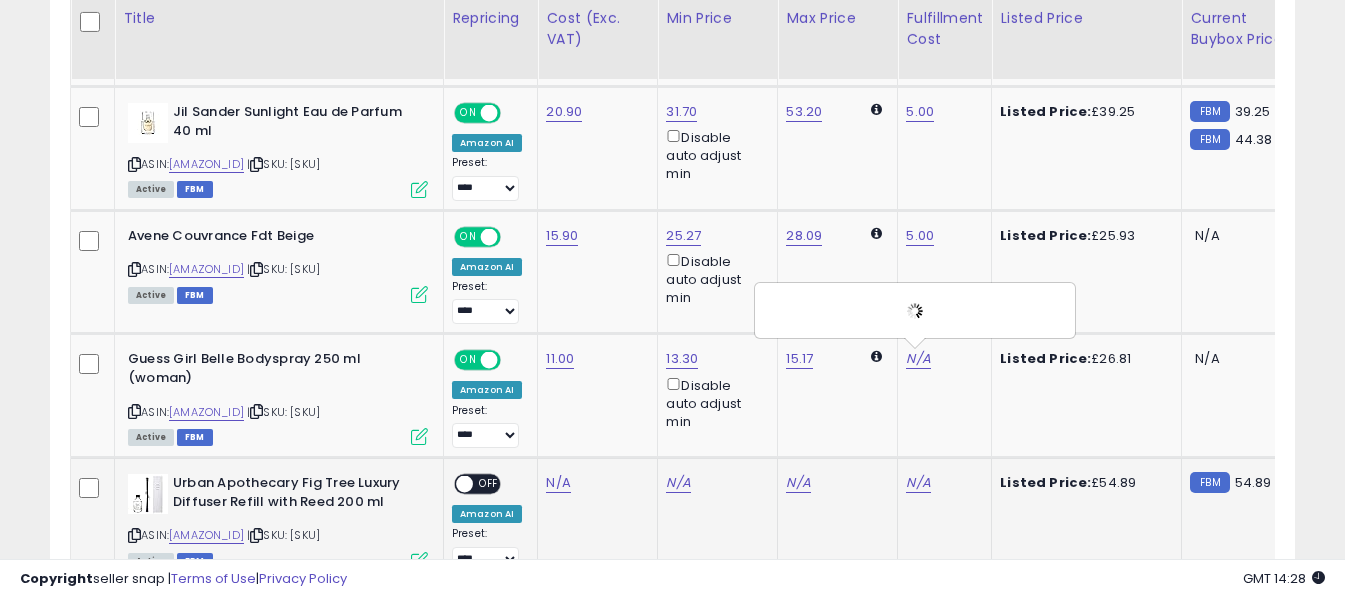click at bounding box center [134, 535] 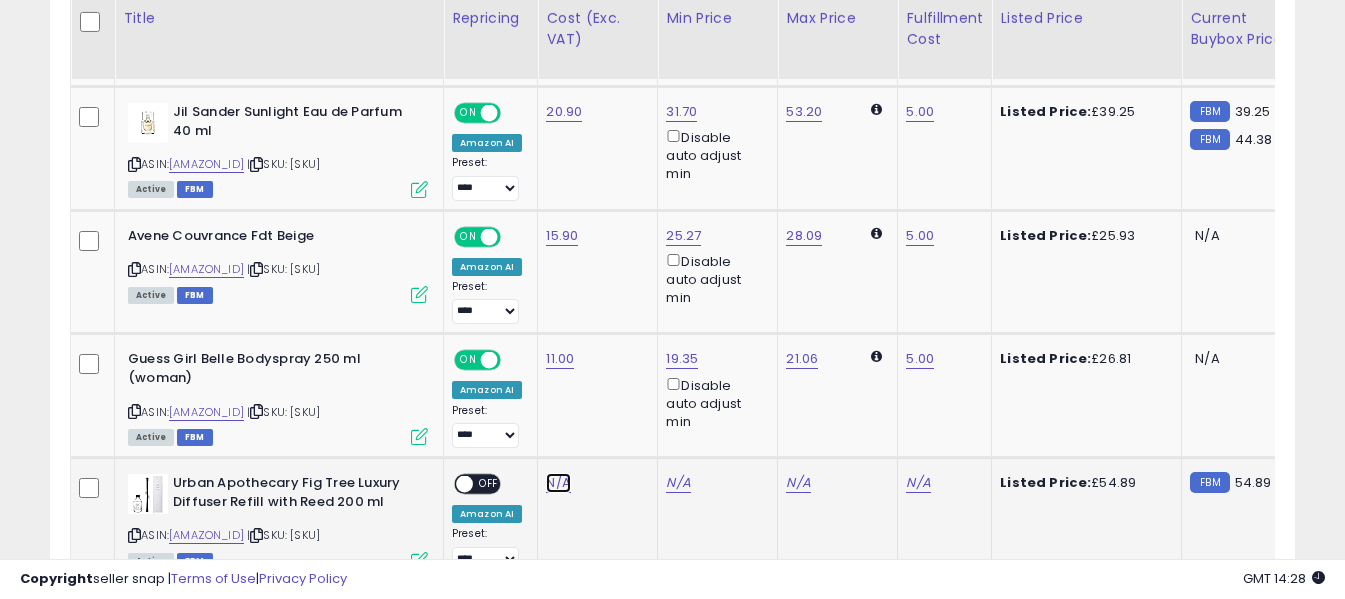 click on "N/A" at bounding box center [558, 483] 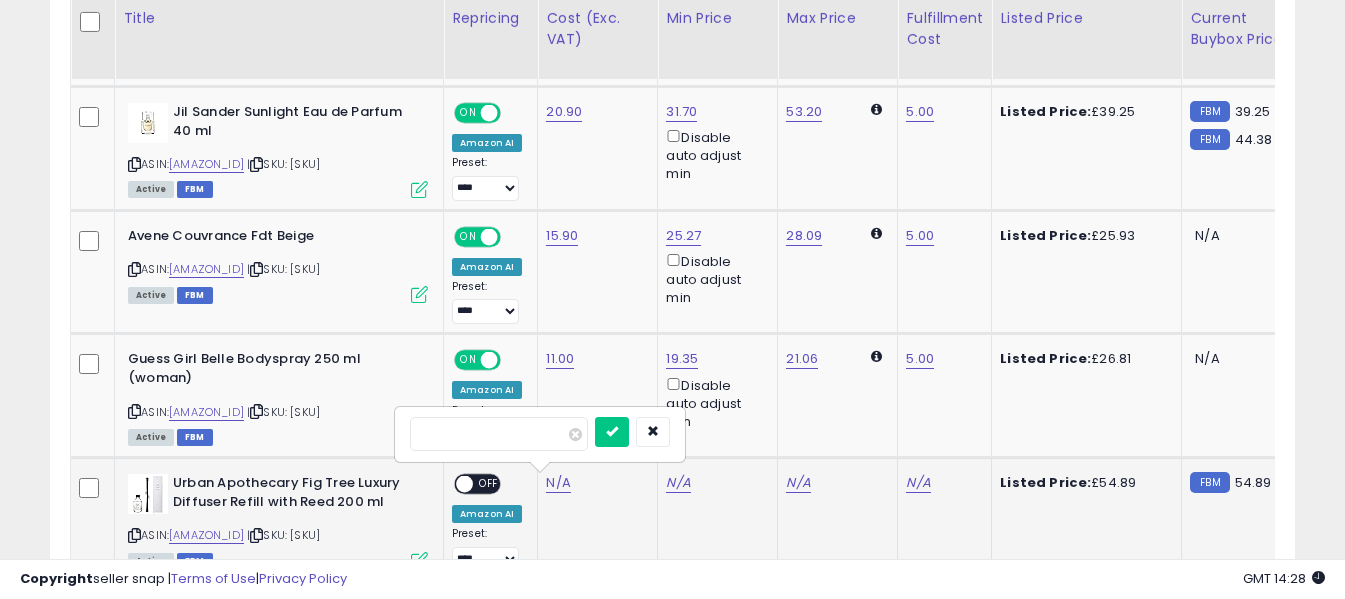 click at bounding box center [499, 434] 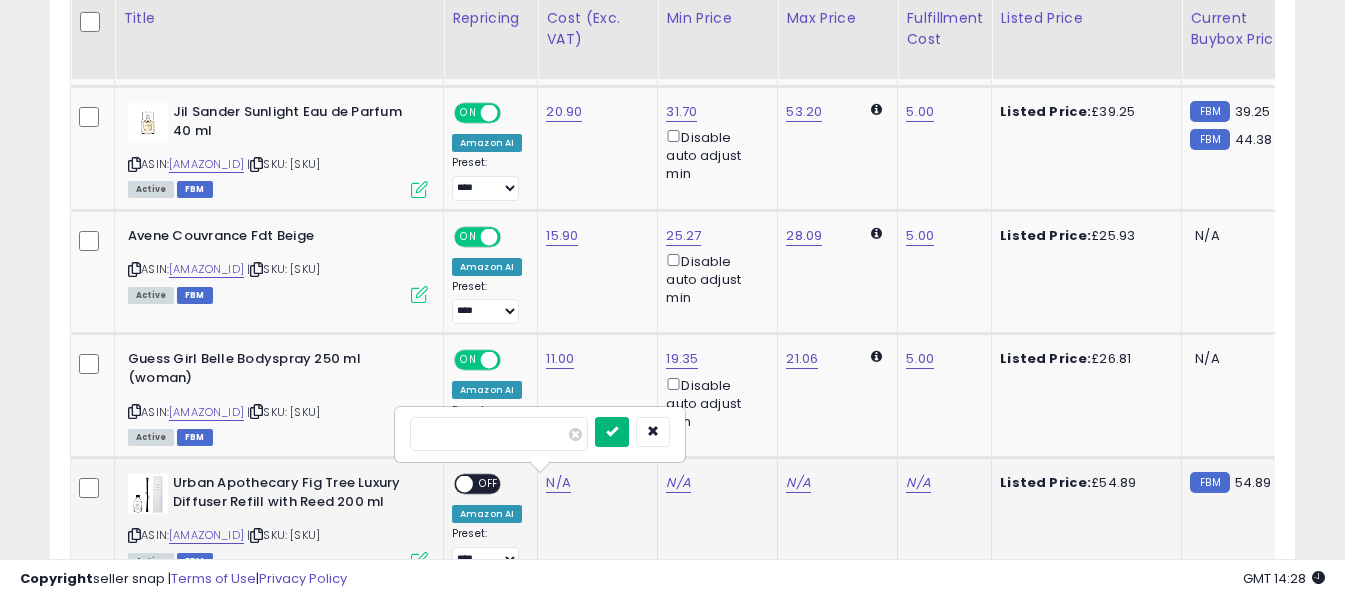 type on "*****" 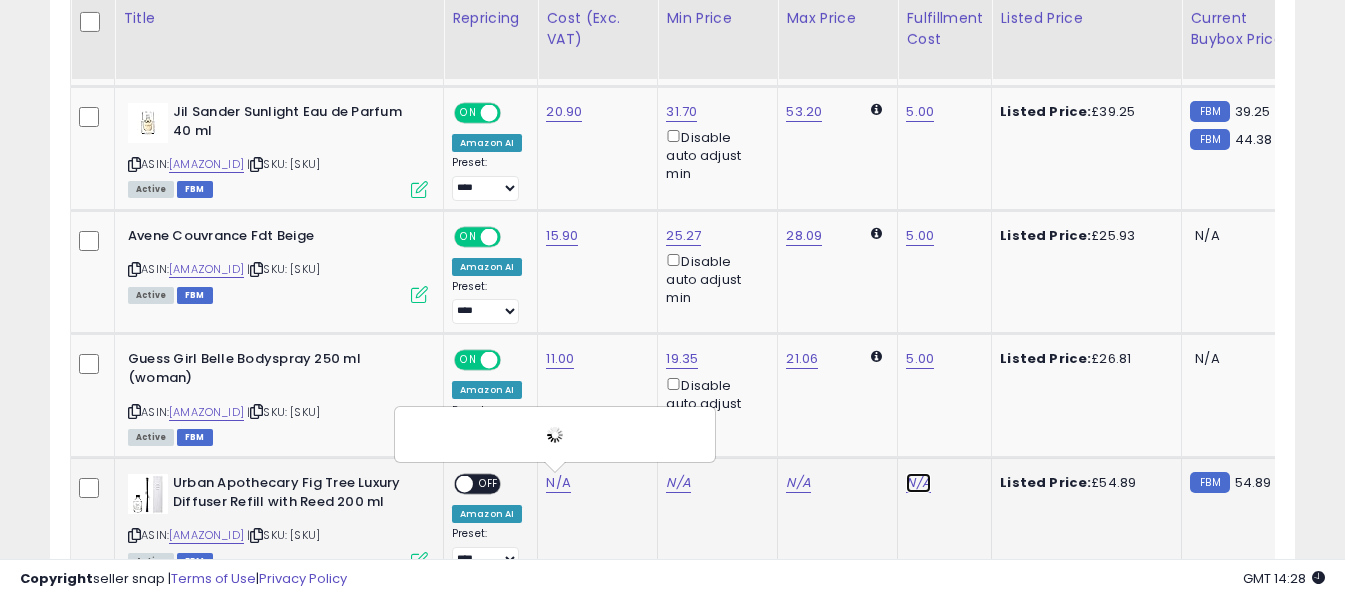 click on "N/A" at bounding box center (918, 483) 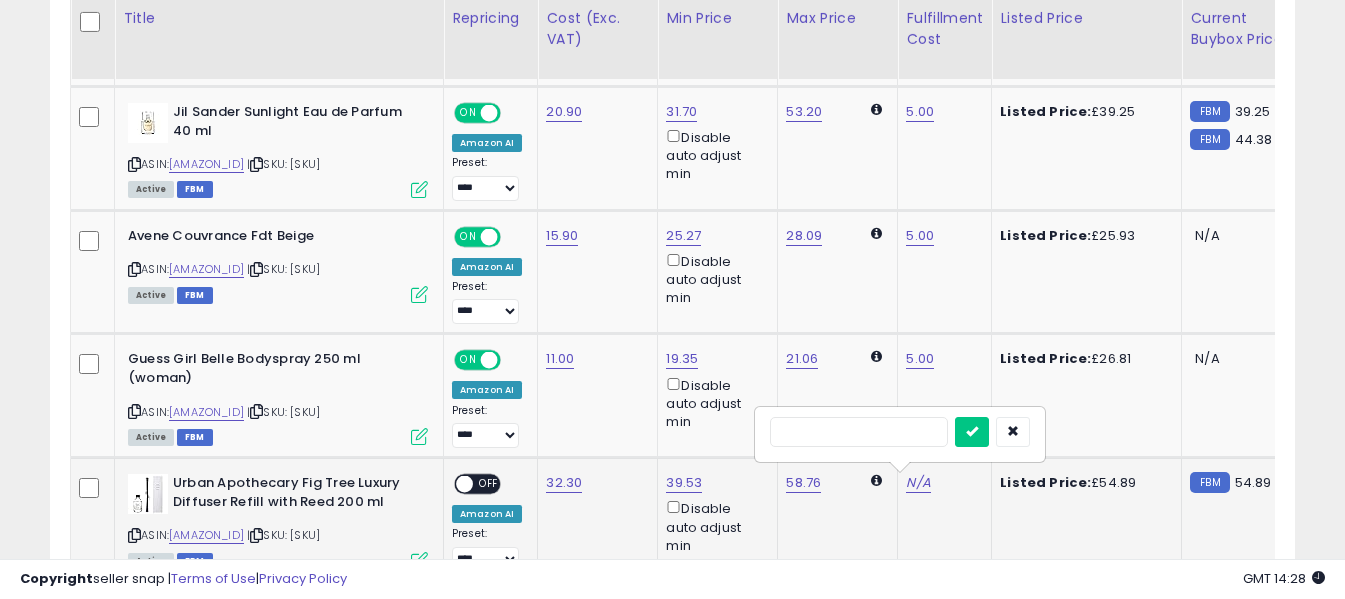 click at bounding box center (859, 432) 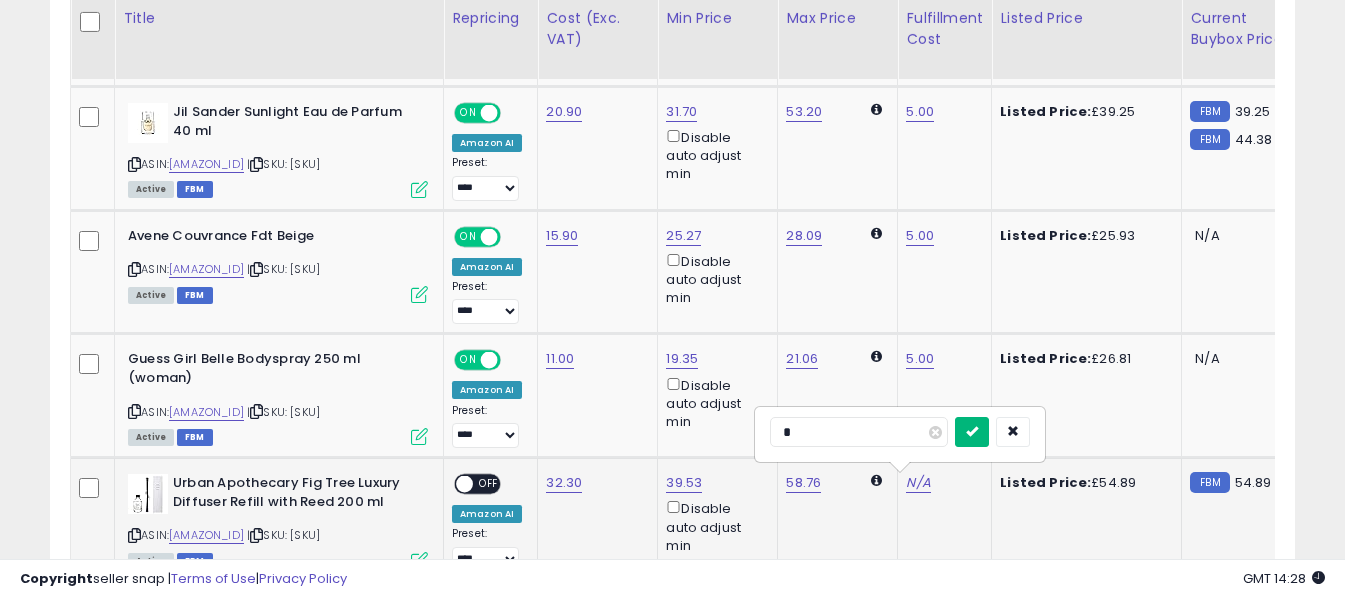 type on "*" 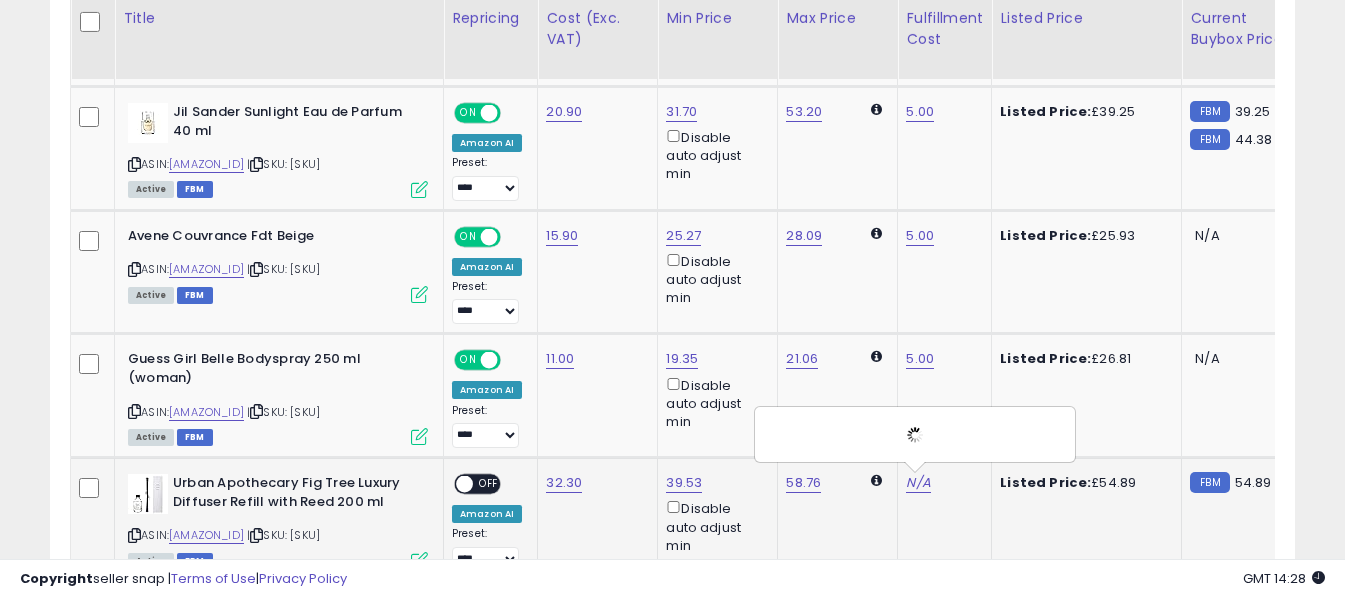click on "OFF" at bounding box center (489, 484) 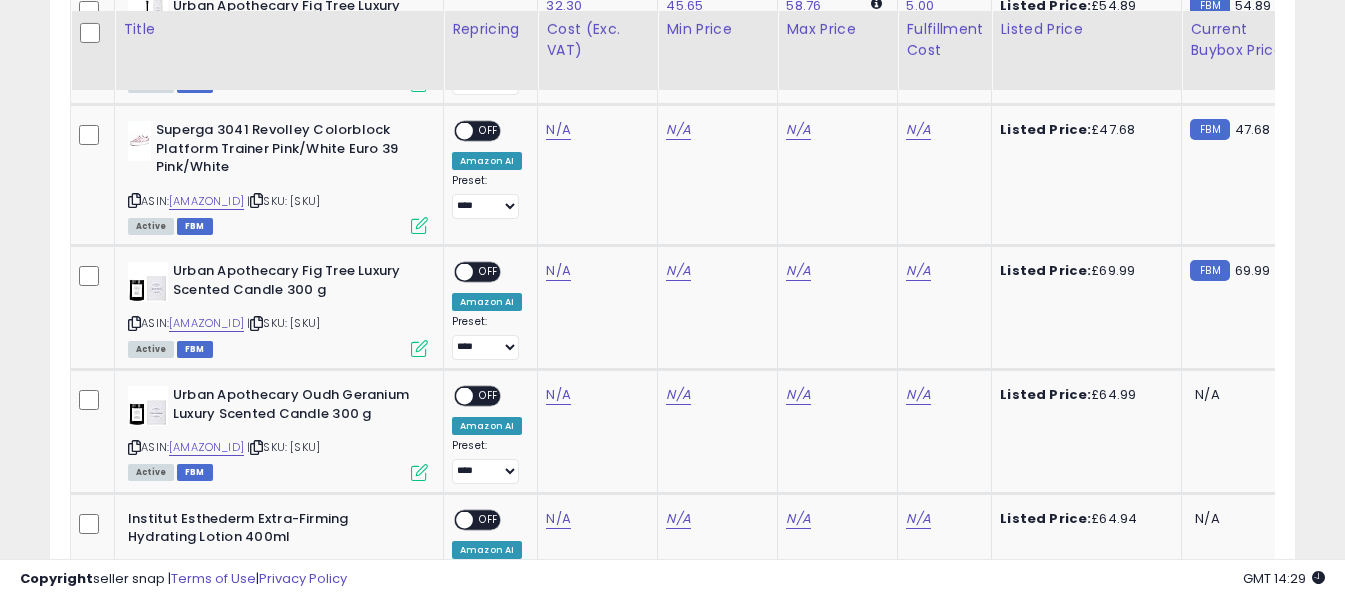 scroll, scrollTop: 2396, scrollLeft: 0, axis: vertical 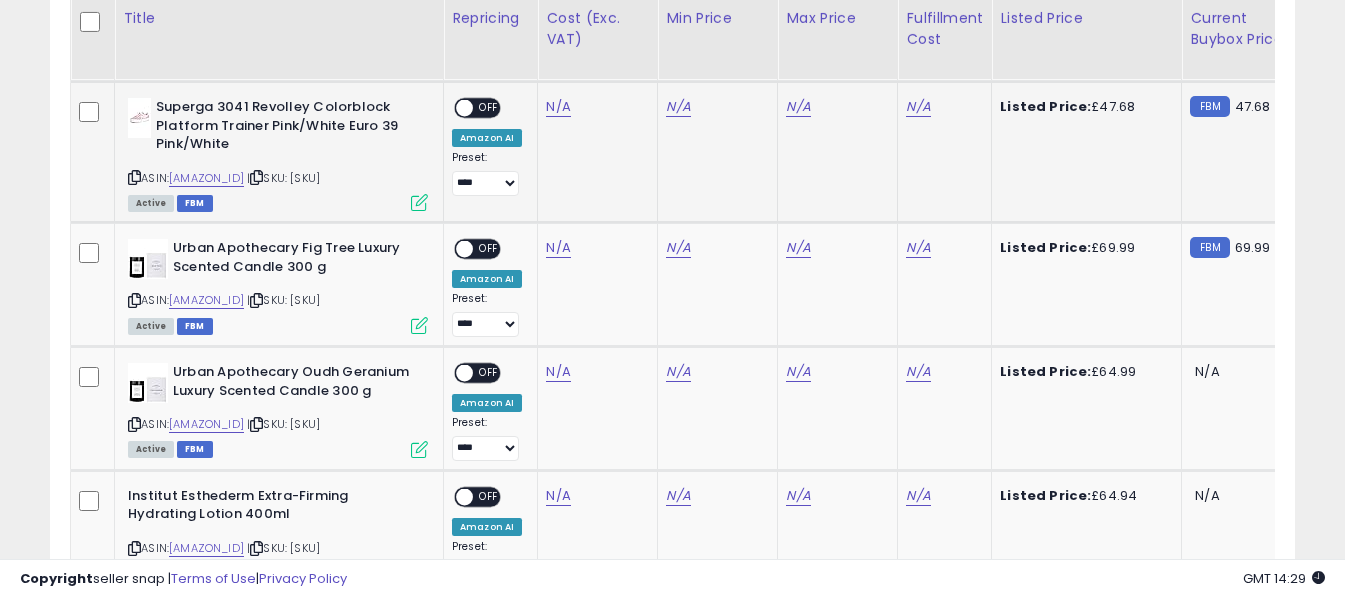 click at bounding box center (134, 177) 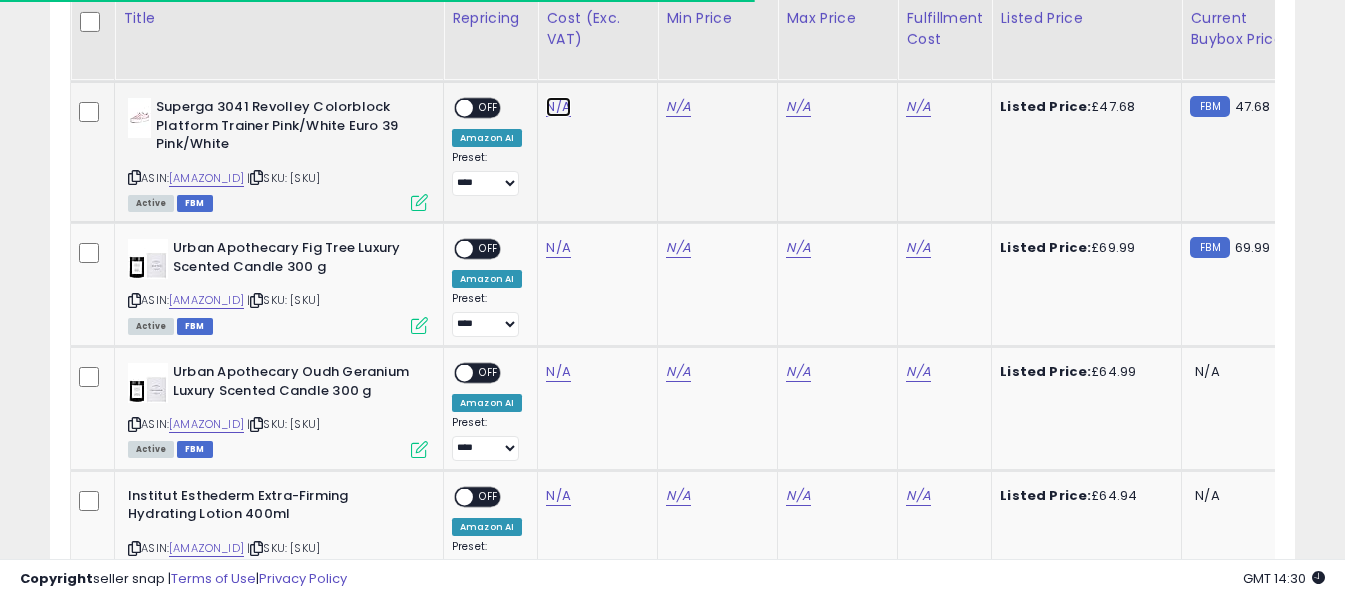 click on "N/A" at bounding box center (558, 107) 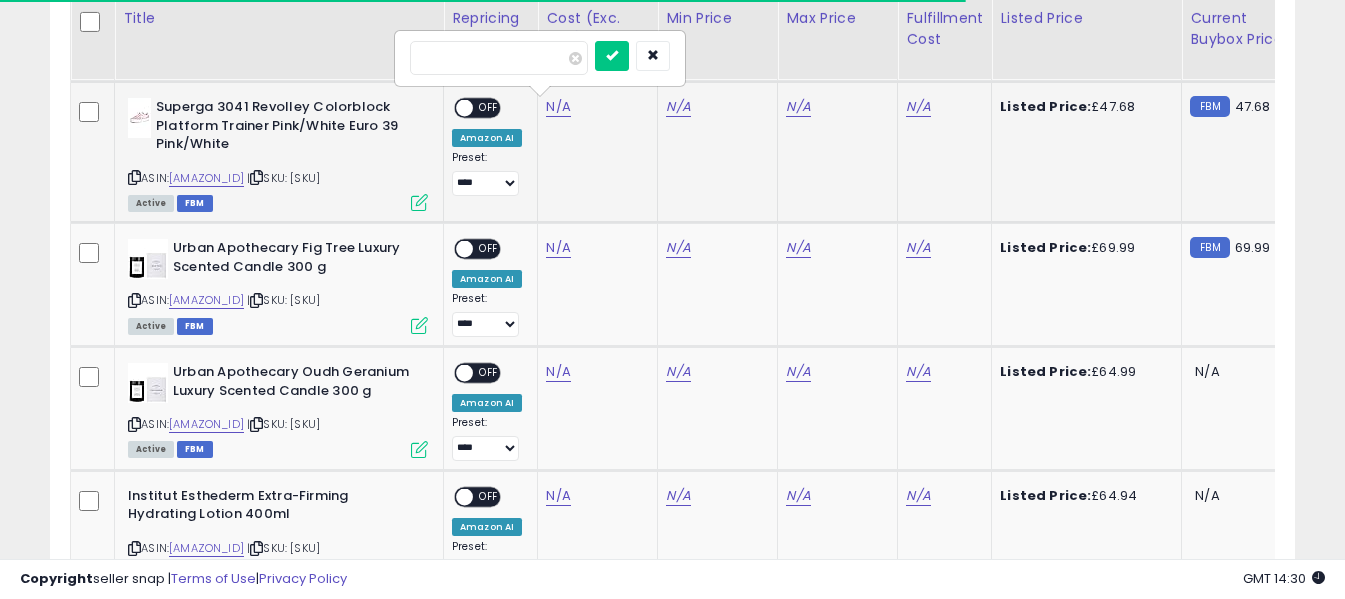 click at bounding box center (499, 58) 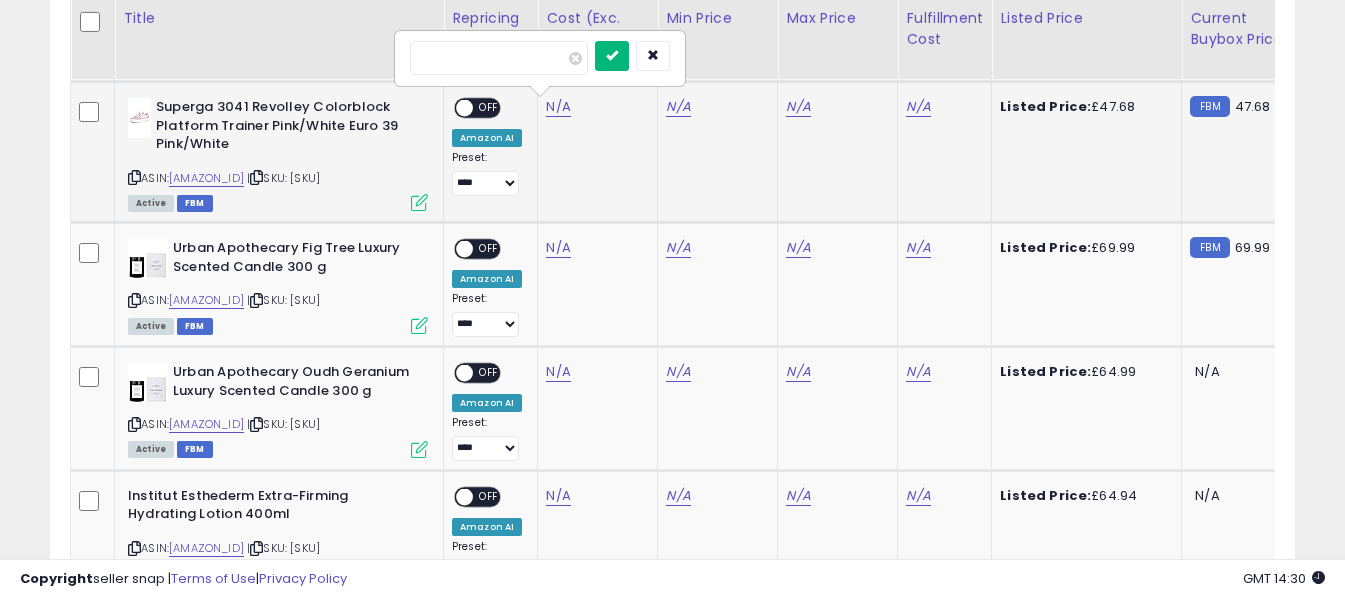 type on "*****" 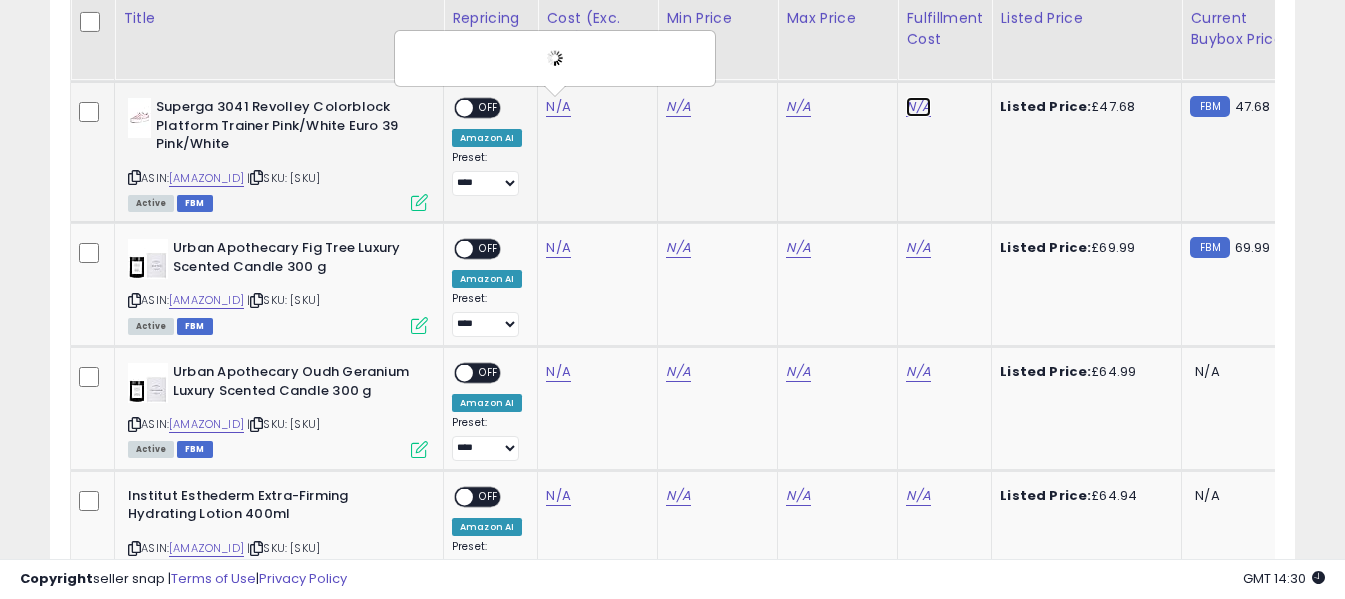 click on "N/A" at bounding box center [918, 107] 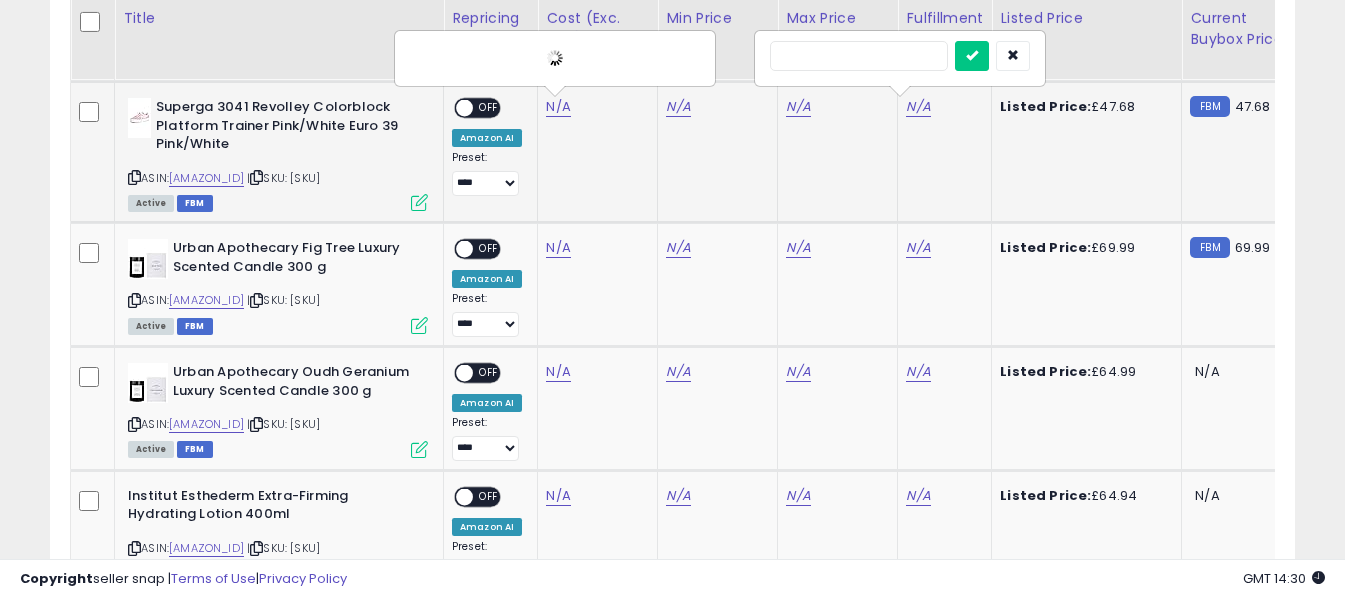 click at bounding box center [859, 56] 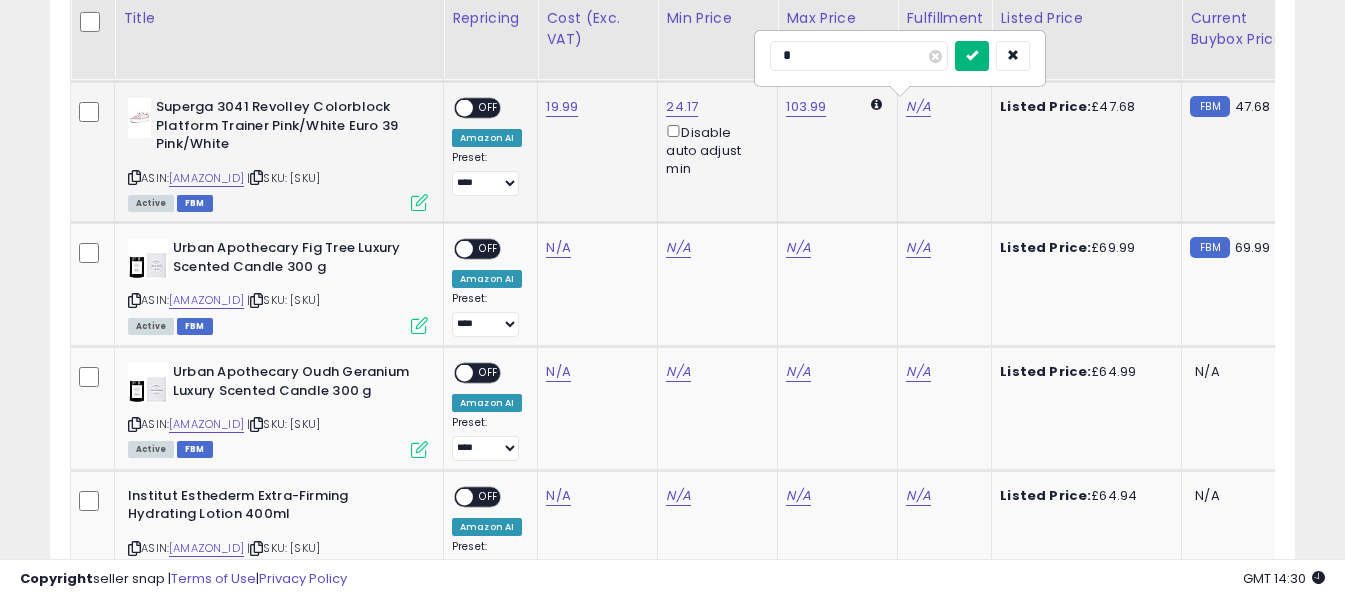 type on "*" 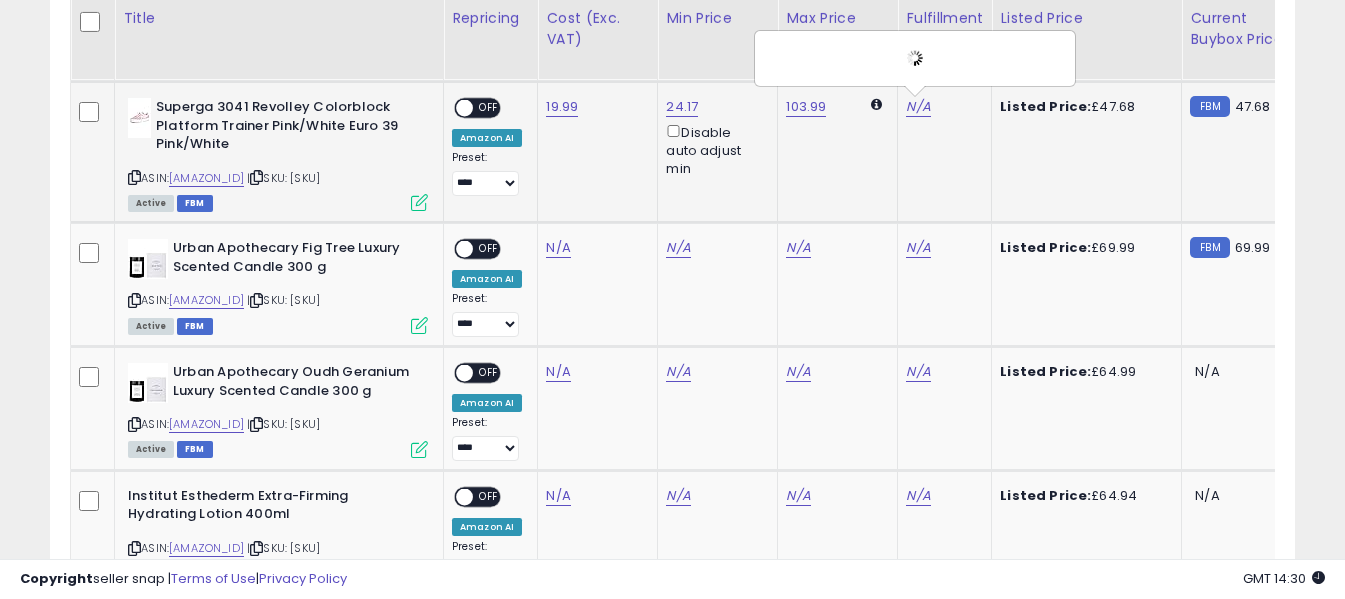 click on "OFF" at bounding box center (489, 108) 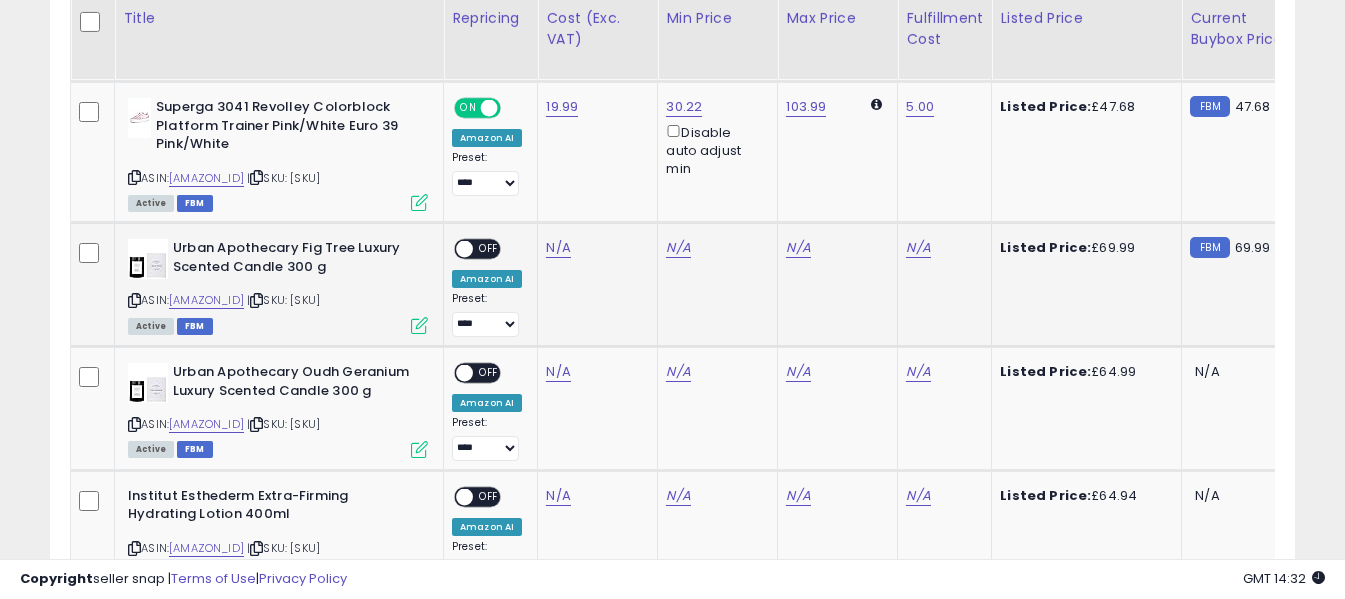 click at bounding box center (134, 300) 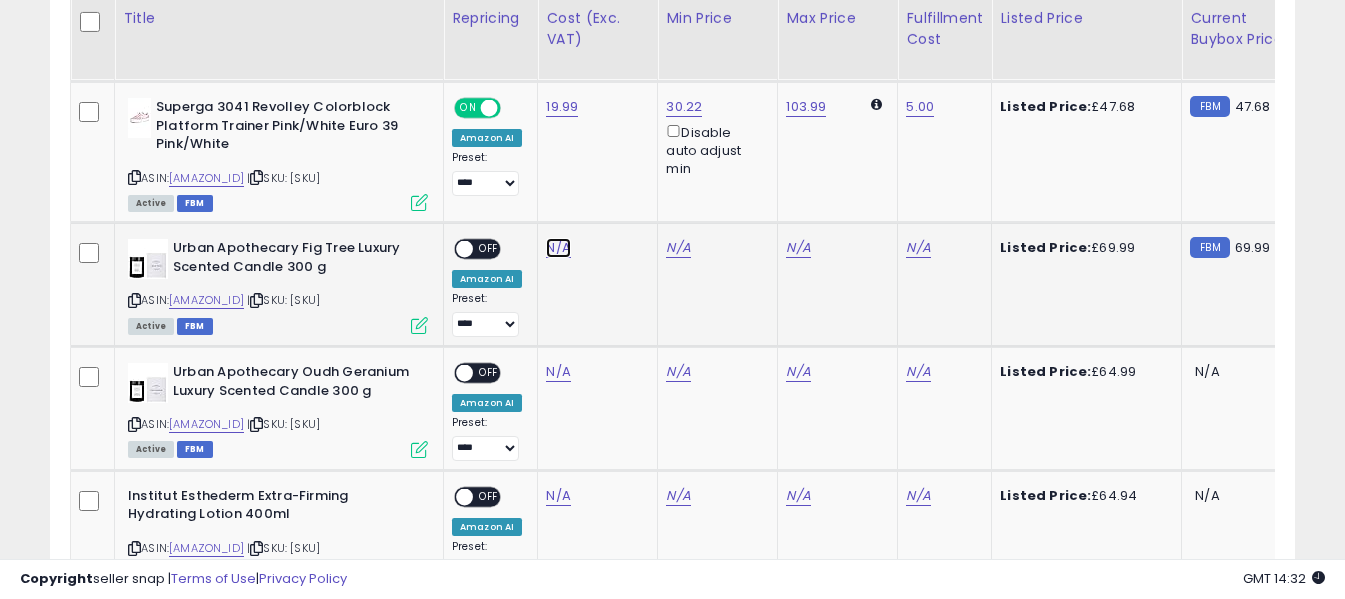 click on "N/A" at bounding box center [558, 248] 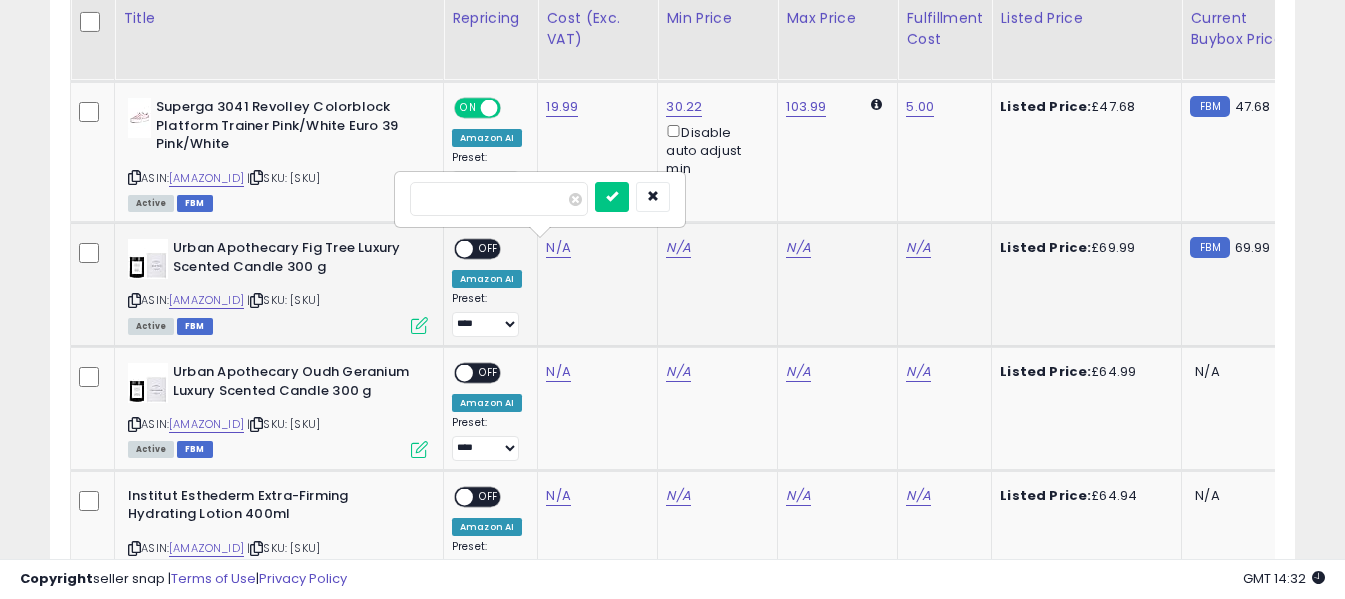 click at bounding box center (499, 199) 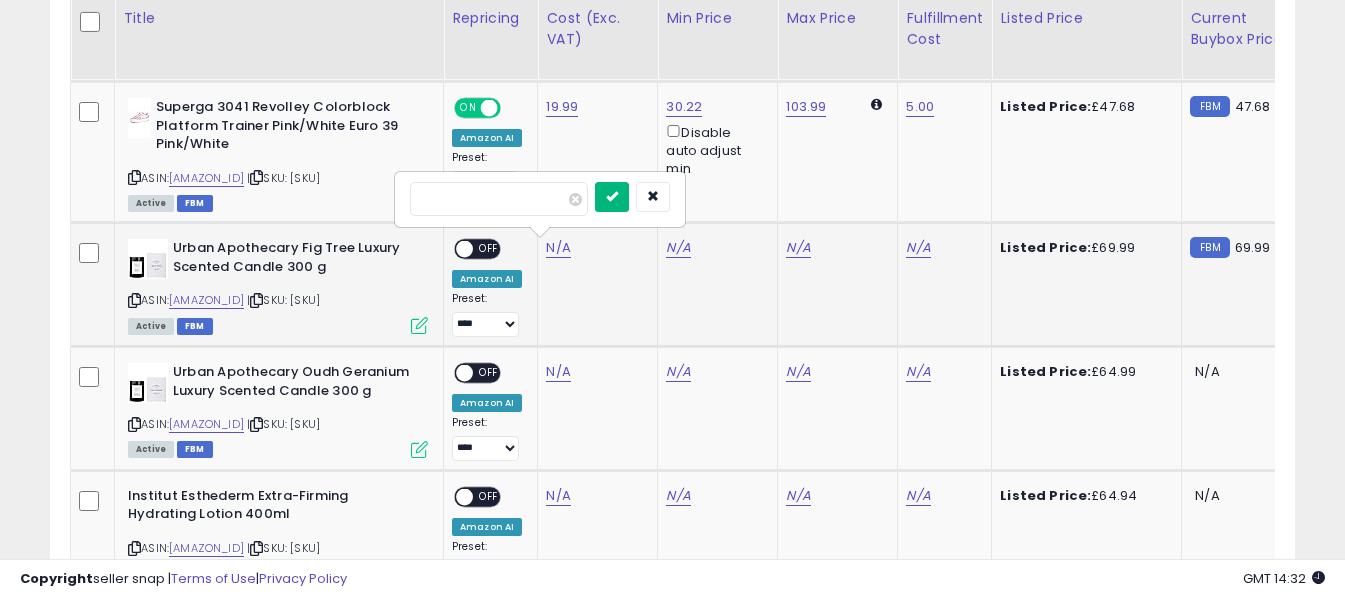 click at bounding box center (612, 196) 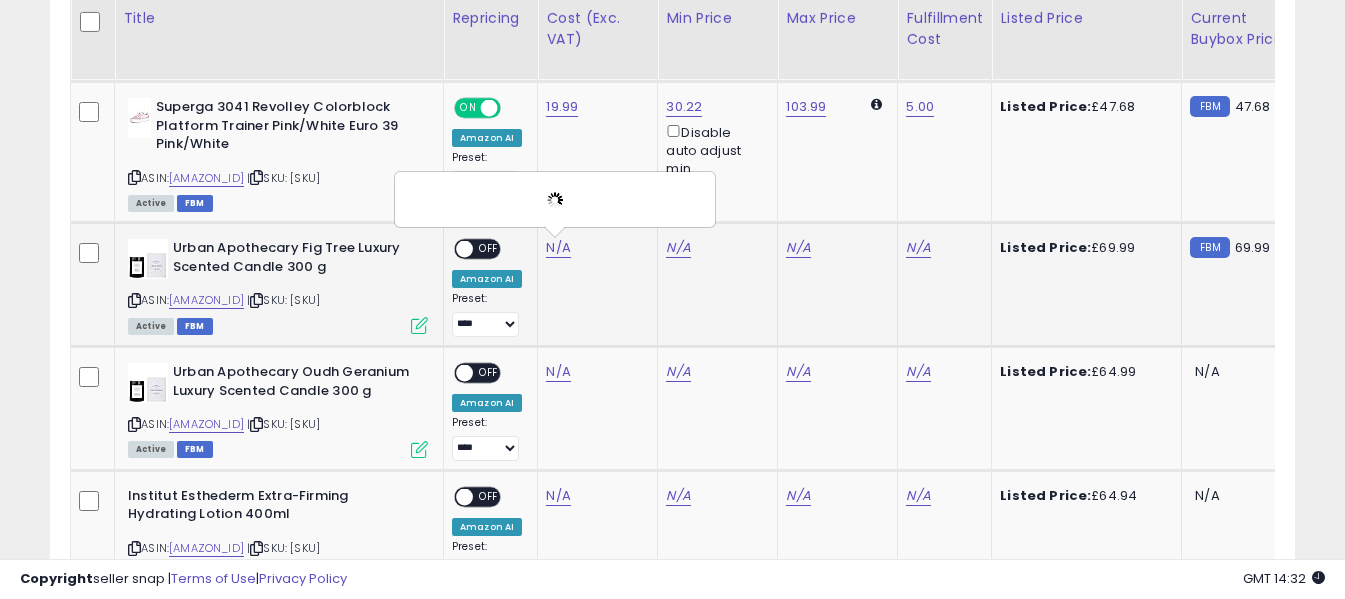 click on "N/A" 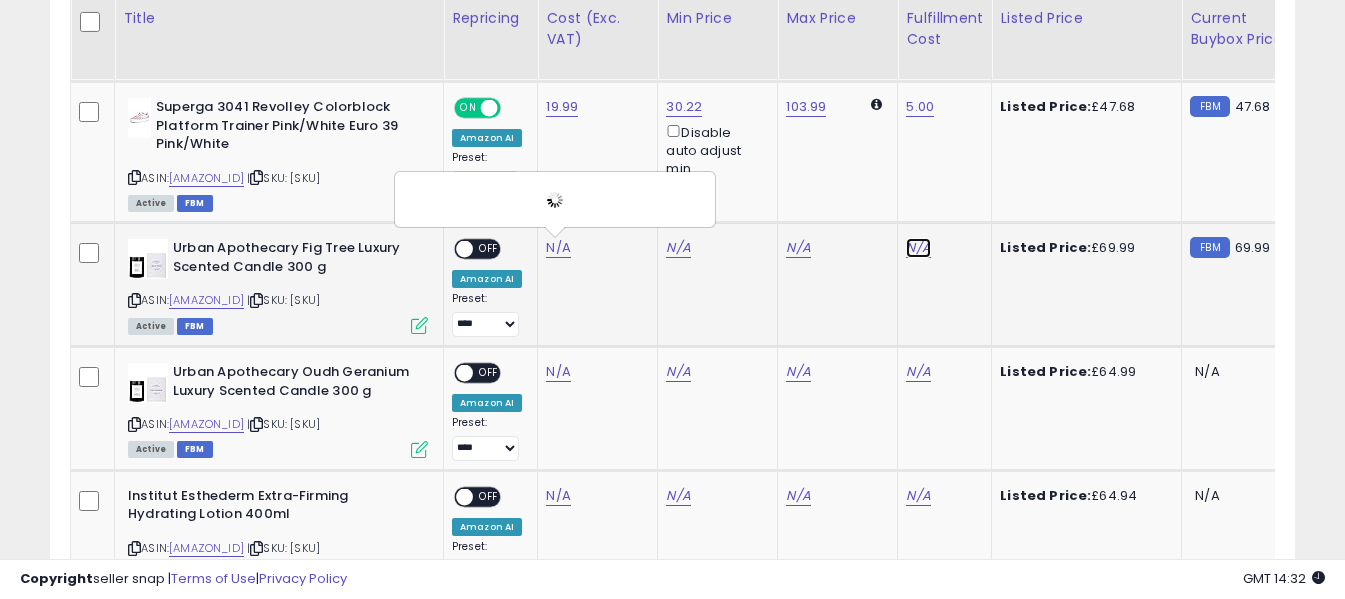 click on "N/A" at bounding box center (918, 248) 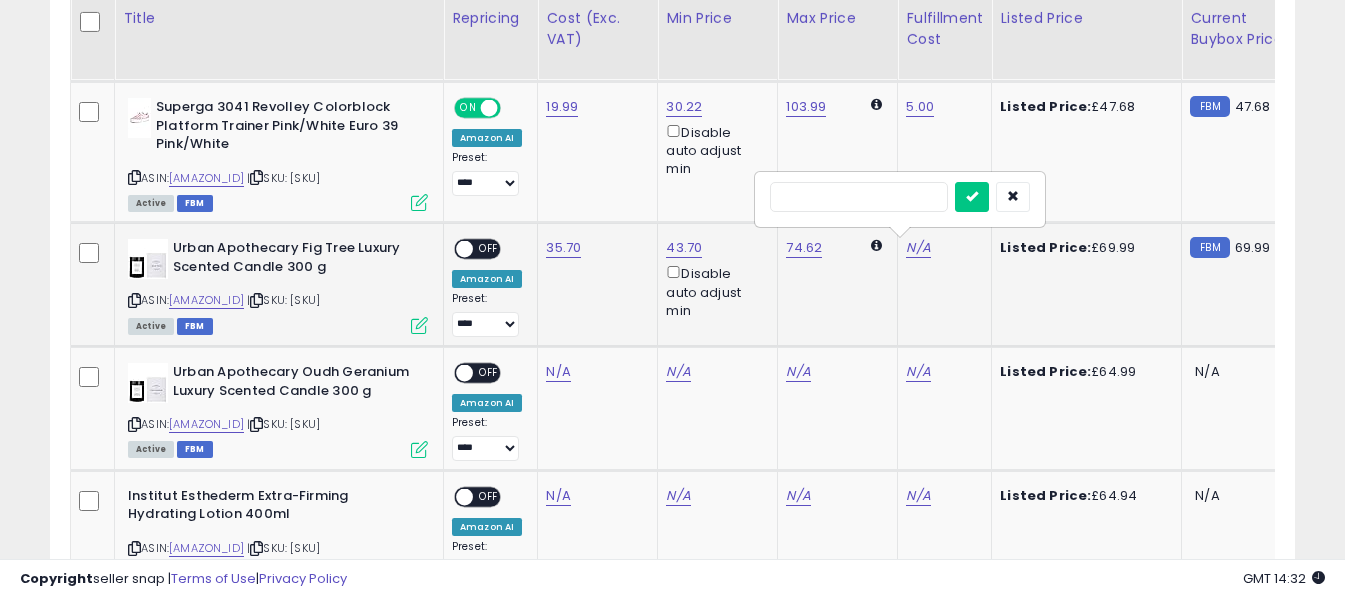 click at bounding box center (859, 197) 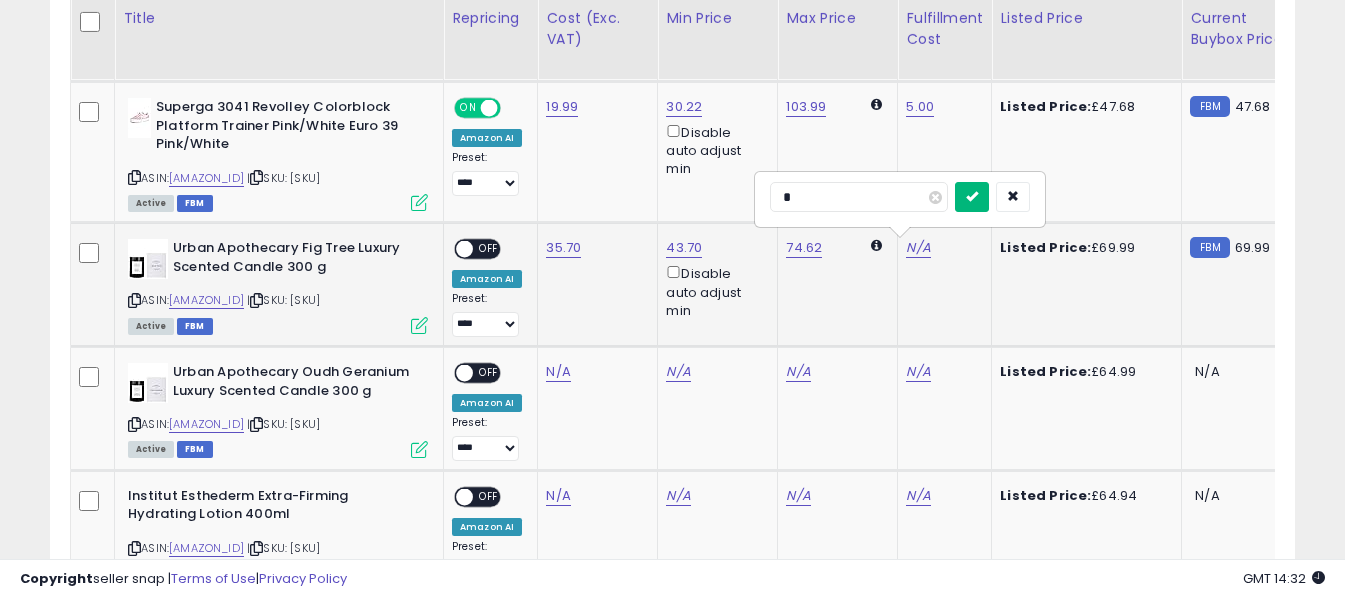 click at bounding box center [972, 196] 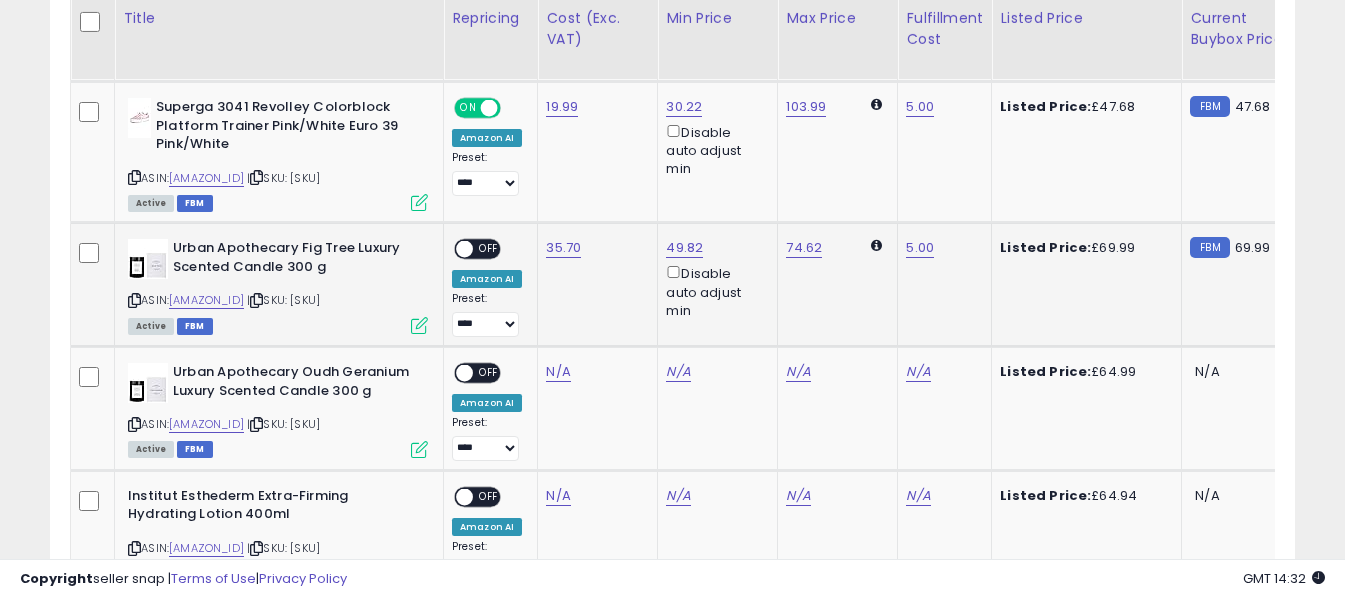 click on "OFF" at bounding box center (489, 249) 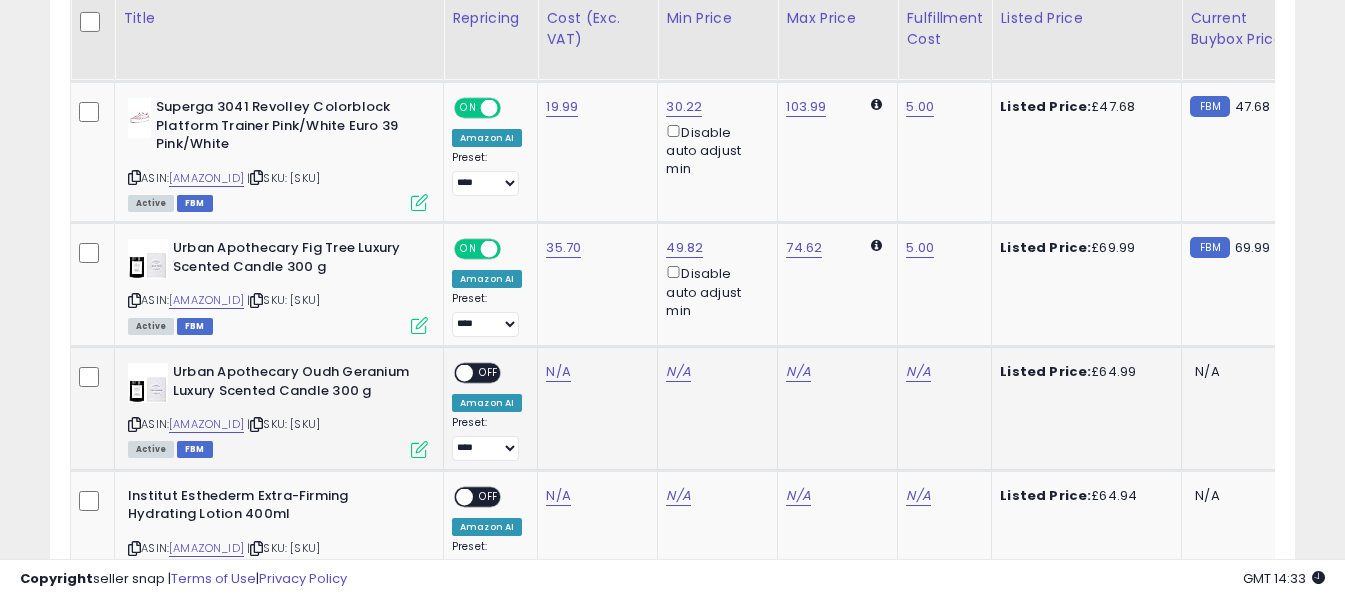 click at bounding box center [134, 424] 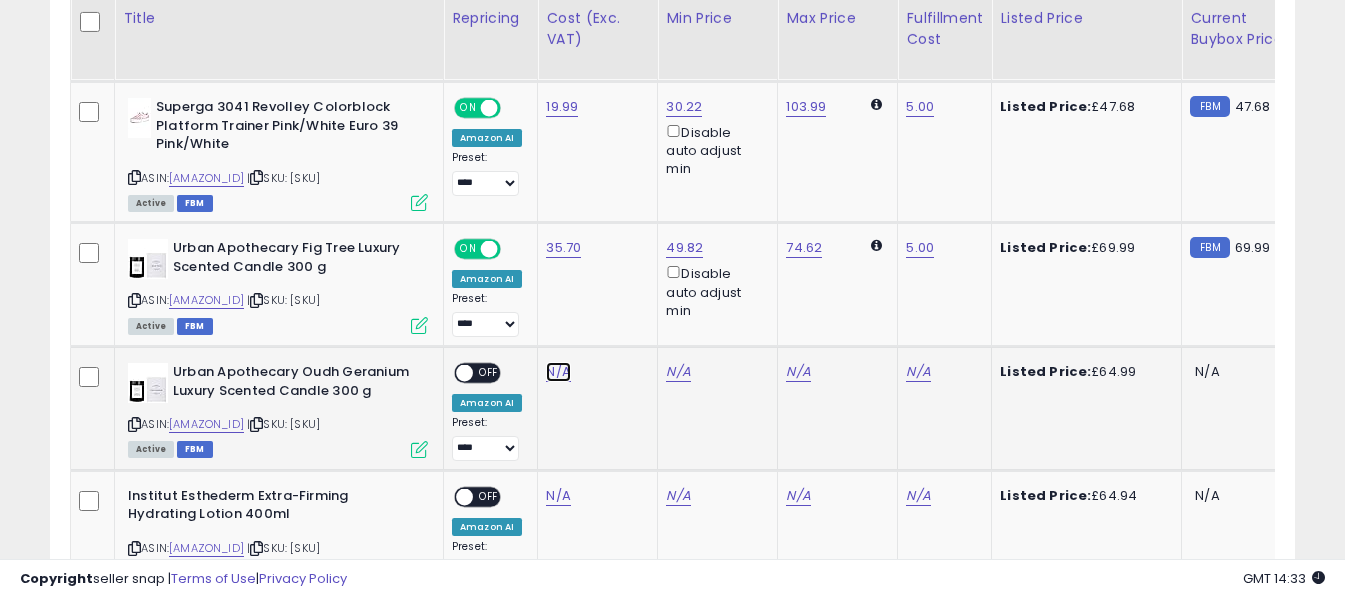 click on "N/A" at bounding box center [558, 372] 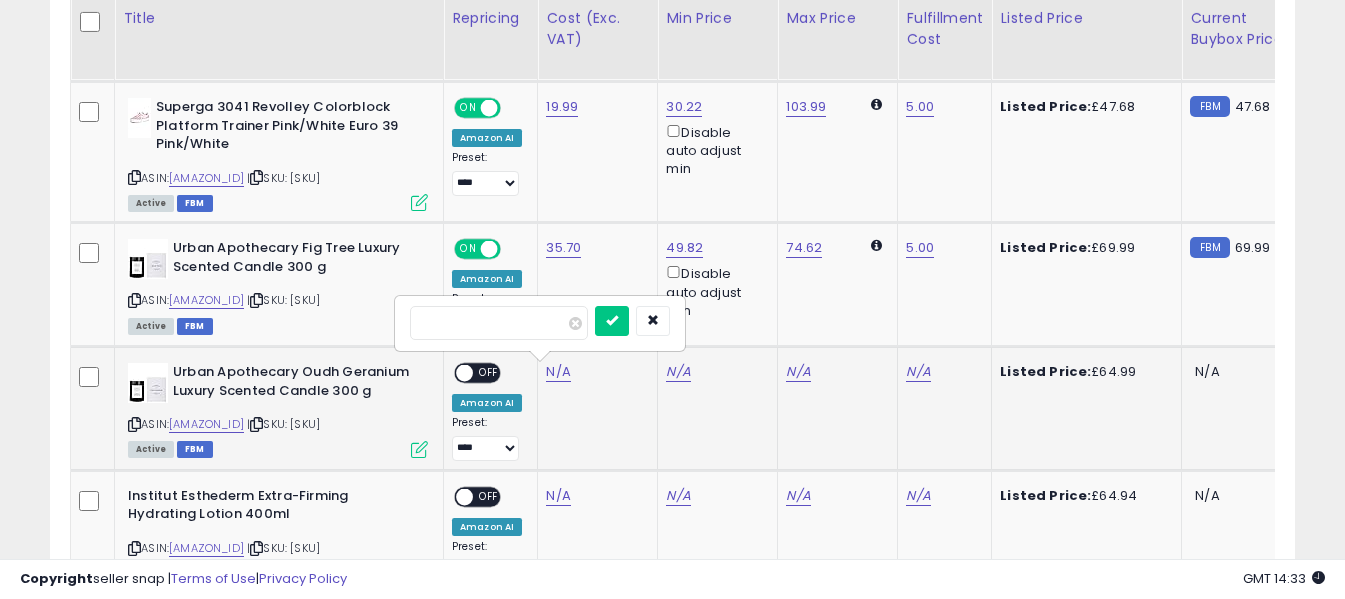 click at bounding box center (499, 323) 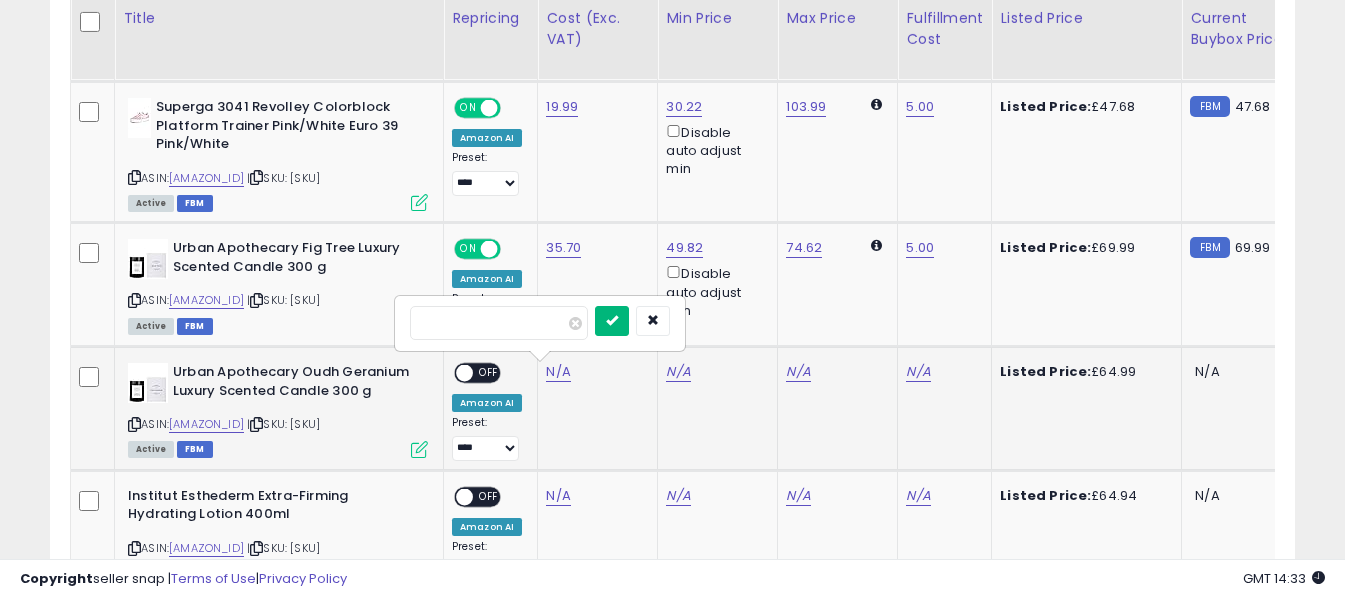 type on "*****" 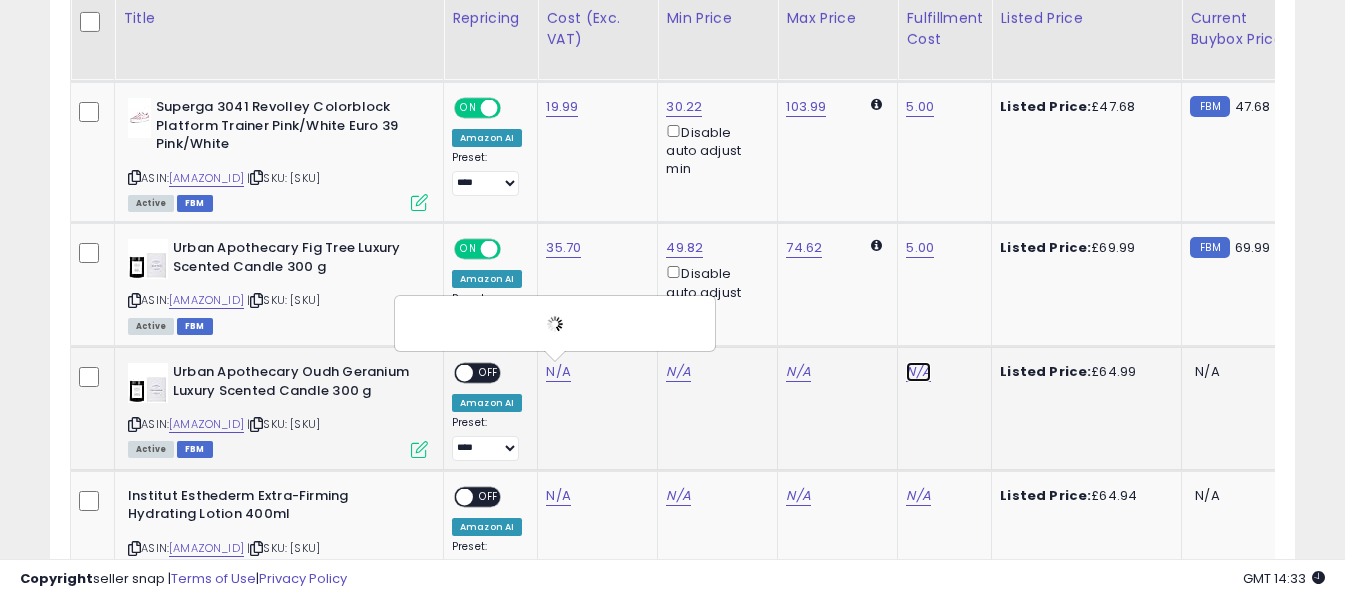 click on "N/A" at bounding box center (918, 372) 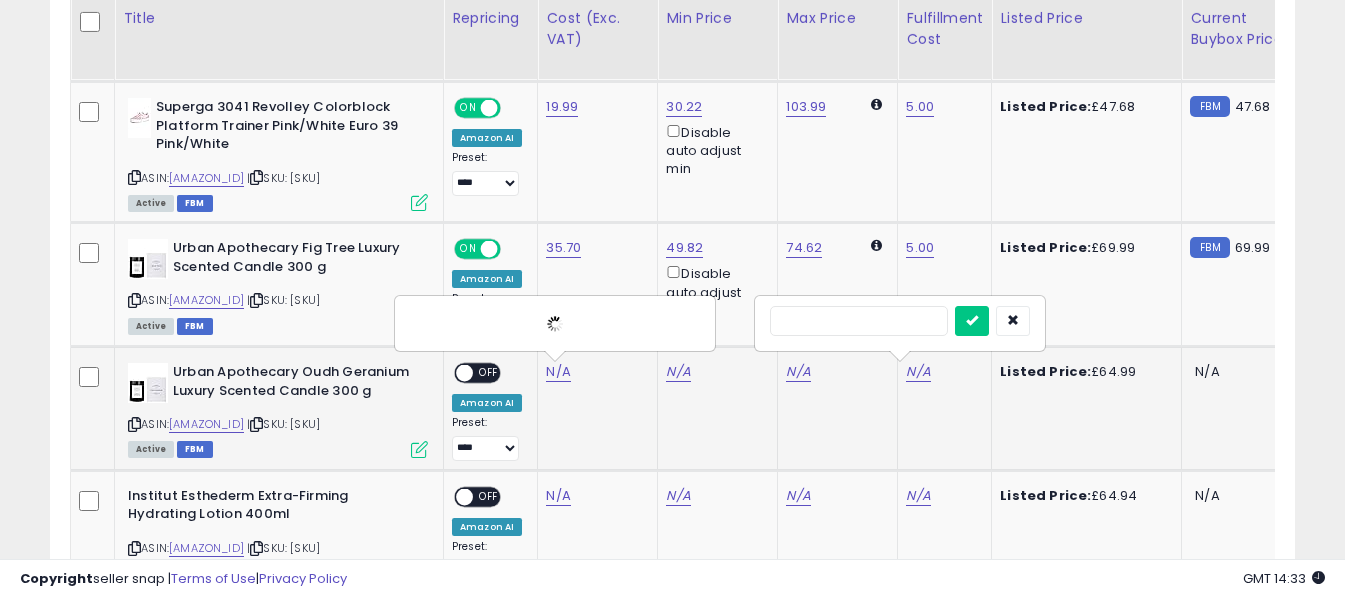 click at bounding box center (859, 321) 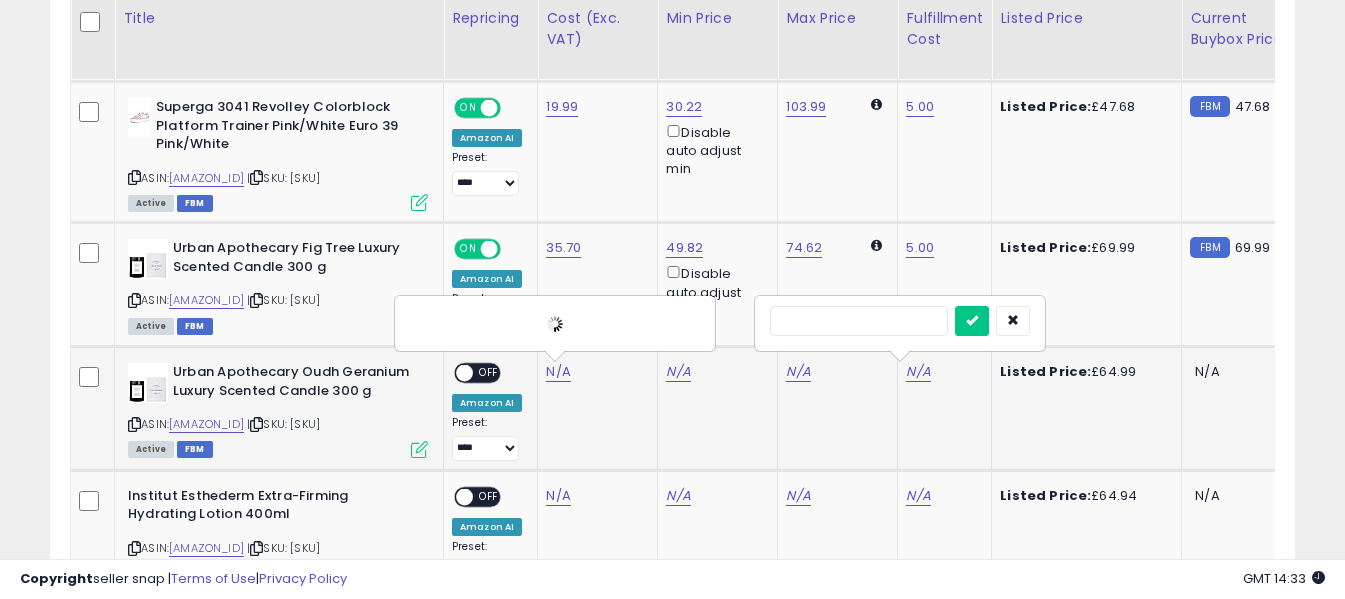 type on "*" 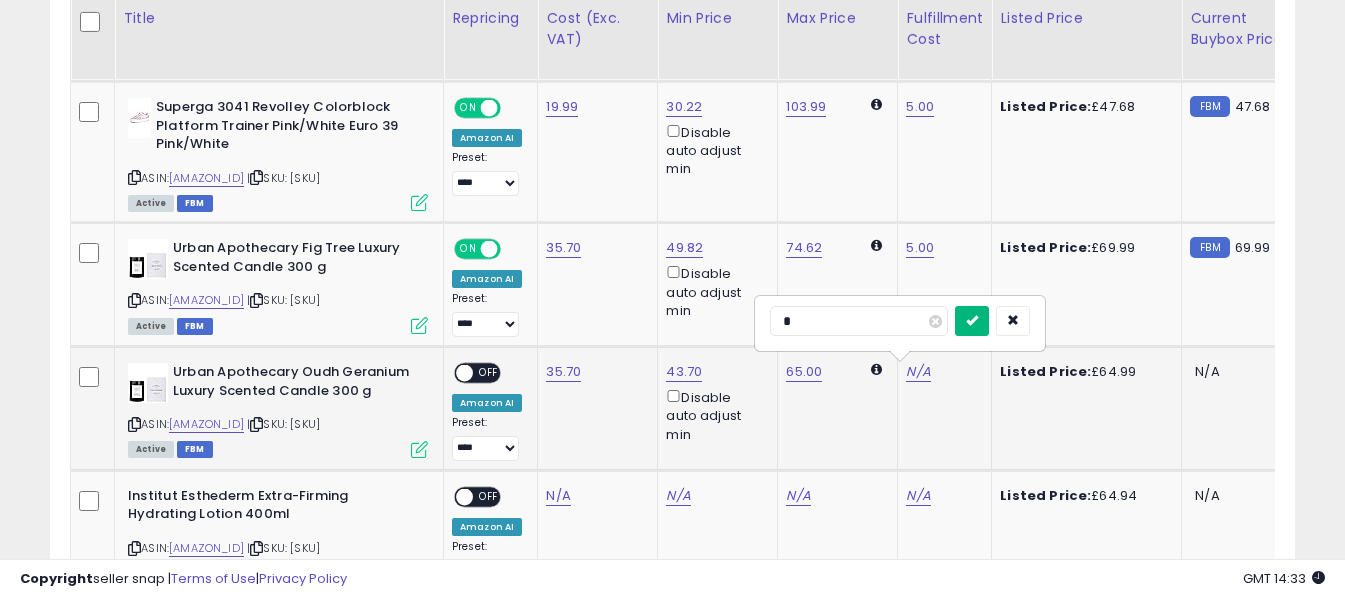 type on "*" 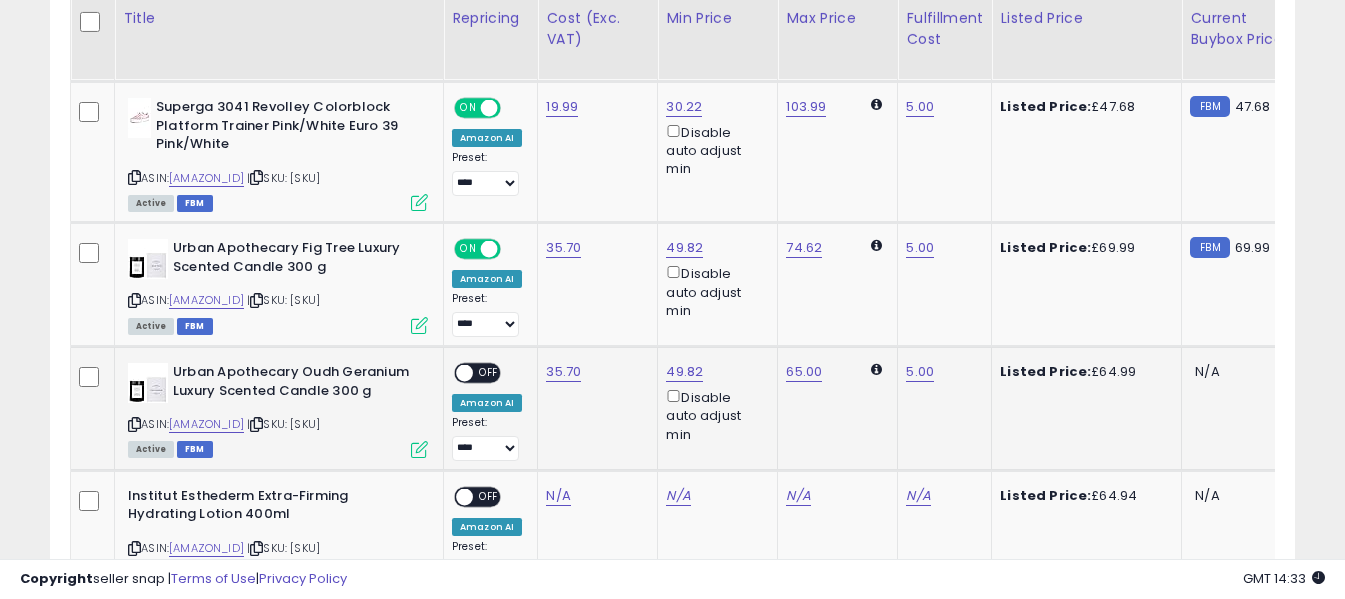 click on "OFF" at bounding box center (489, 373) 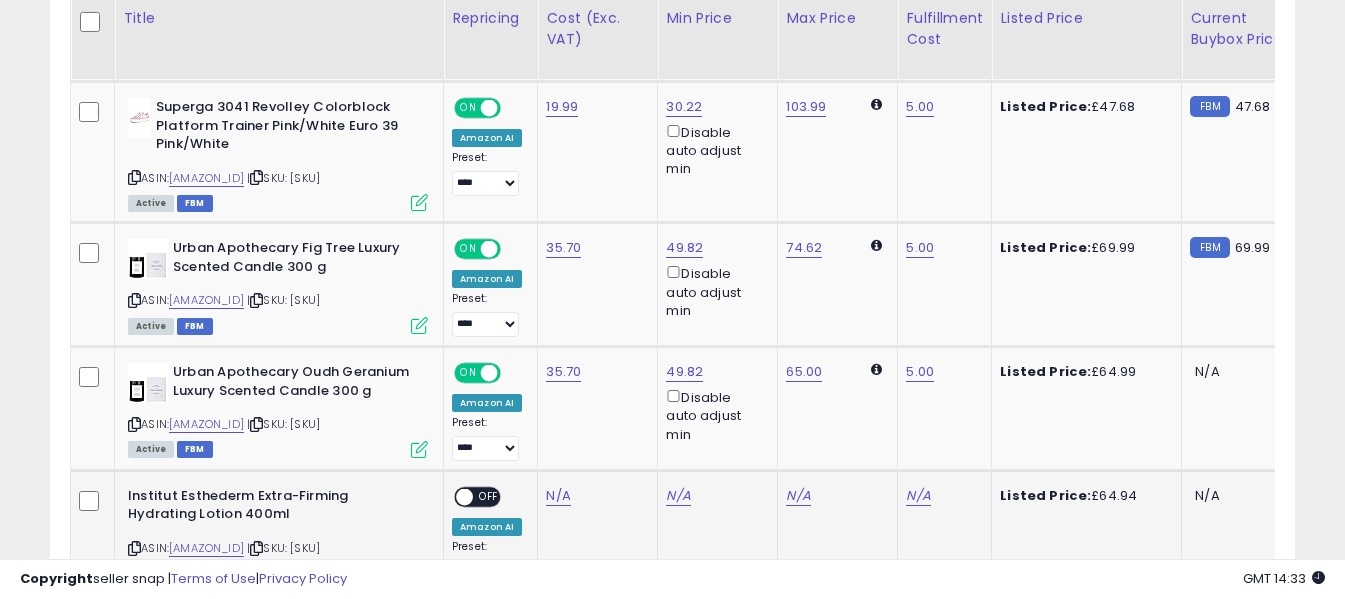scroll, scrollTop: 2496, scrollLeft: 0, axis: vertical 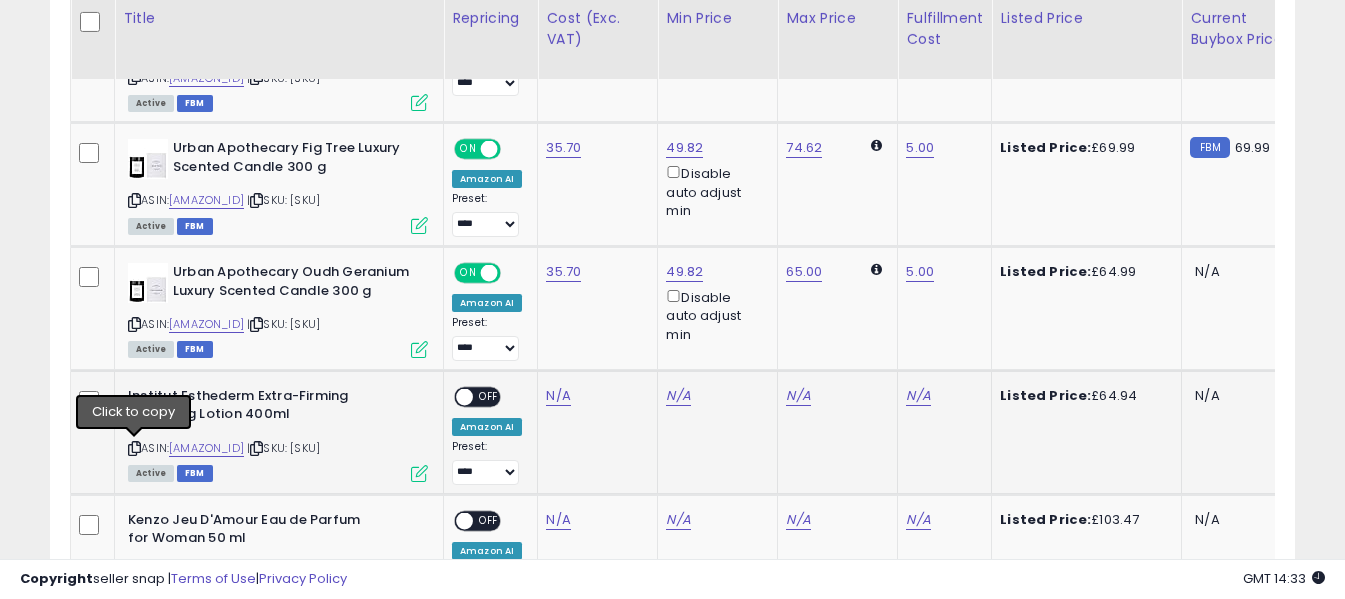 drag, startPoint x: 129, startPoint y: 449, endPoint x: 149, endPoint y: 442, distance: 21.189621 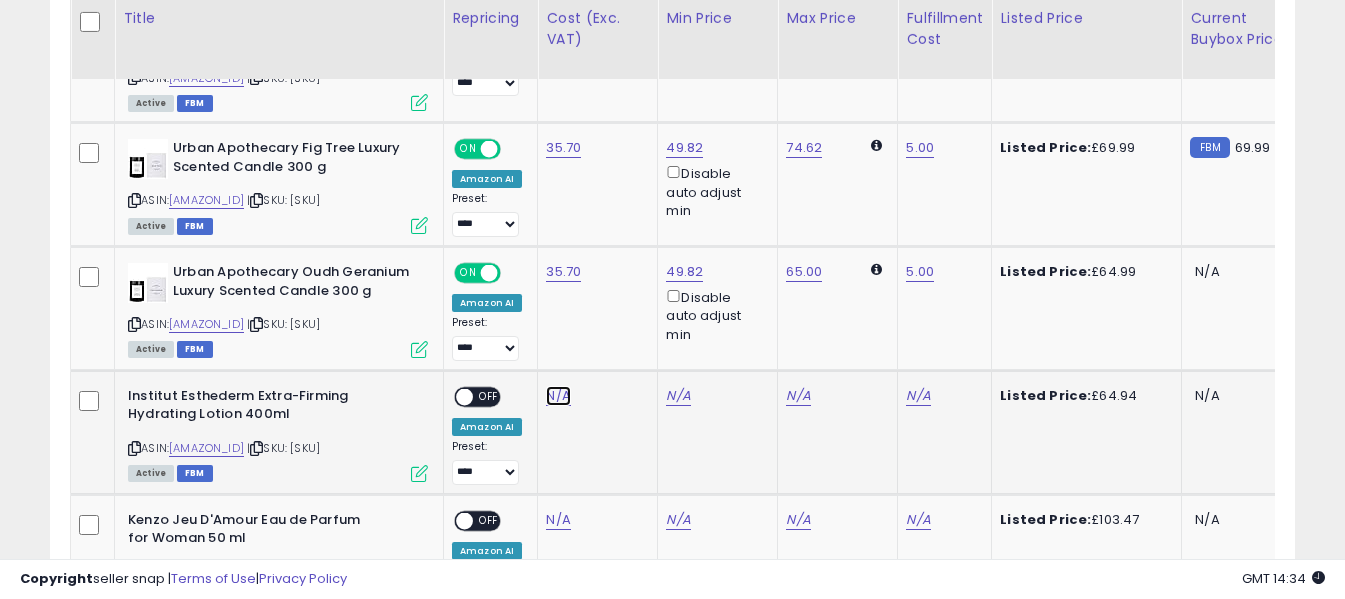 click on "N/A" at bounding box center [558, 396] 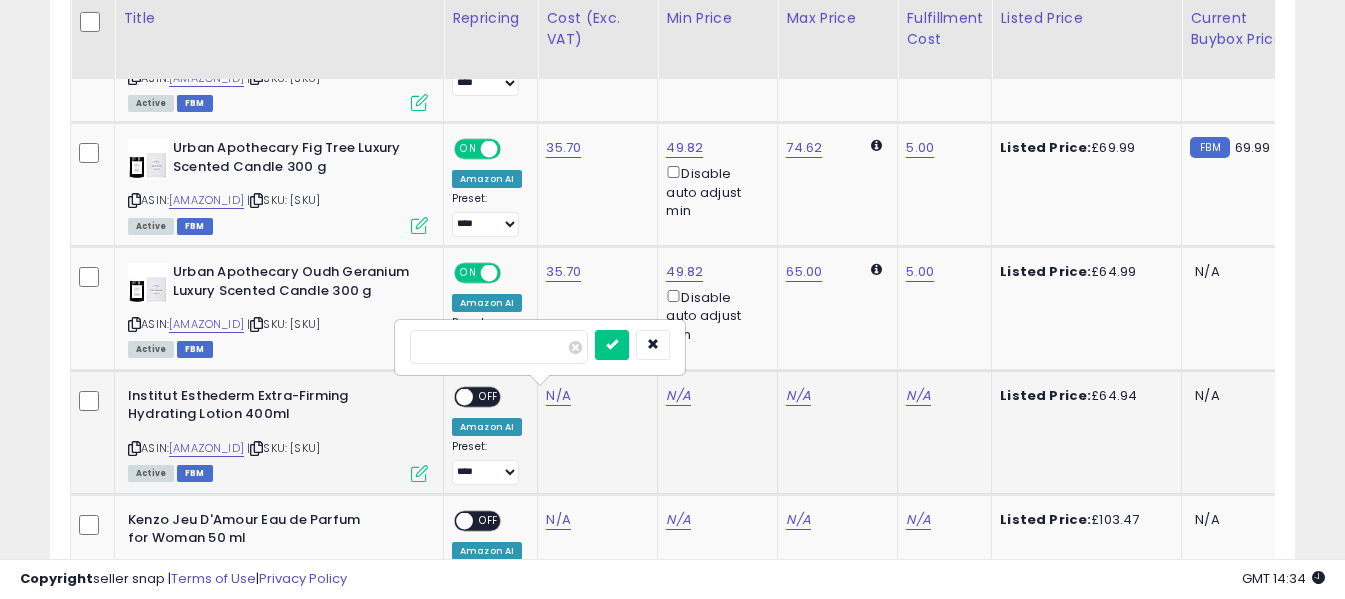 click at bounding box center (499, 347) 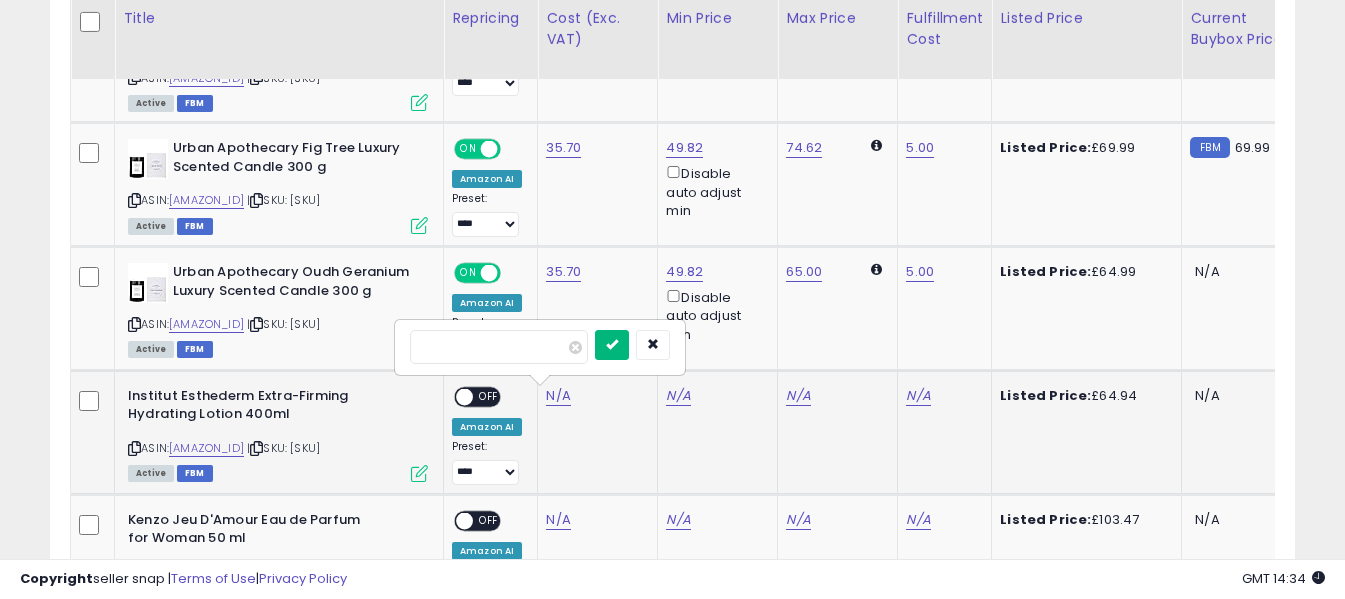 type on "*****" 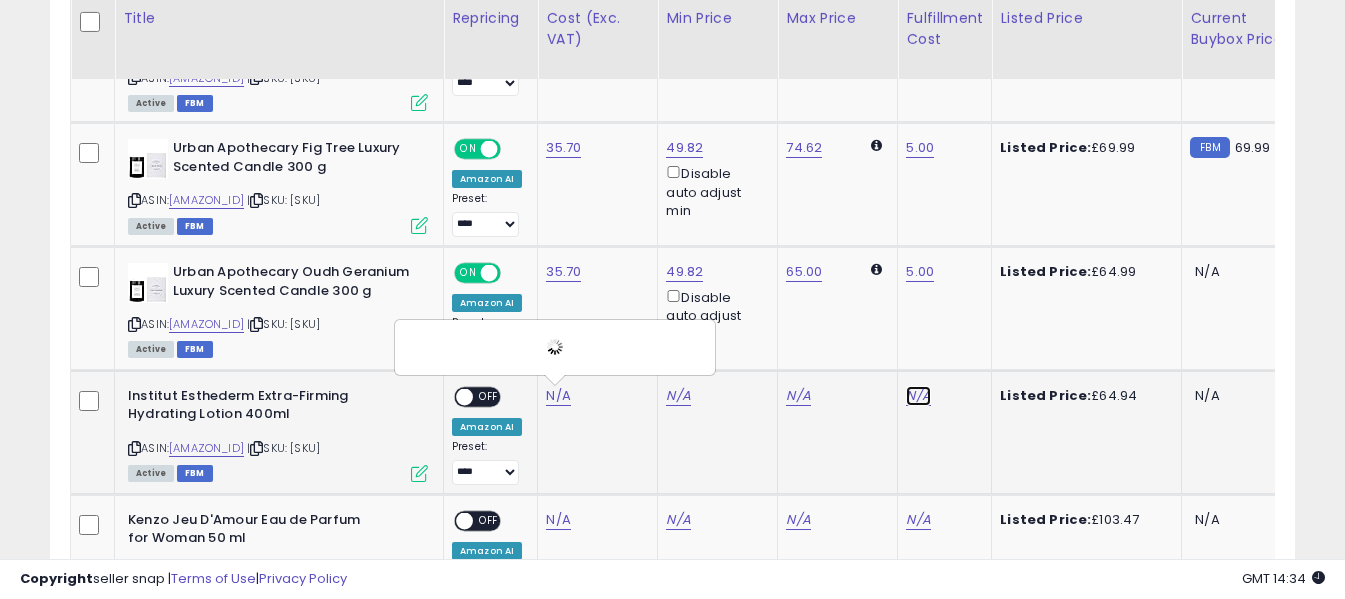 click on "N/A" at bounding box center (918, 396) 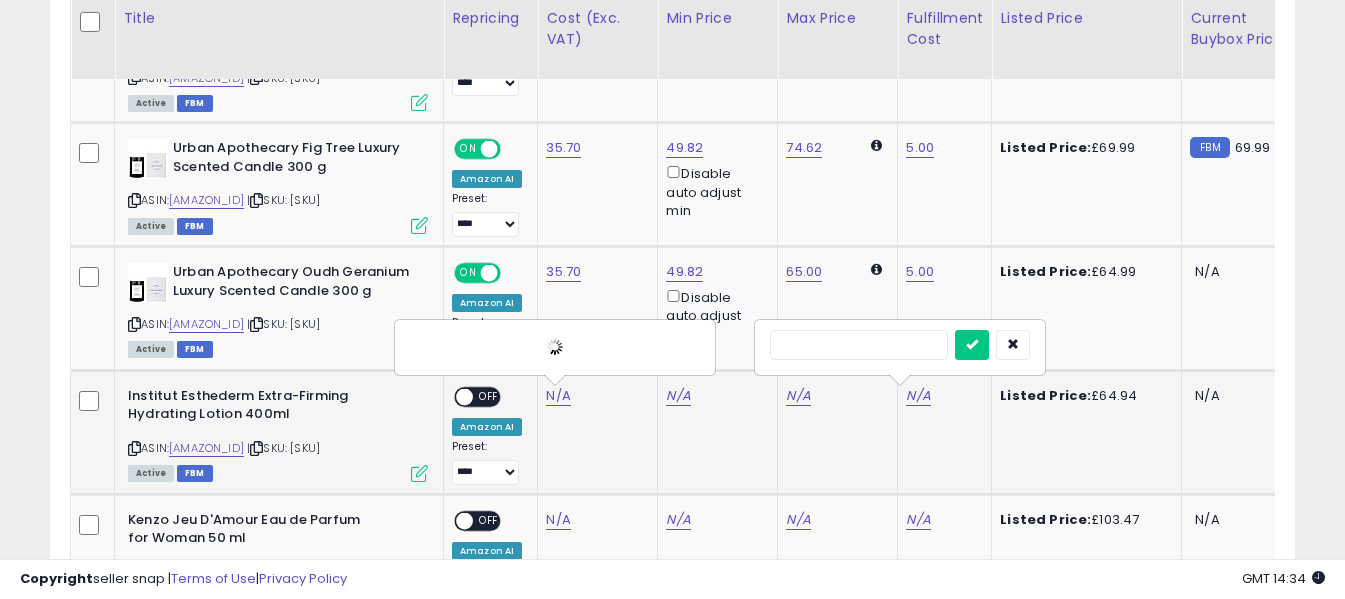 click at bounding box center [859, 345] 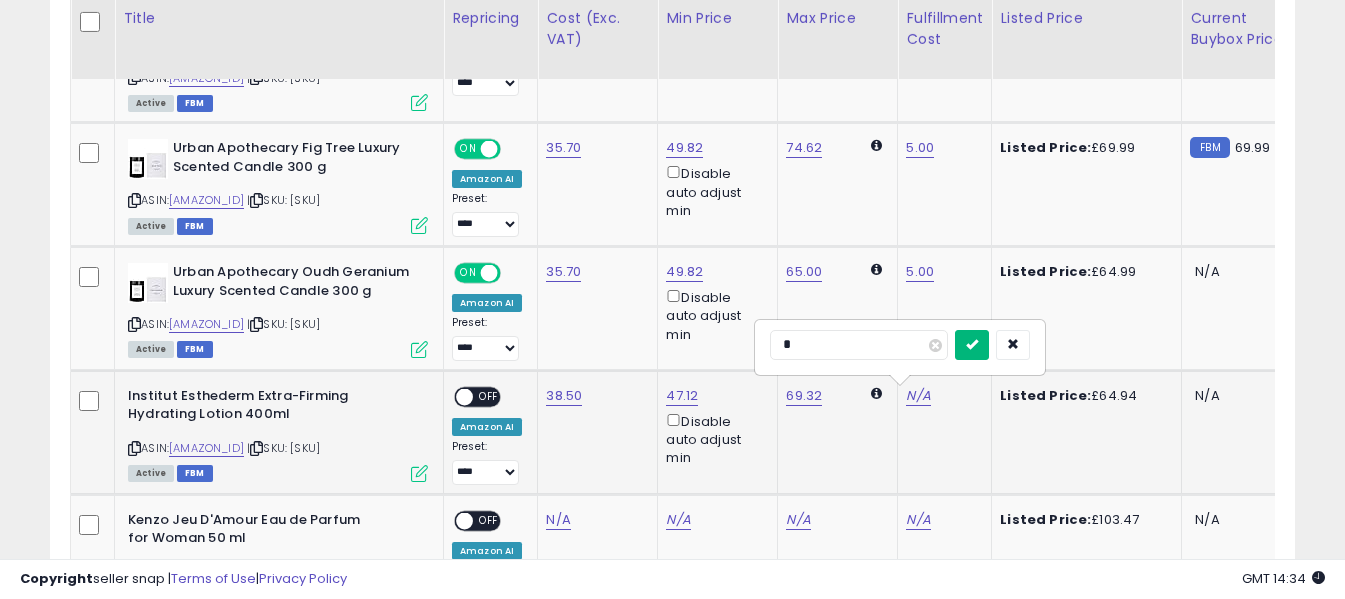 type on "*" 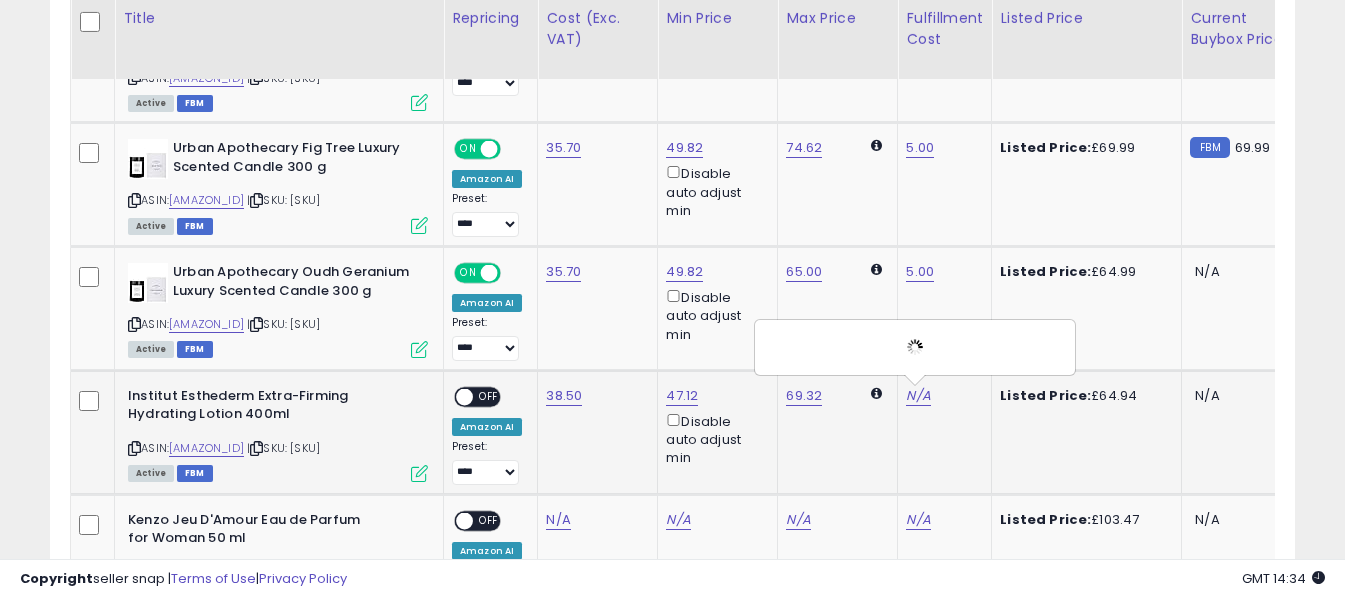 click on "OFF" at bounding box center (489, 396) 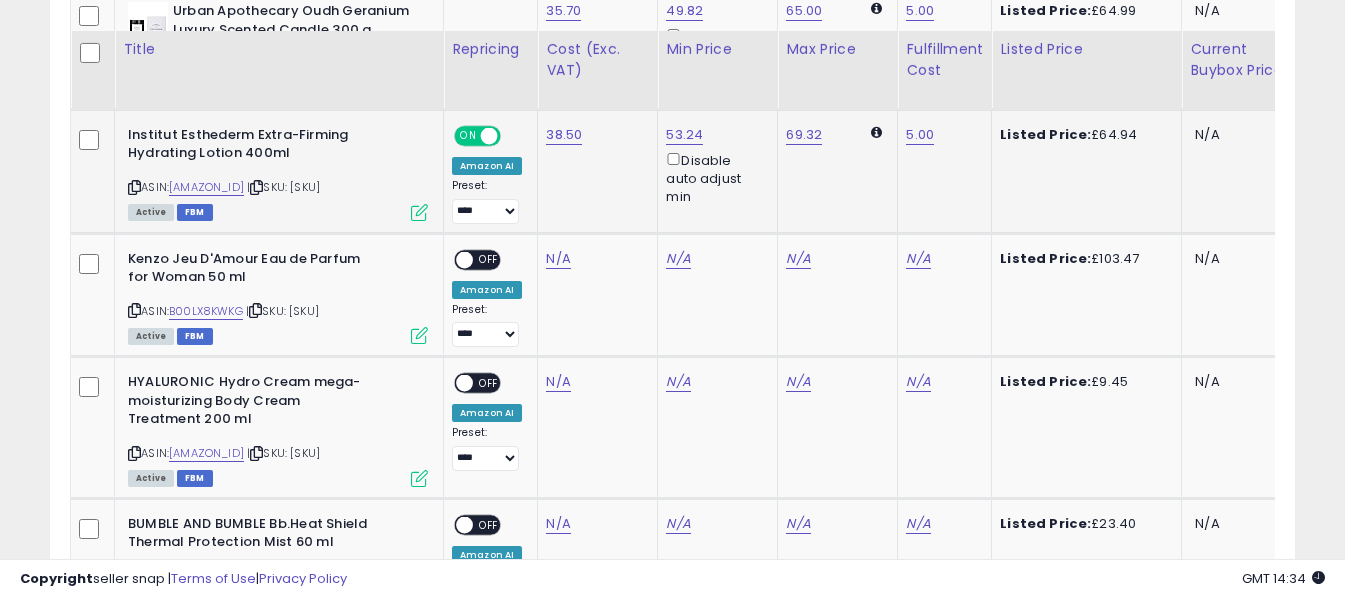 scroll, scrollTop: 2896, scrollLeft: 0, axis: vertical 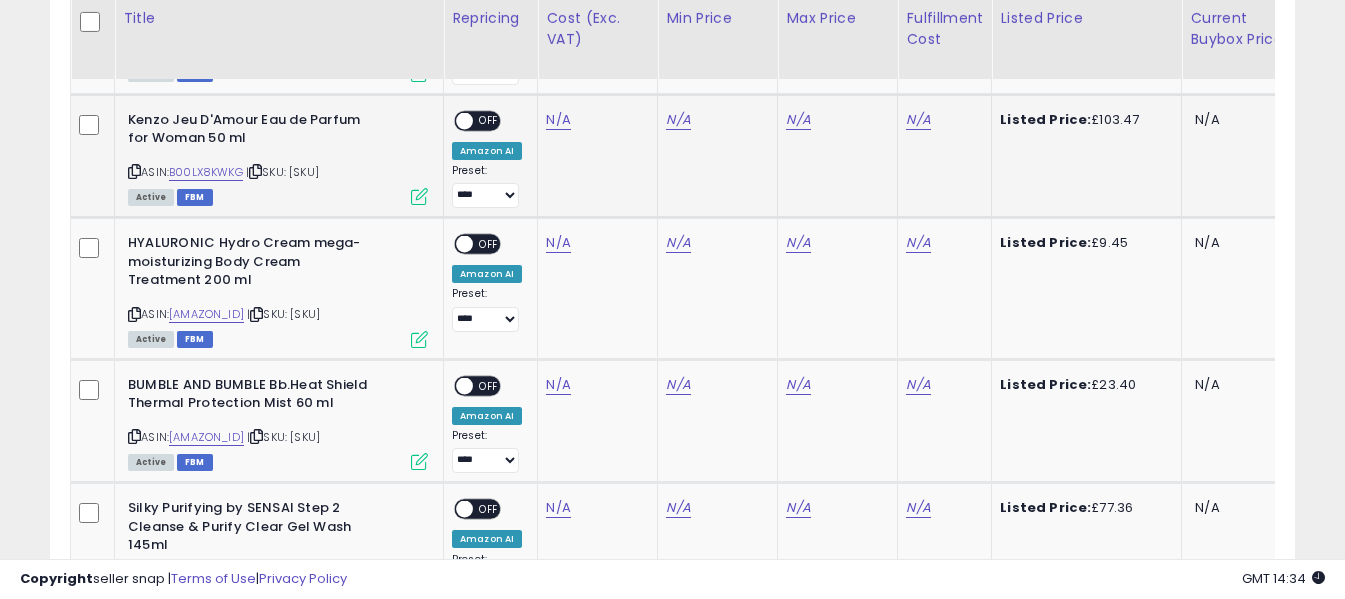 click at bounding box center (134, 171) 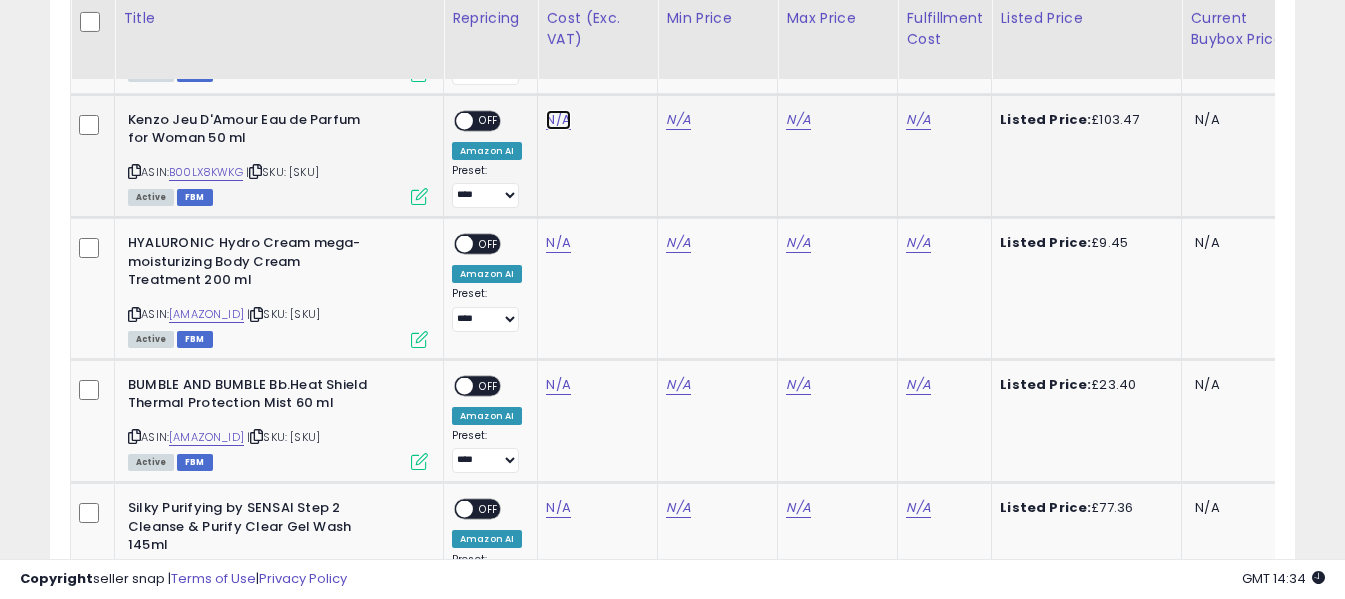 click on "N/A" at bounding box center [558, 120] 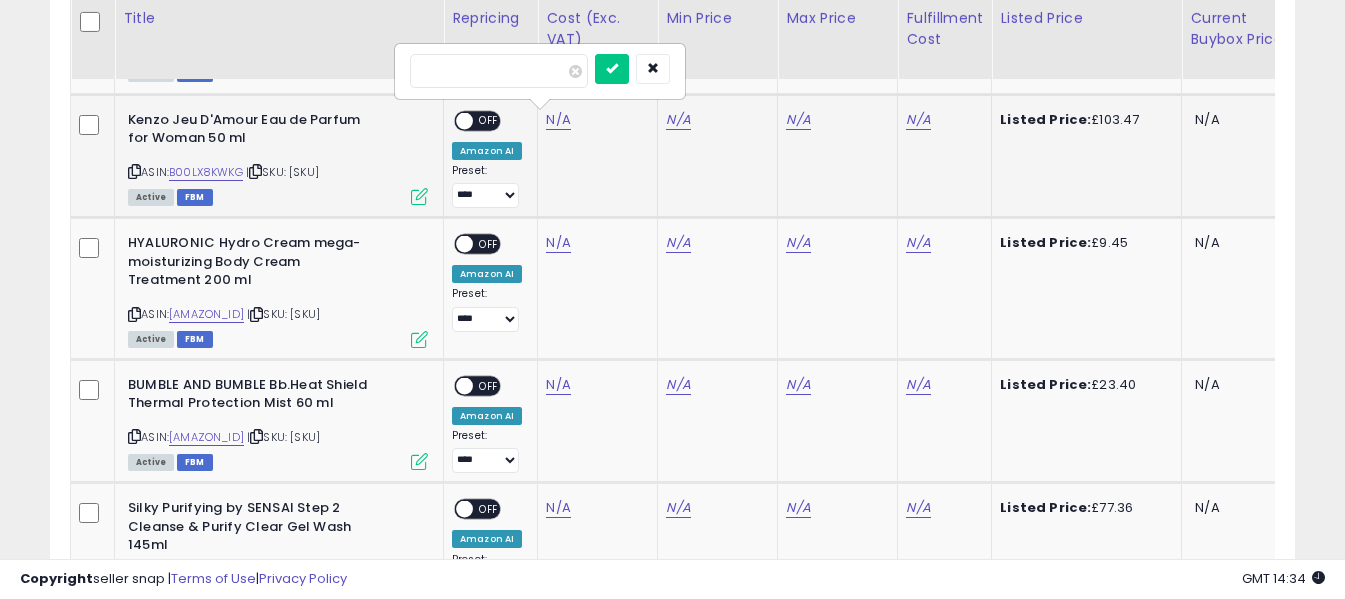 click at bounding box center [499, 71] 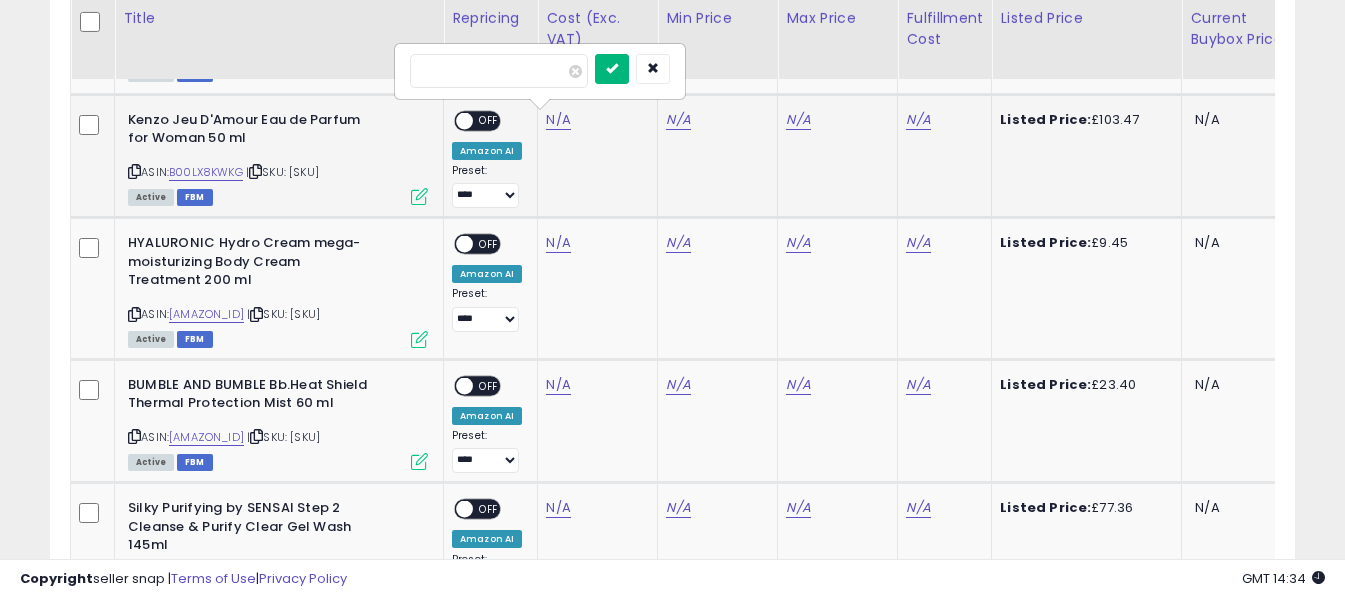 click at bounding box center [612, 69] 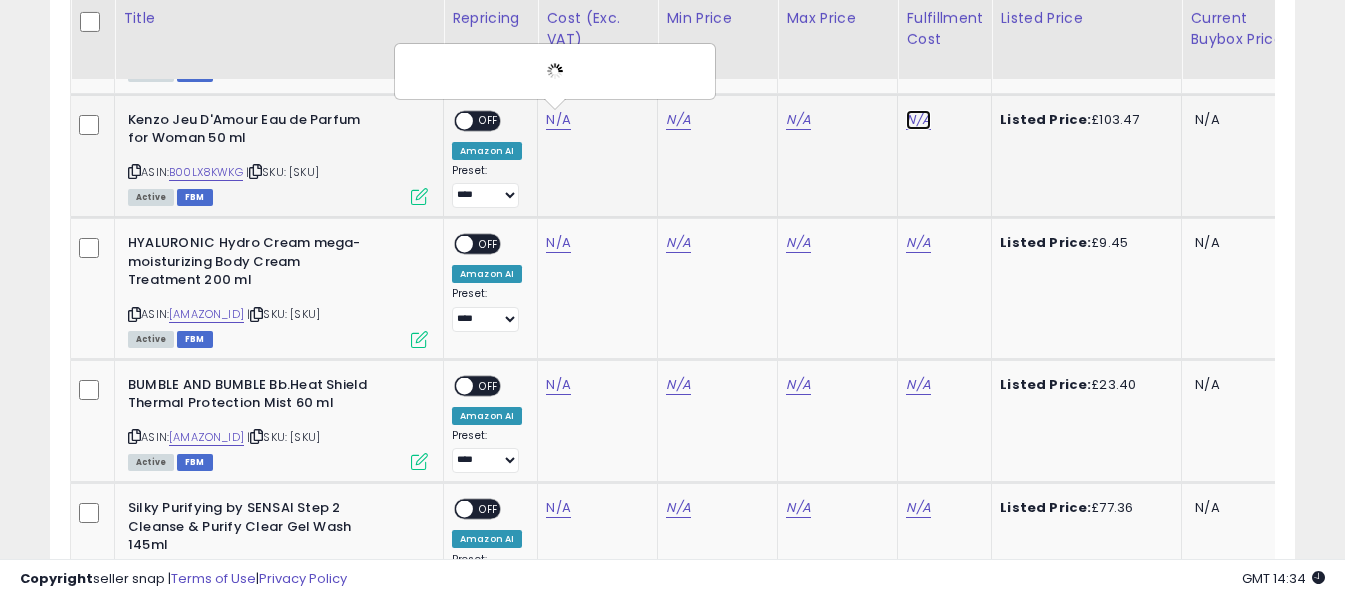 click on "N/A" at bounding box center (918, 120) 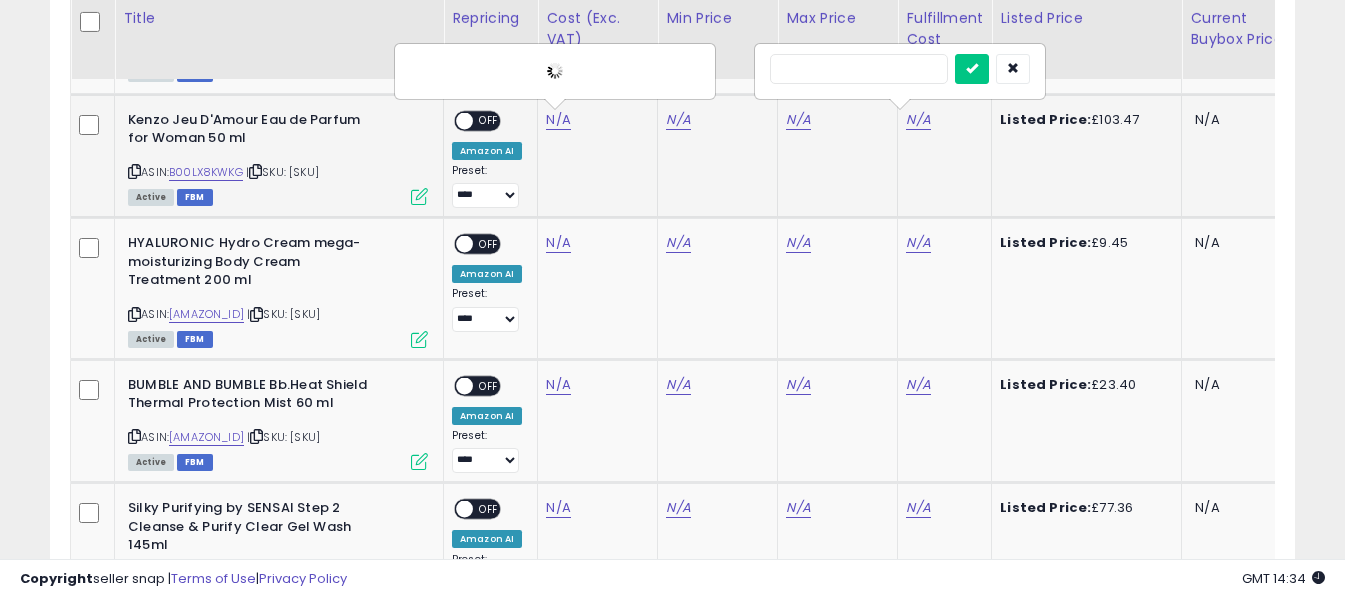 click at bounding box center (859, 69) 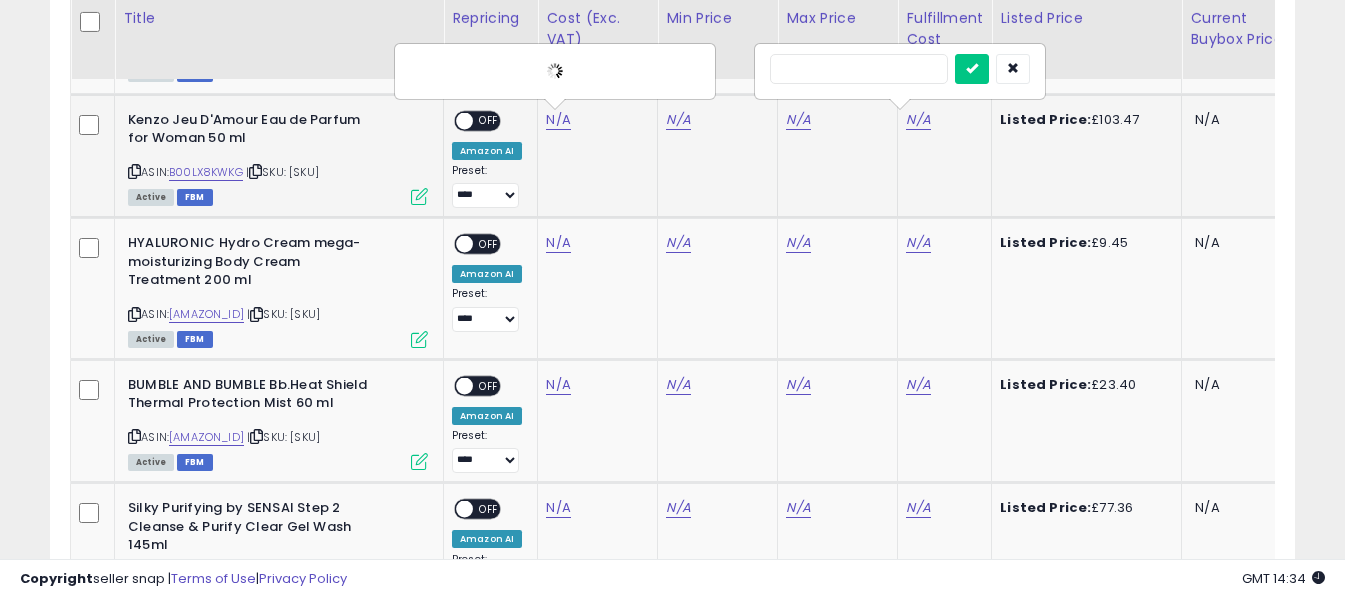 type on "*" 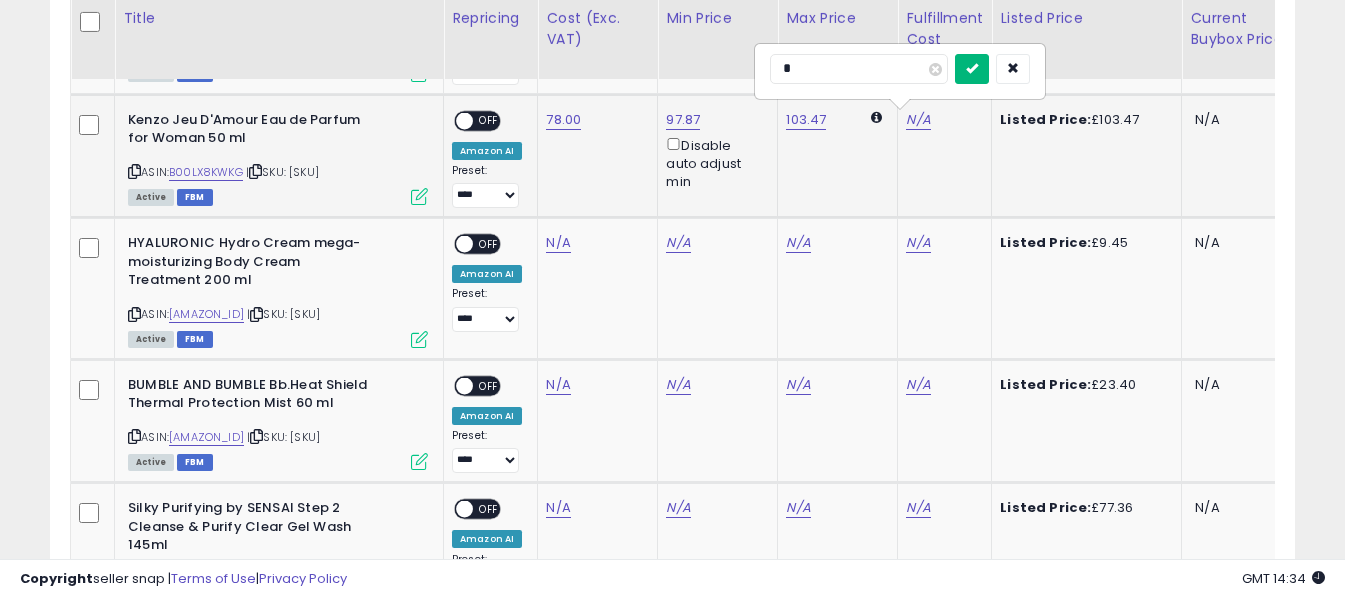 click at bounding box center (972, 68) 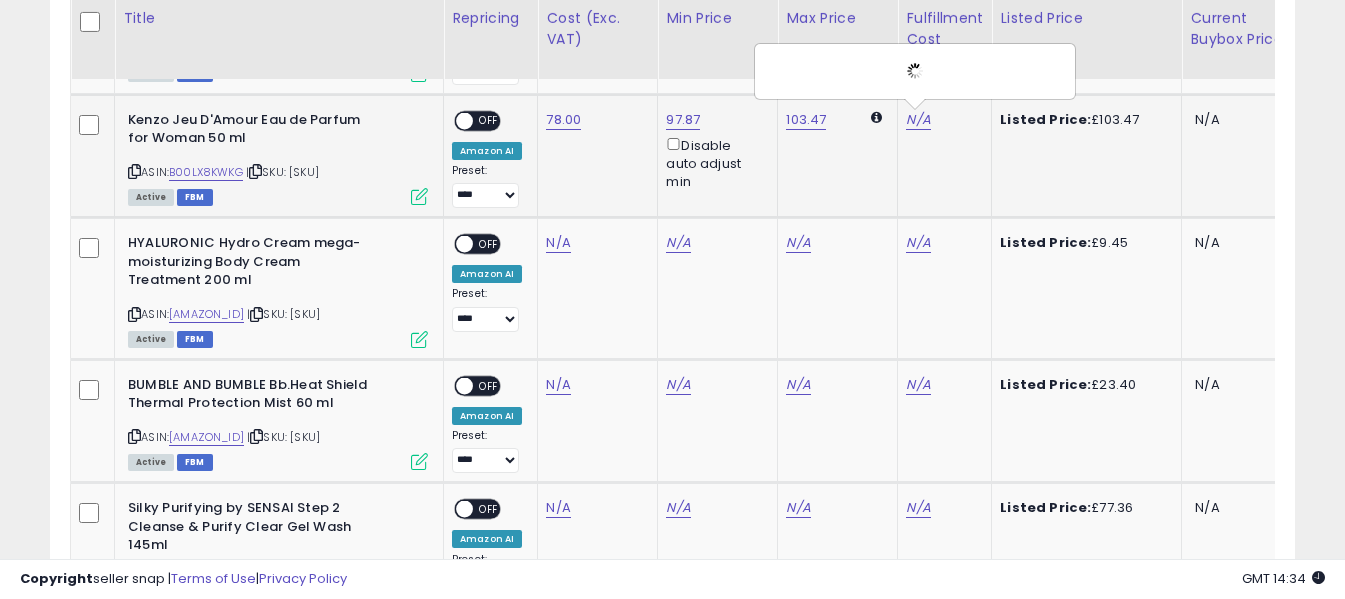 click on "OFF" at bounding box center [489, 120] 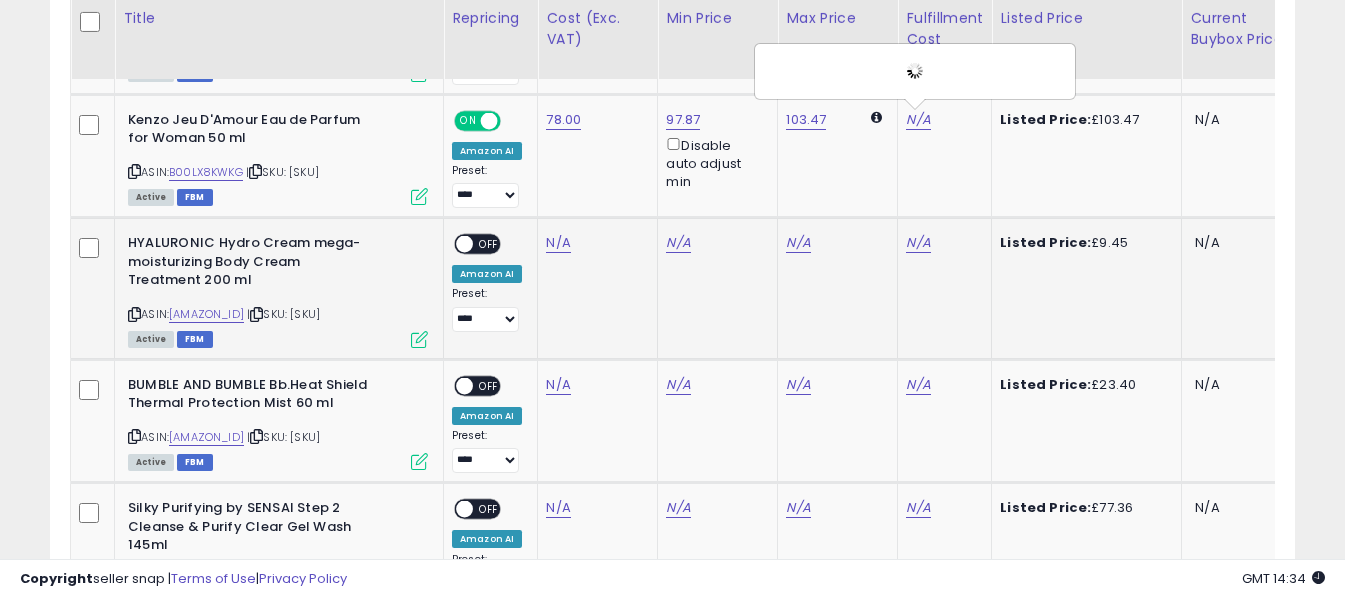 click at bounding box center [134, 314] 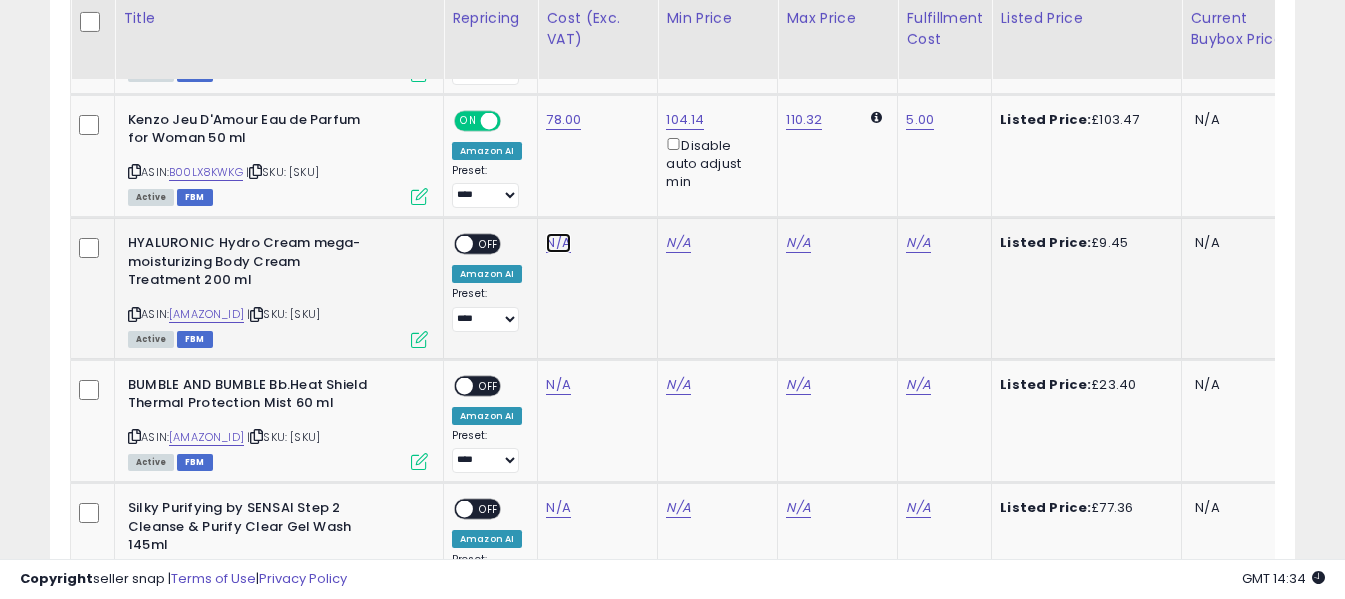 click on "N/A" at bounding box center [558, 243] 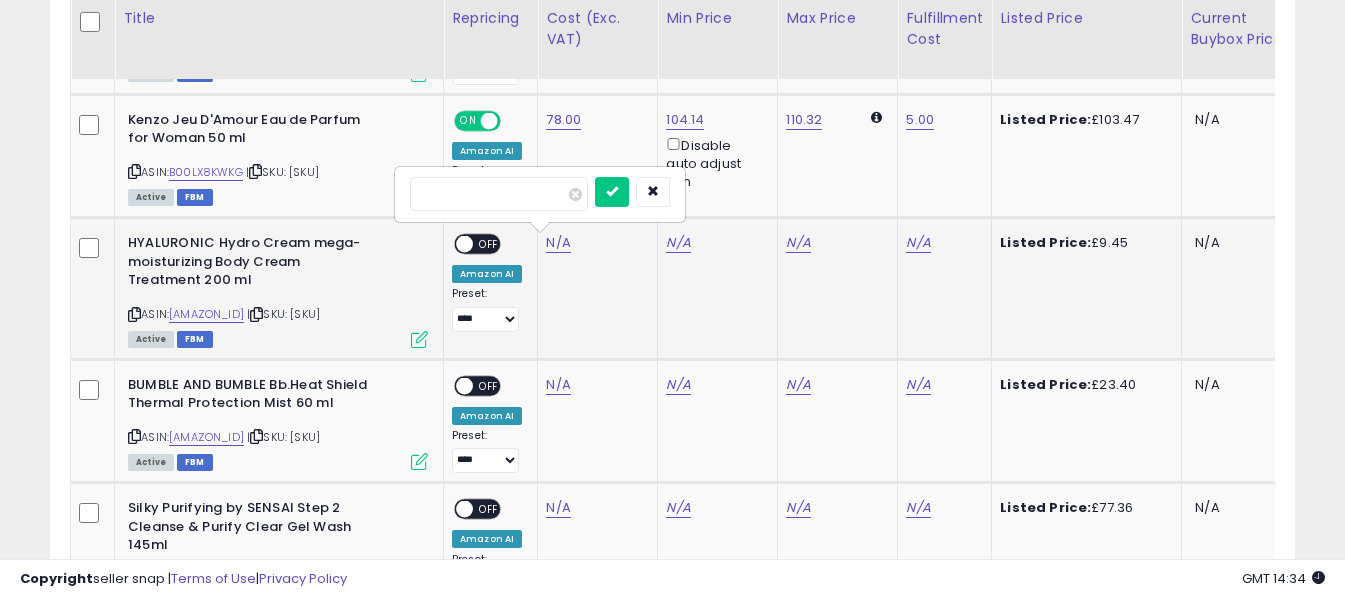click at bounding box center (499, 194) 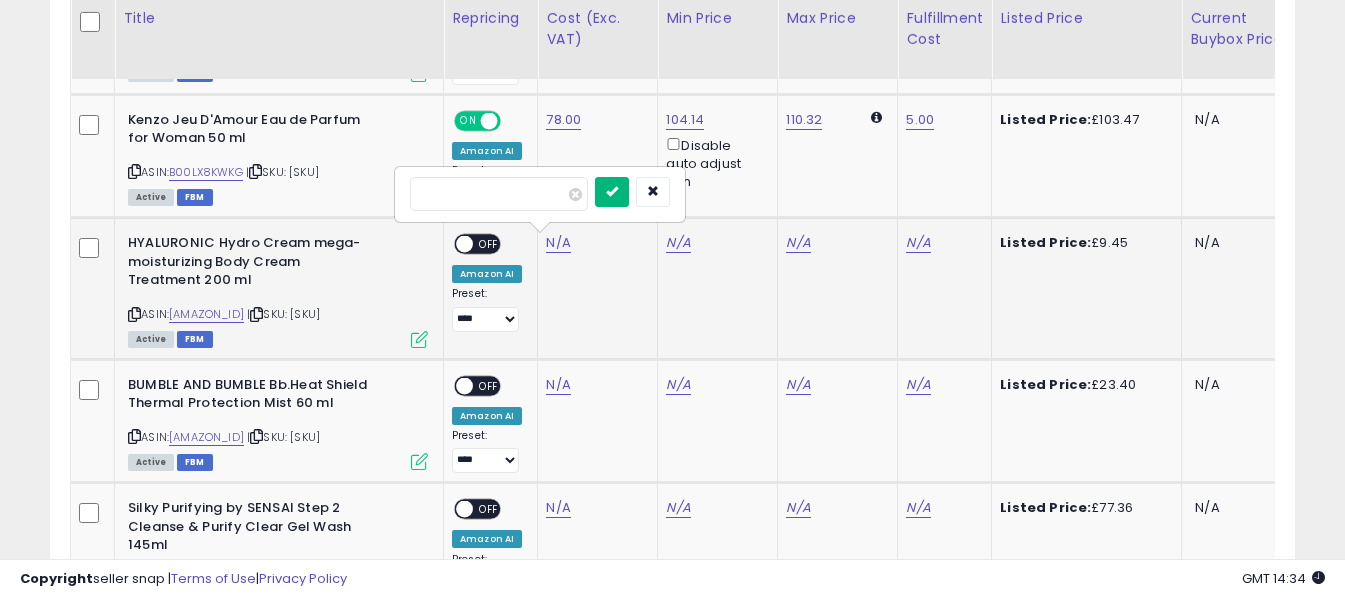 type on "*" 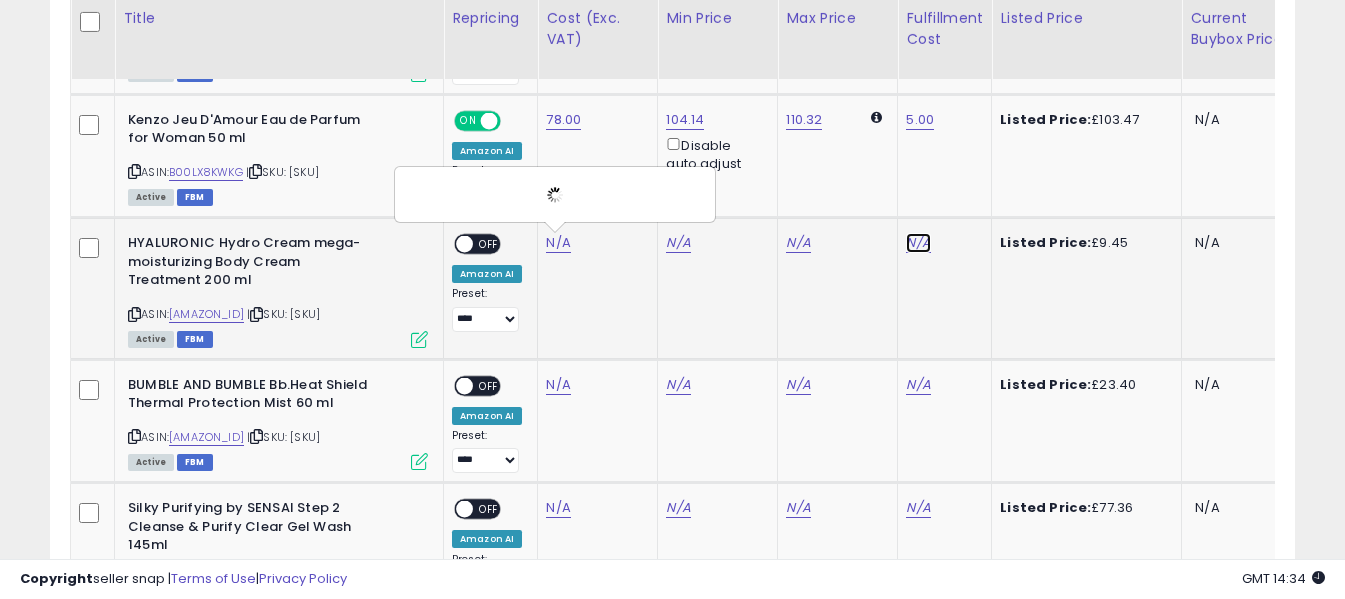 click on "N/A" at bounding box center (918, 243) 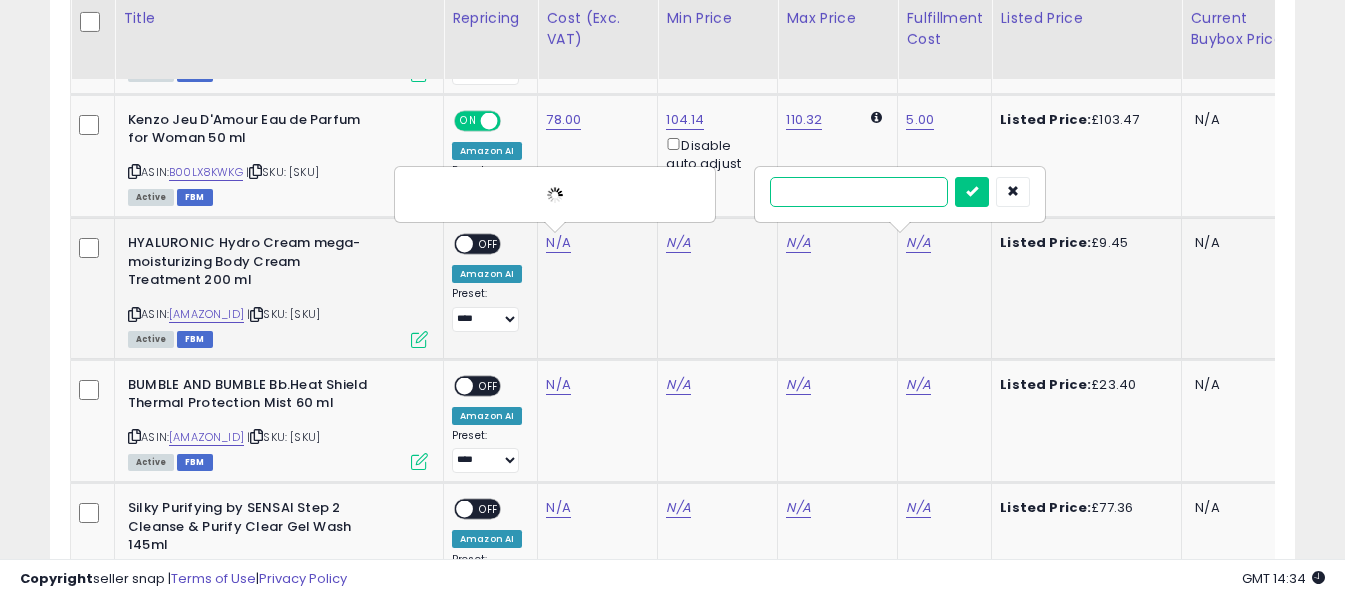 click at bounding box center (859, 192) 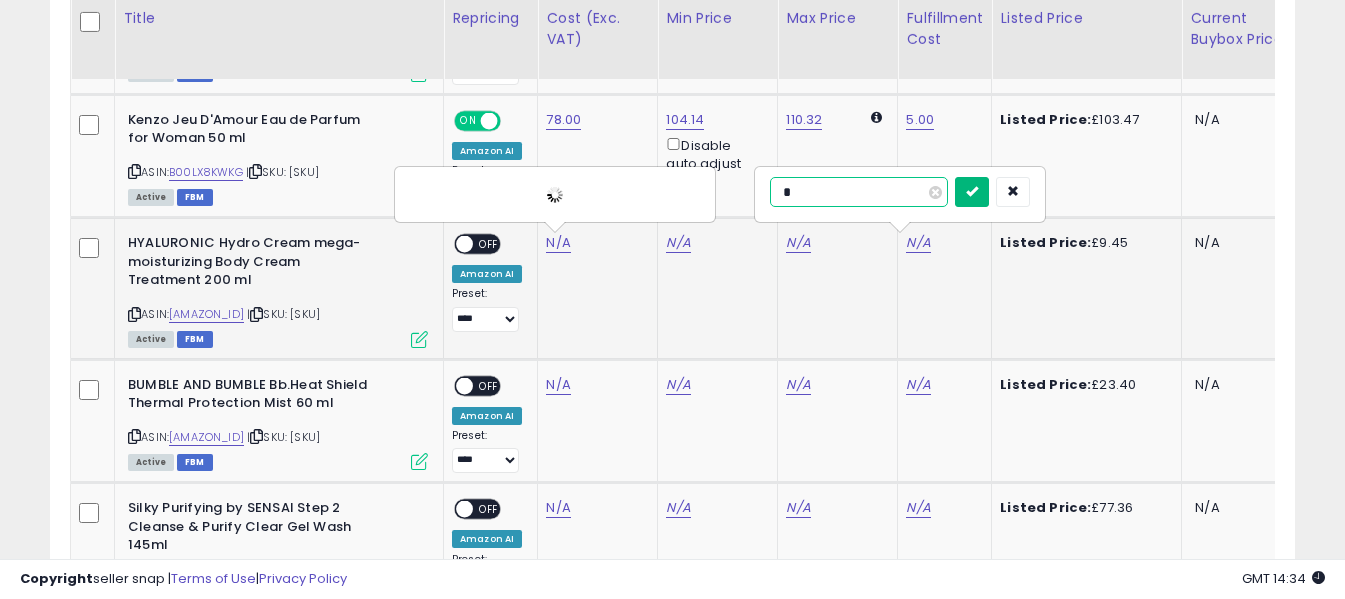 type on "*" 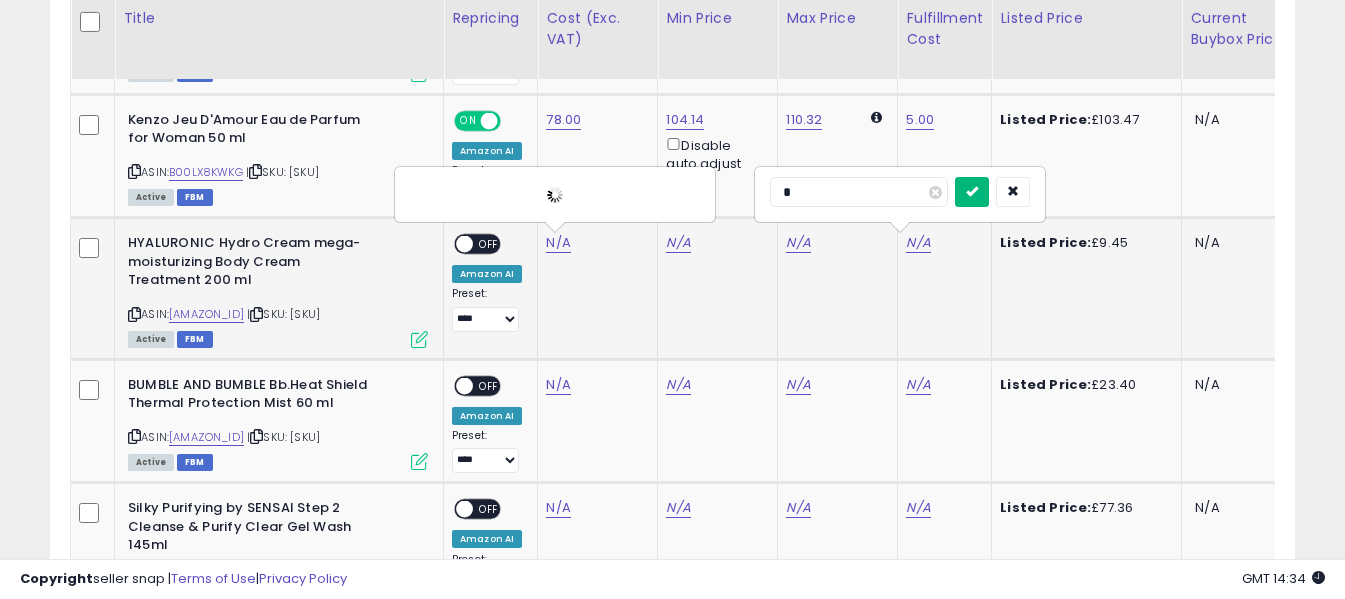 click at bounding box center (972, 191) 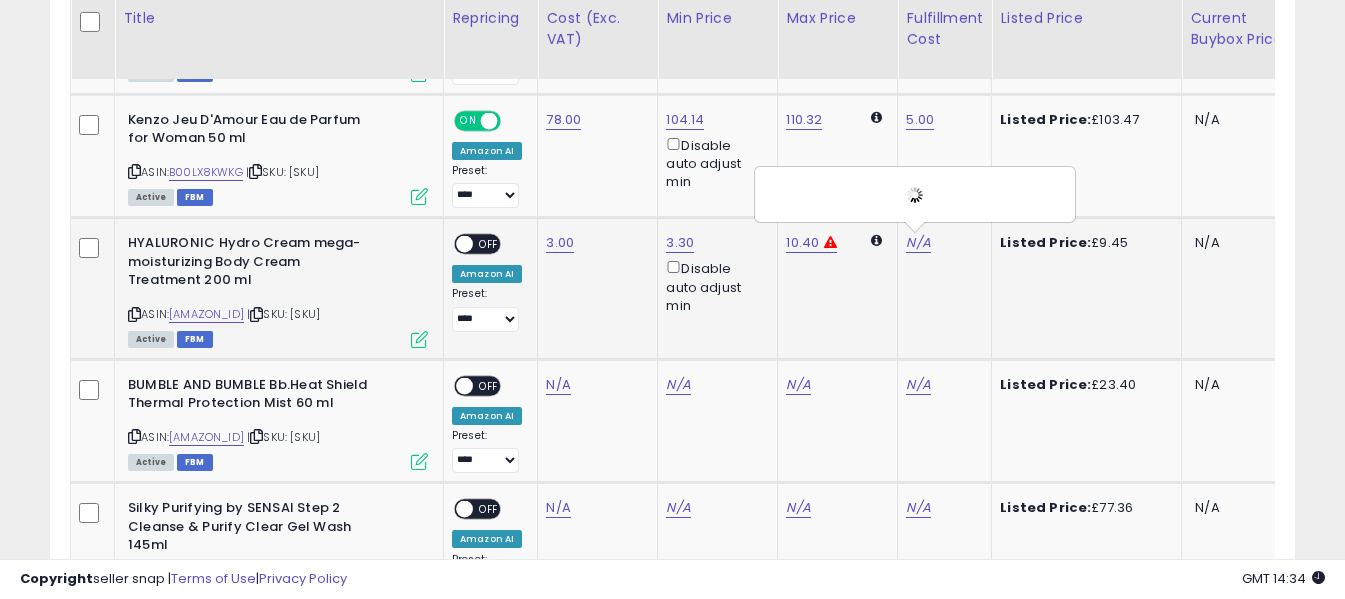 click on "OFF" at bounding box center (489, 244) 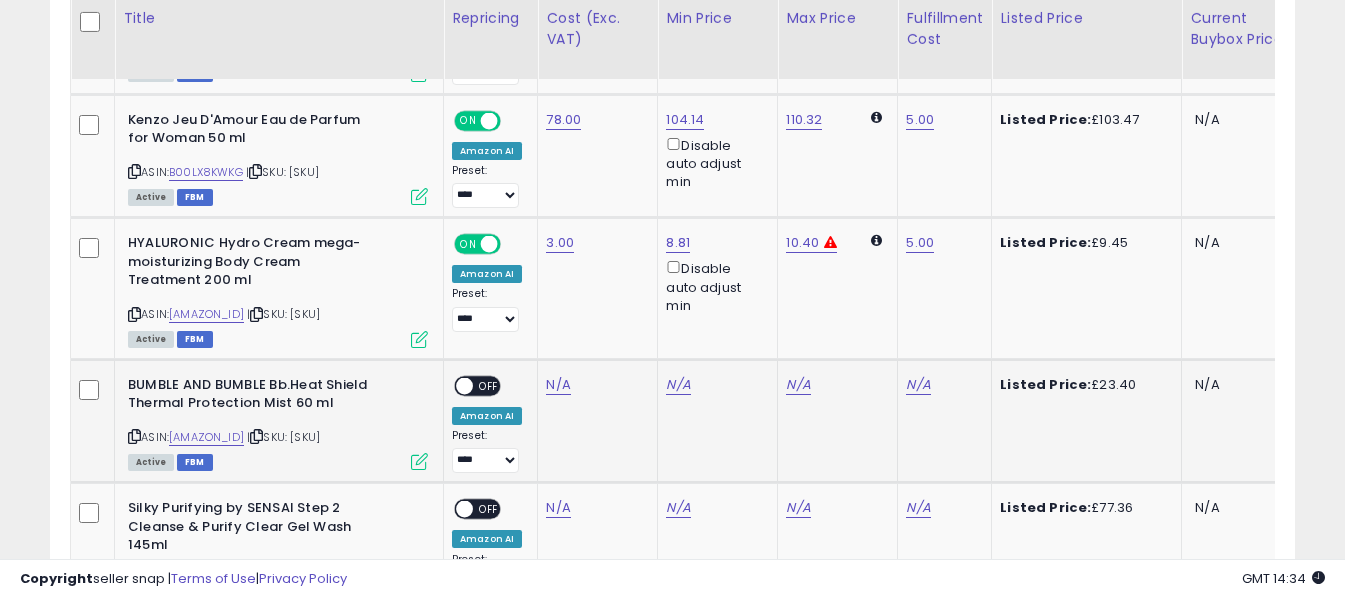 click at bounding box center [134, 436] 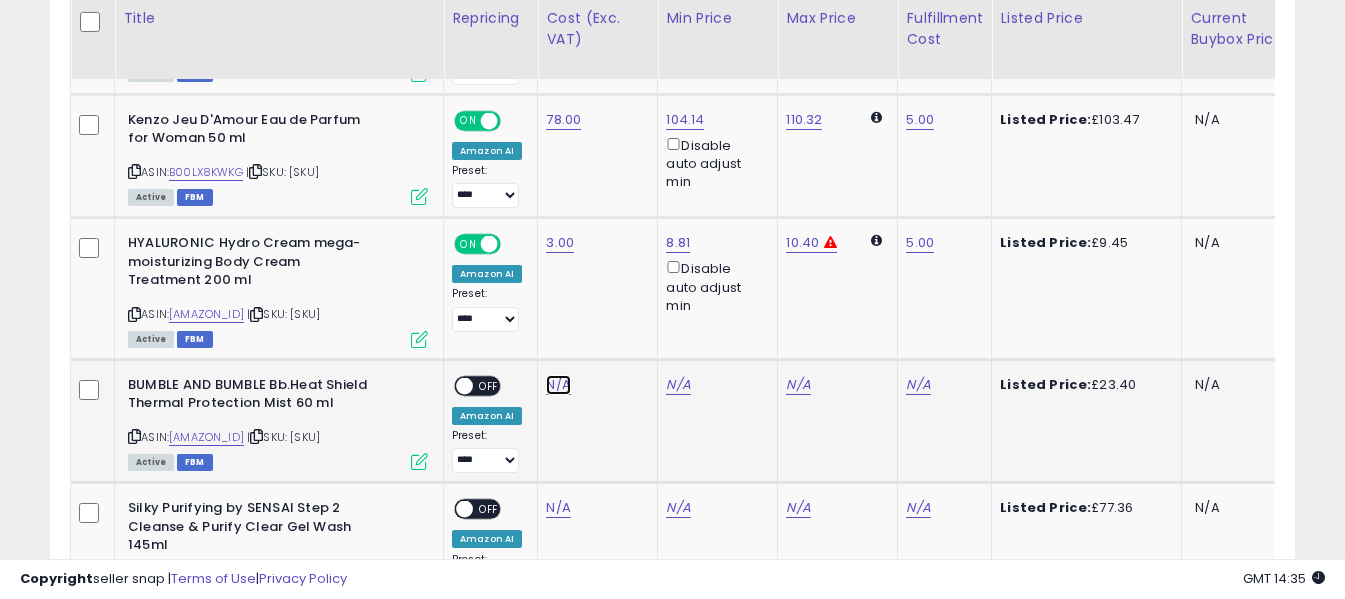 click on "N/A" at bounding box center [558, 385] 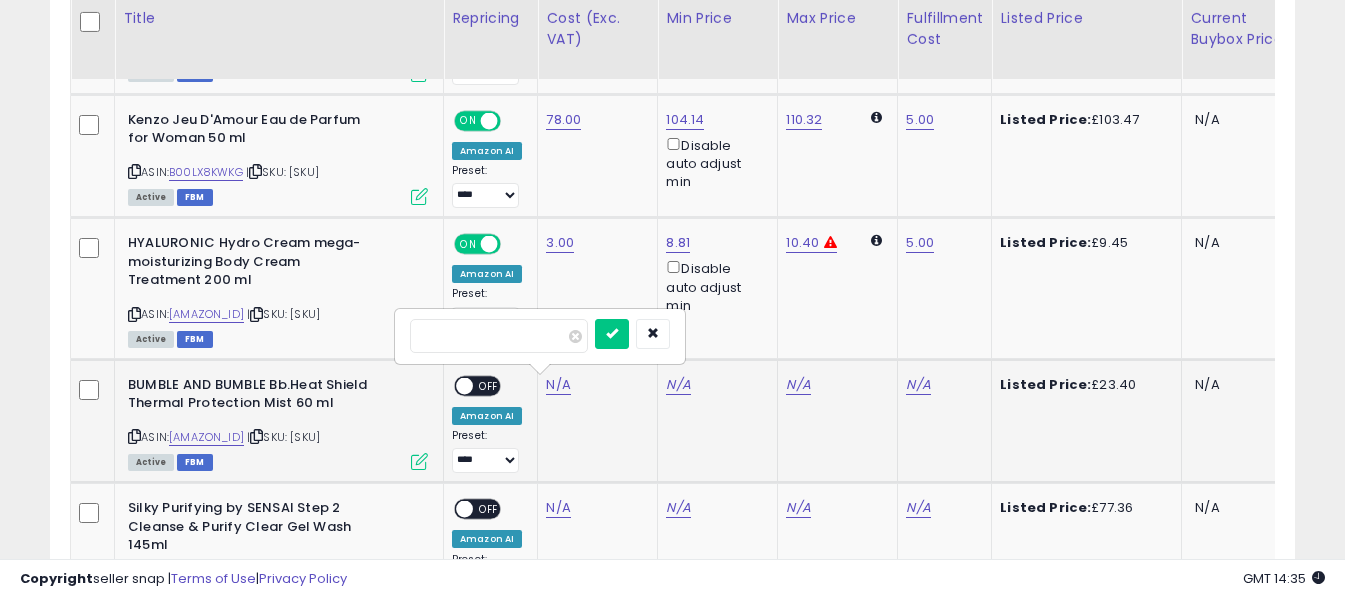 click at bounding box center (499, 336) 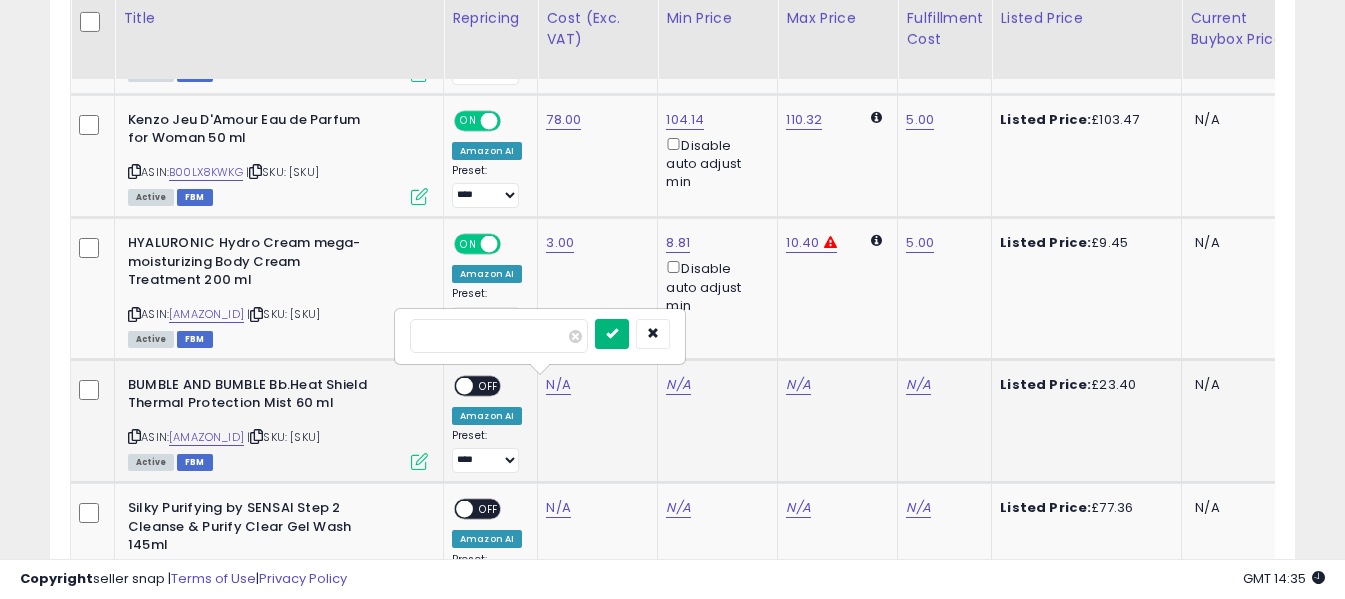 type on "*****" 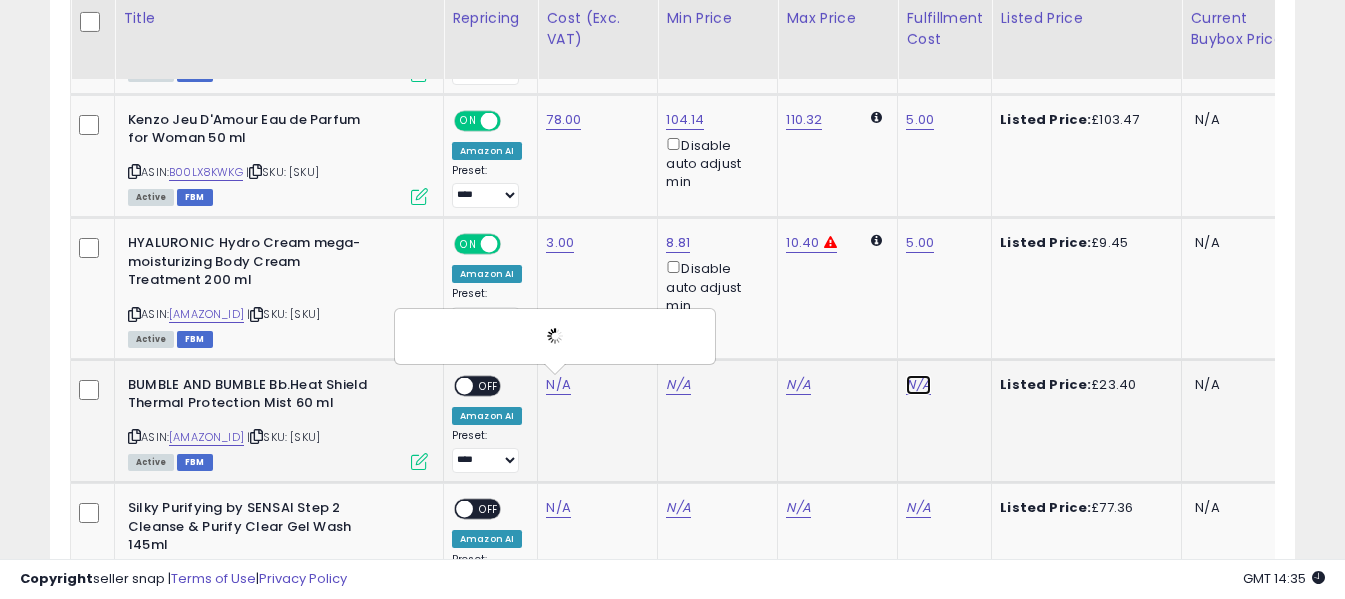 click on "N/A" at bounding box center [918, 385] 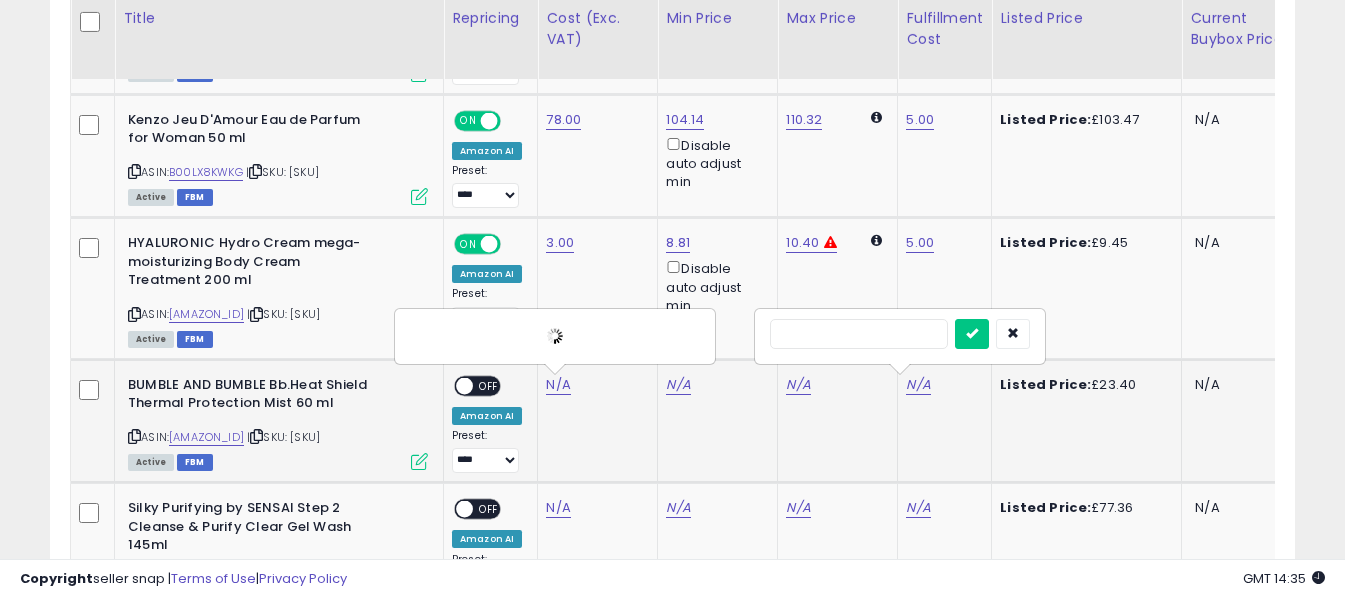 click at bounding box center (859, 334) 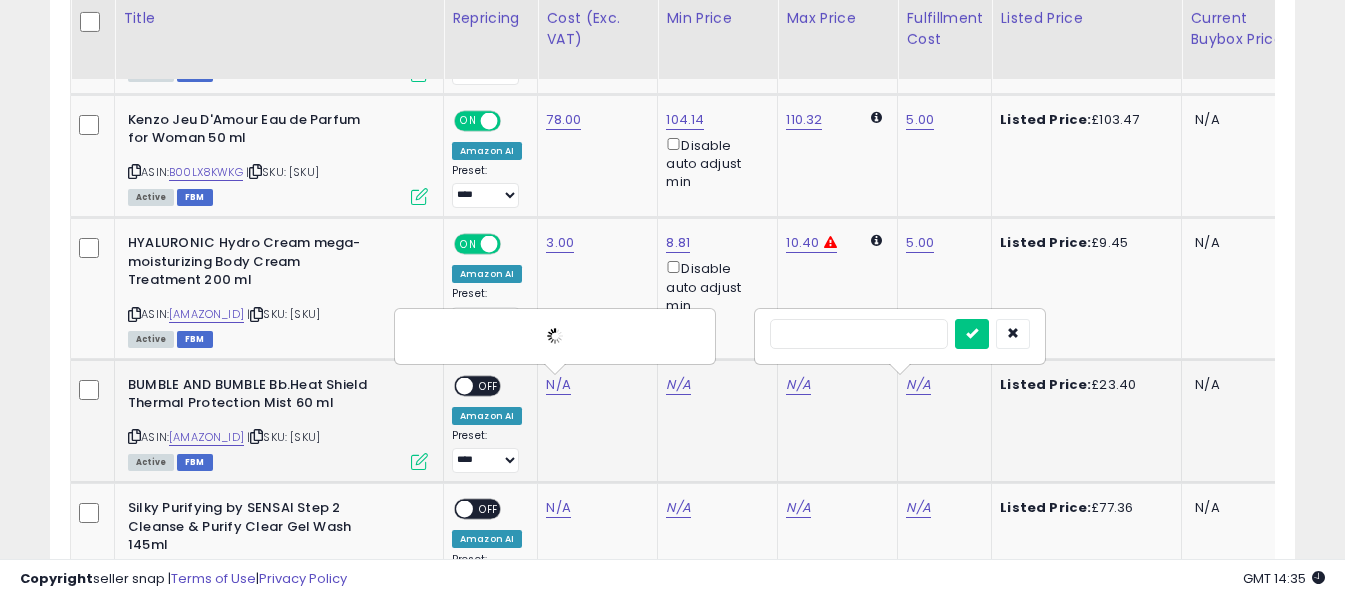 type on "*" 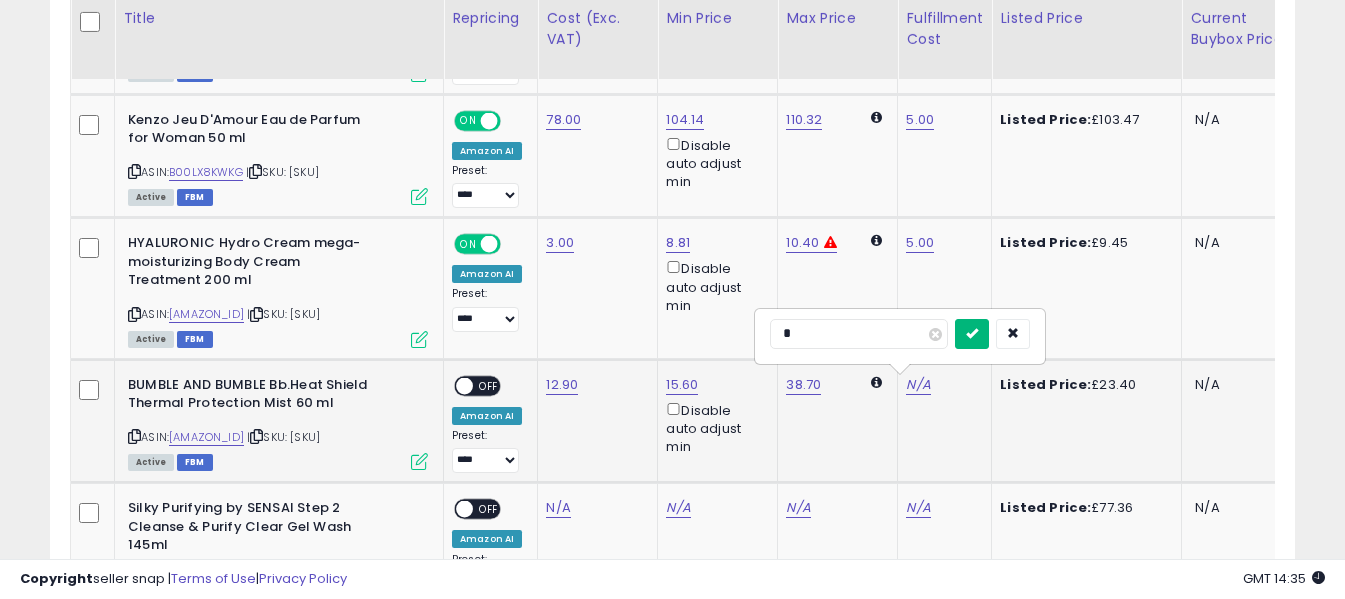 click at bounding box center (972, 333) 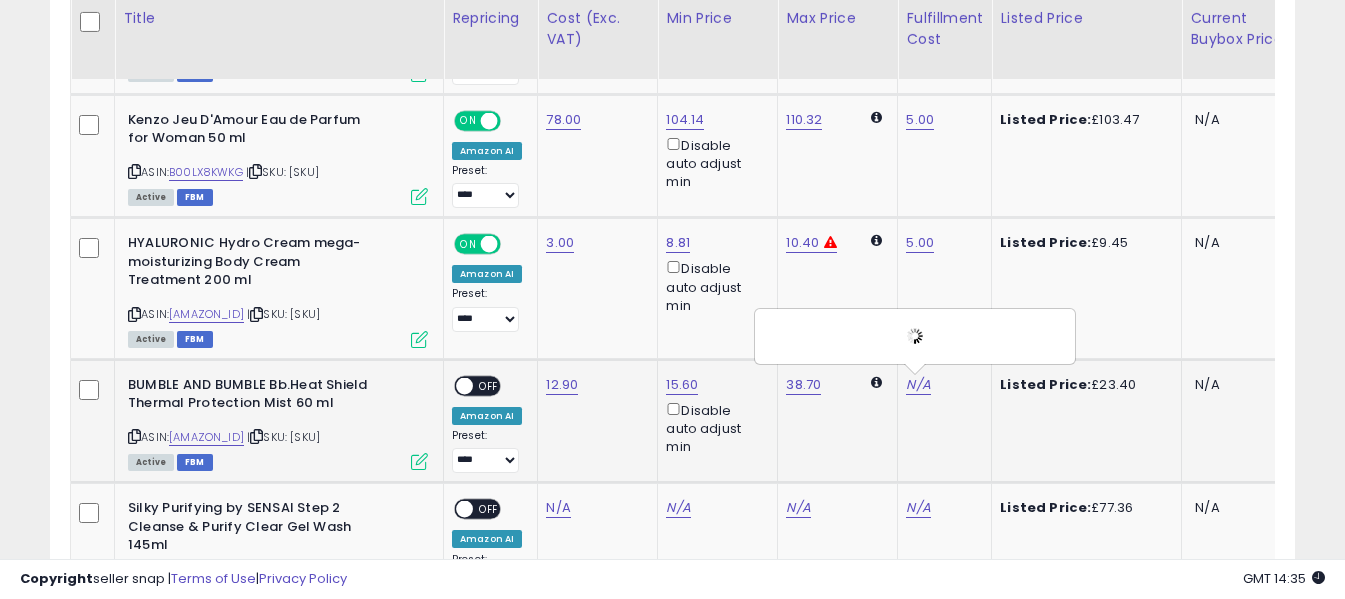 click on "OFF" at bounding box center (489, 385) 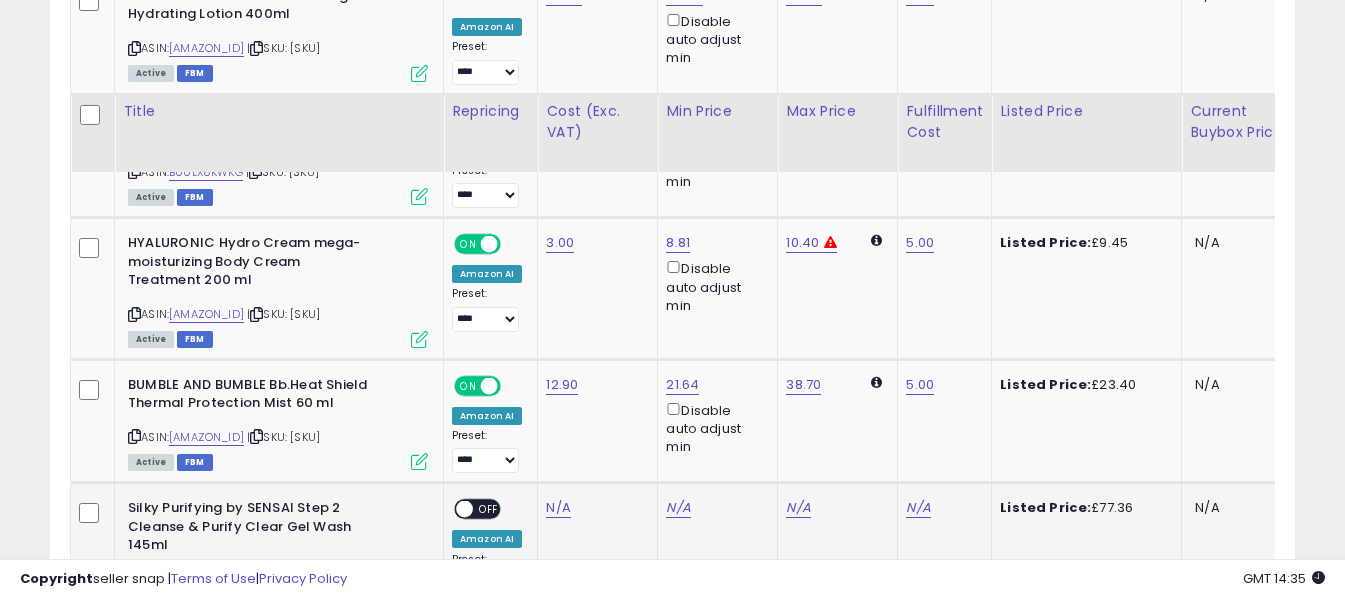 scroll, scrollTop: 2996, scrollLeft: 0, axis: vertical 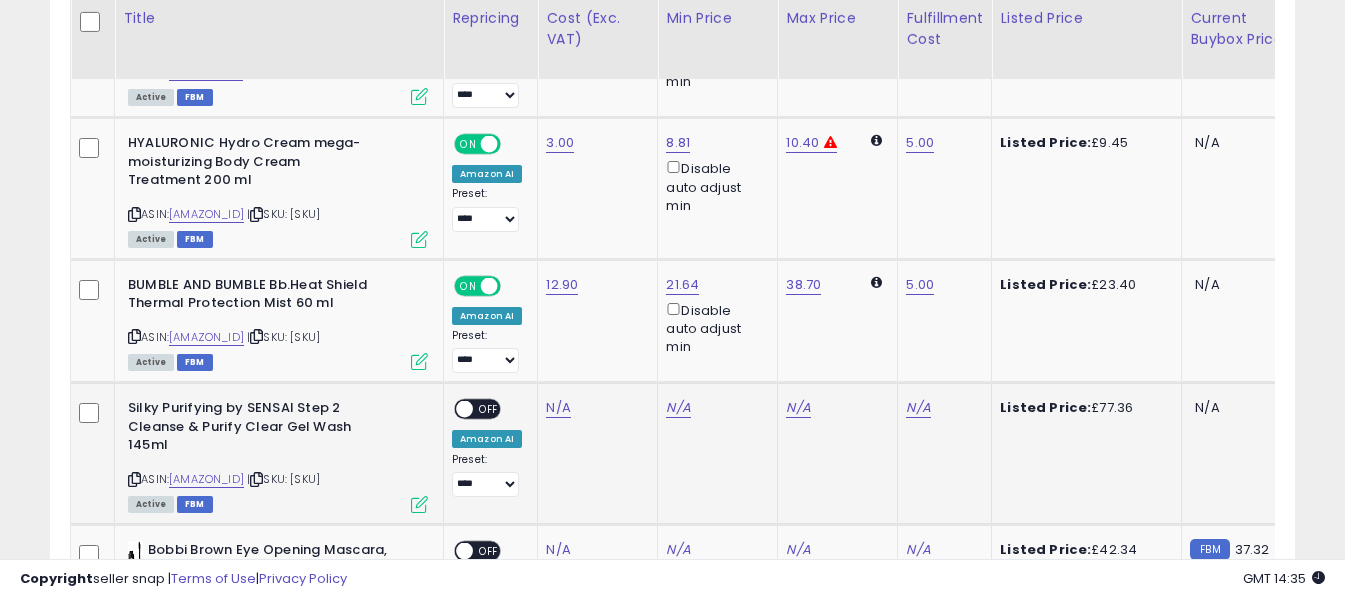 click at bounding box center (134, 479) 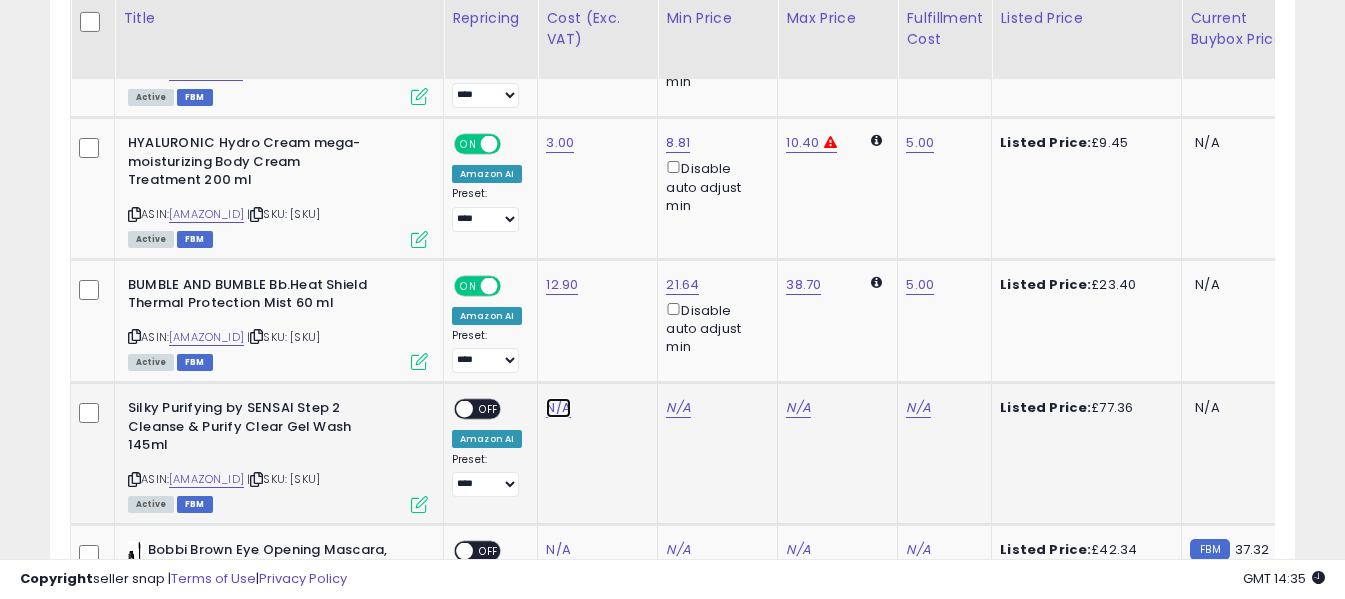 click on "N/A" at bounding box center (558, 408) 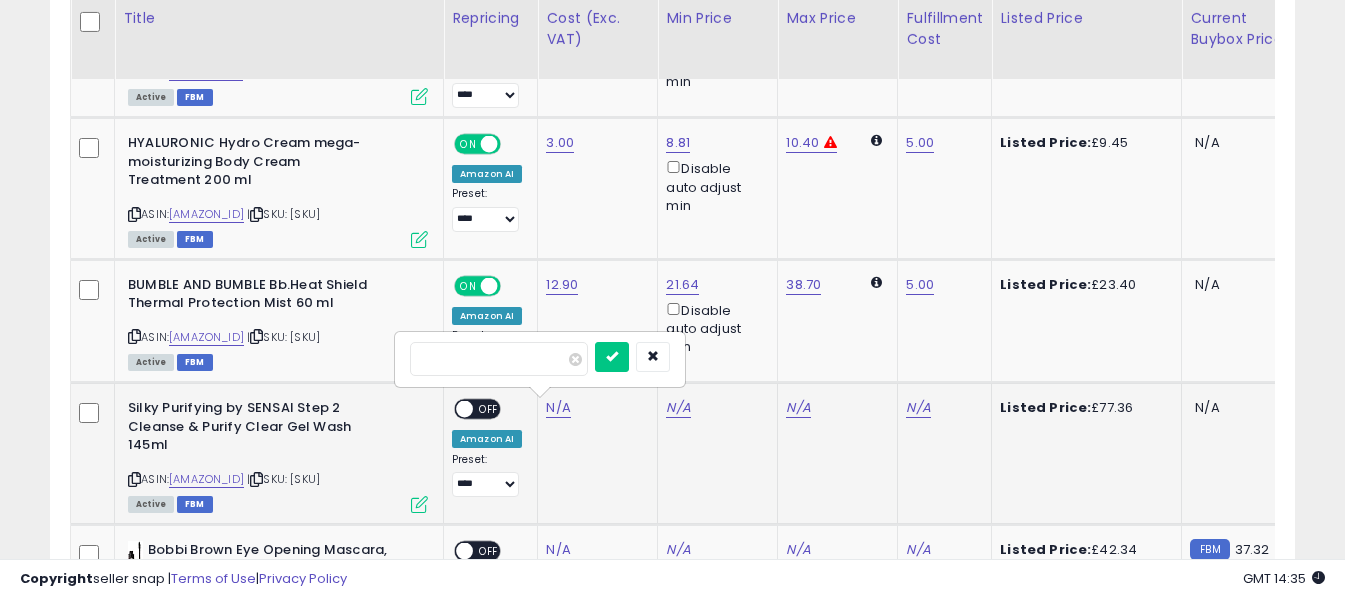 click at bounding box center [499, 359] 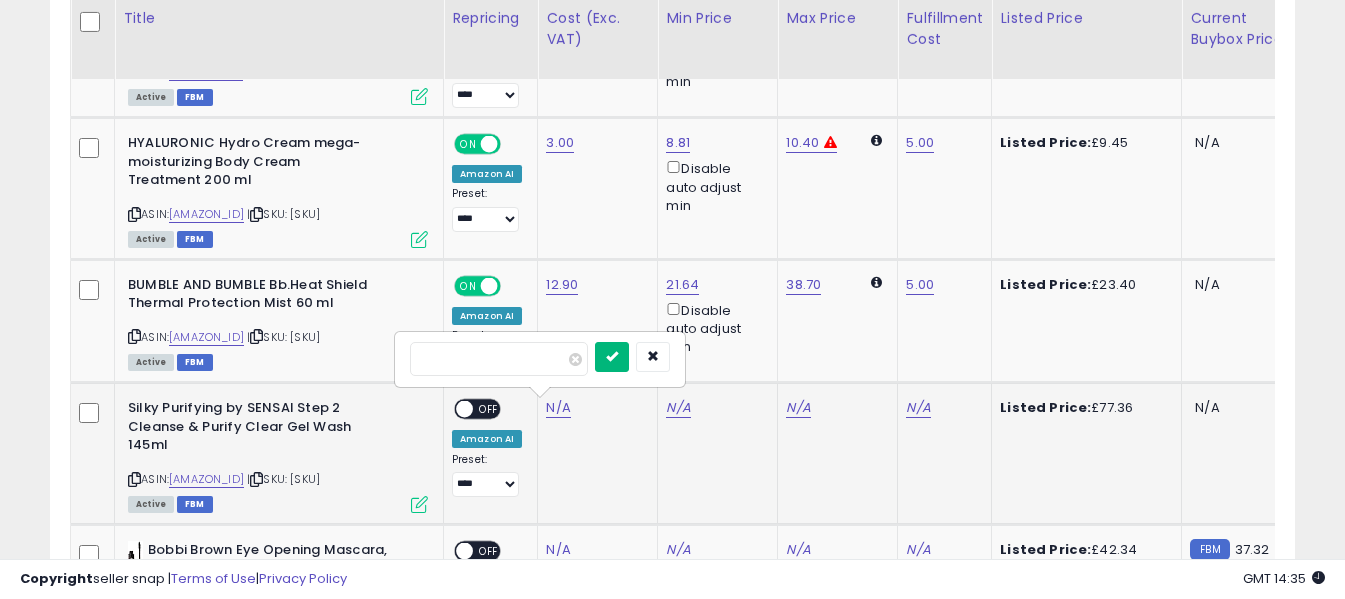type on "*****" 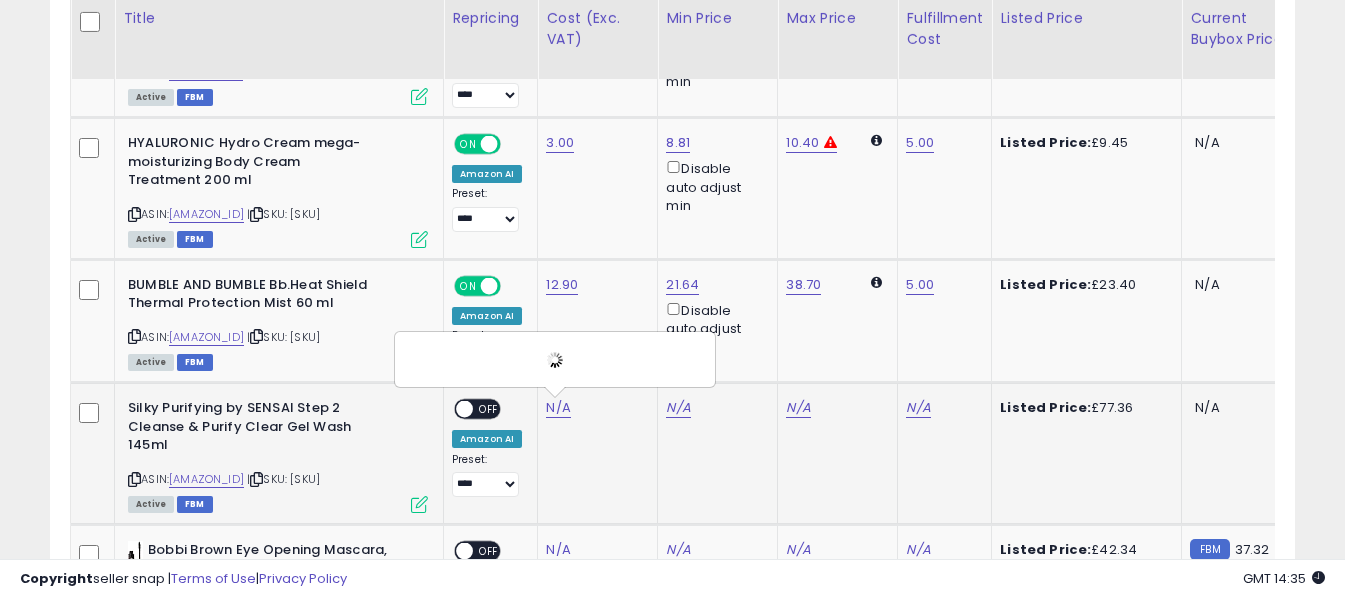 click on "N/A" 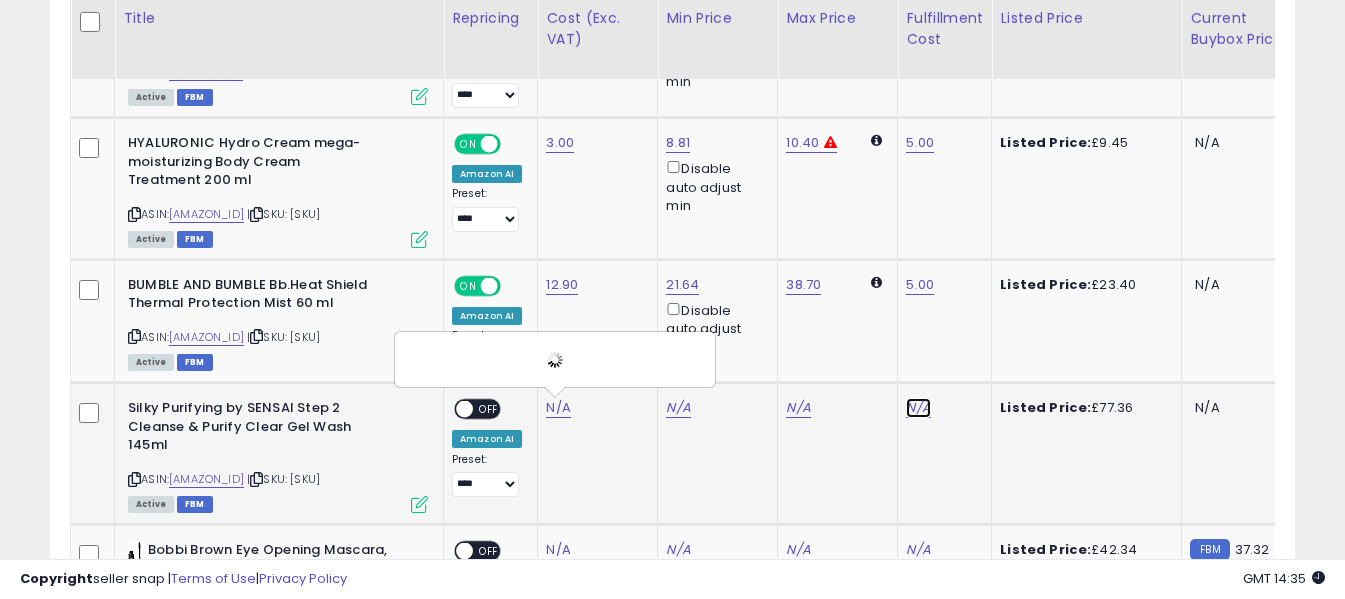 click on "N/A" at bounding box center [918, 408] 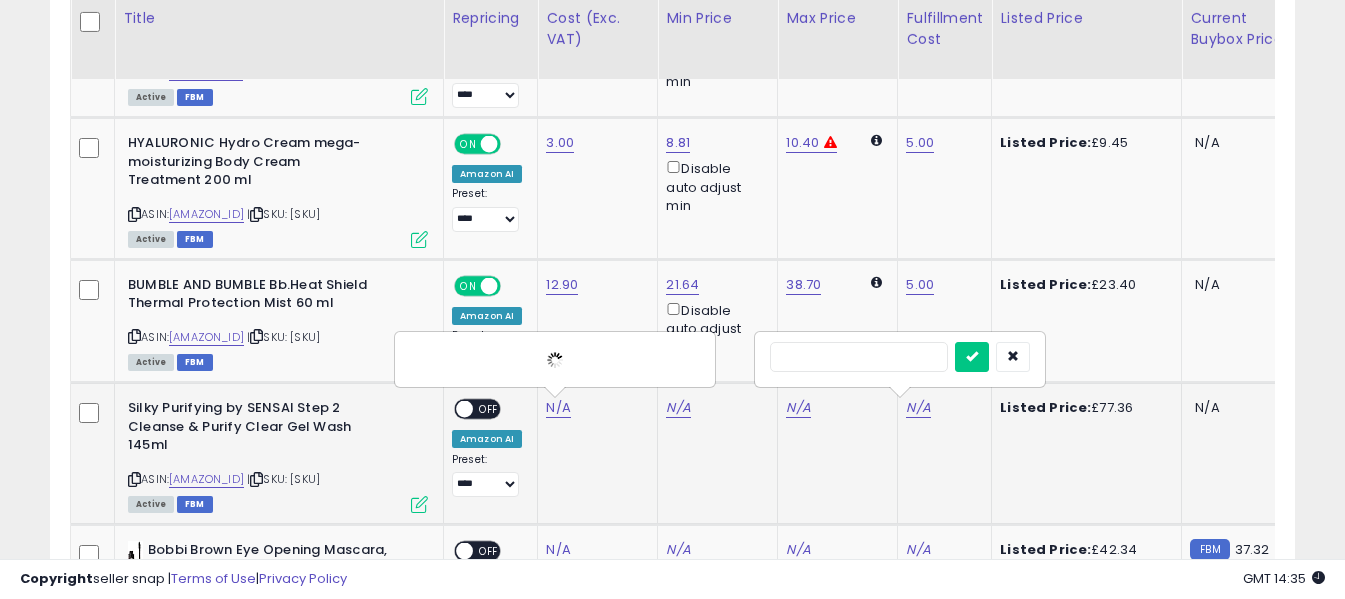 click at bounding box center [859, 357] 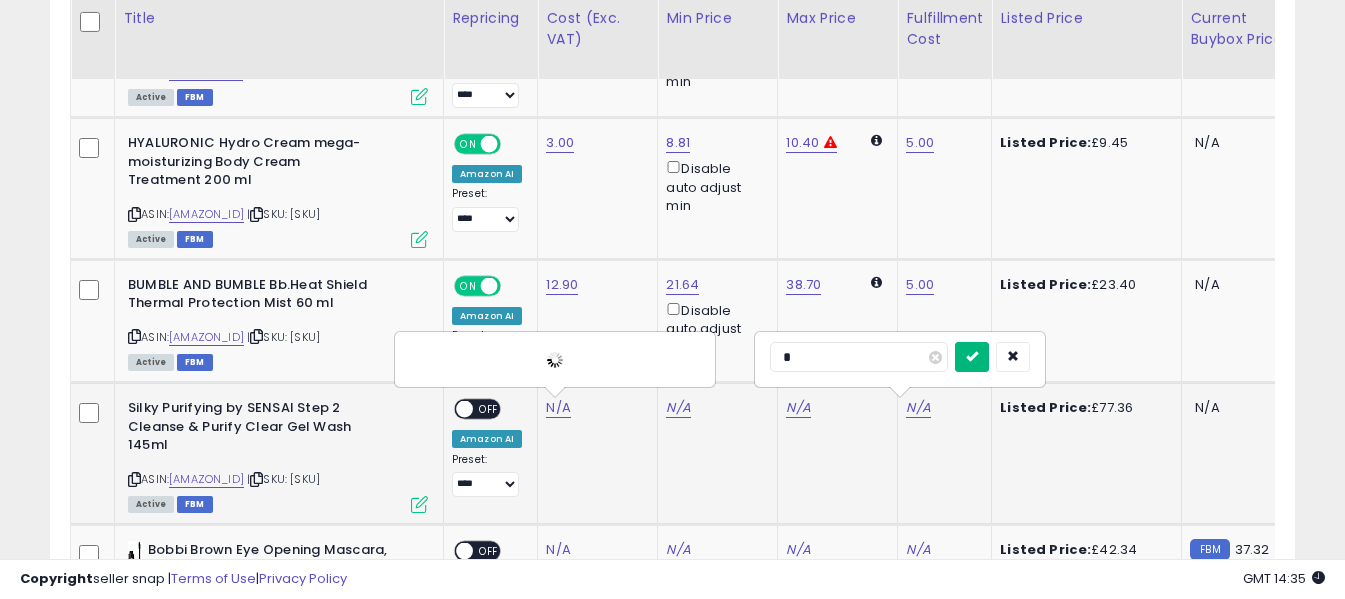 type on "*" 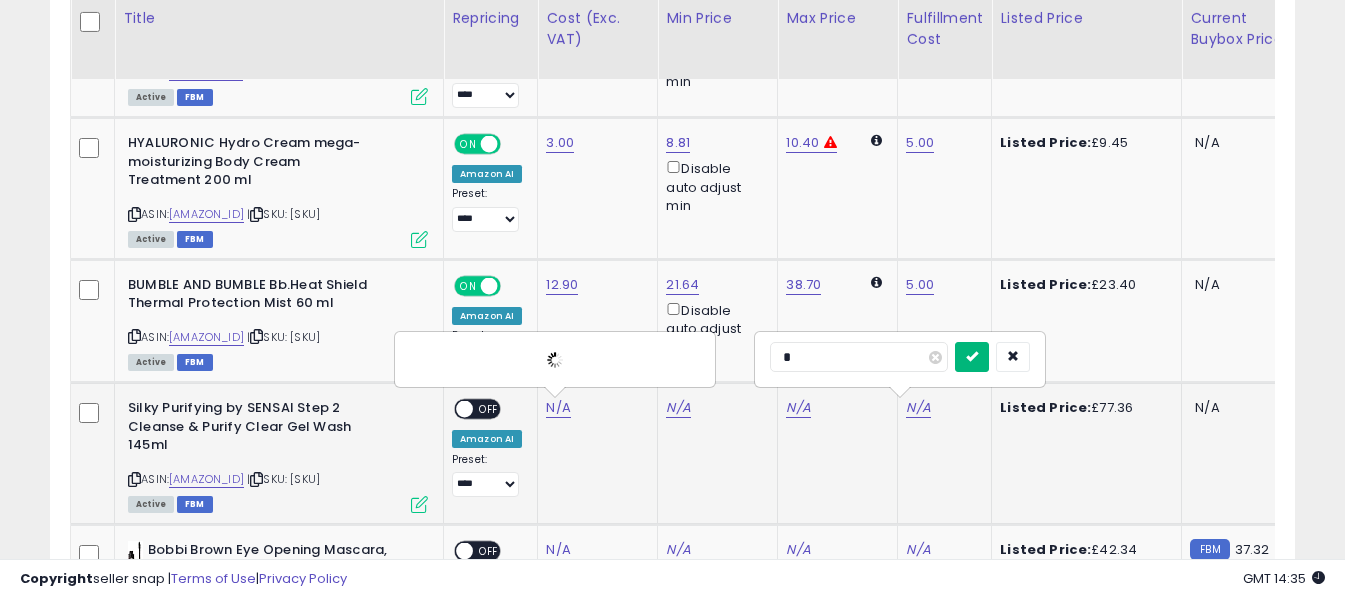 click at bounding box center (972, 356) 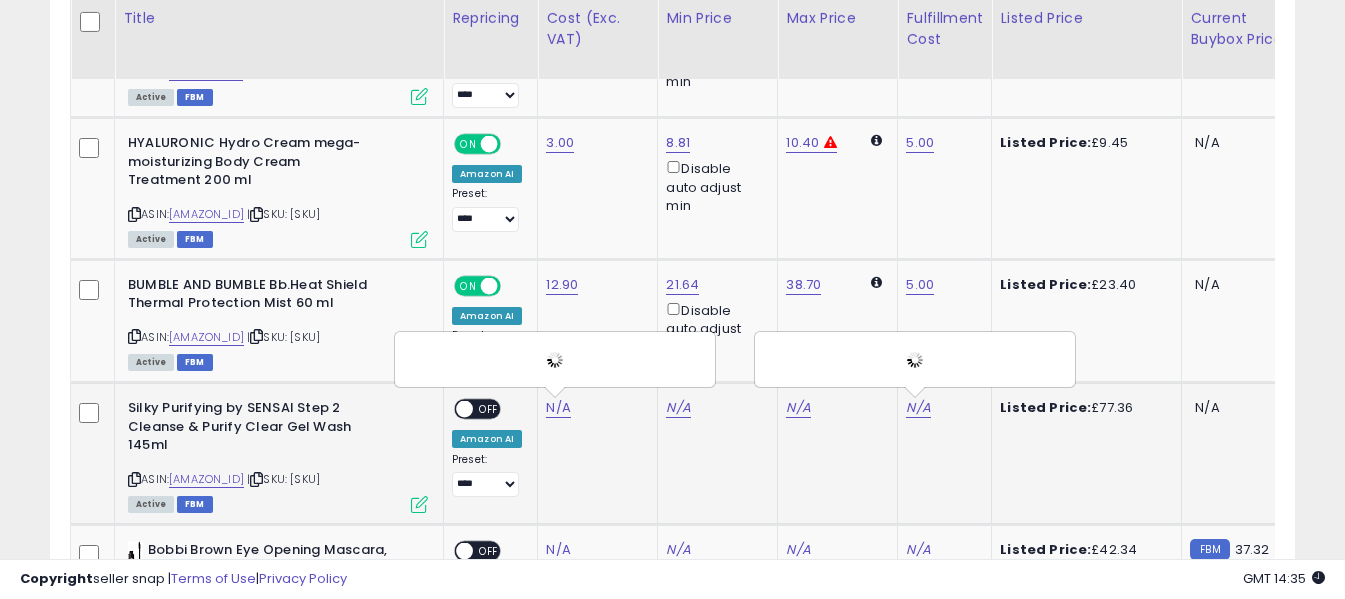 click on "OFF" at bounding box center [489, 409] 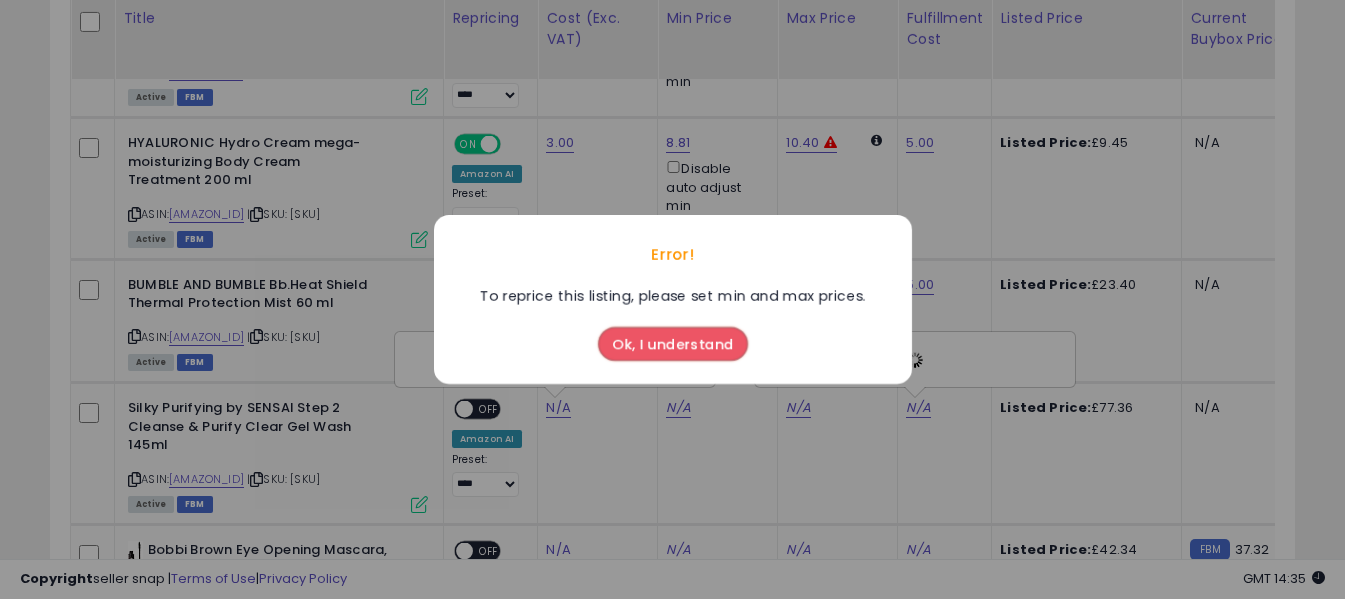 click on "Ok, I understand" at bounding box center (673, 344) 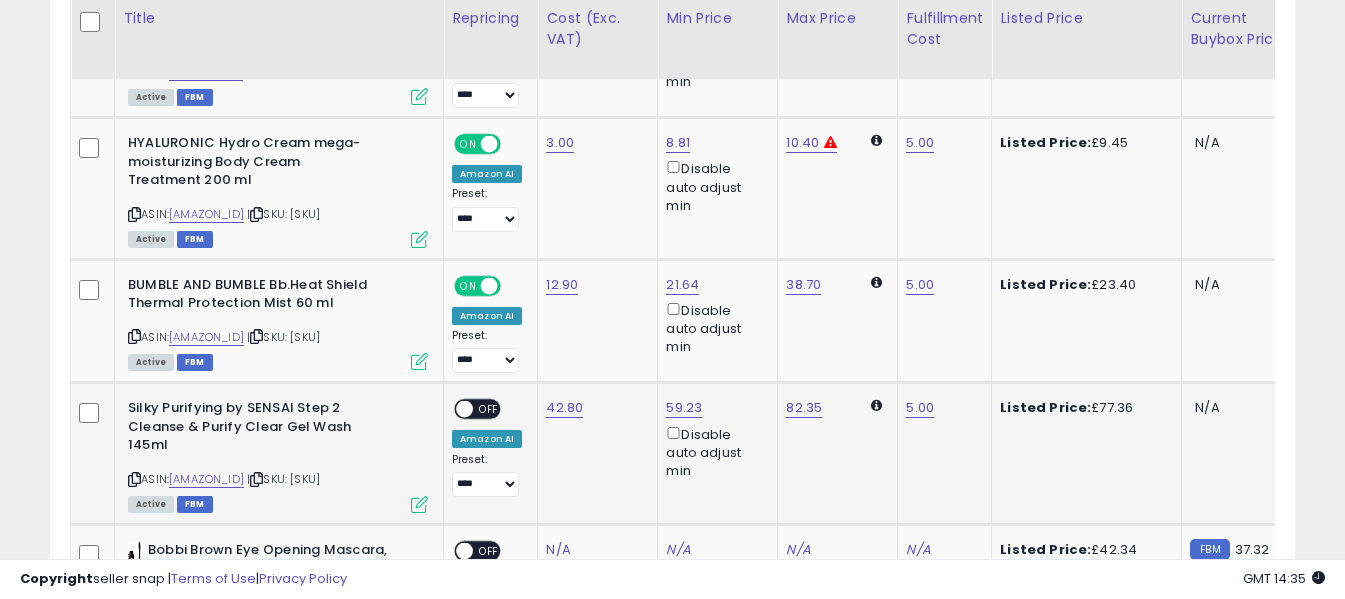 click on "OFF" at bounding box center [489, 409] 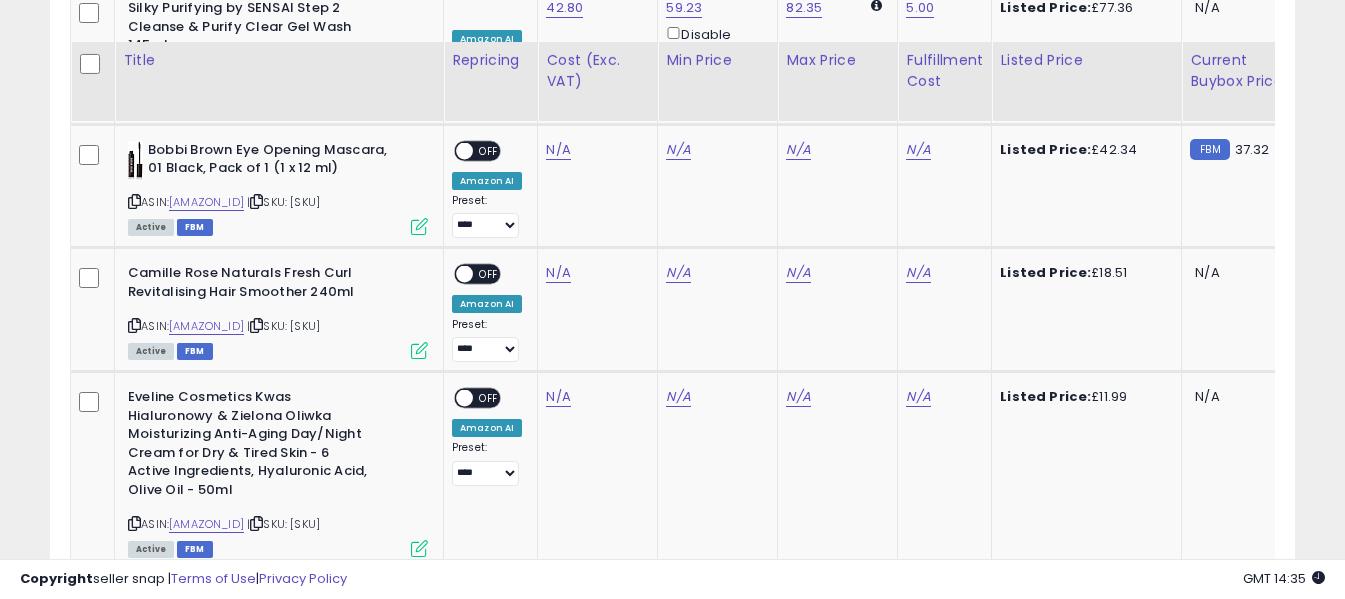 scroll, scrollTop: 3496, scrollLeft: 0, axis: vertical 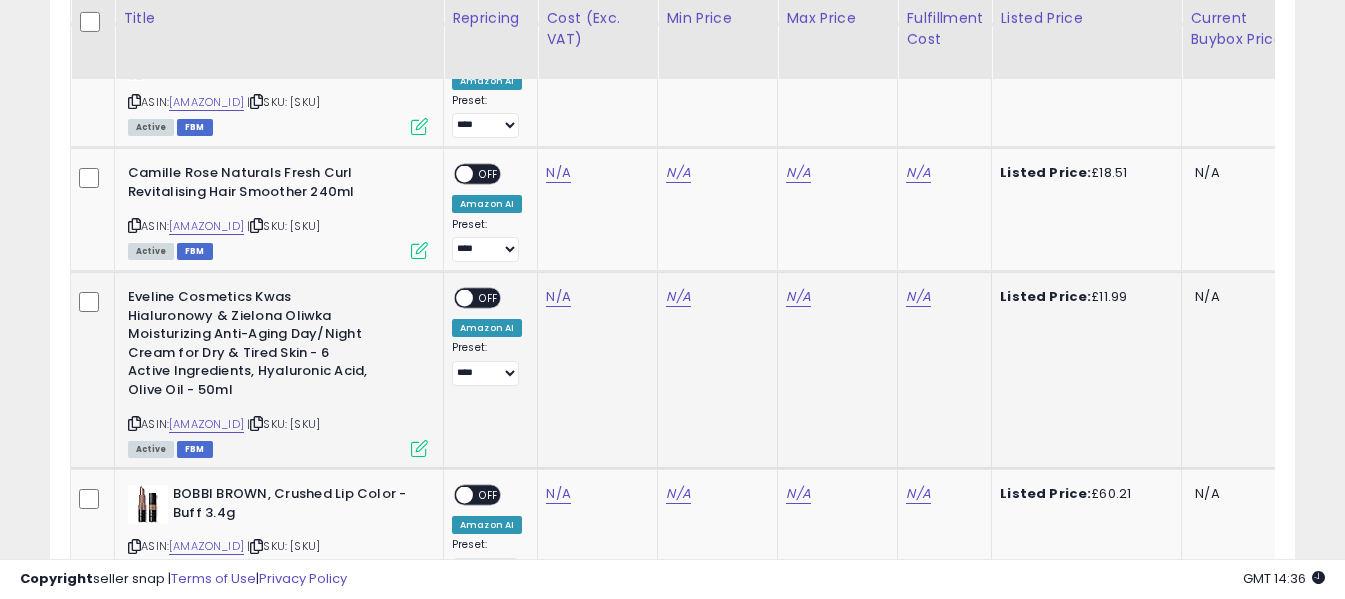 click on "N/A" 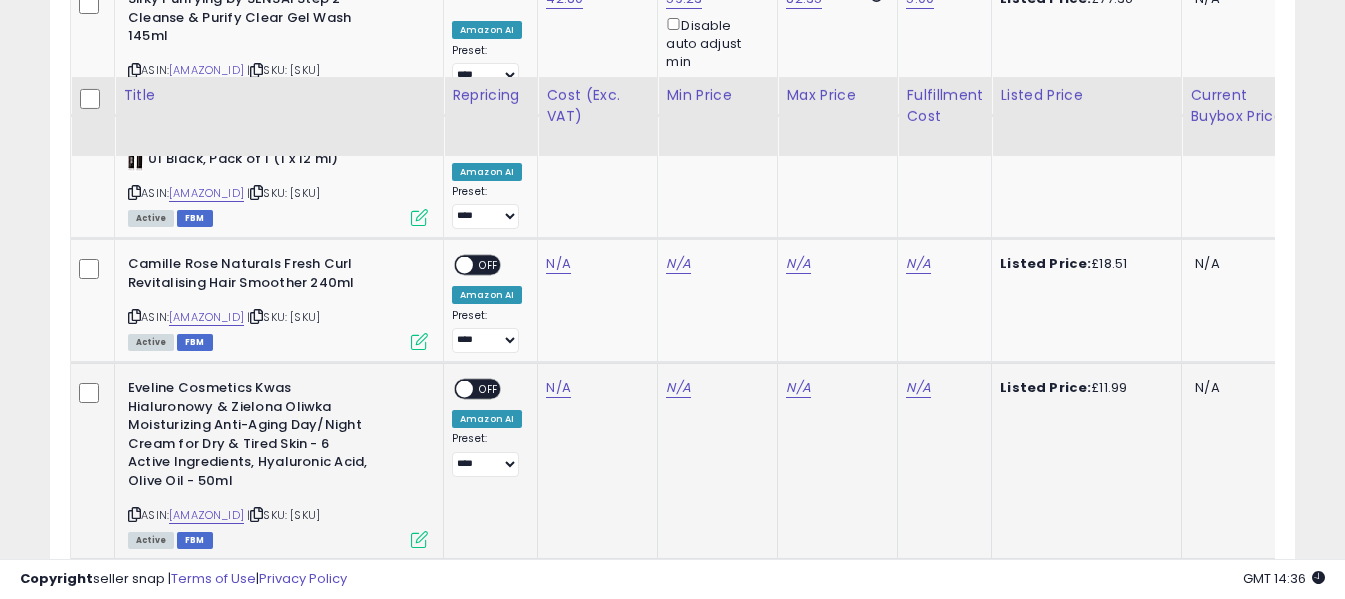 scroll, scrollTop: 3382, scrollLeft: 0, axis: vertical 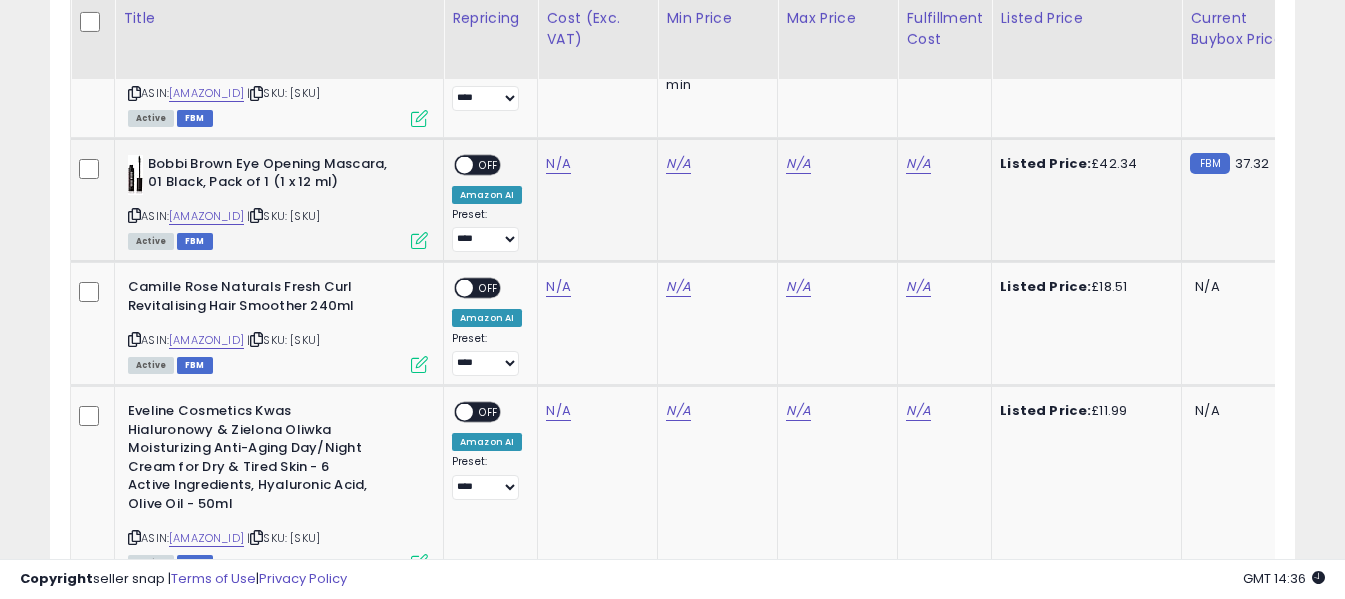 click at bounding box center [134, 215] 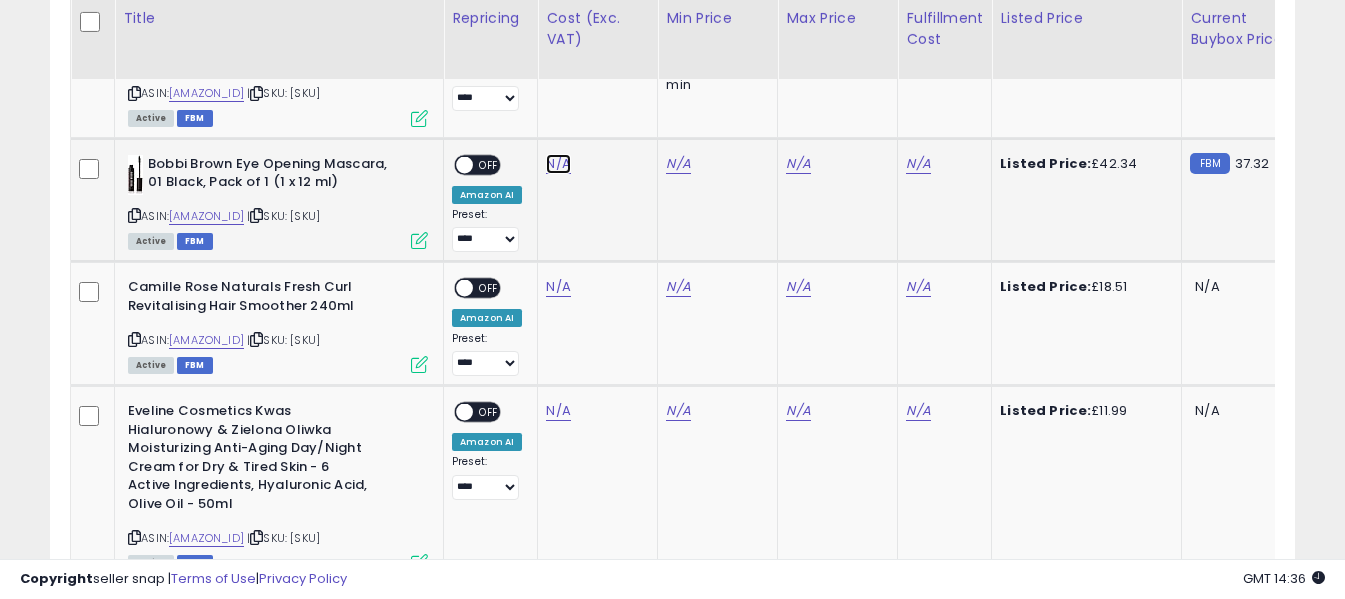 click on "N/A" at bounding box center [558, 164] 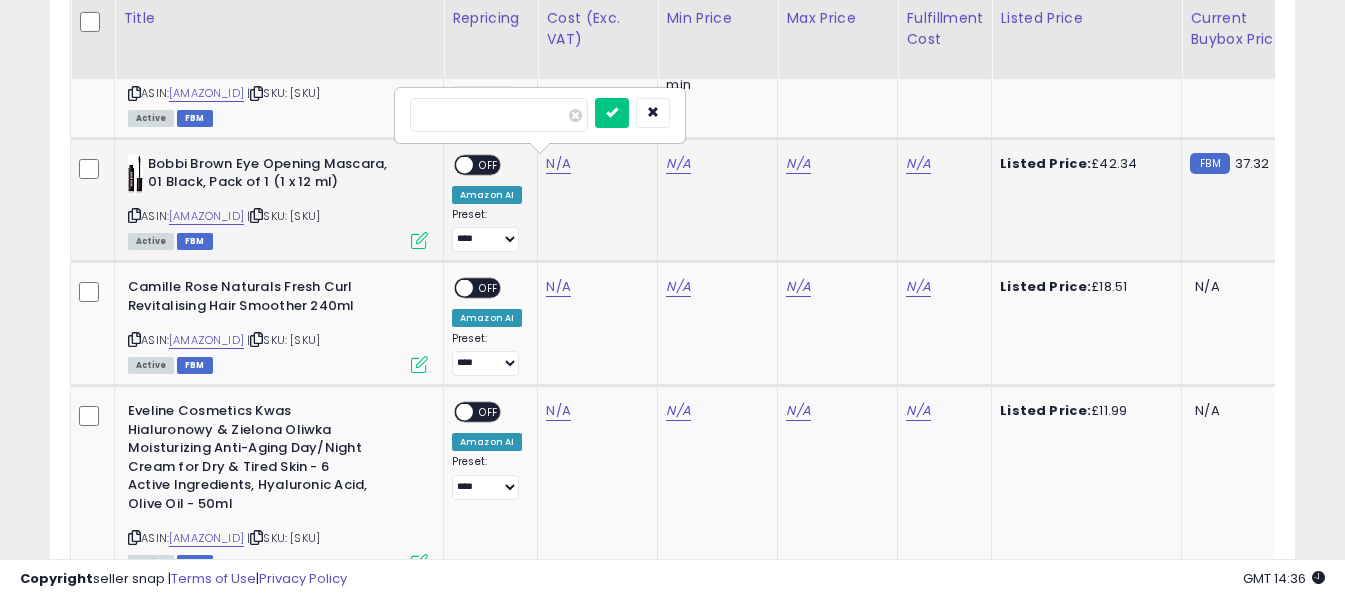 click at bounding box center (499, 115) 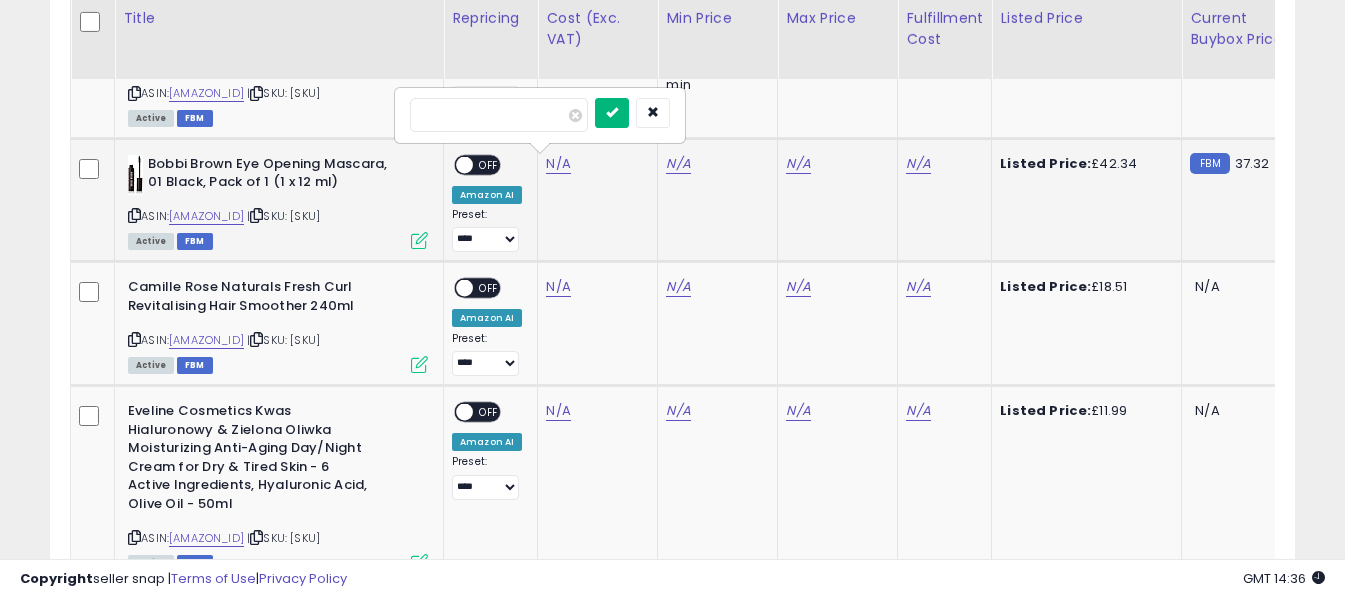 type on "*****" 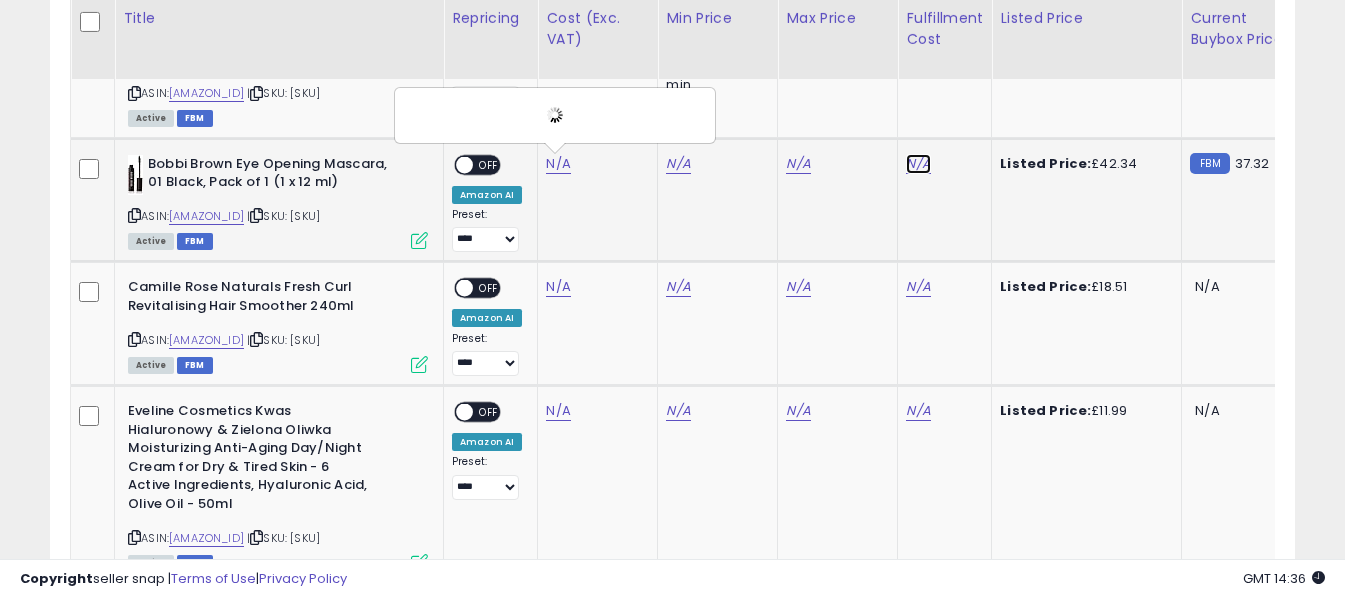 click on "N/A" at bounding box center (918, 164) 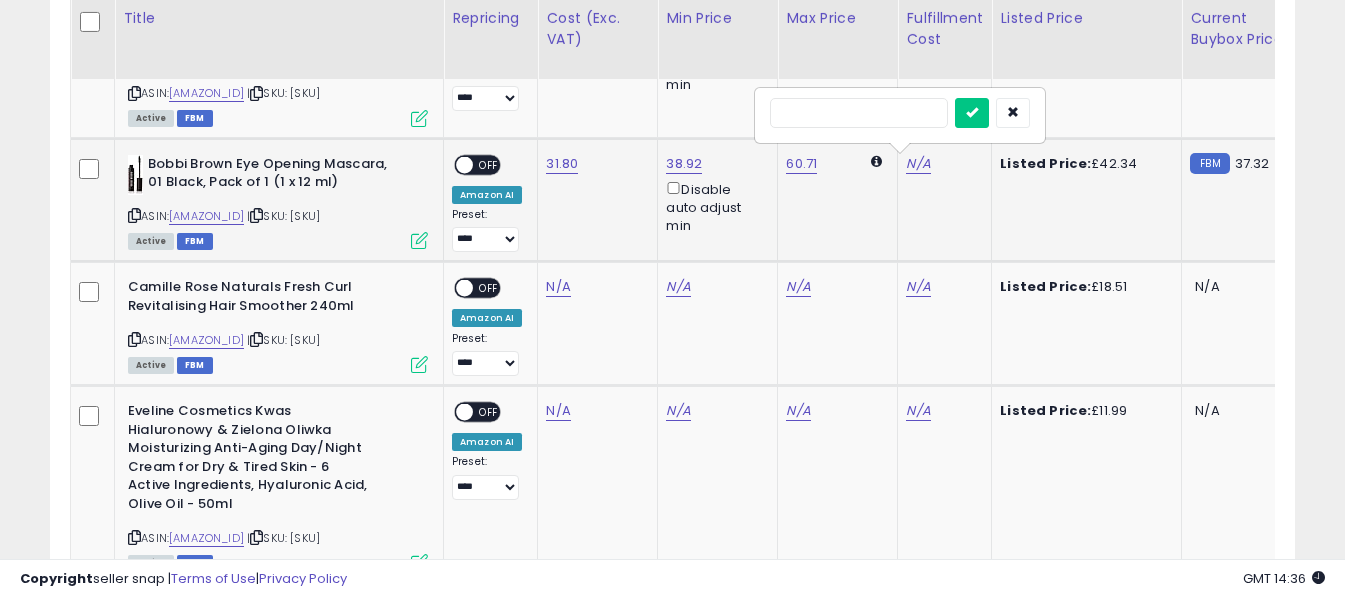 click at bounding box center (859, 113) 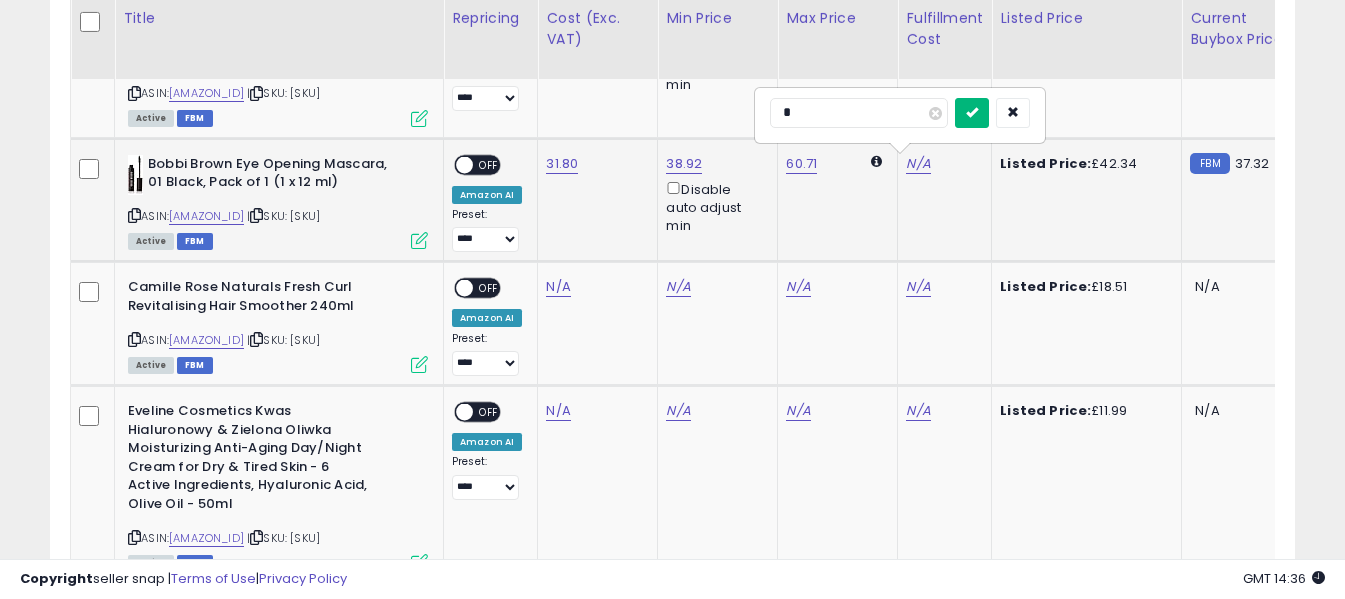 type on "*" 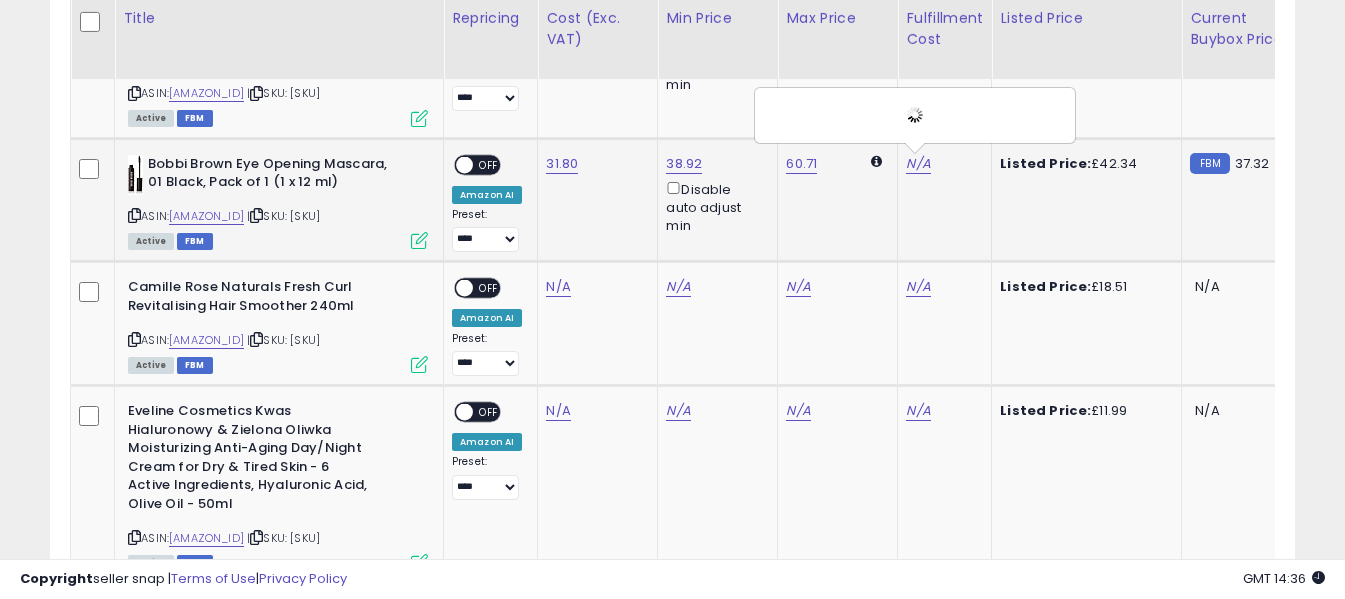 click on "OFF" at bounding box center (489, 164) 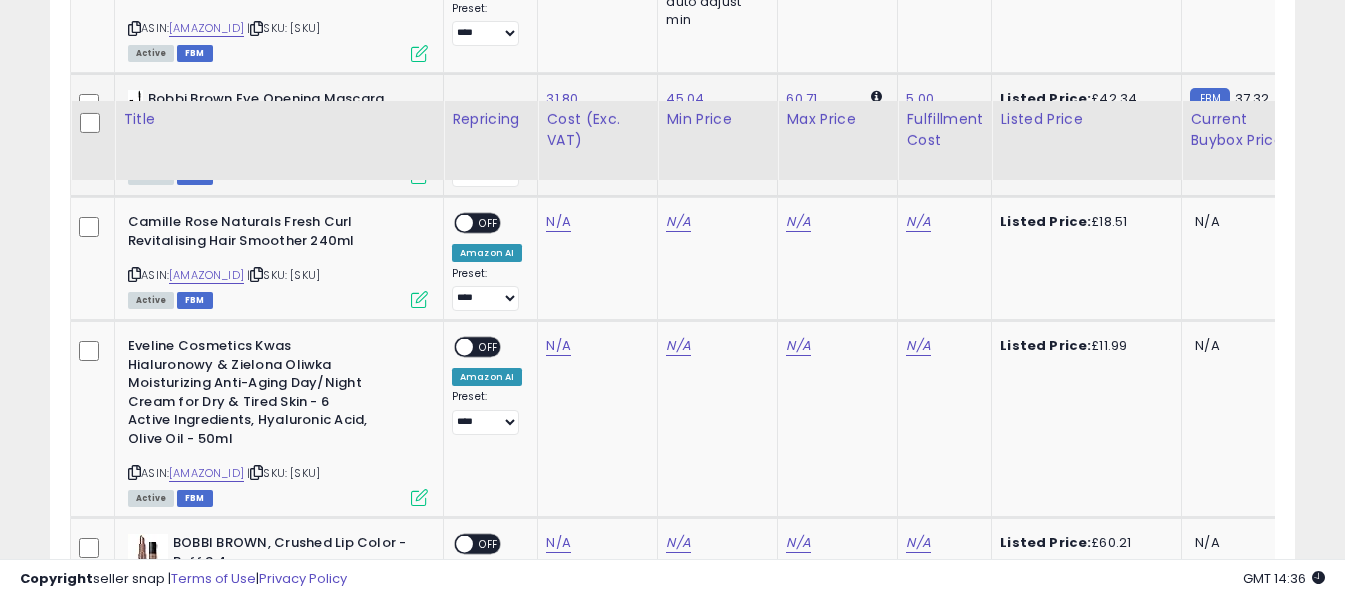 scroll, scrollTop: 3582, scrollLeft: 0, axis: vertical 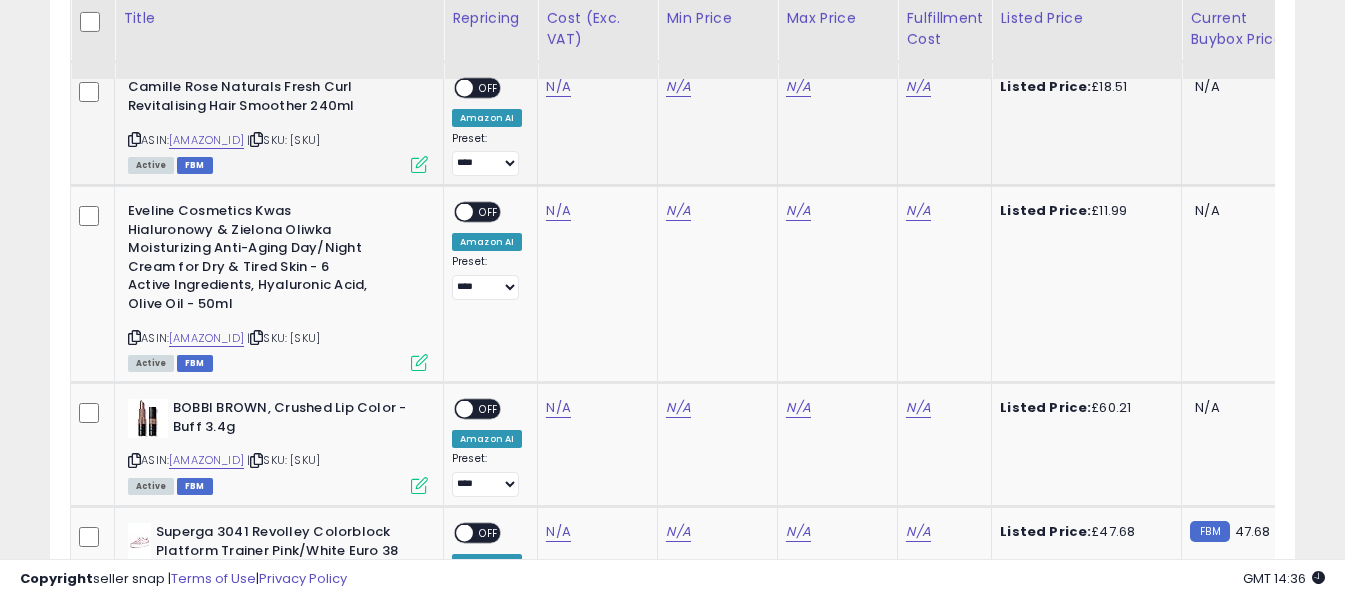 click at bounding box center (134, 139) 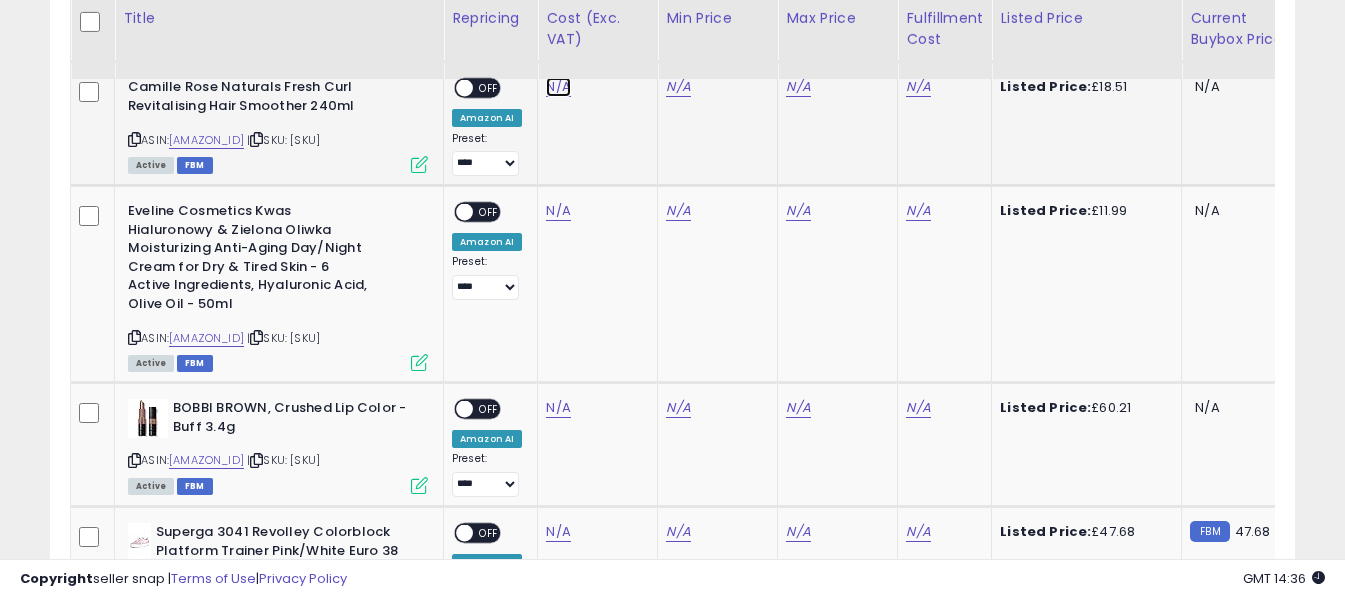 click on "N/A" at bounding box center [558, 87] 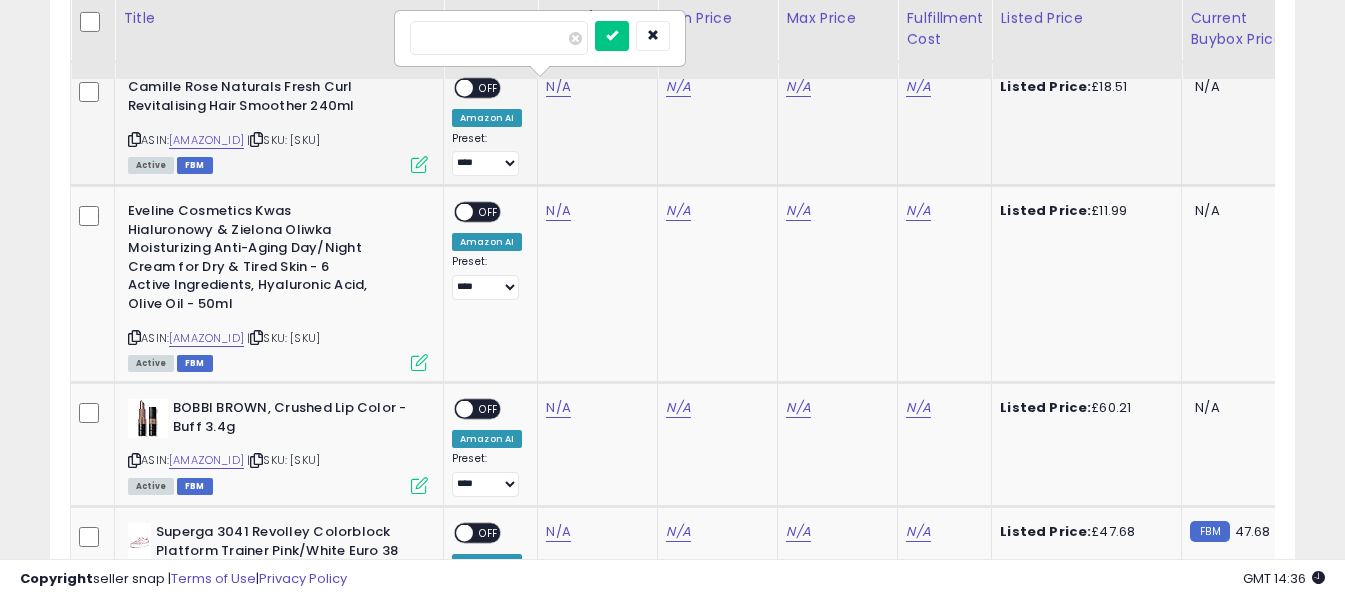 click at bounding box center (499, 38) 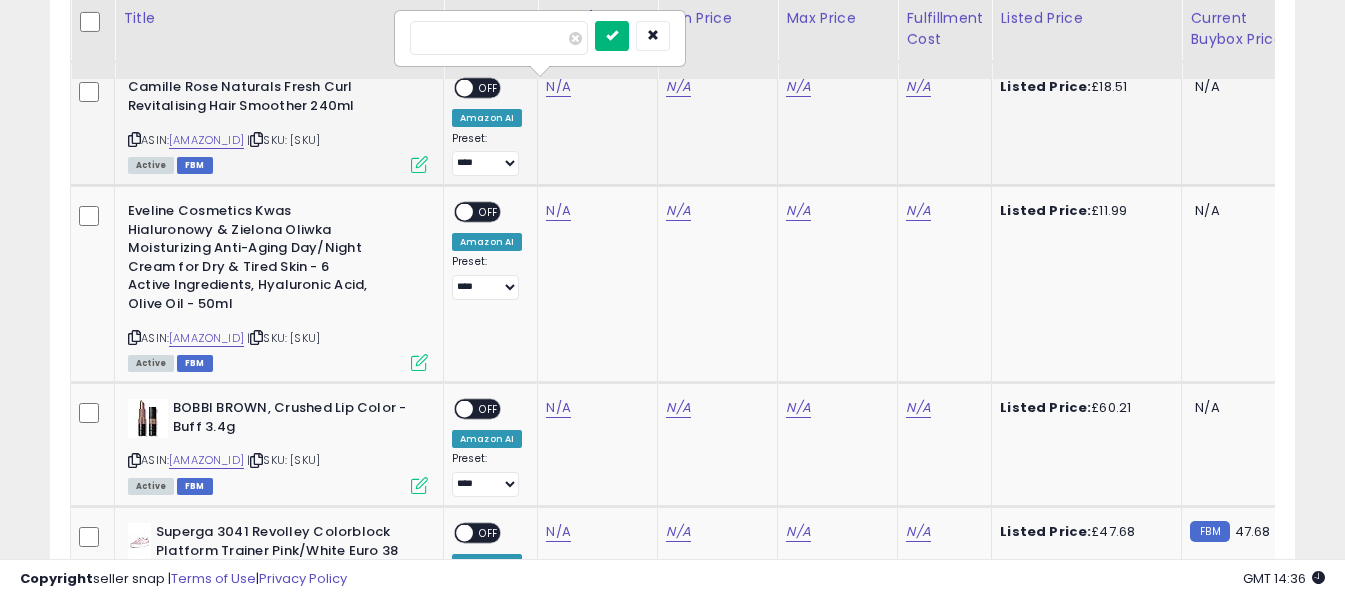 click at bounding box center [612, 35] 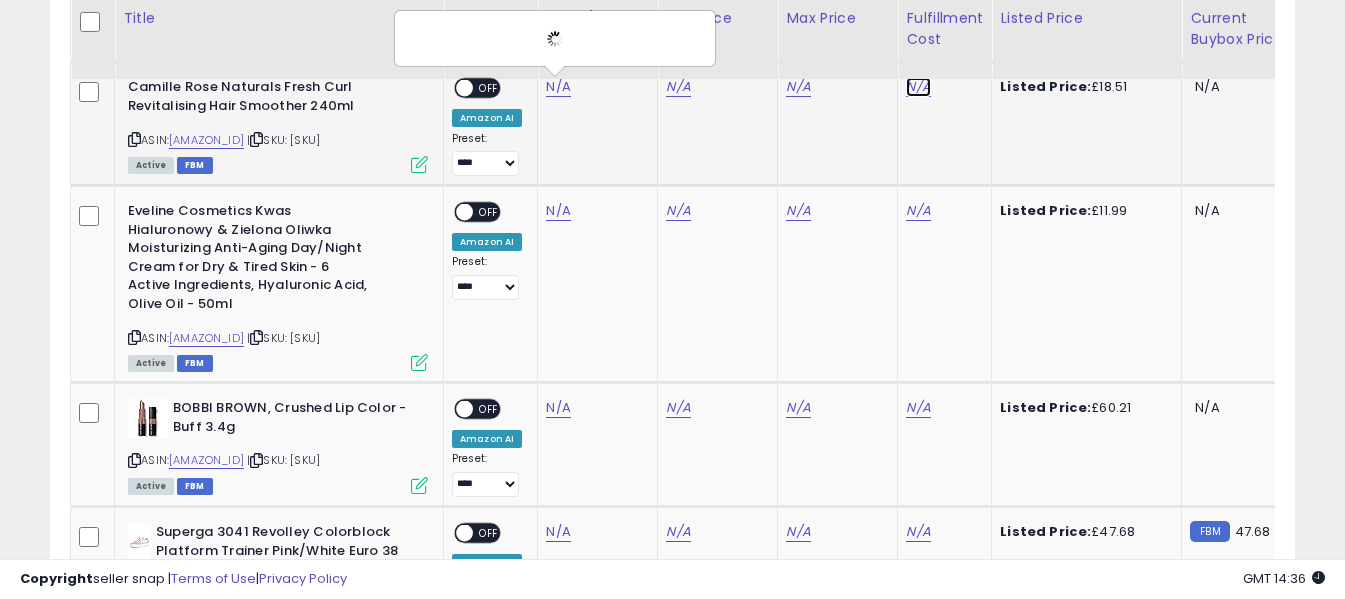click on "N/A" at bounding box center [918, 87] 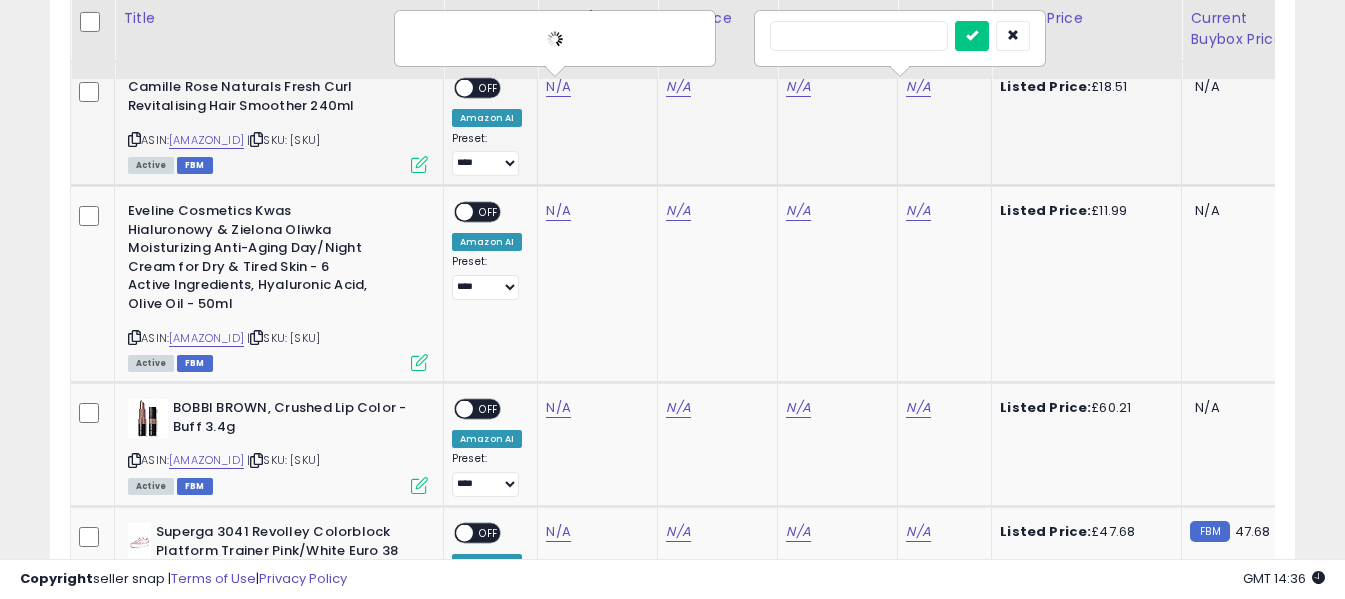 click at bounding box center (859, 36) 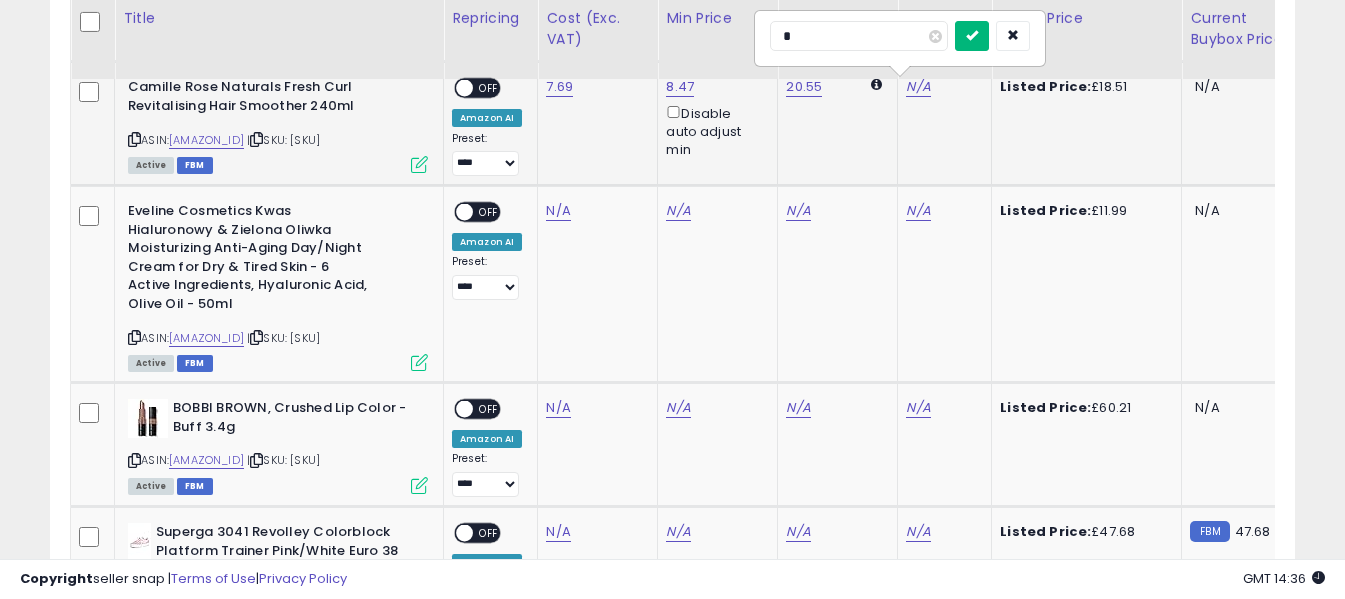 type on "*" 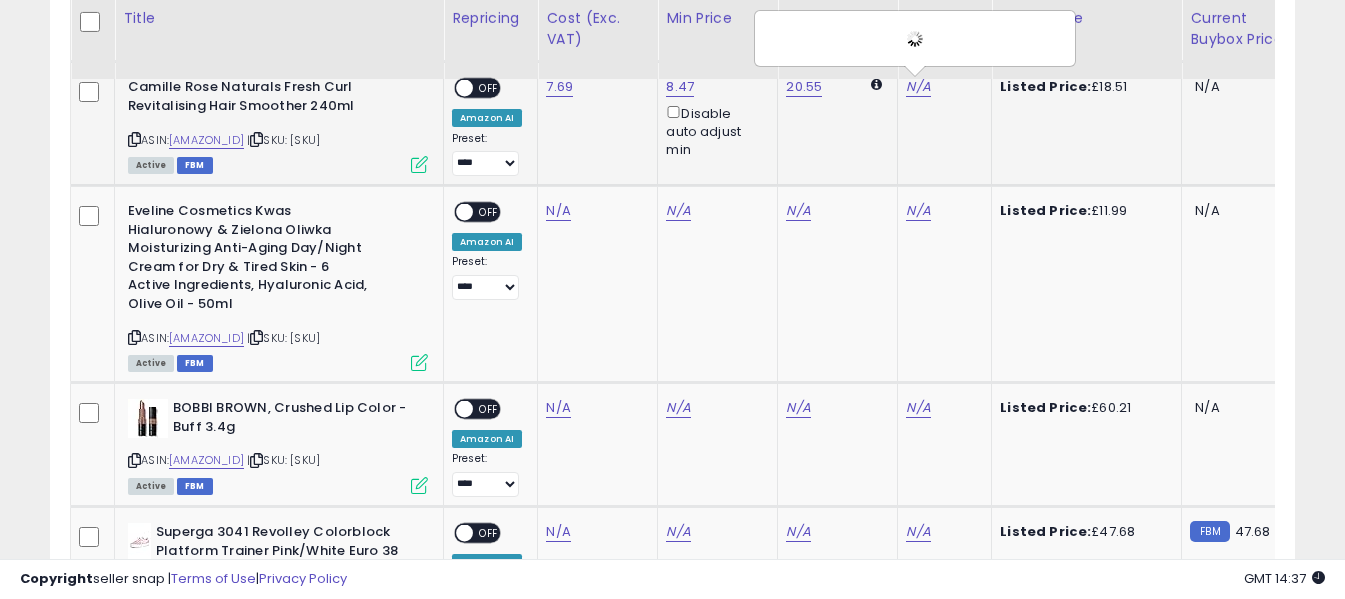 click on "OFF" at bounding box center (489, 88) 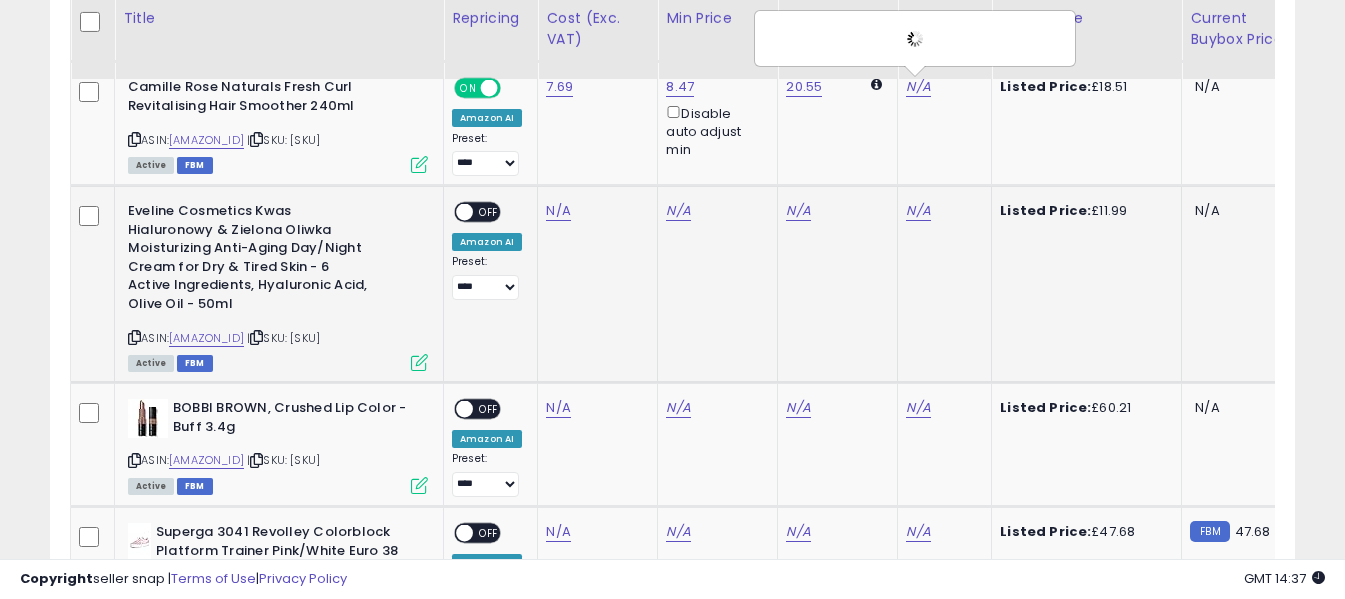 click at bounding box center (134, 337) 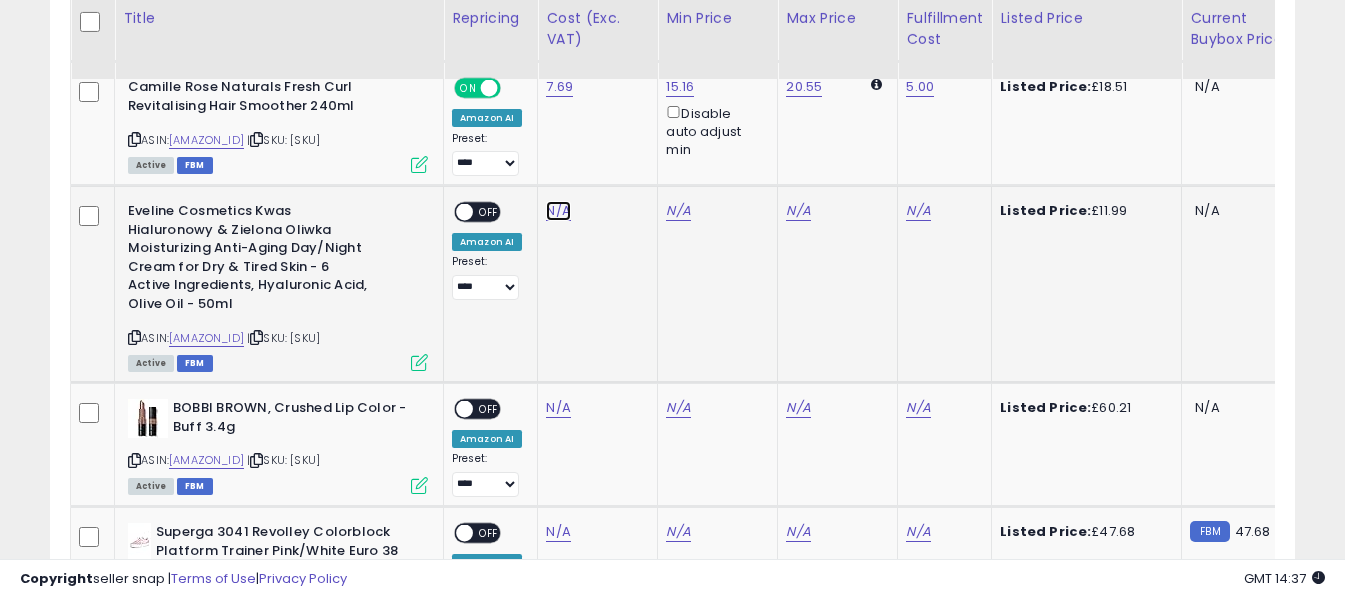 click on "N/A" at bounding box center (558, 211) 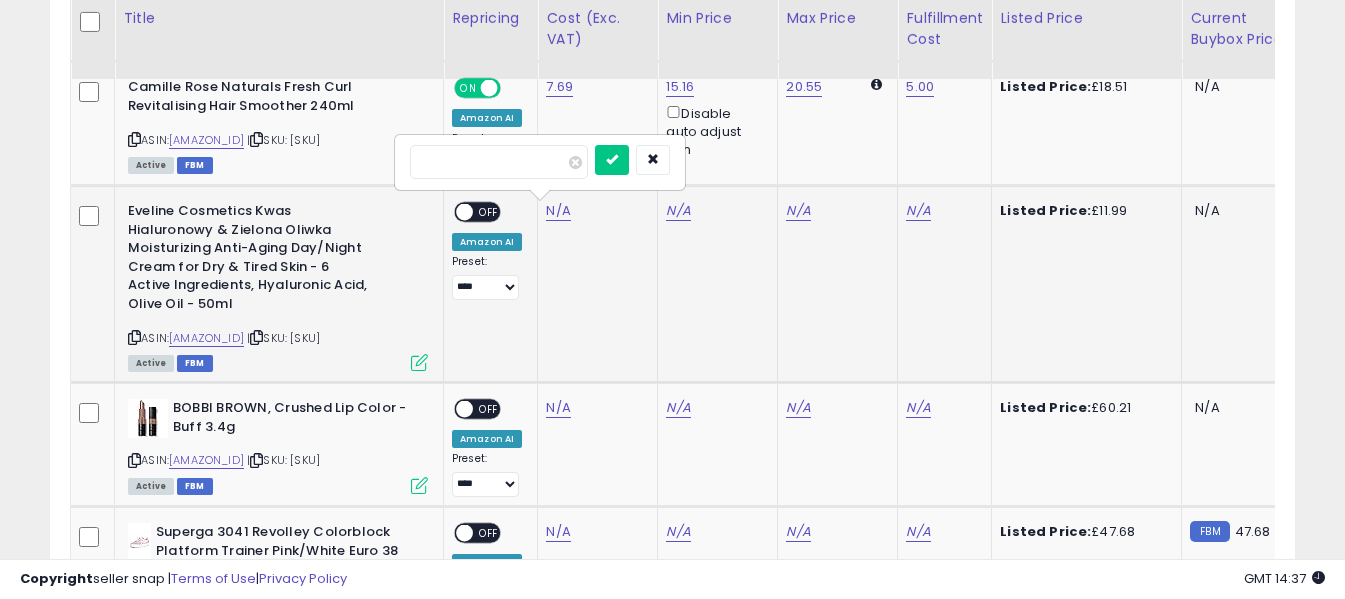 click at bounding box center (499, 162) 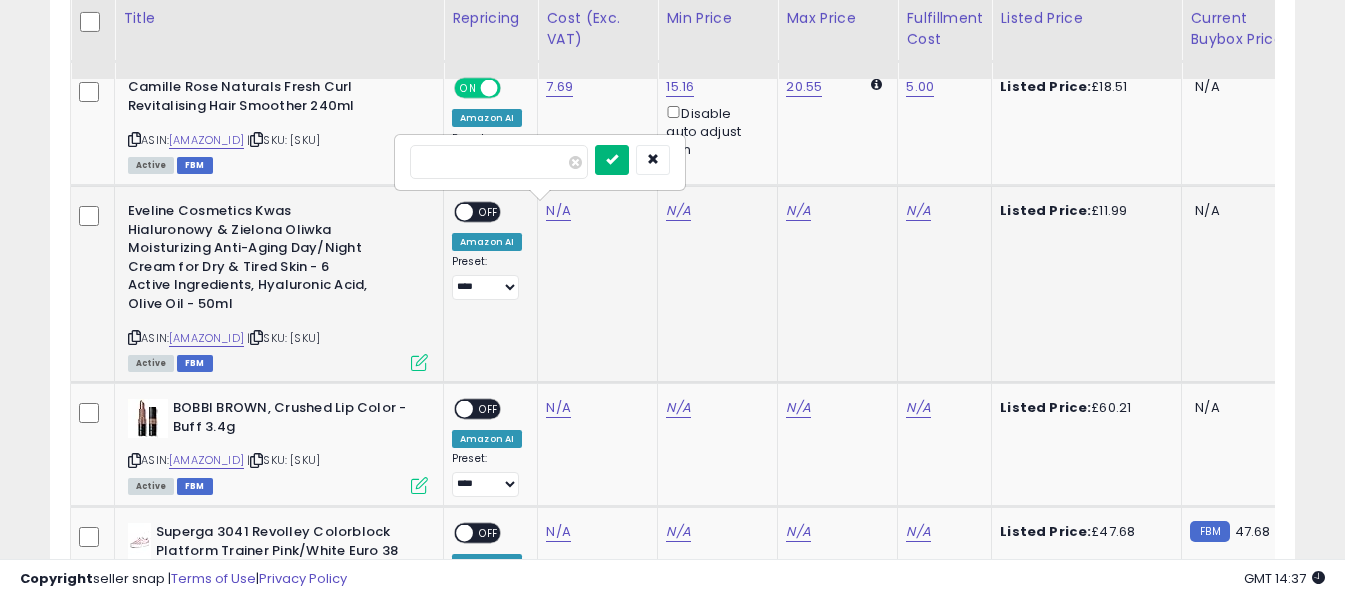 type on "****" 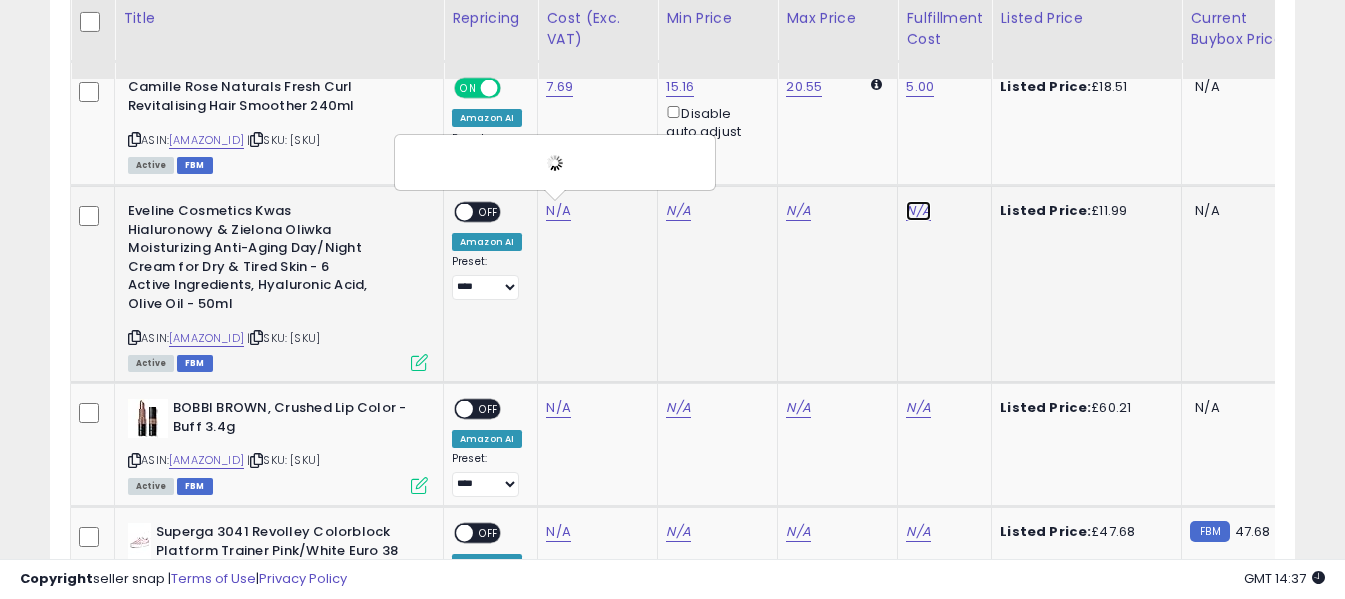 click on "N/A" at bounding box center (918, 211) 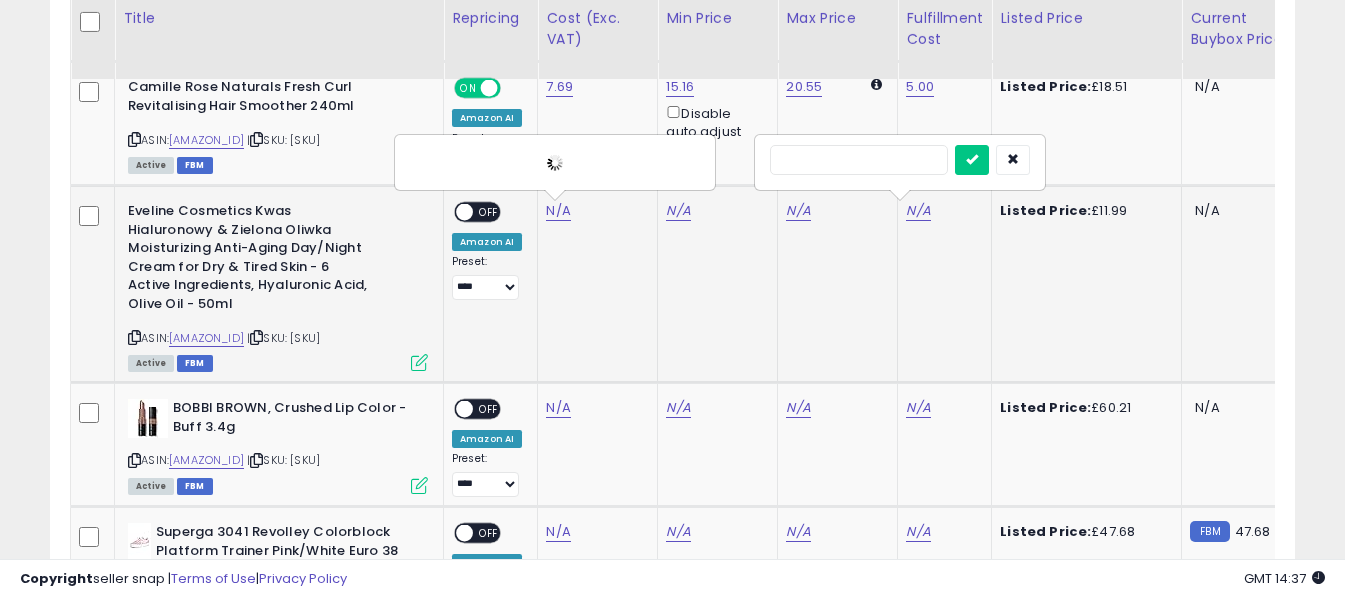 click at bounding box center [859, 160] 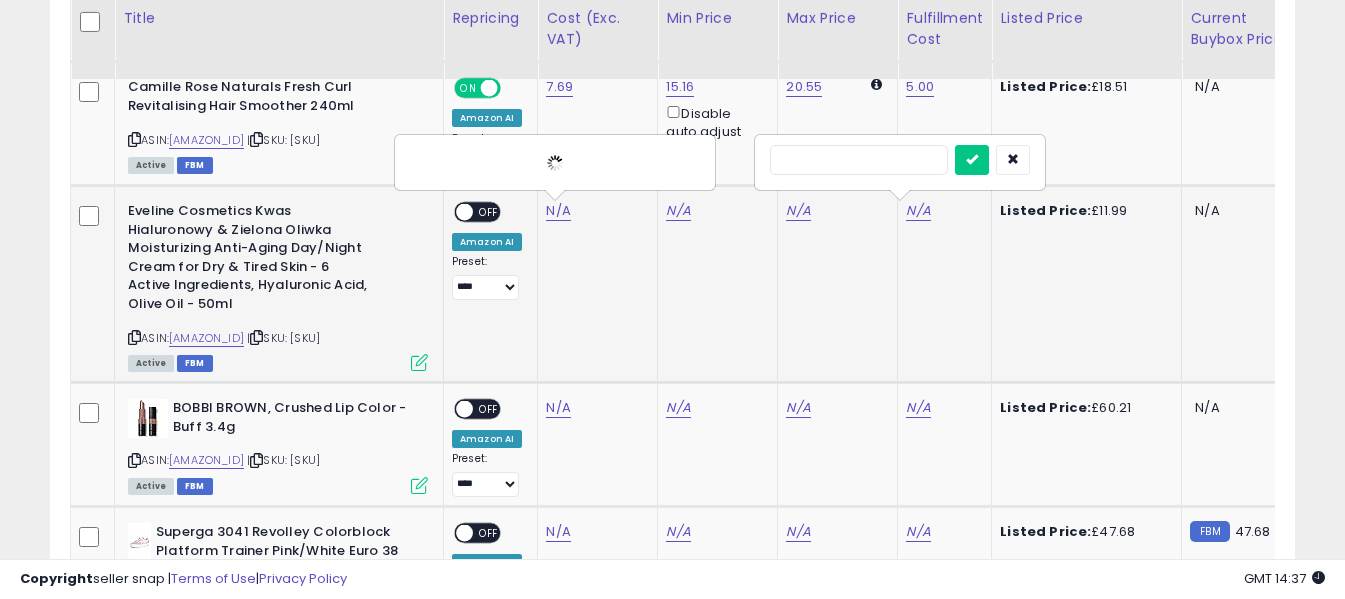 type on "*" 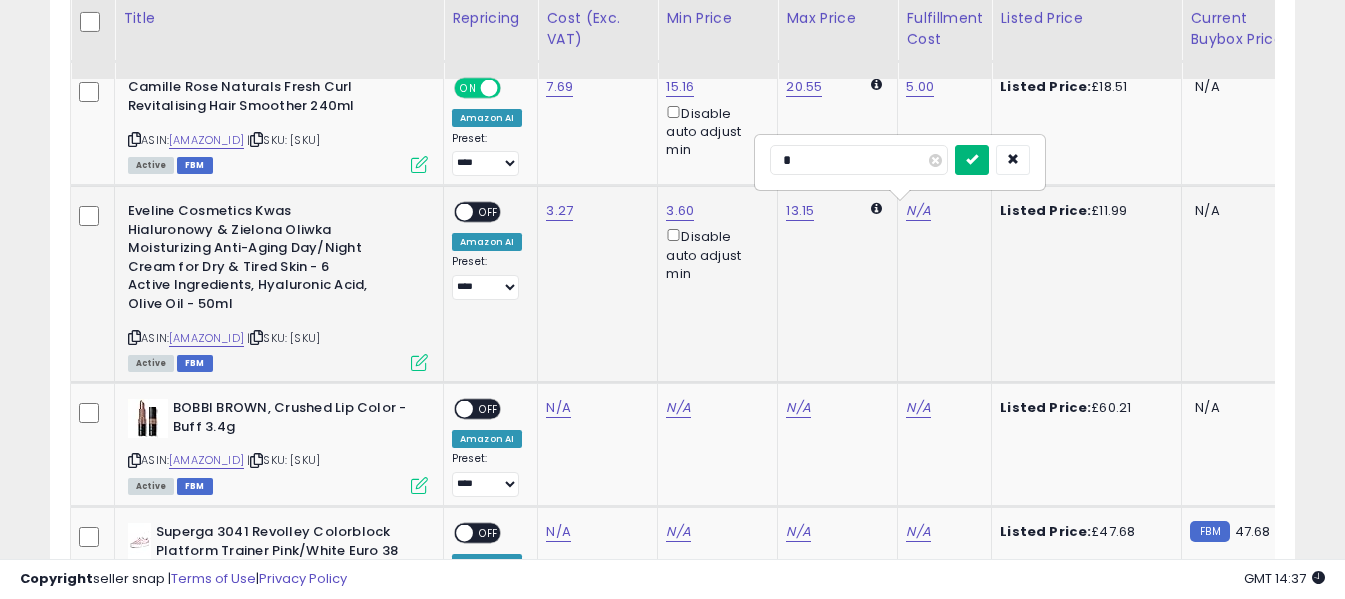 click at bounding box center [972, 159] 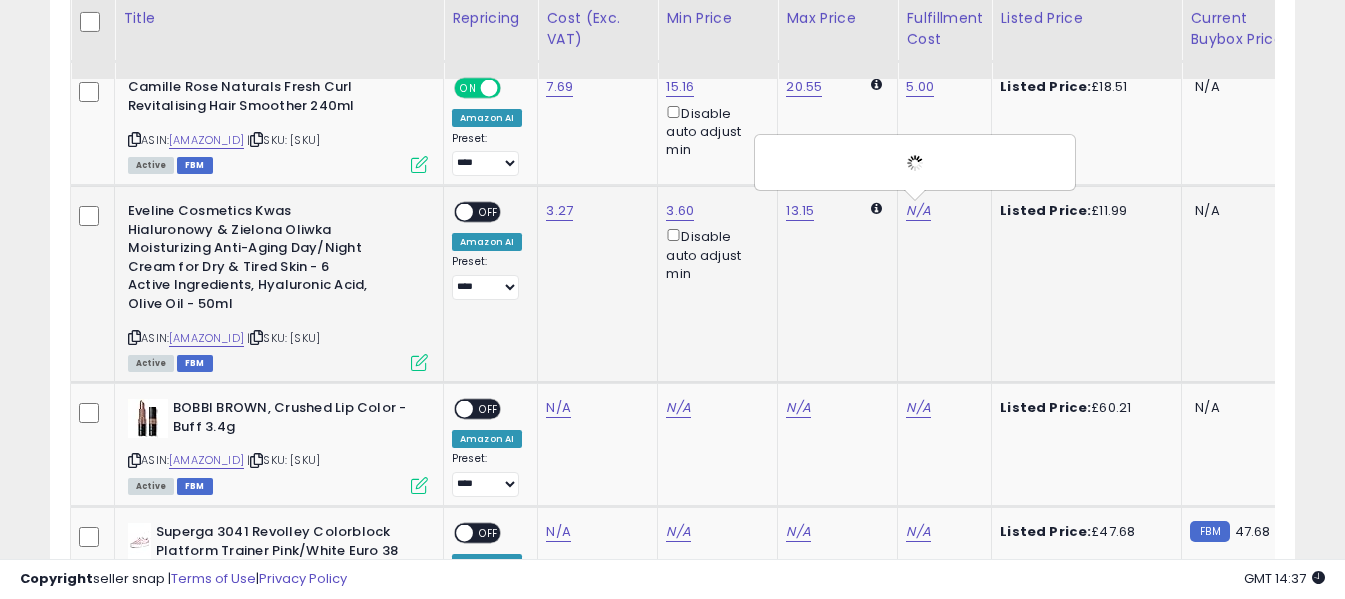click on "OFF" at bounding box center (489, 212) 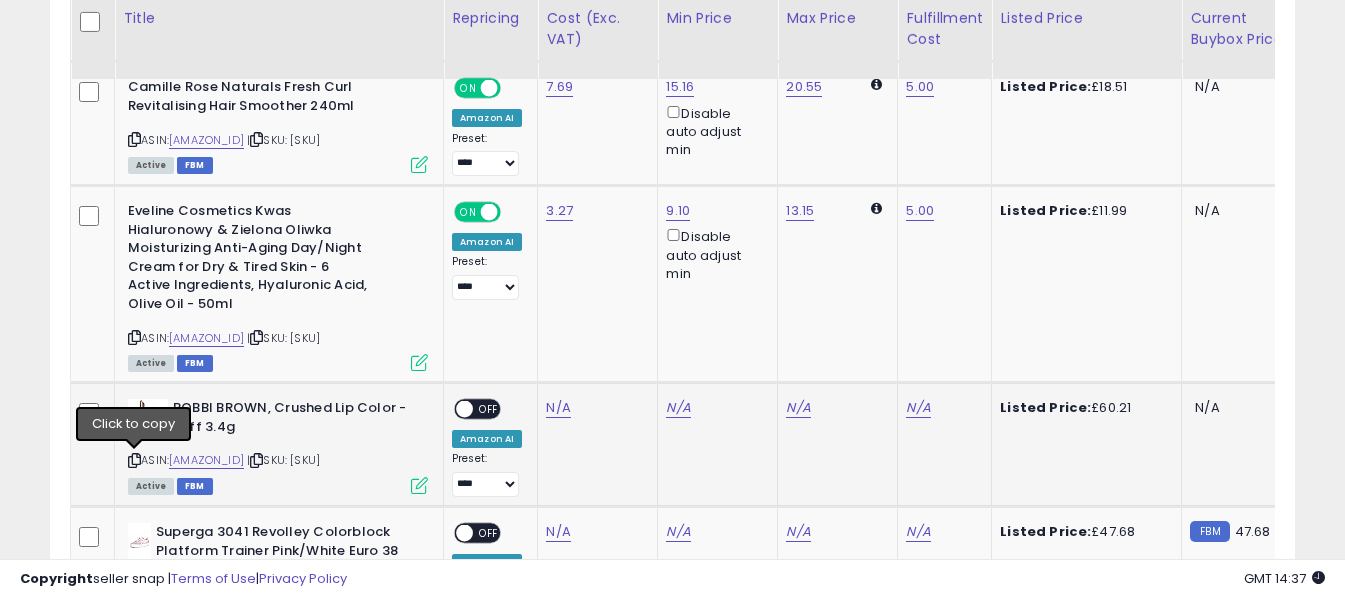 click at bounding box center [134, 460] 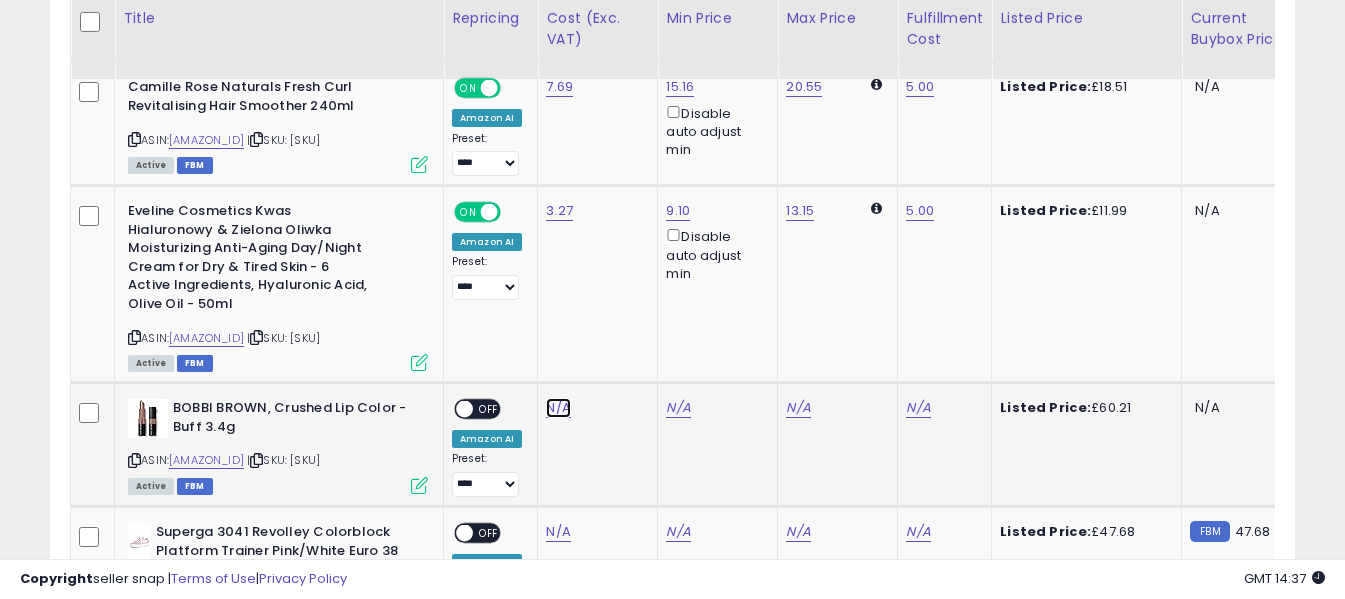 click on "N/A" at bounding box center [558, 408] 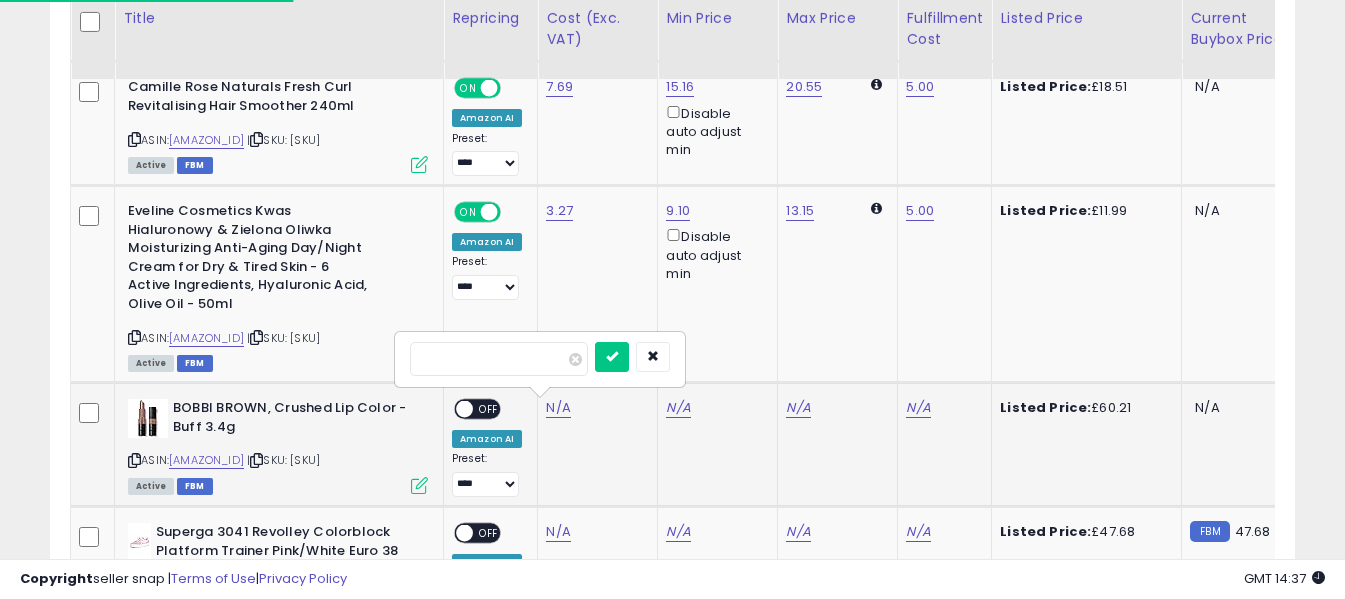 click at bounding box center [499, 359] 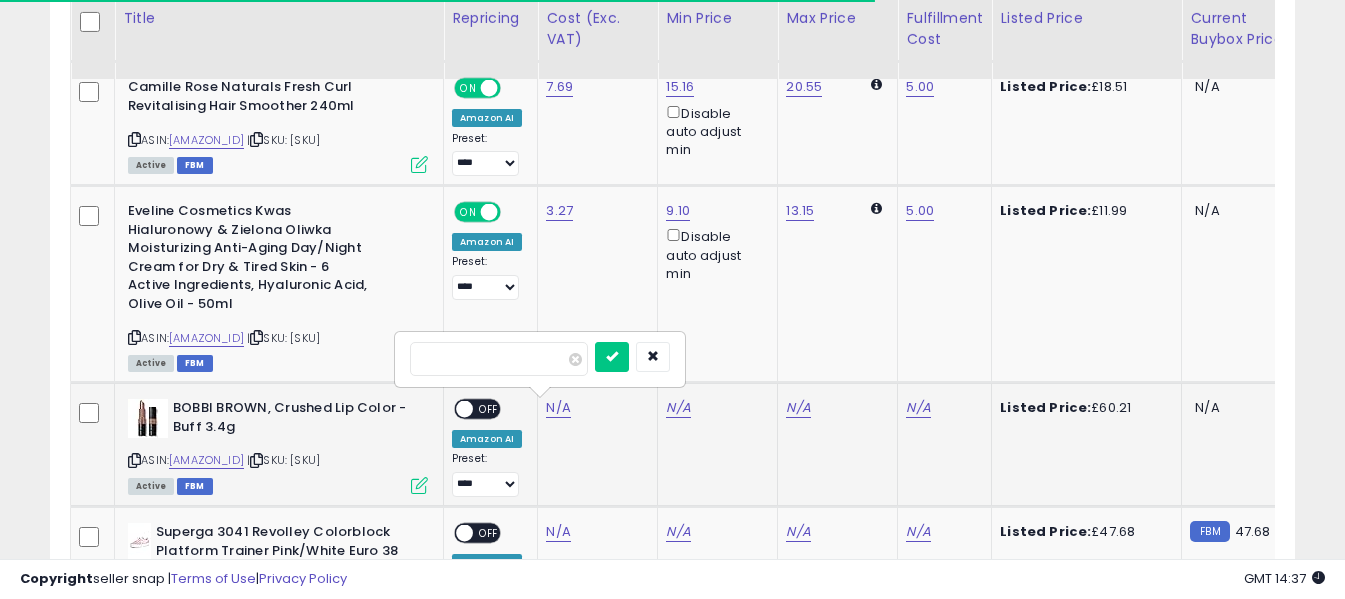 type on "*****" 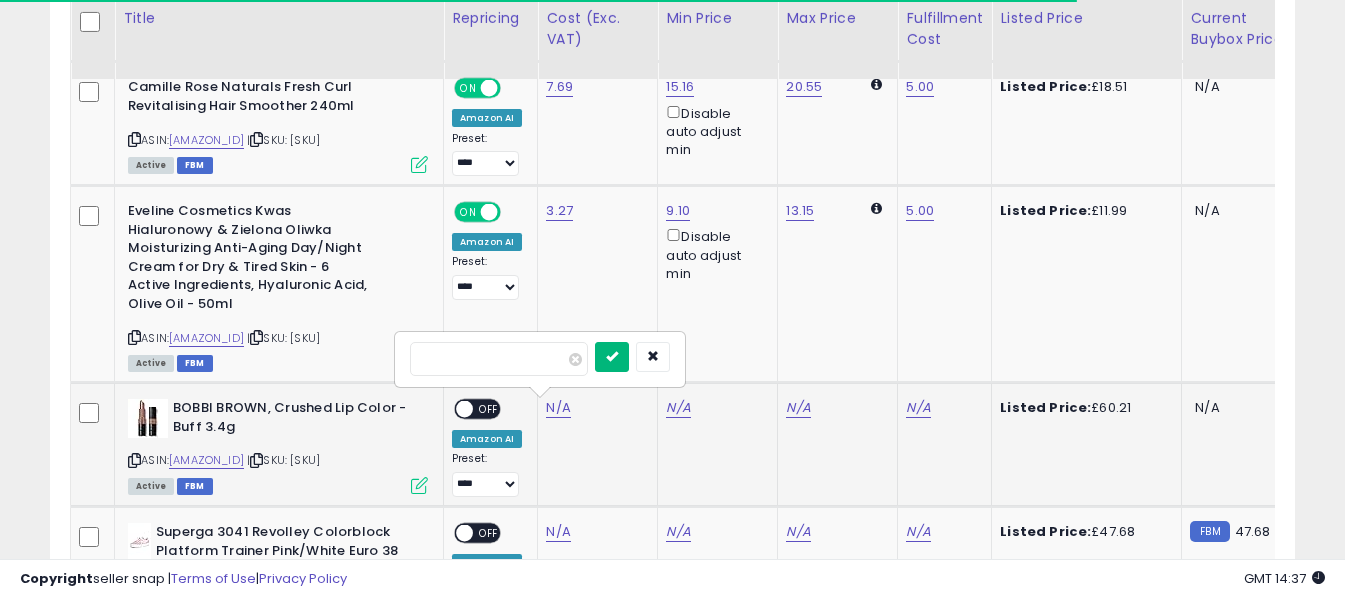 click at bounding box center (612, 356) 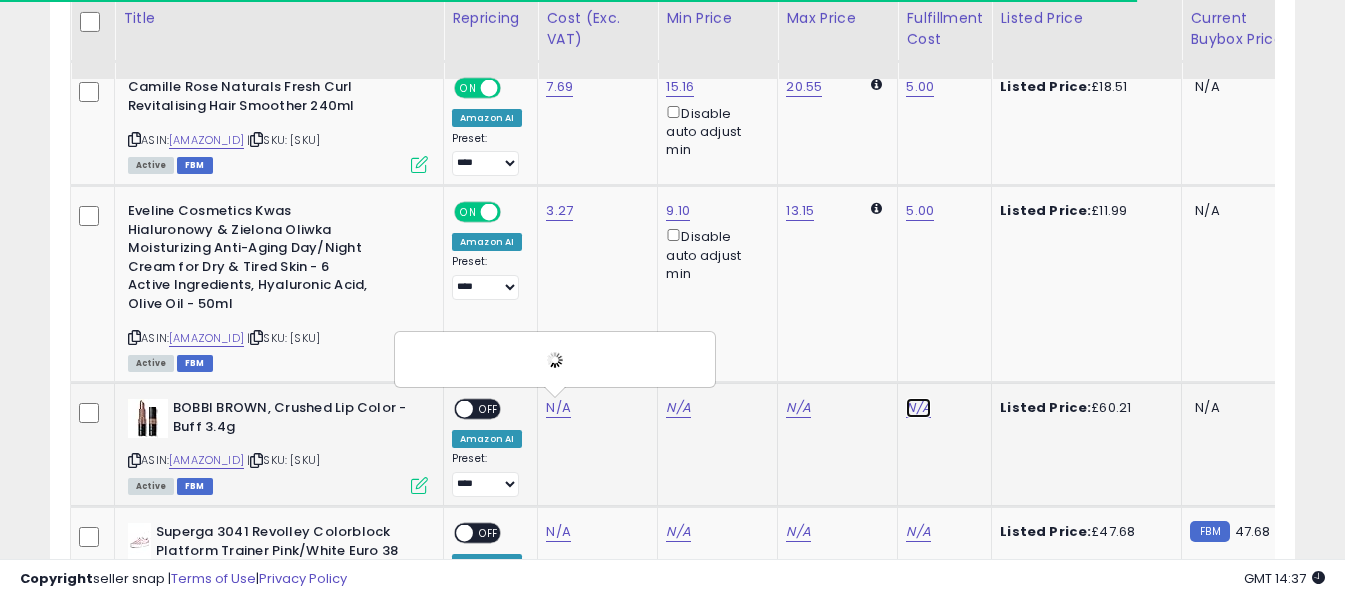 click on "N/A" at bounding box center [918, 408] 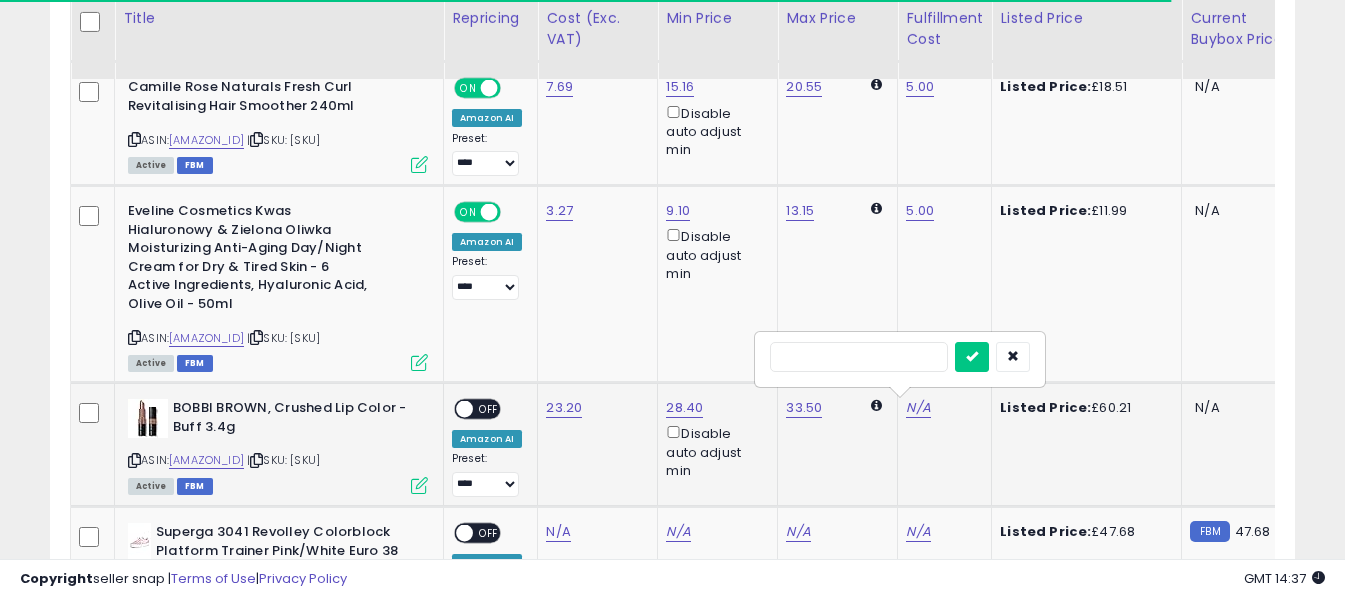 click at bounding box center [859, 357] 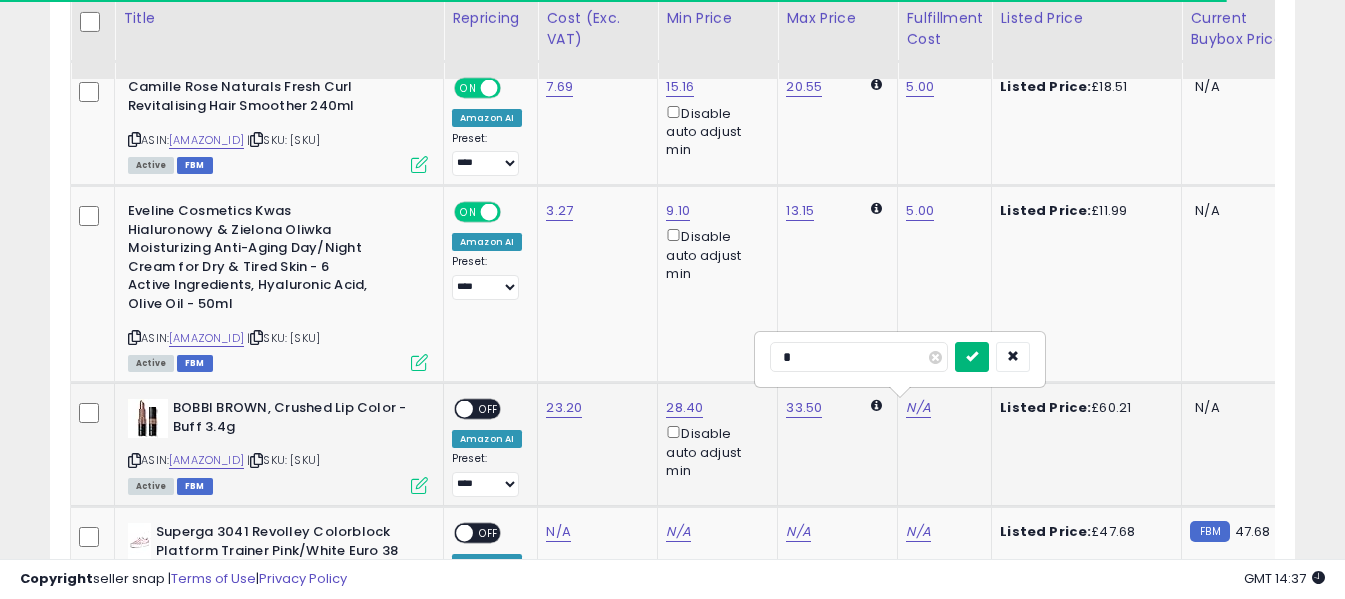 type on "*" 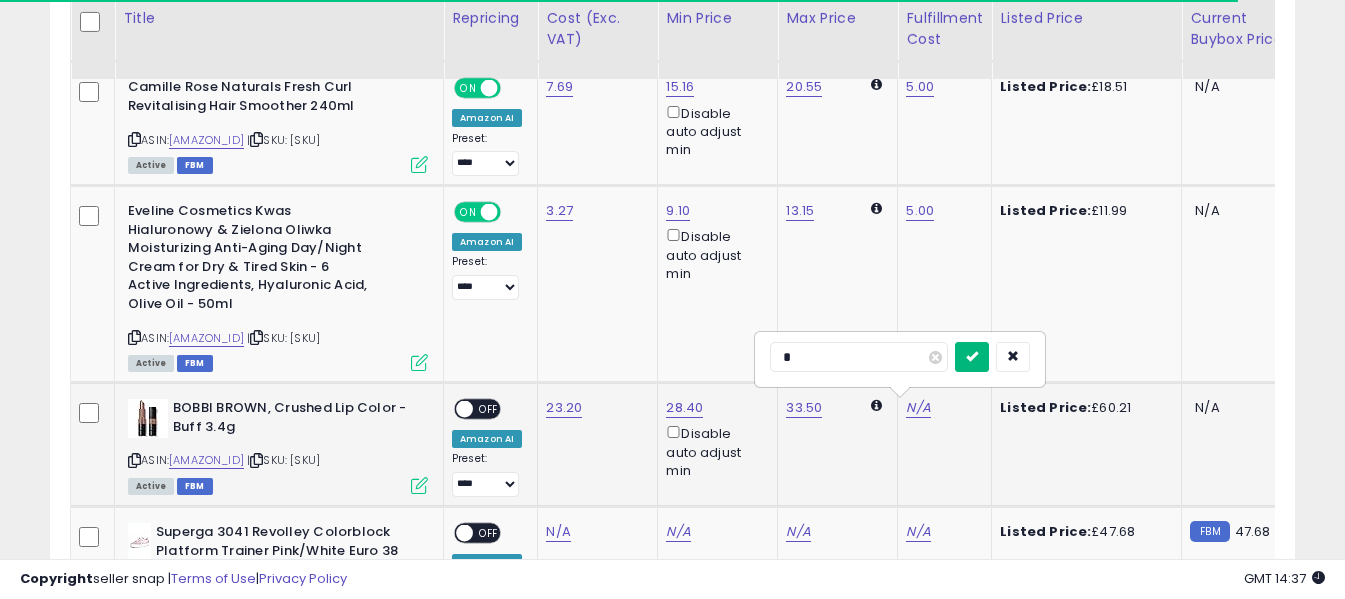 click at bounding box center (972, 356) 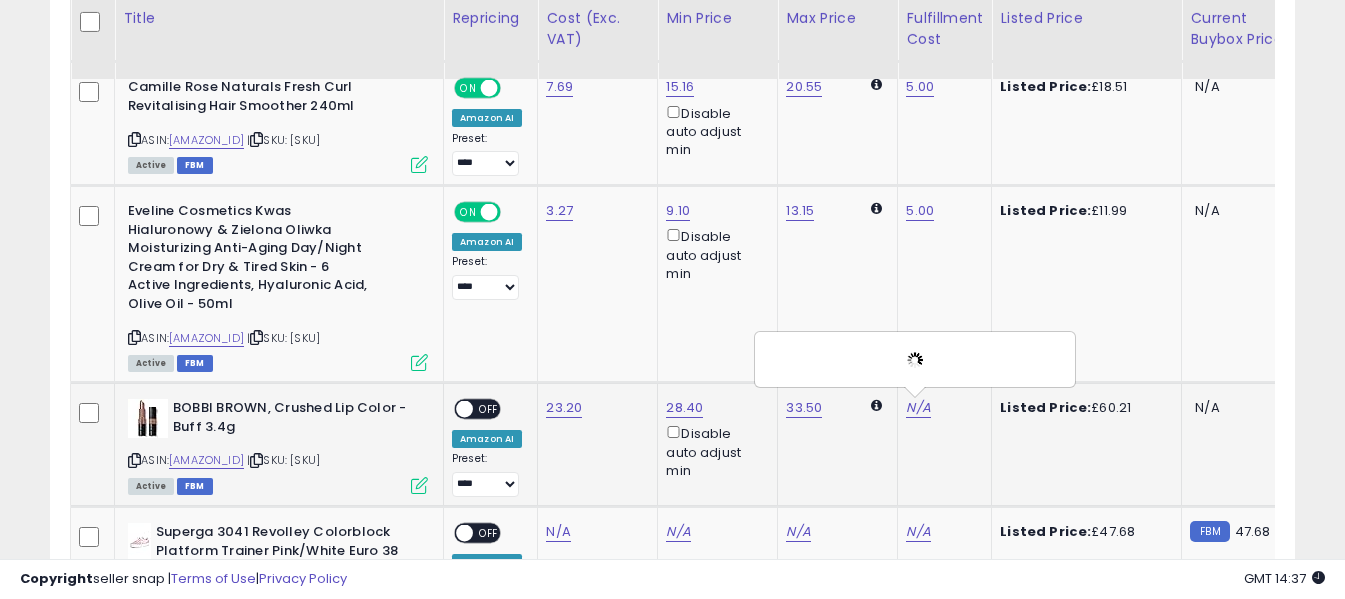 click on "OFF" at bounding box center [489, 409] 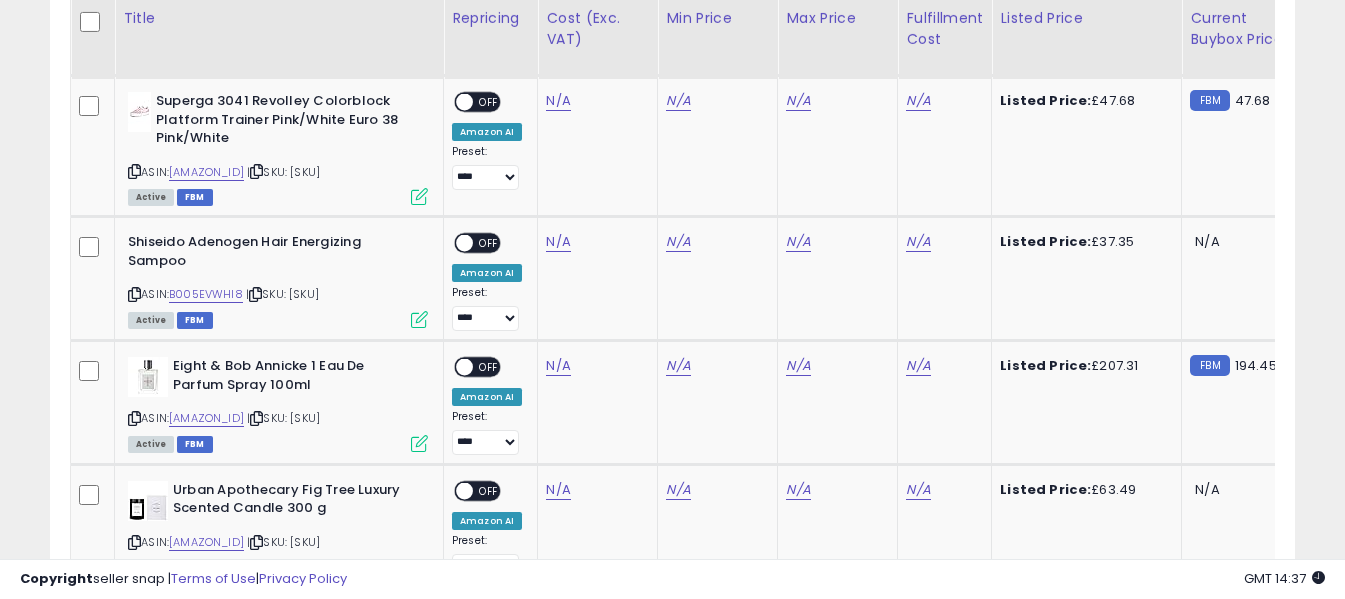 scroll, scrollTop: 4027, scrollLeft: 0, axis: vertical 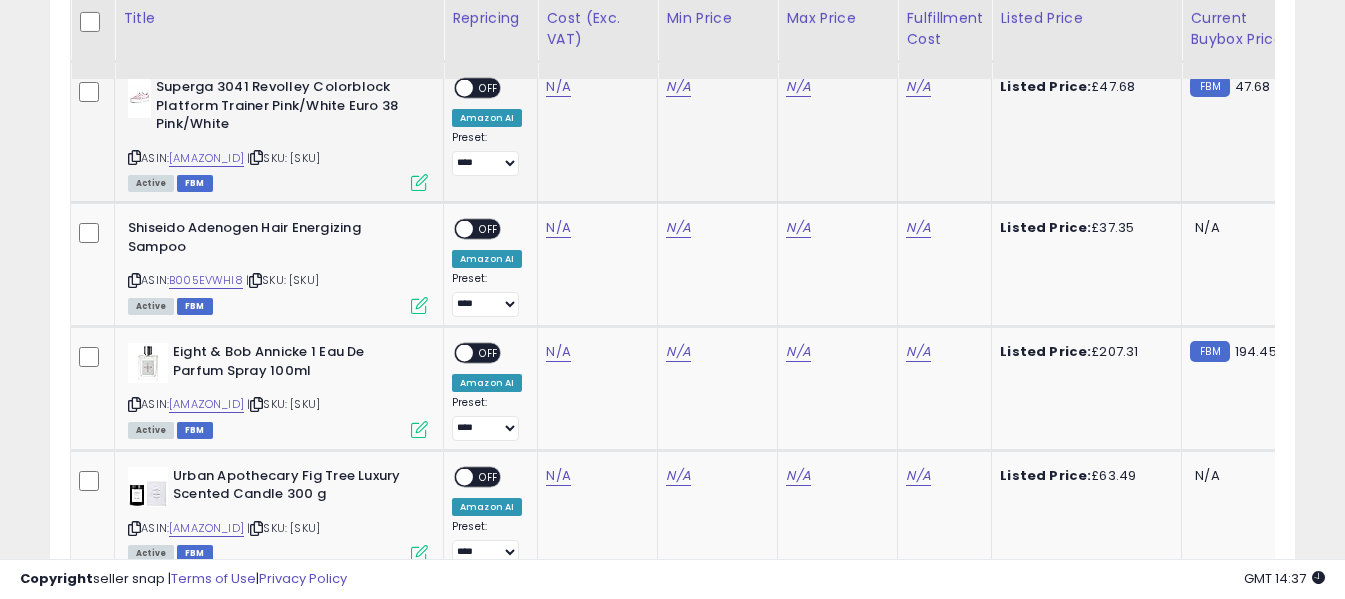 click on "N/A" 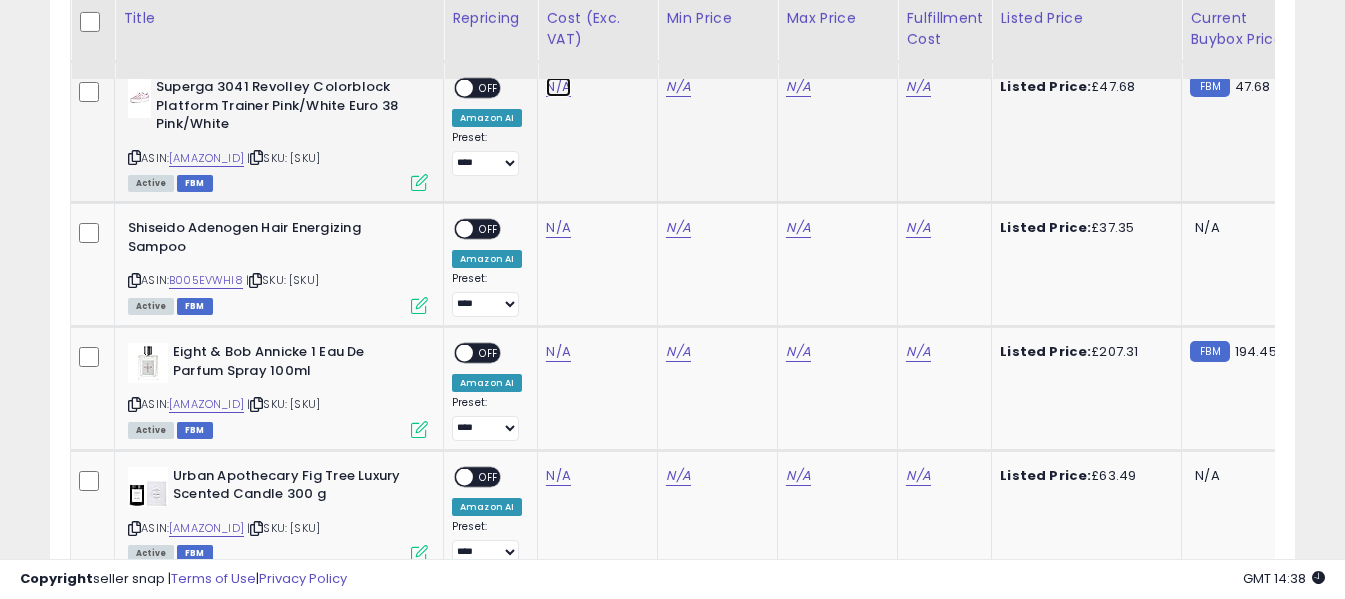click on "N/A" at bounding box center (558, 87) 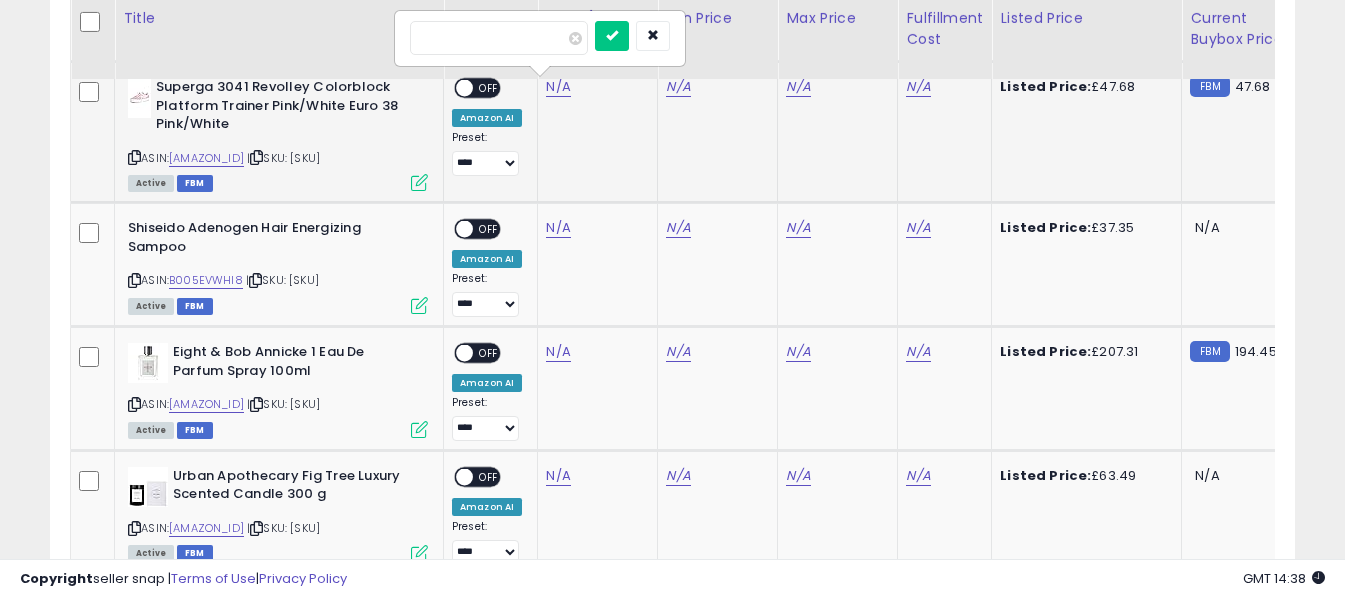 click on "N/A" 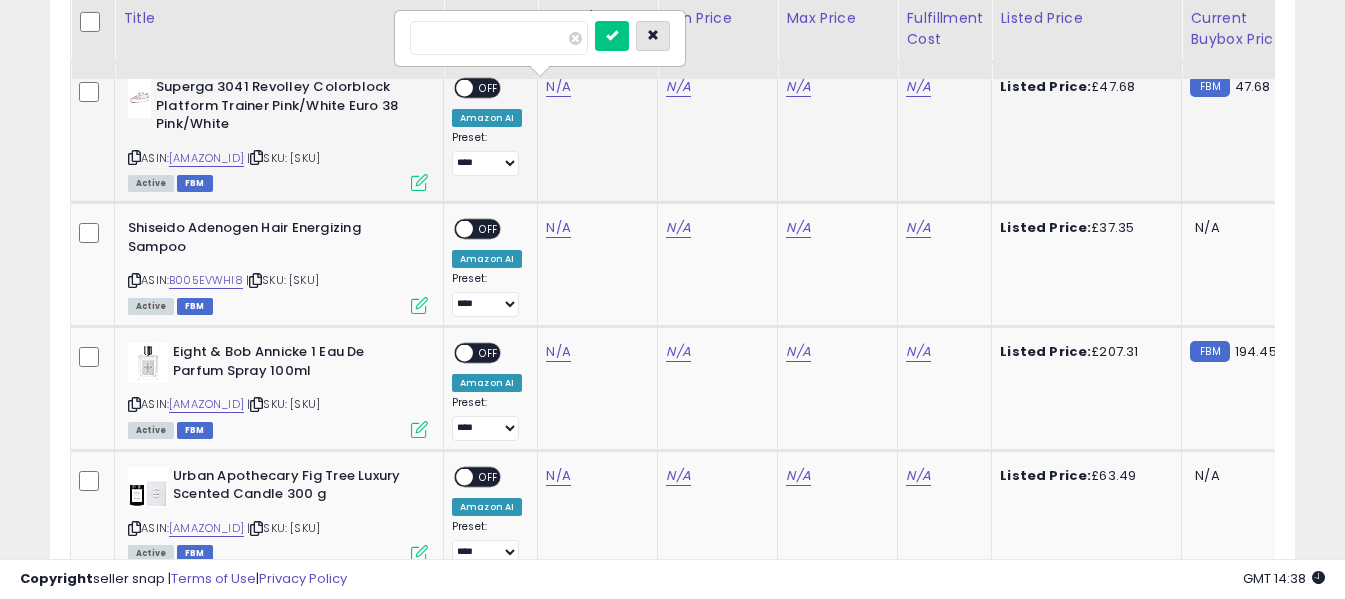 click at bounding box center (653, 35) 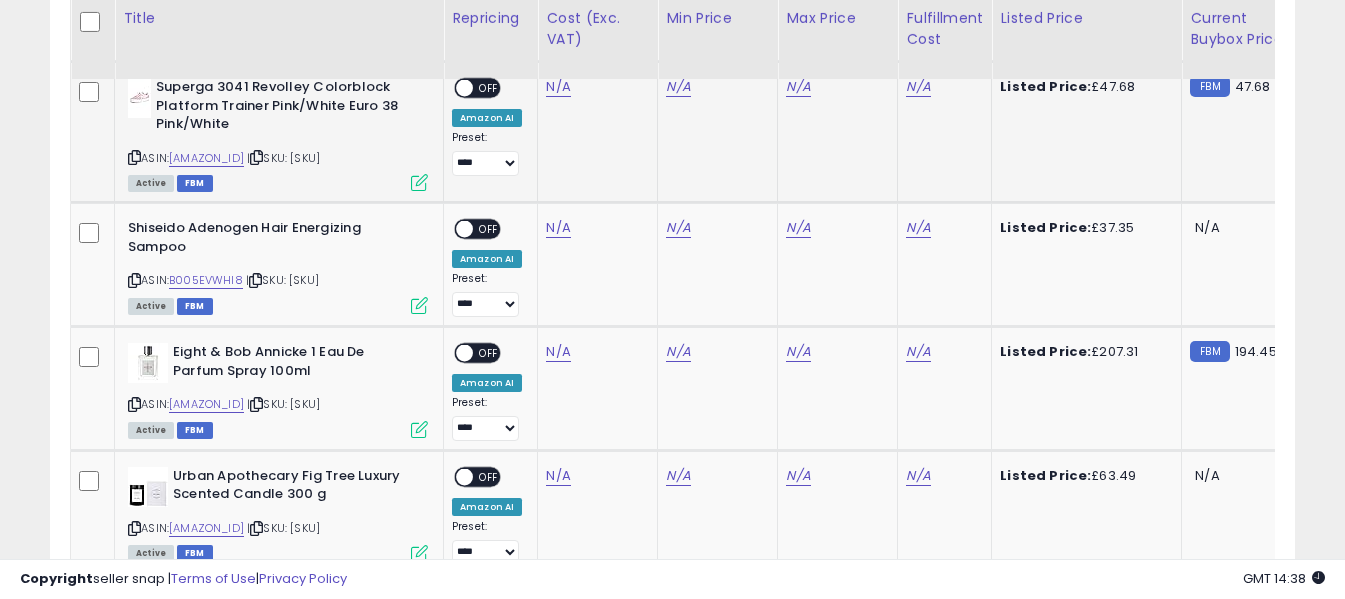 drag, startPoint x: 132, startPoint y: 158, endPoint x: 184, endPoint y: 135, distance: 56.859474 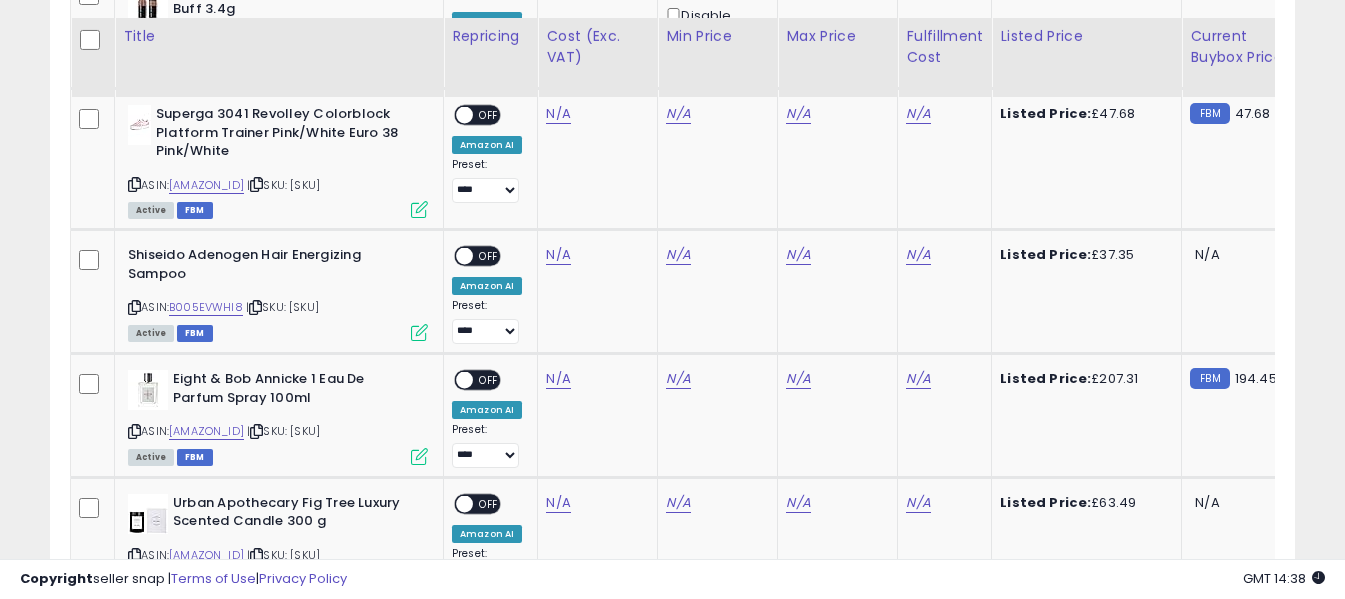 scroll, scrollTop: 4027, scrollLeft: 0, axis: vertical 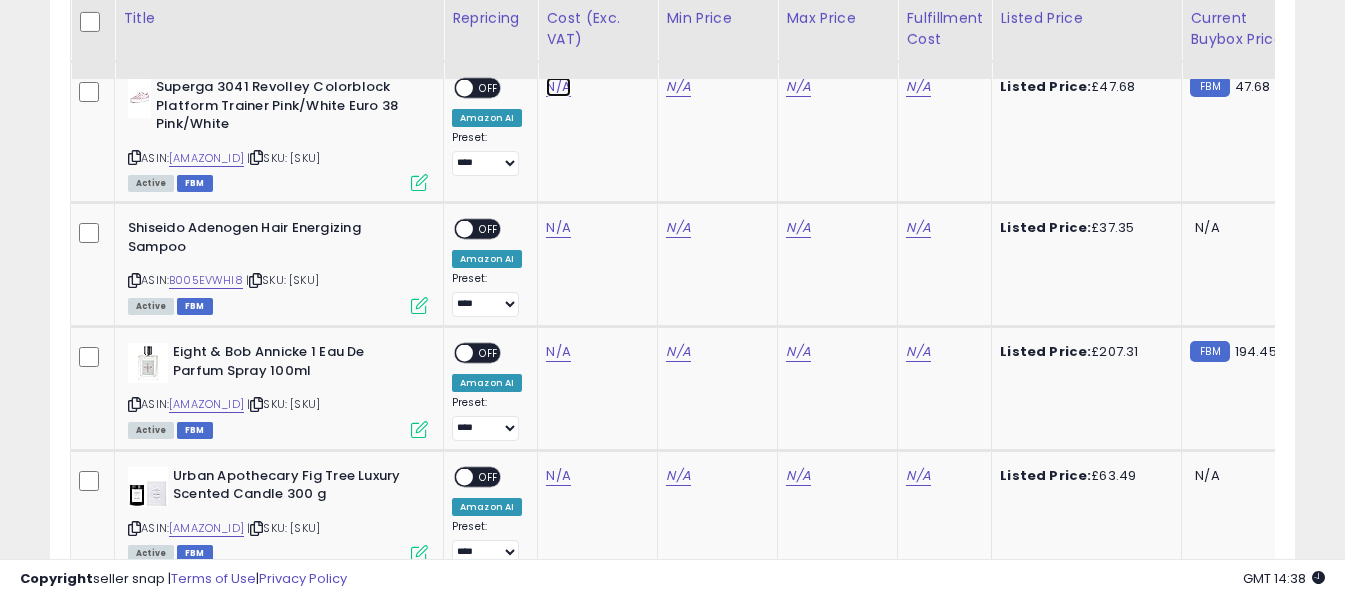 click on "N/A" at bounding box center [558, 87] 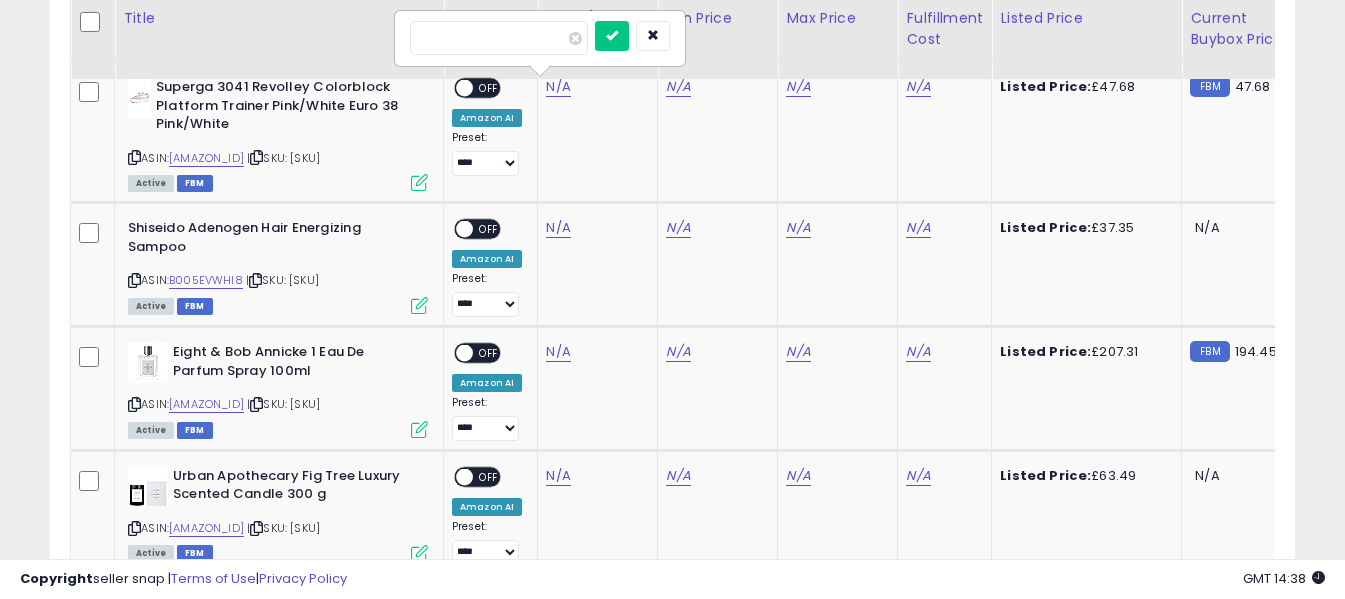 click at bounding box center [499, 38] 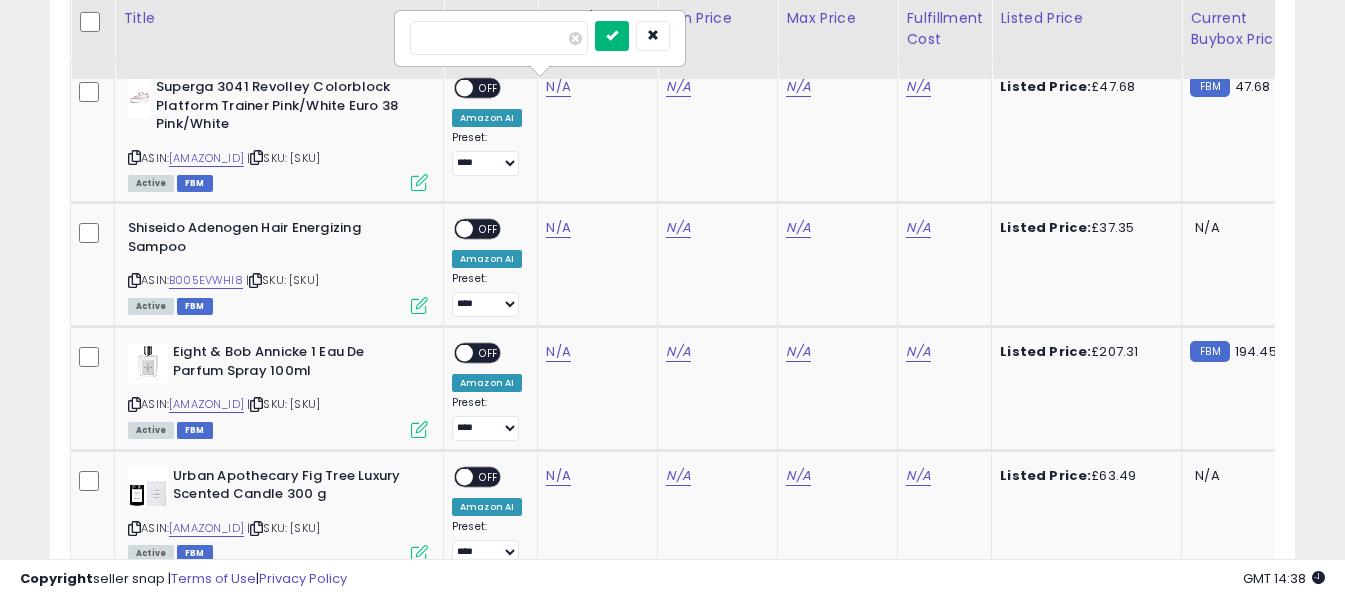type on "*****" 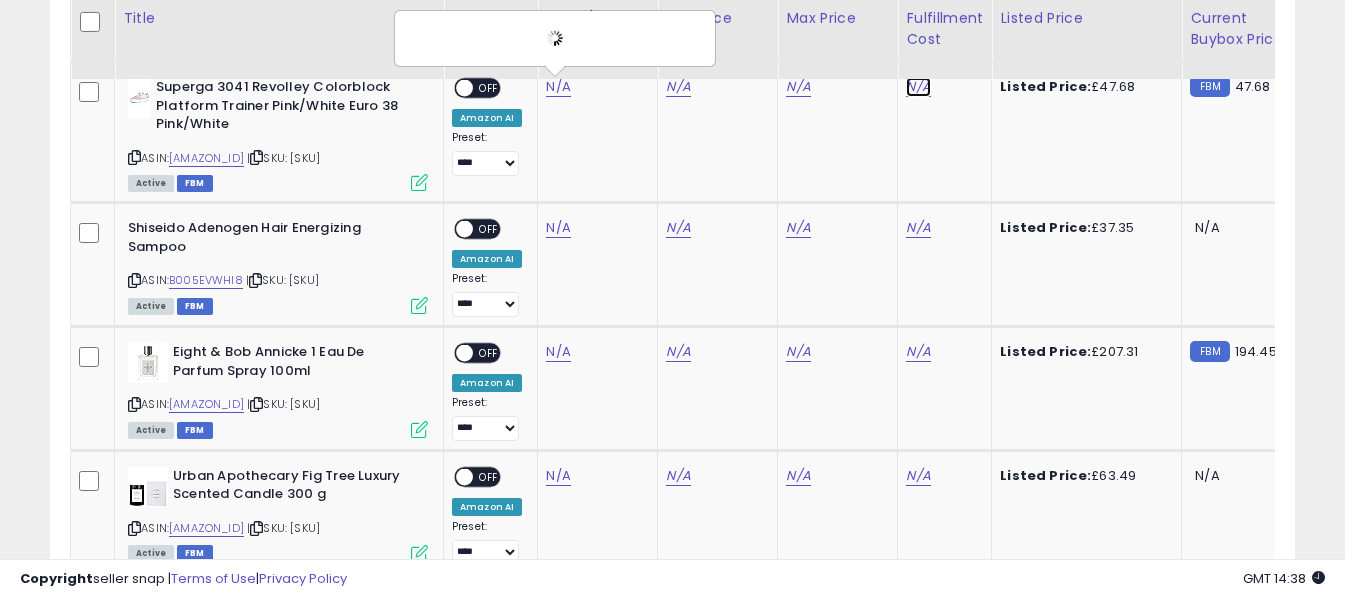 click on "N/A" at bounding box center (918, 87) 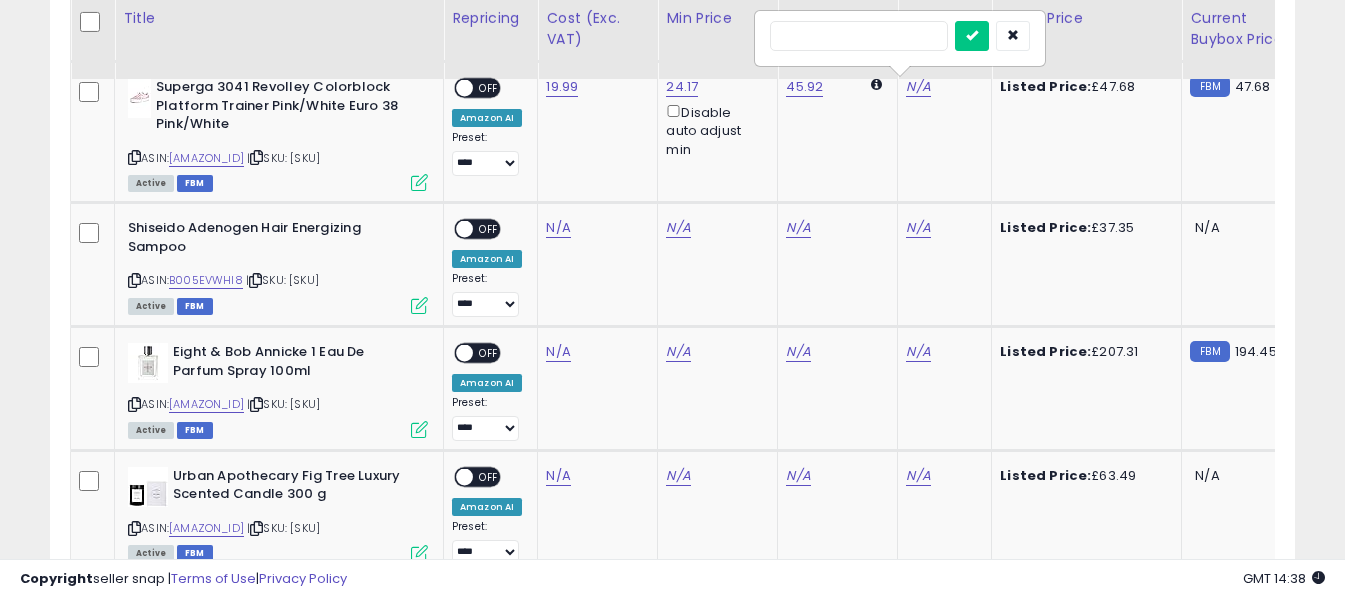 click at bounding box center (859, 36) 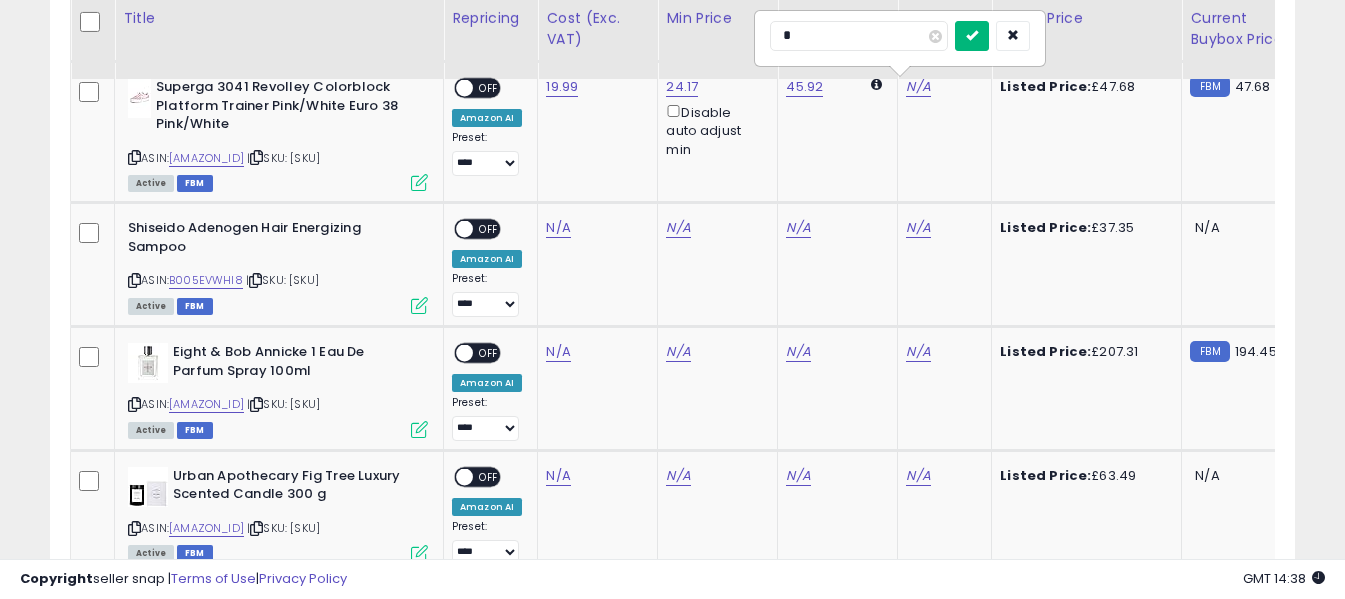 type on "*" 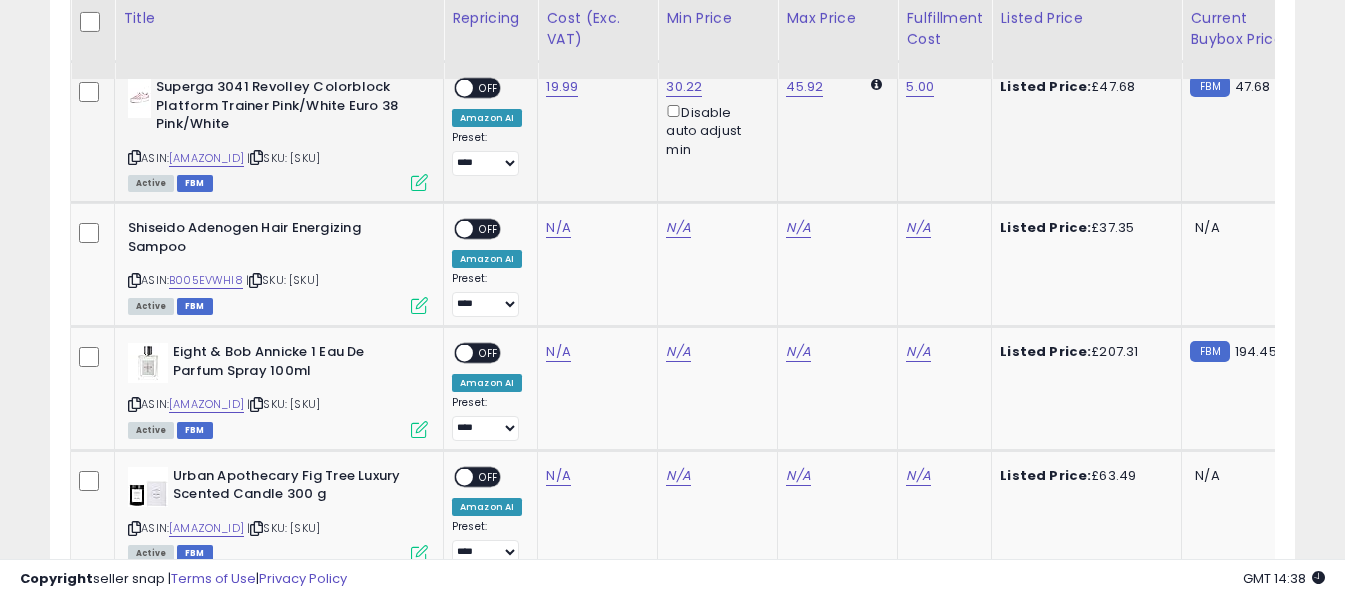 click on "OFF" at bounding box center [489, 88] 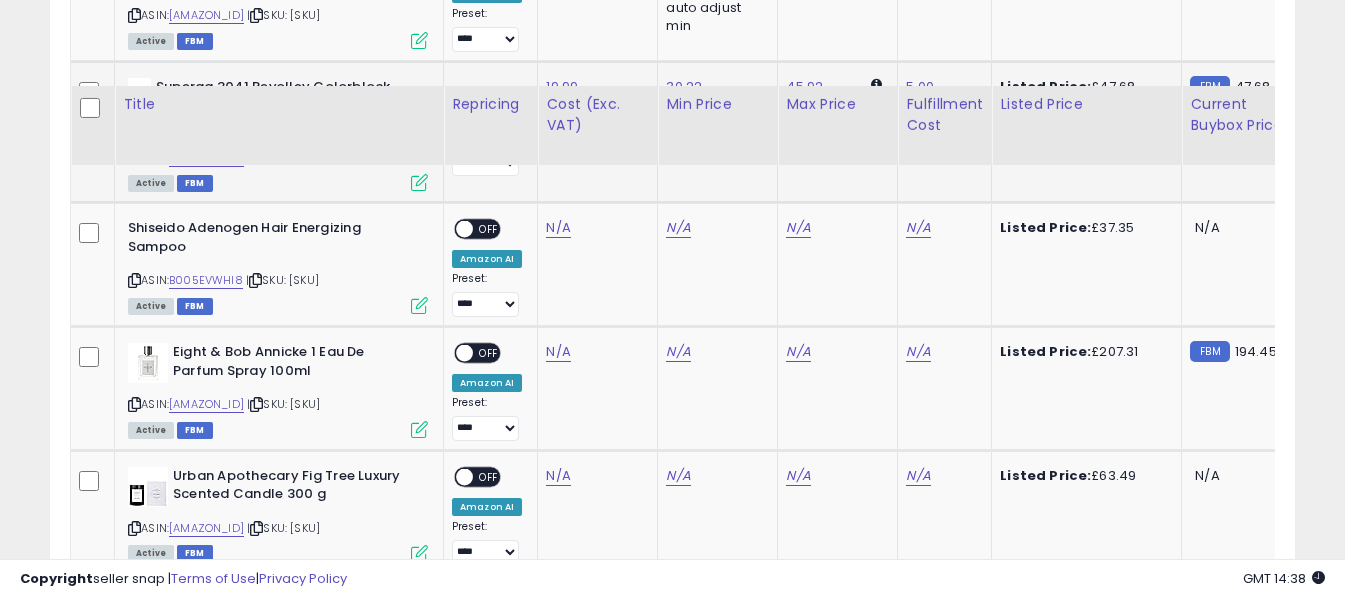 scroll, scrollTop: 4127, scrollLeft: 0, axis: vertical 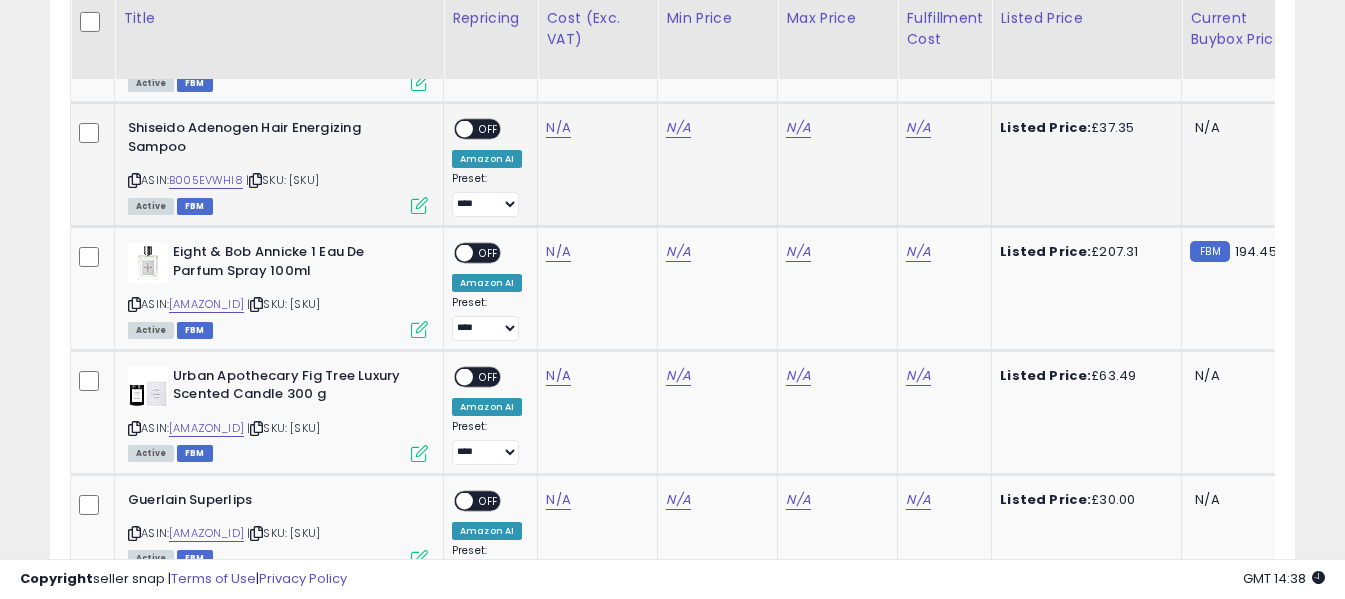 click at bounding box center [134, 180] 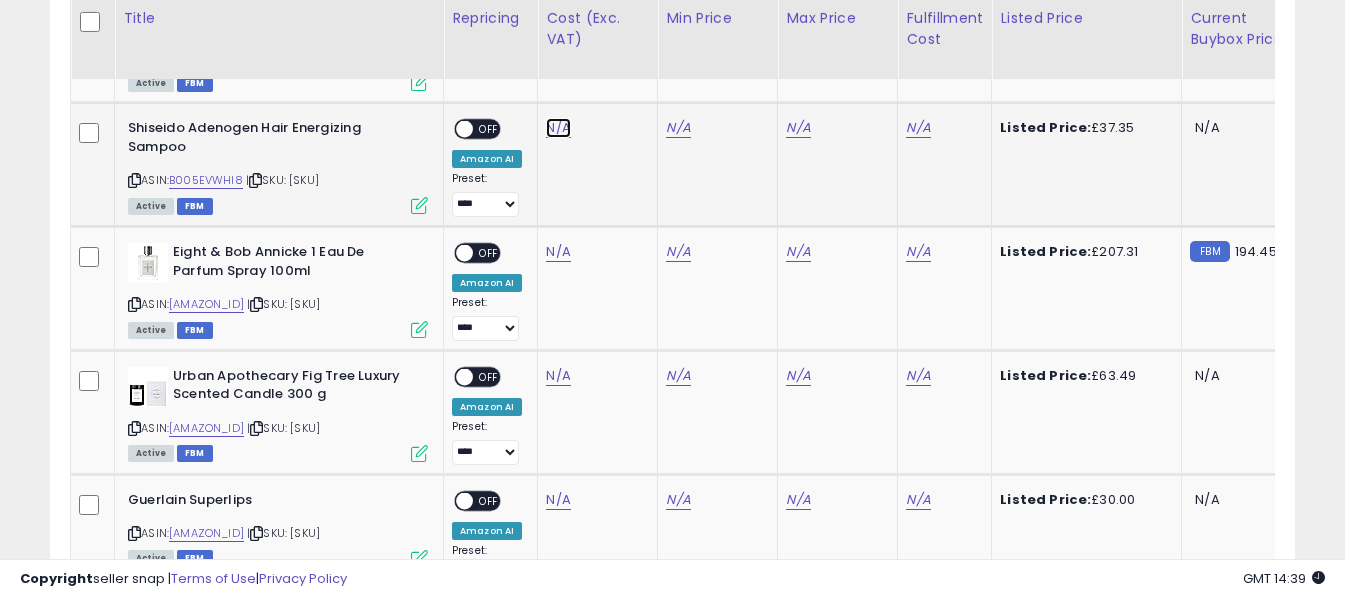 click on "N/A" at bounding box center (558, 128) 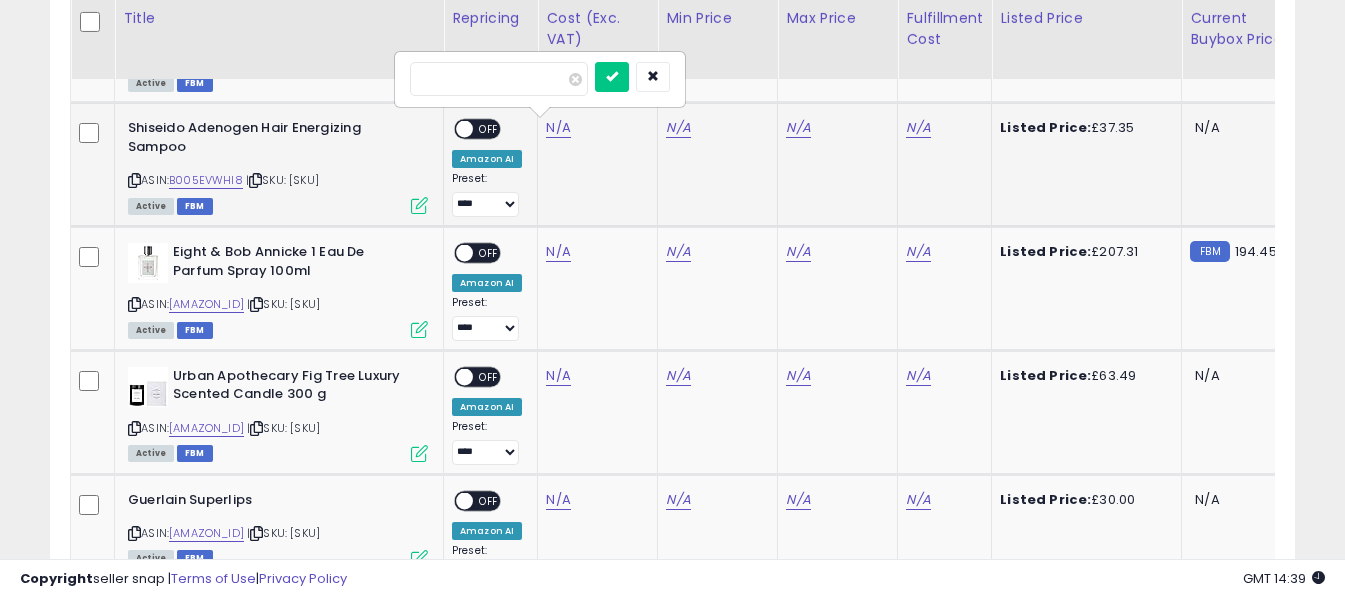 click at bounding box center (499, 79) 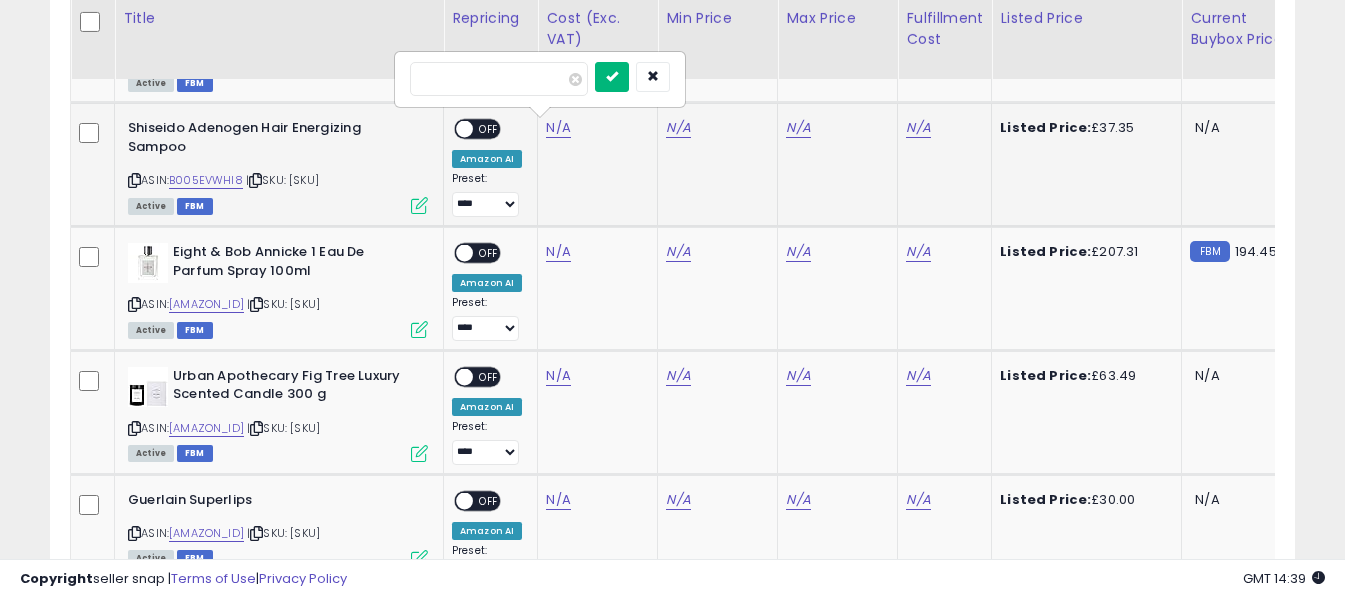 type on "*****" 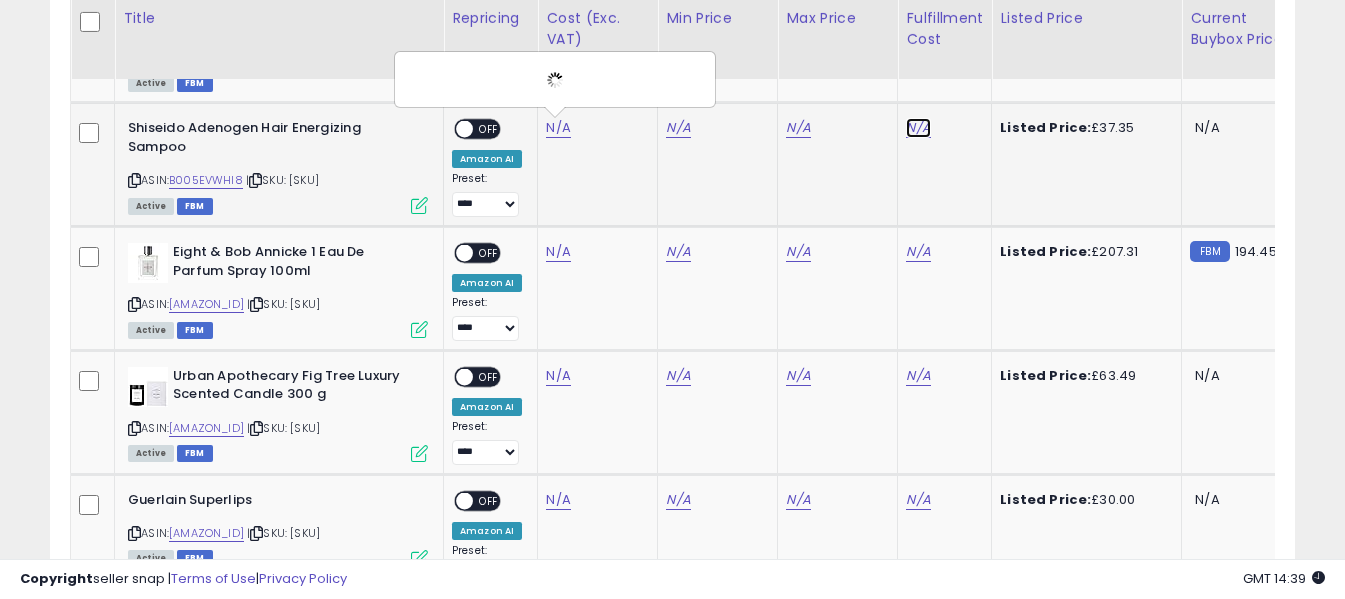 click on "N/A" at bounding box center [918, 128] 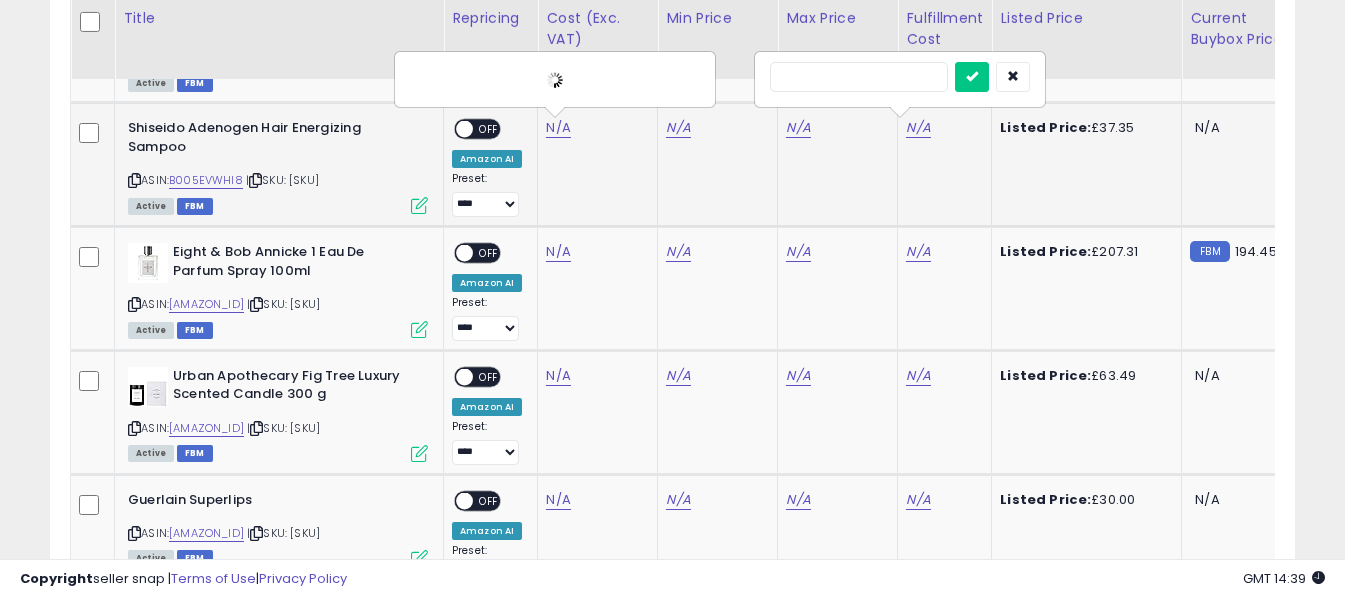click at bounding box center [859, 77] 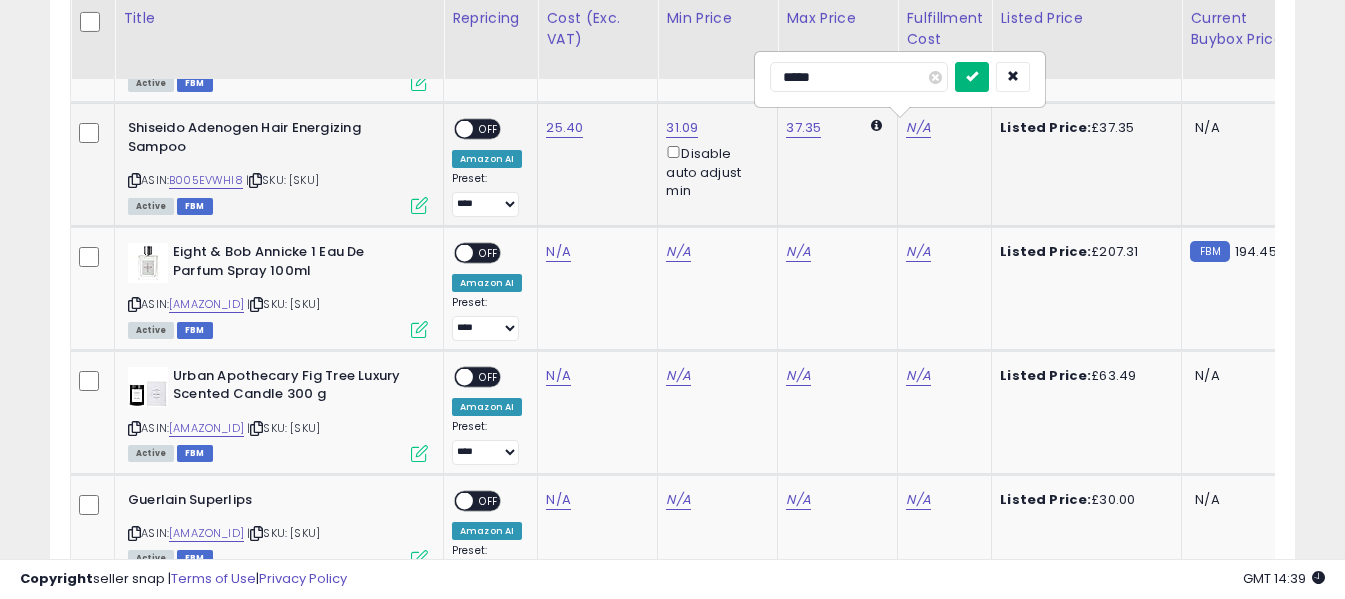 type on "*****" 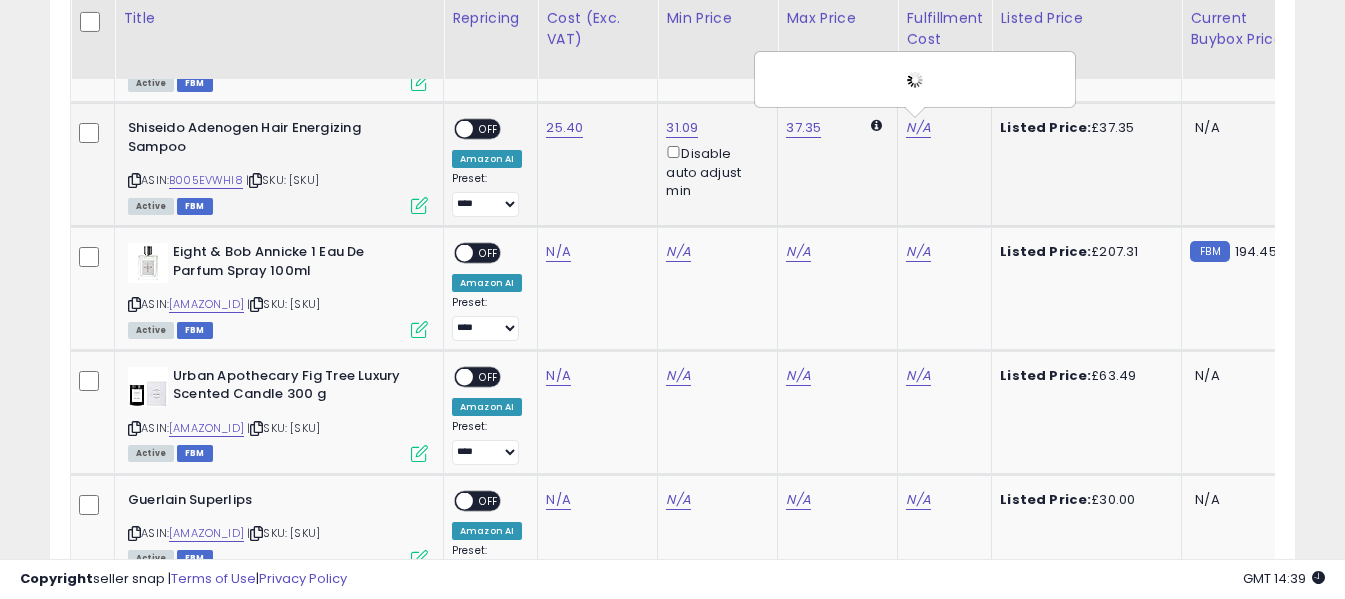 click on "OFF" at bounding box center [489, 129] 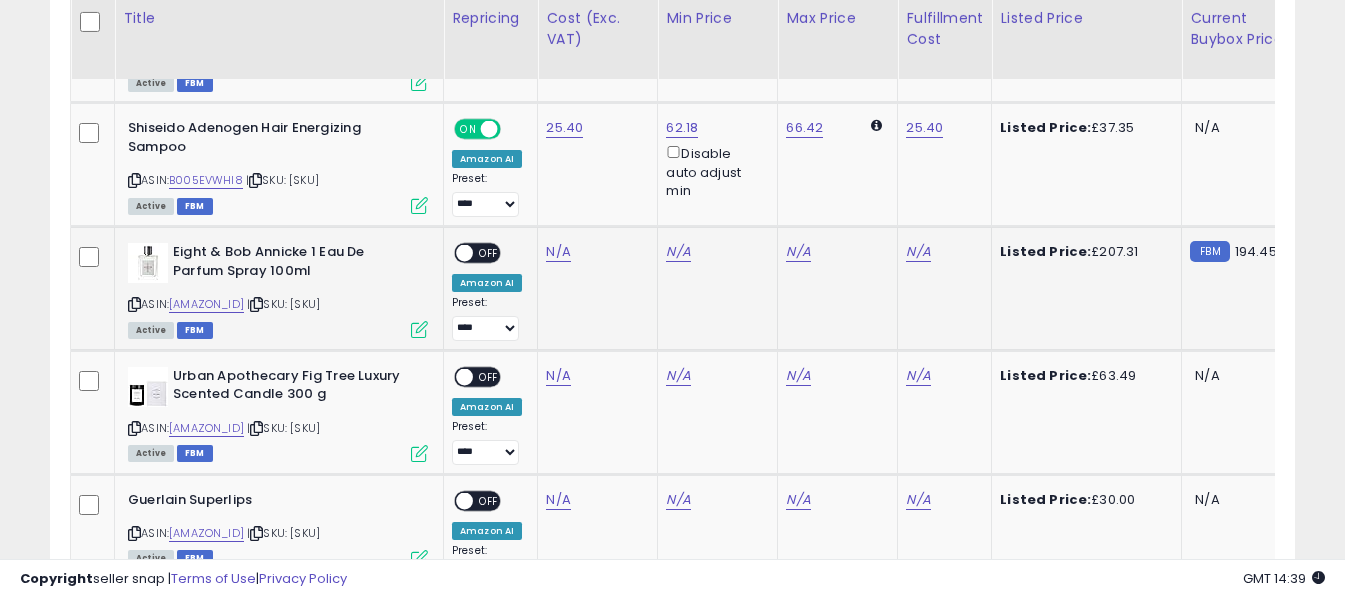 click at bounding box center (134, 304) 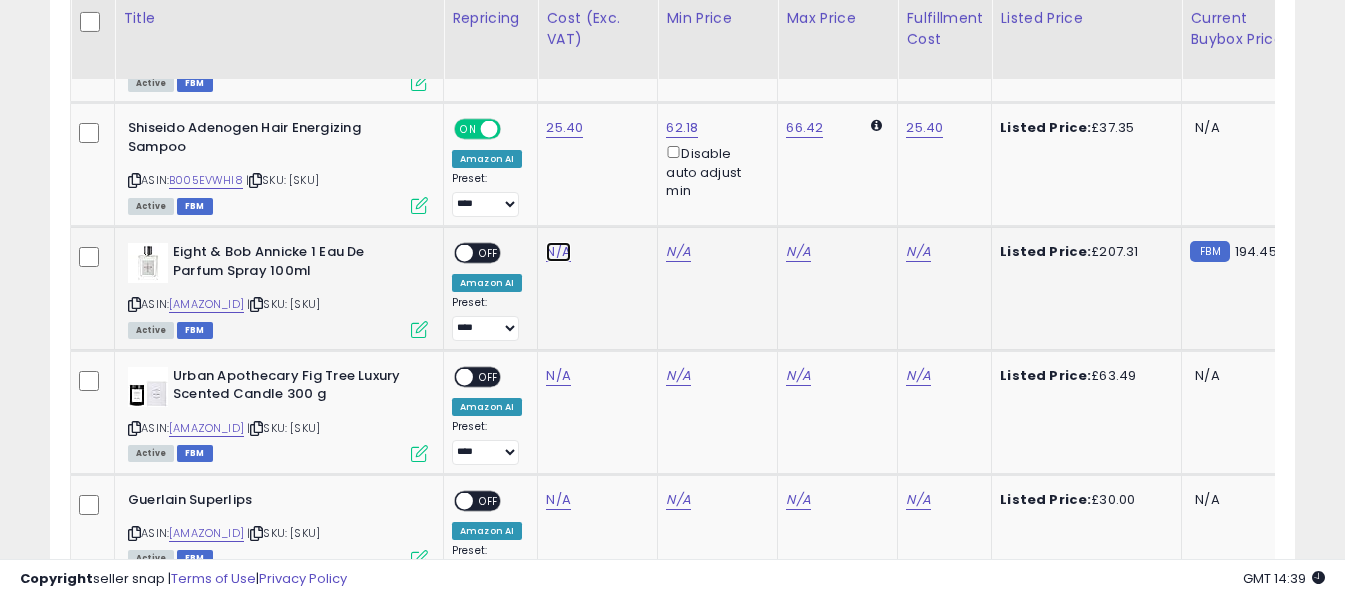 click on "N/A" at bounding box center [558, 252] 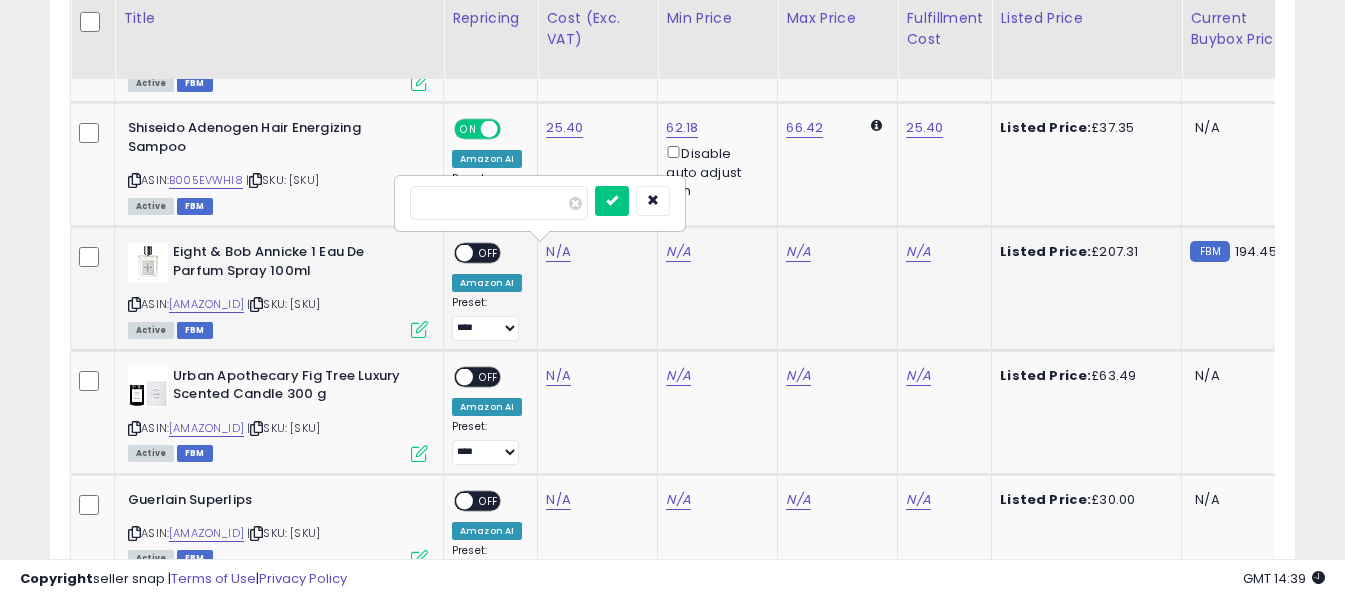 click at bounding box center (499, 203) 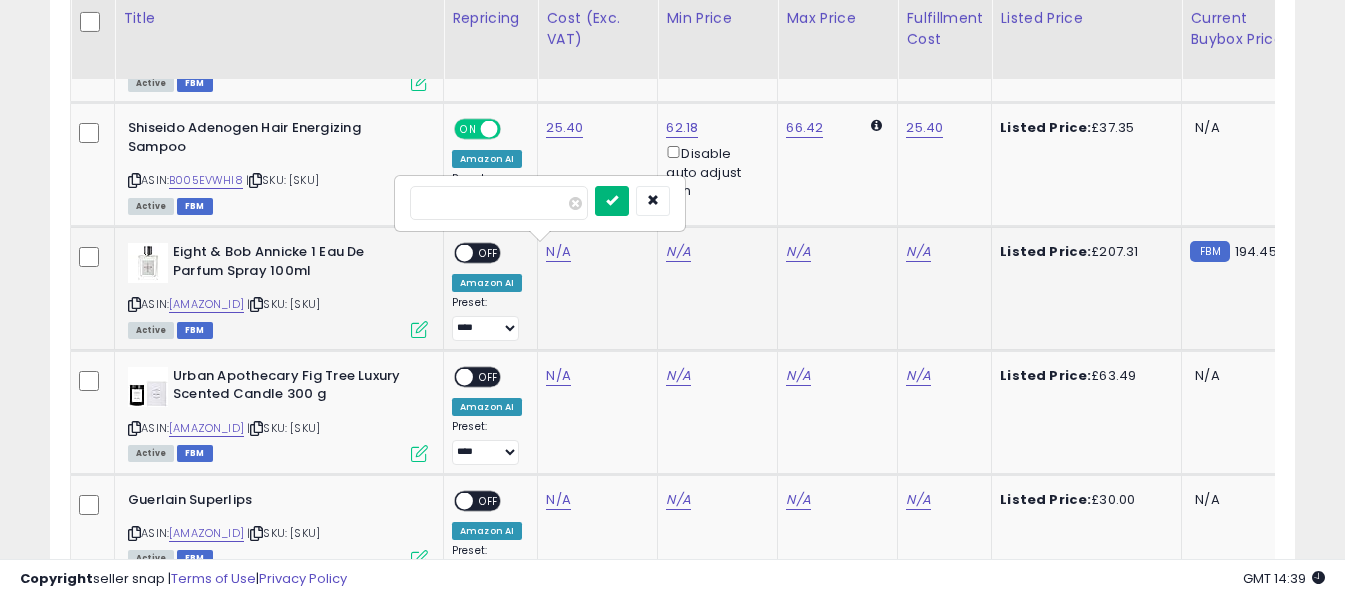 type on "******" 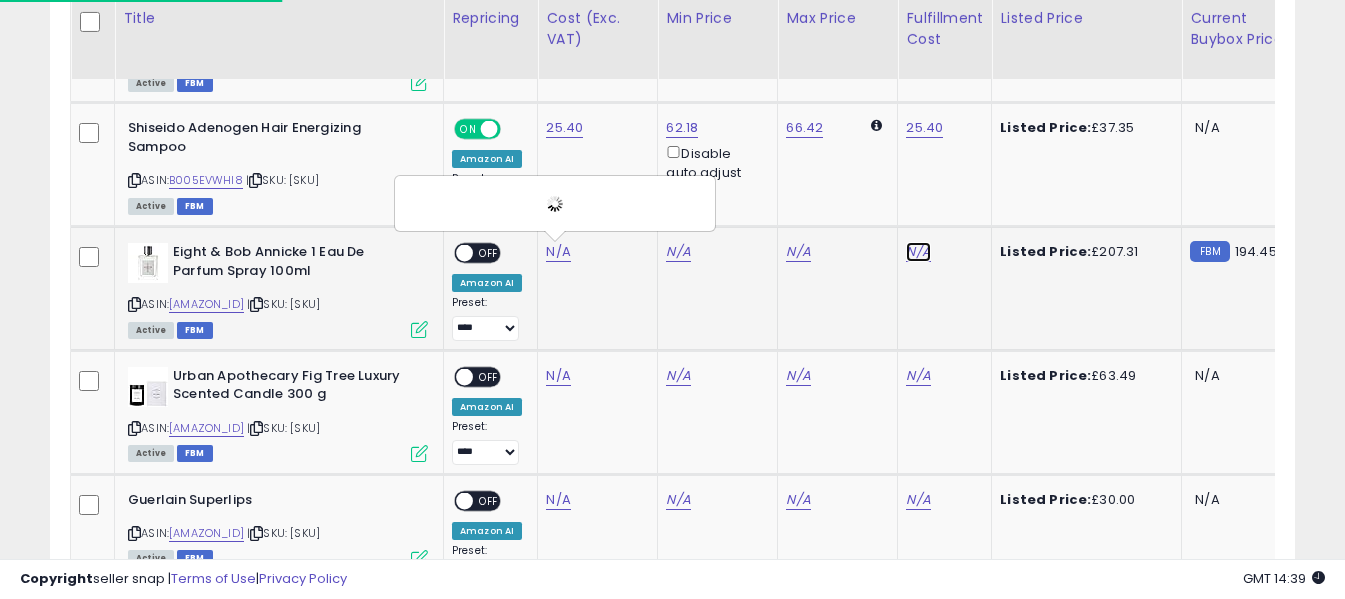 click on "N/A" at bounding box center (918, 252) 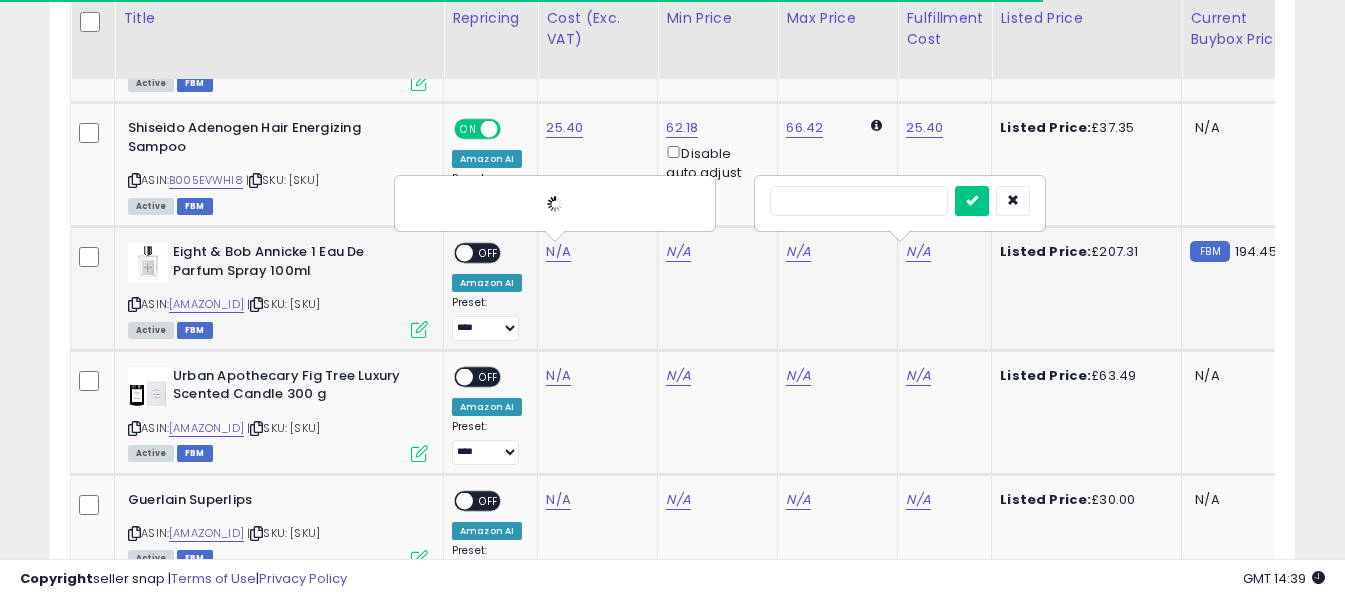 click at bounding box center [859, 201] 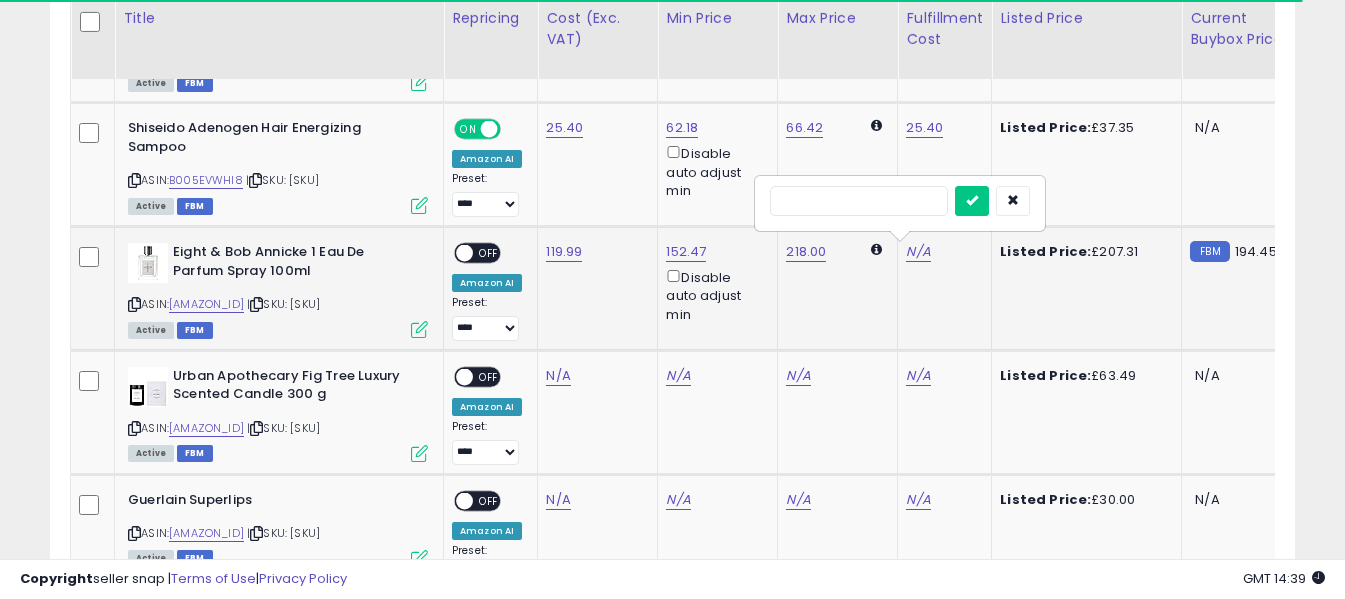type on "*" 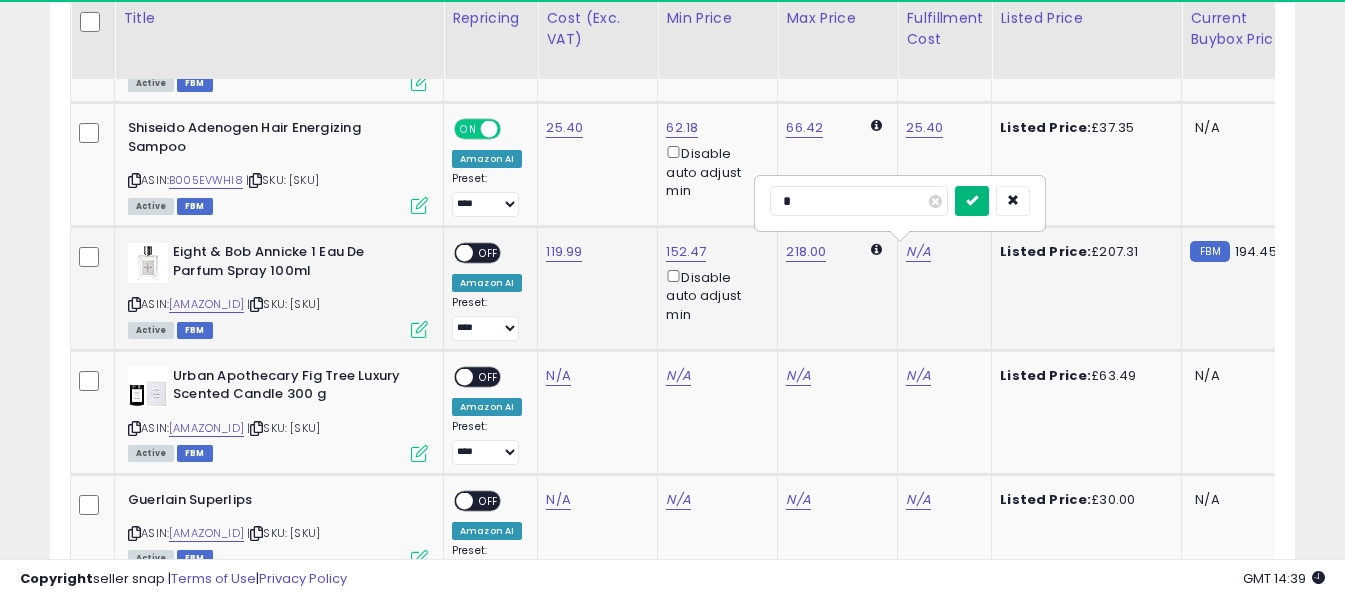 click at bounding box center (972, 201) 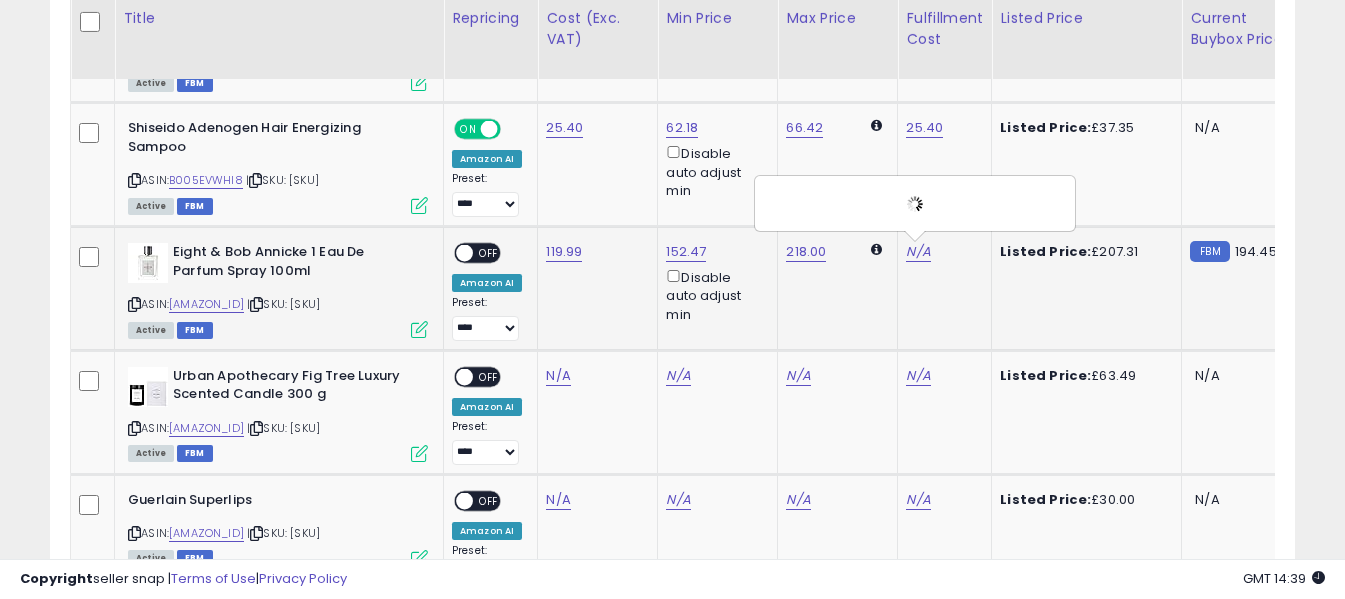 click on "OFF" at bounding box center [489, 253] 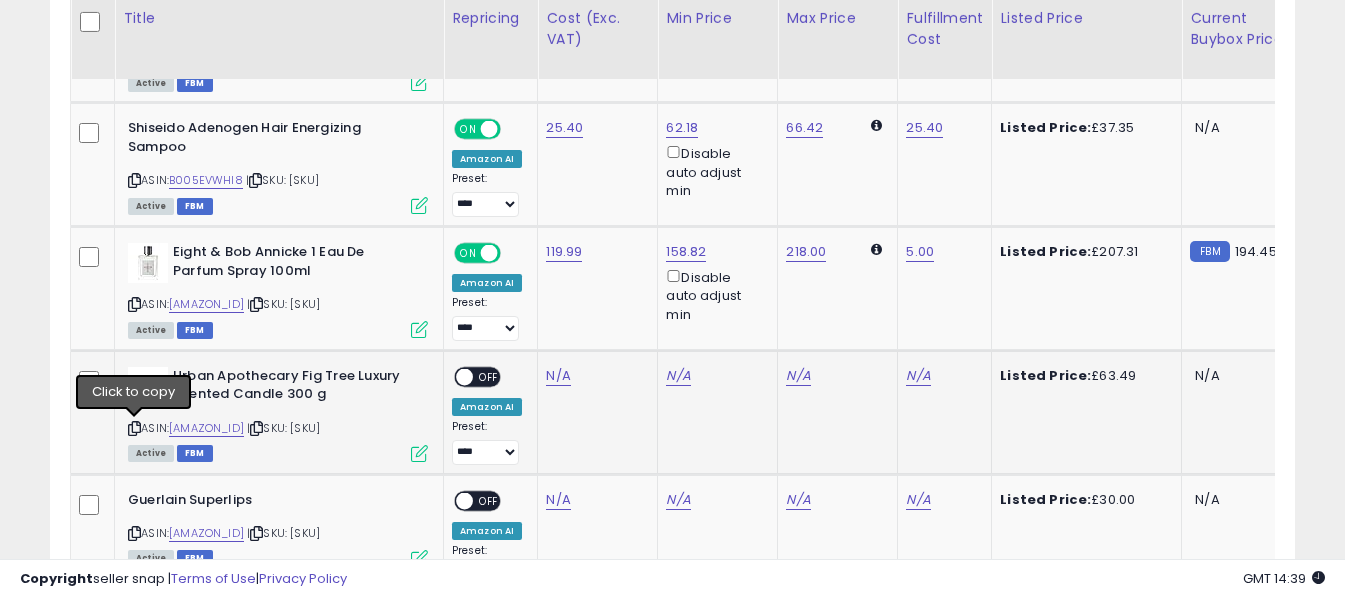 click at bounding box center (134, 428) 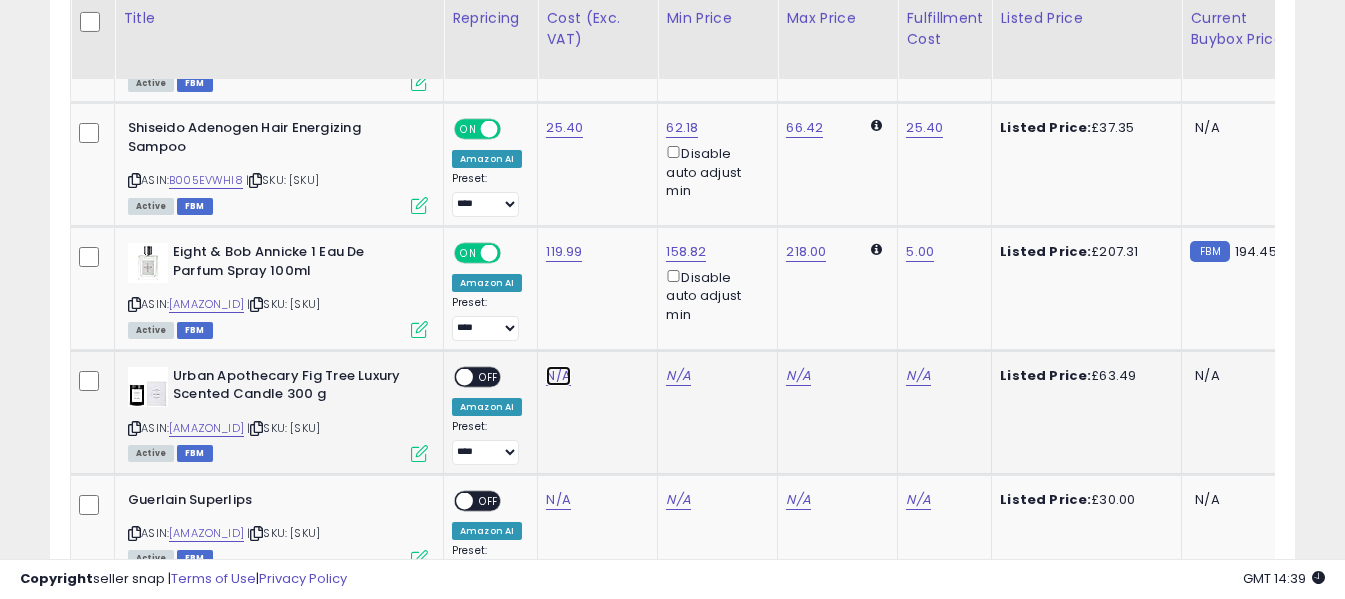 click on "N/A" at bounding box center [558, 376] 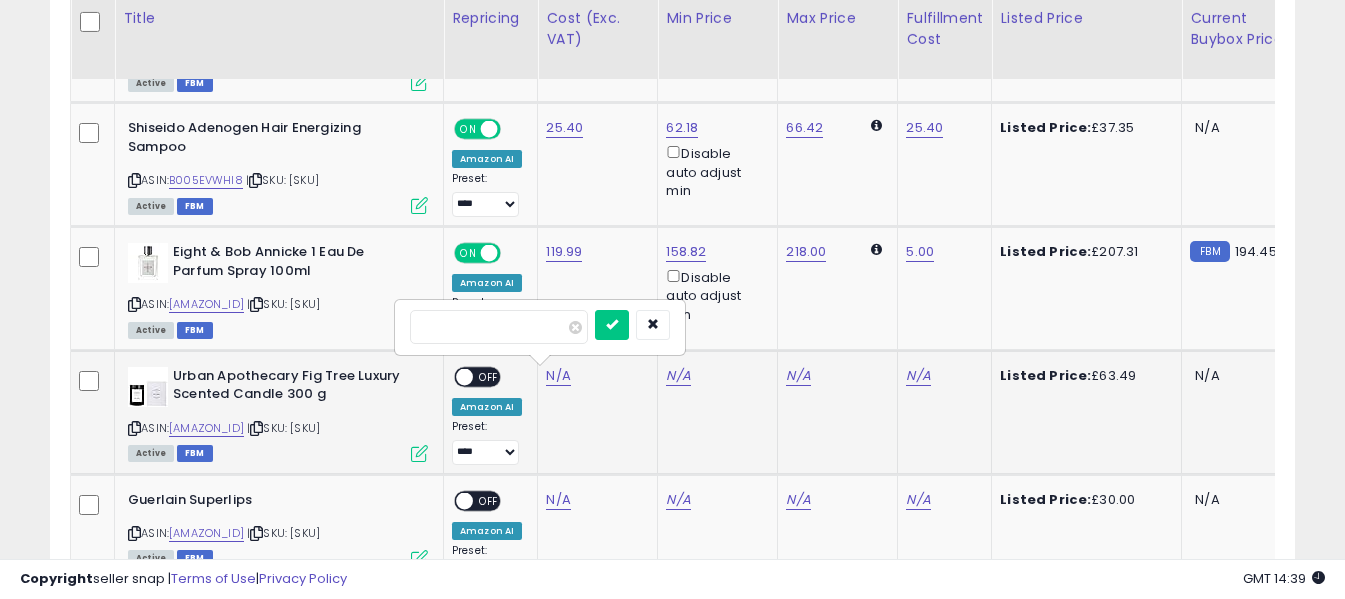 click at bounding box center [499, 327] 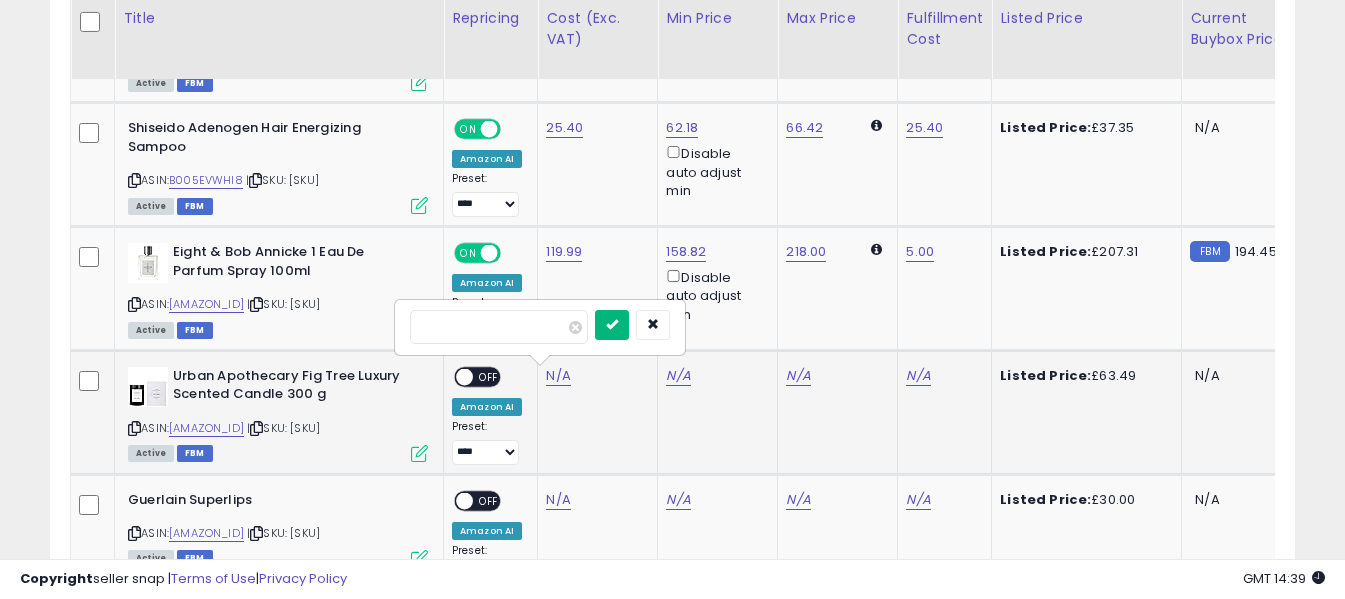 click at bounding box center (612, 324) 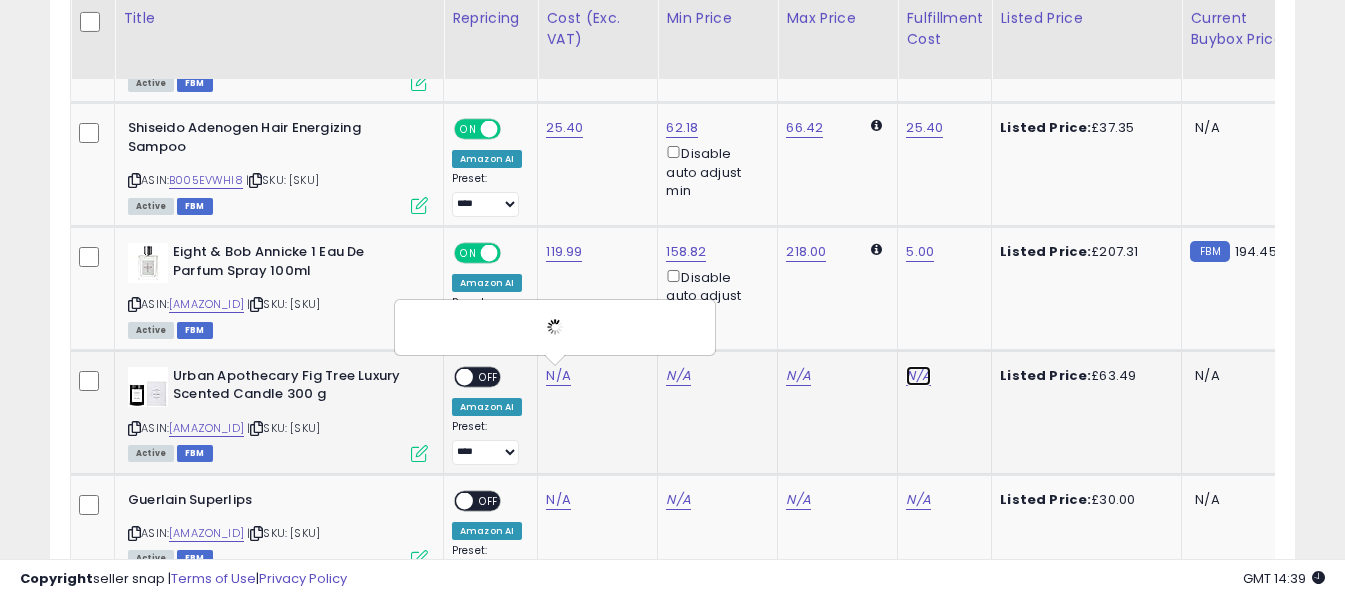 click on "N/A" at bounding box center (918, 376) 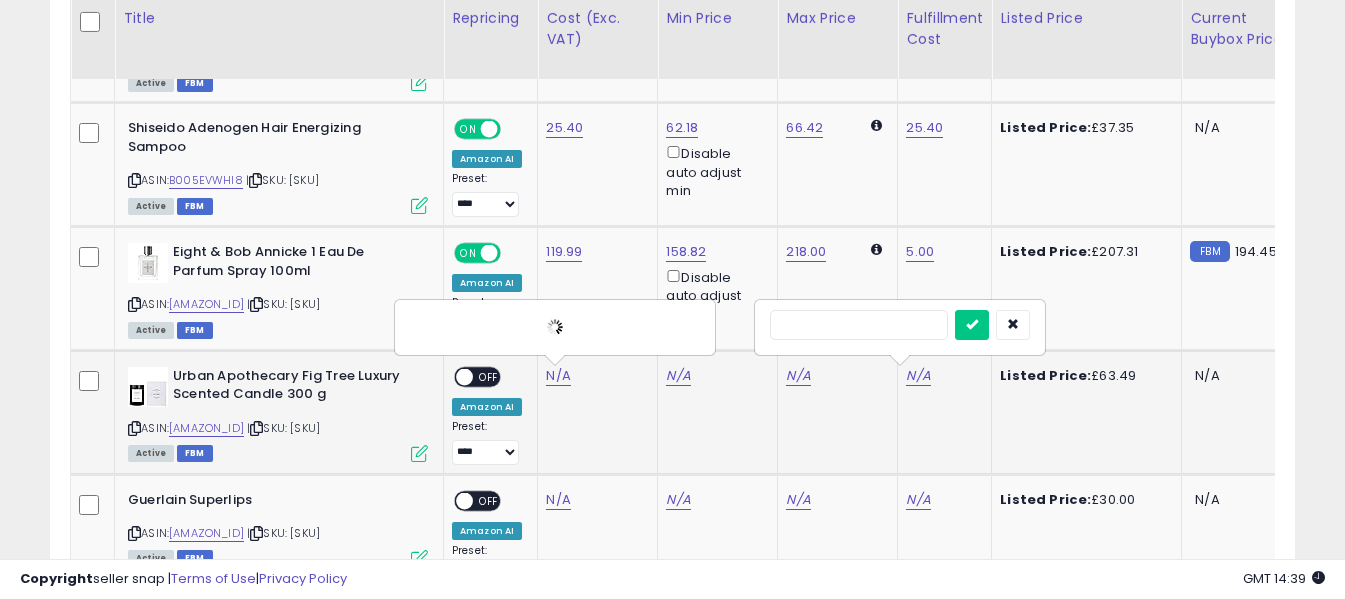 click at bounding box center [859, 325] 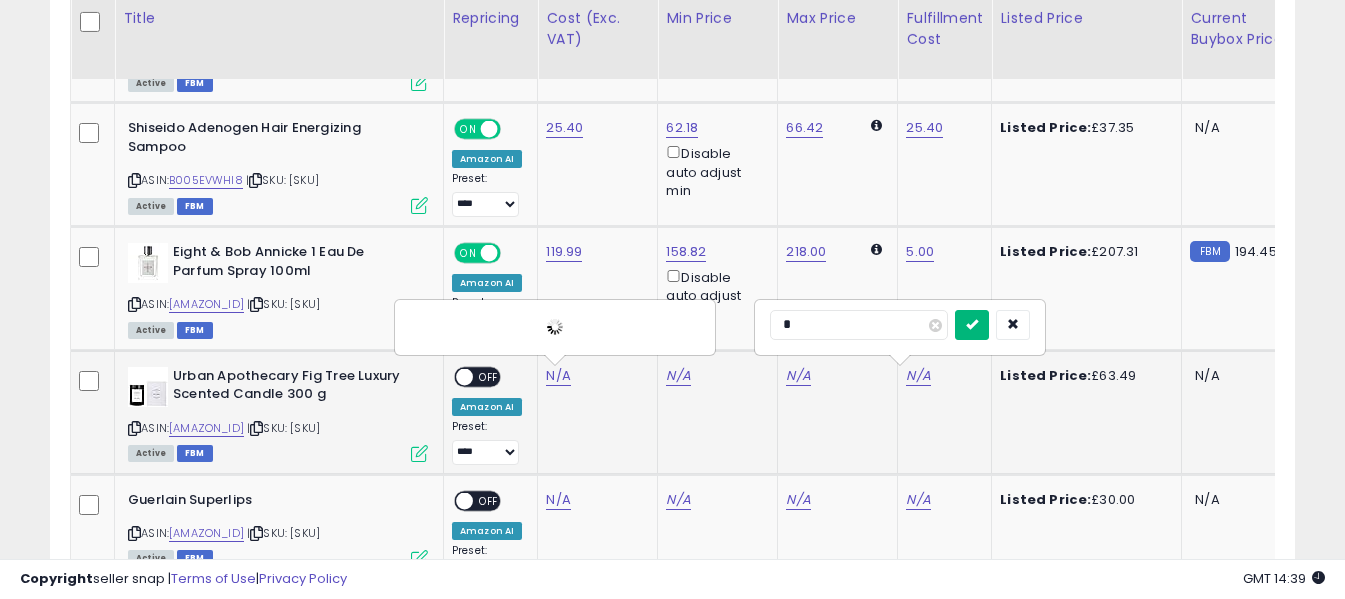 type on "*" 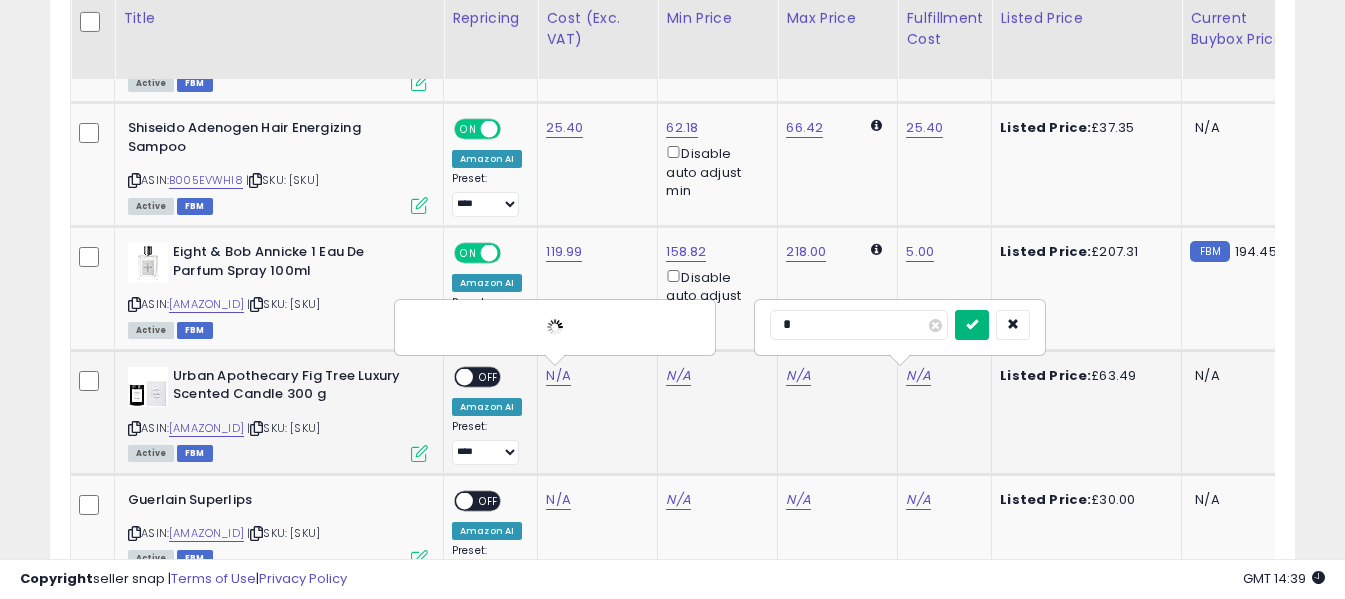 click at bounding box center [972, 324] 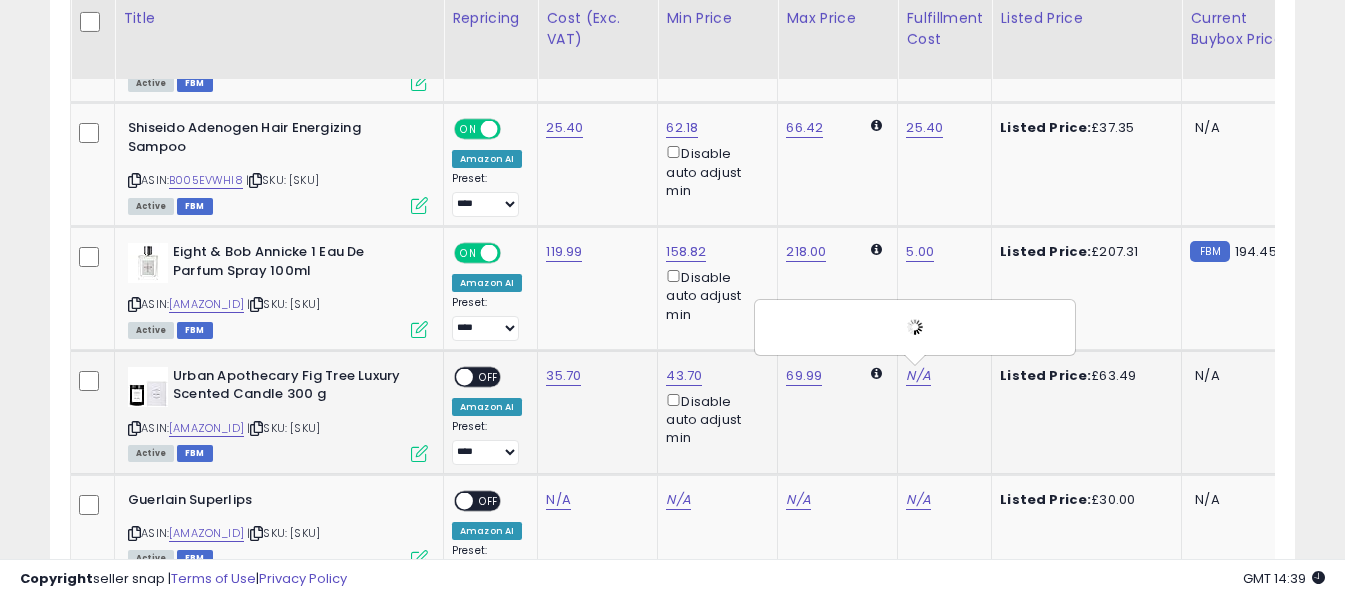 click on "OFF" at bounding box center (489, 376) 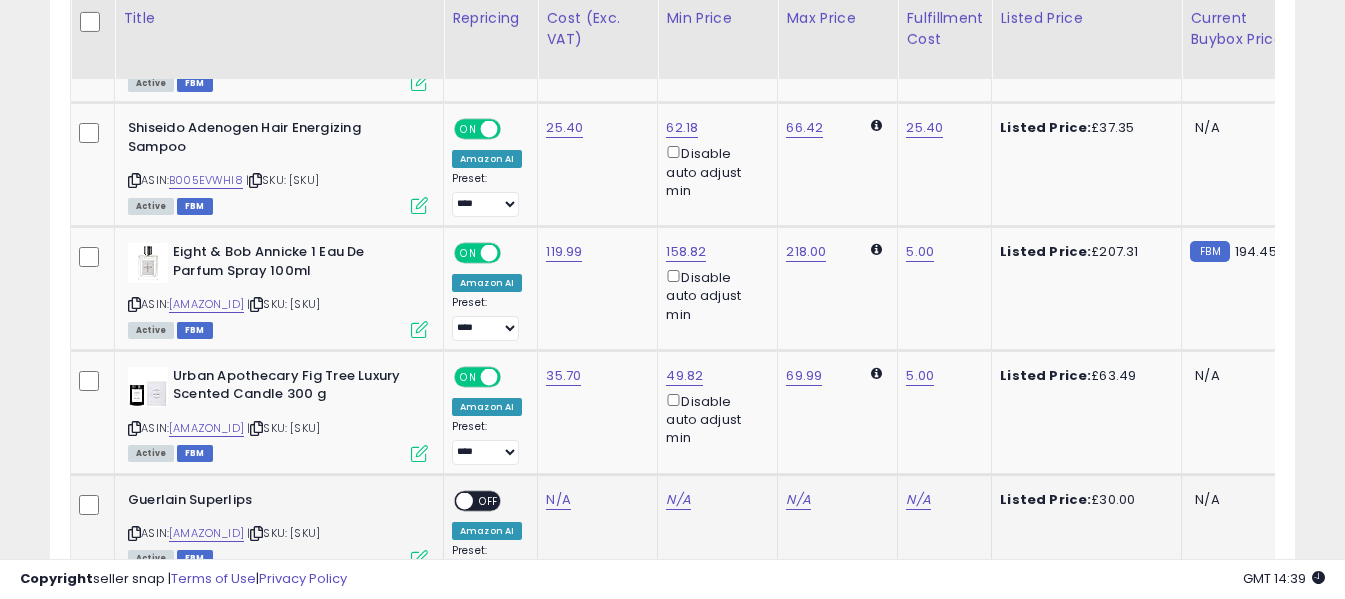 click at bounding box center [134, 533] 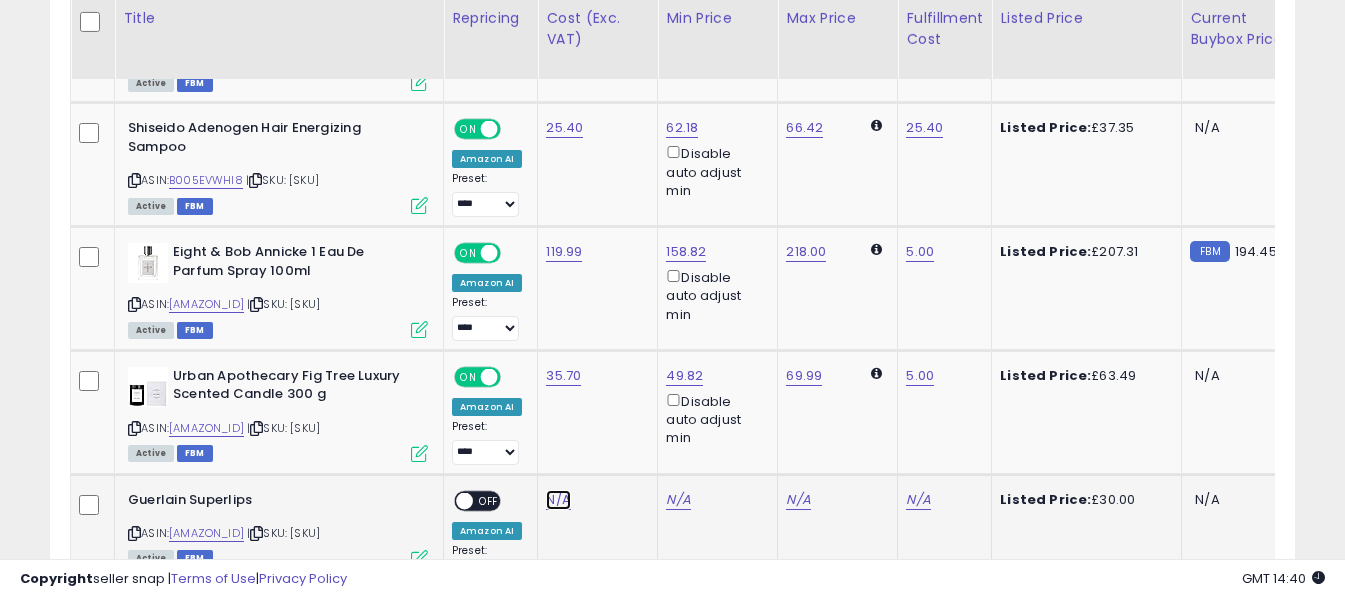 click on "N/A" at bounding box center (558, 500) 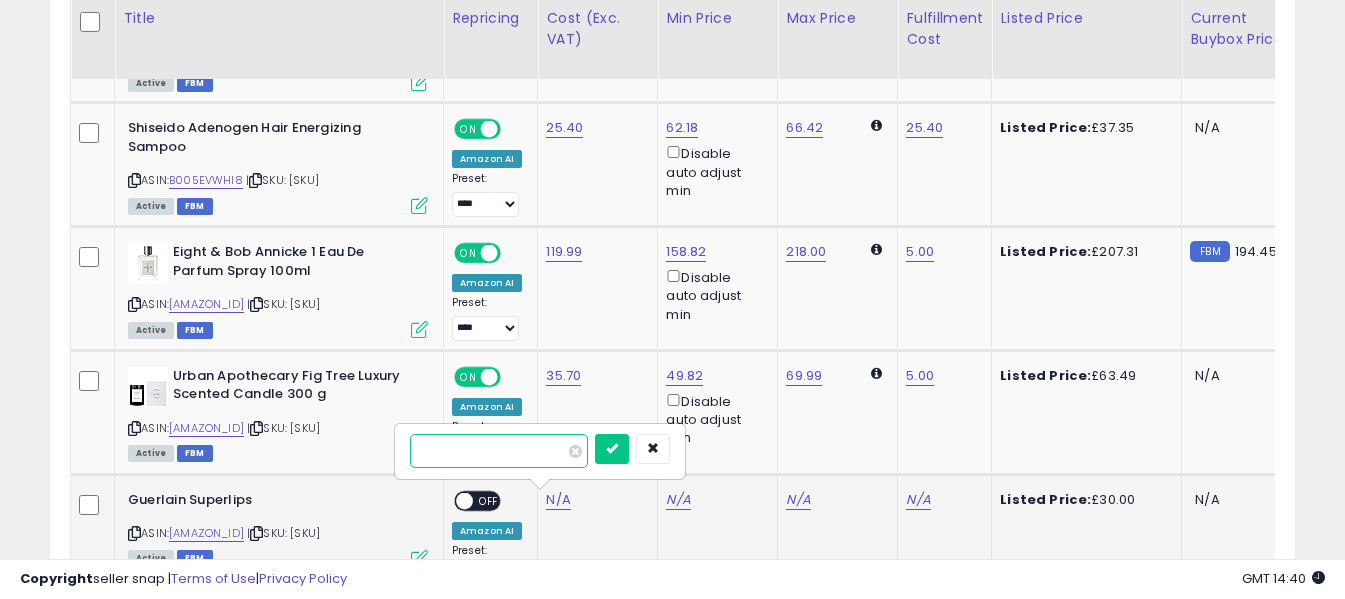 click at bounding box center (499, 451) 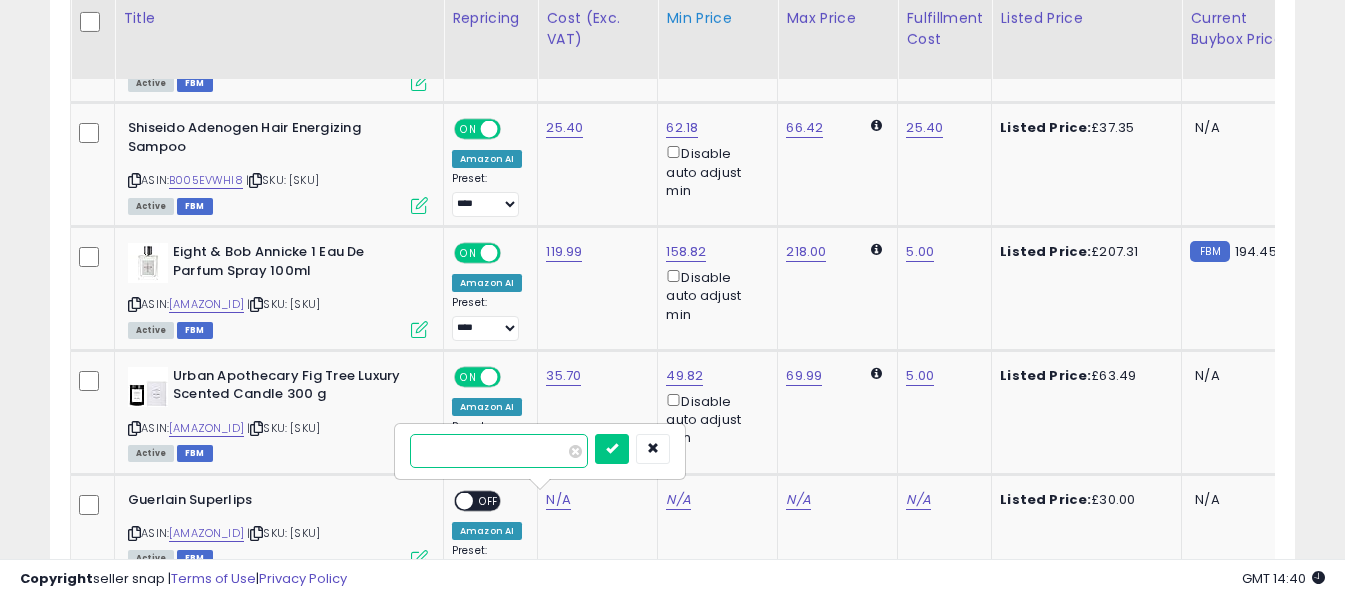 type on "**" 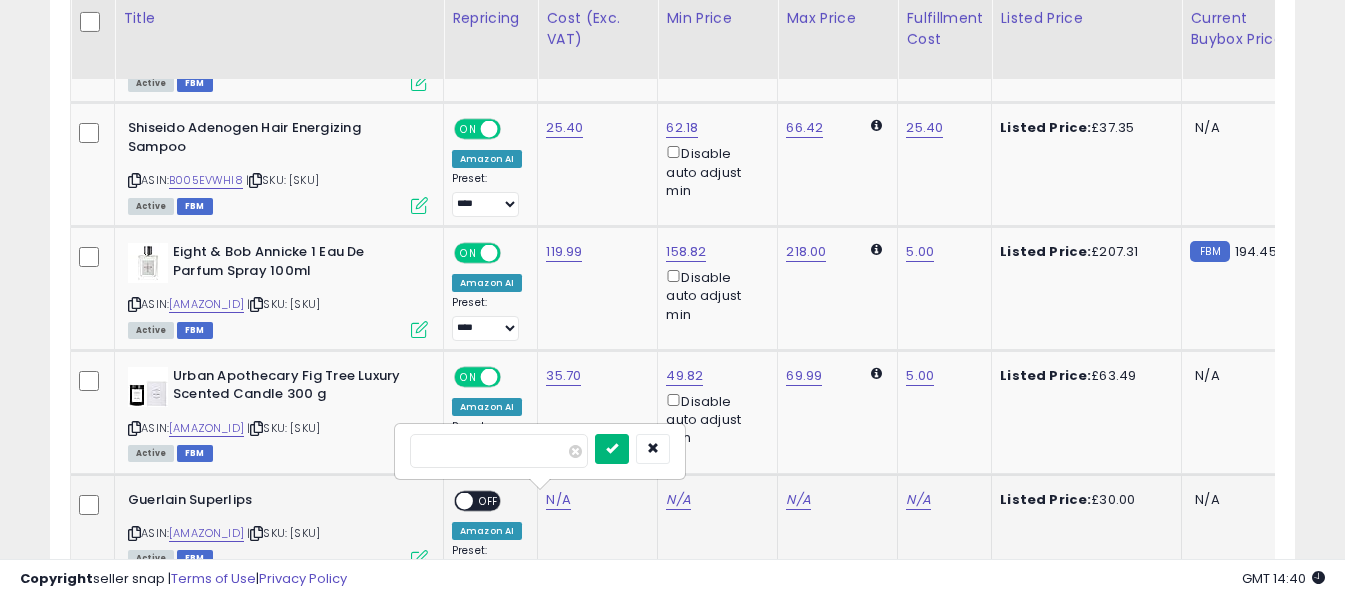 click at bounding box center [612, 448] 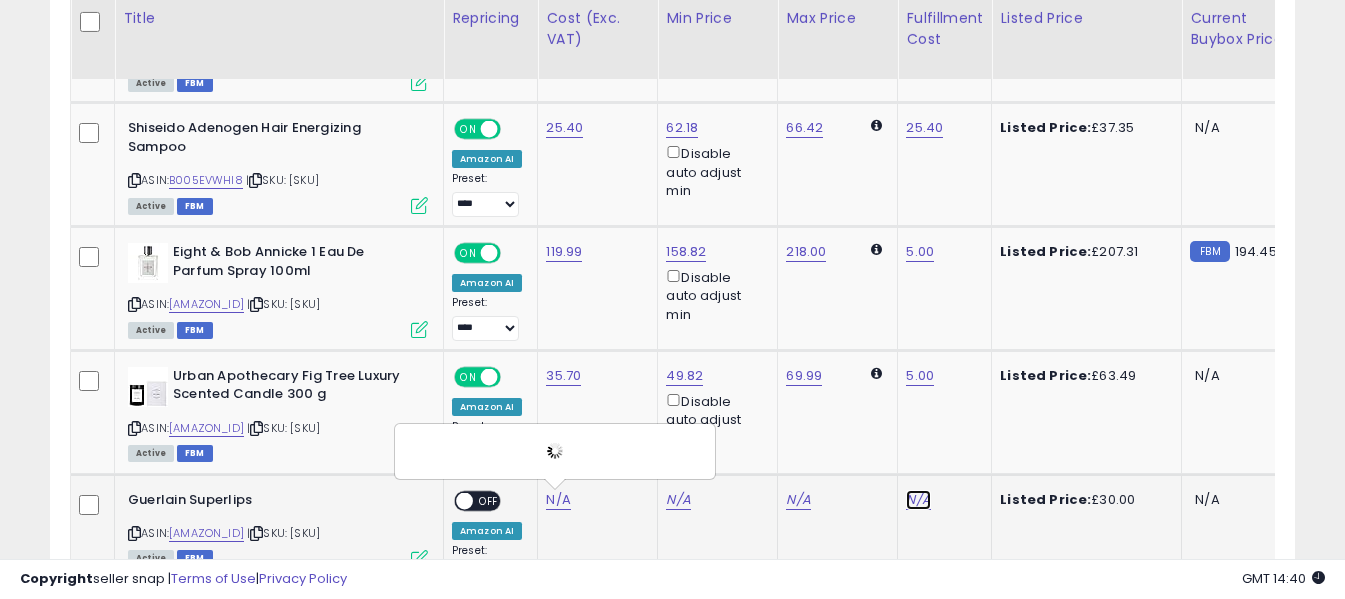 click on "N/A" at bounding box center (918, 500) 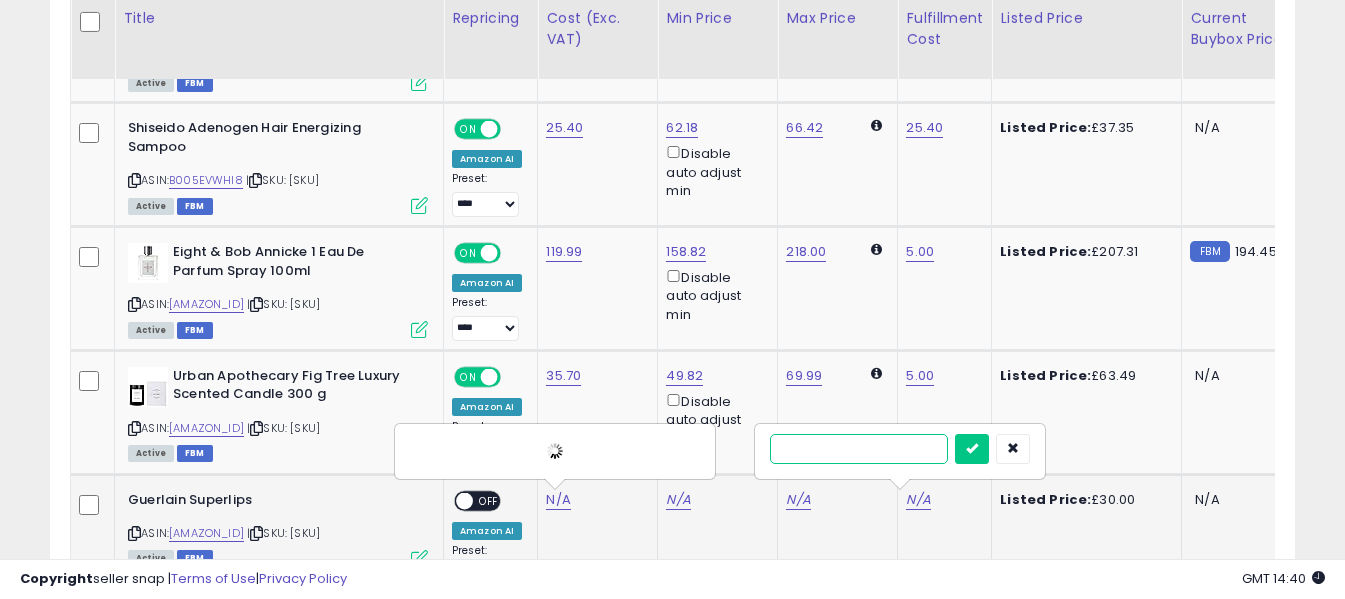 click at bounding box center (859, 449) 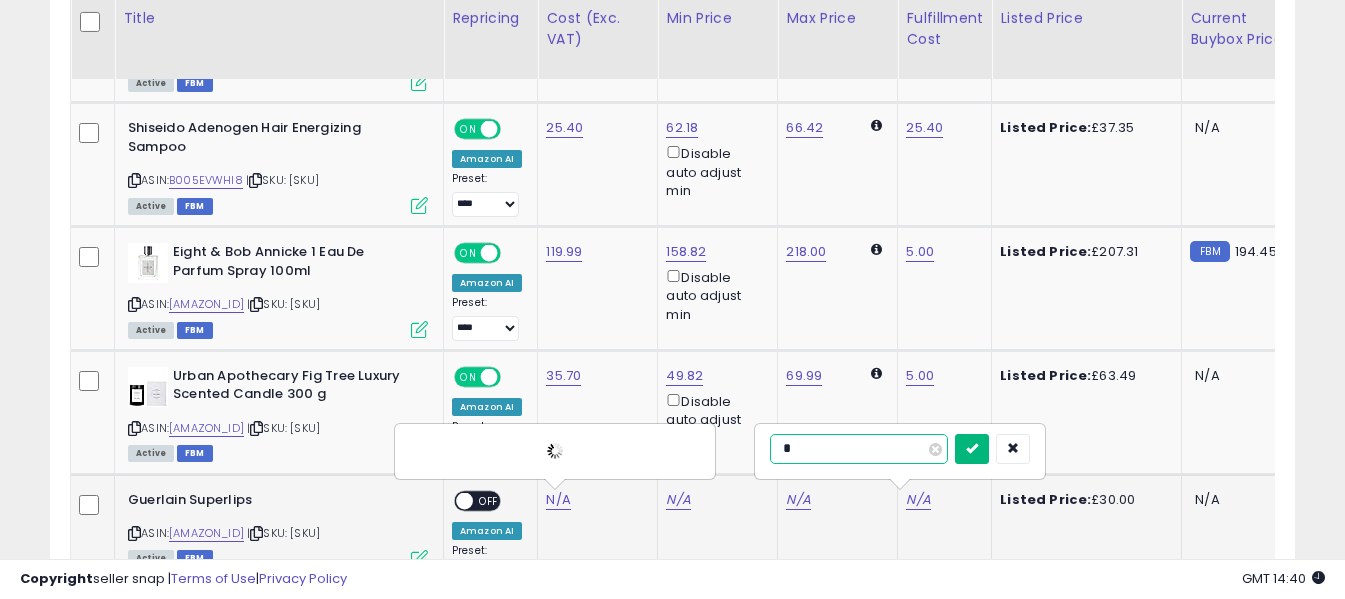 type on "*" 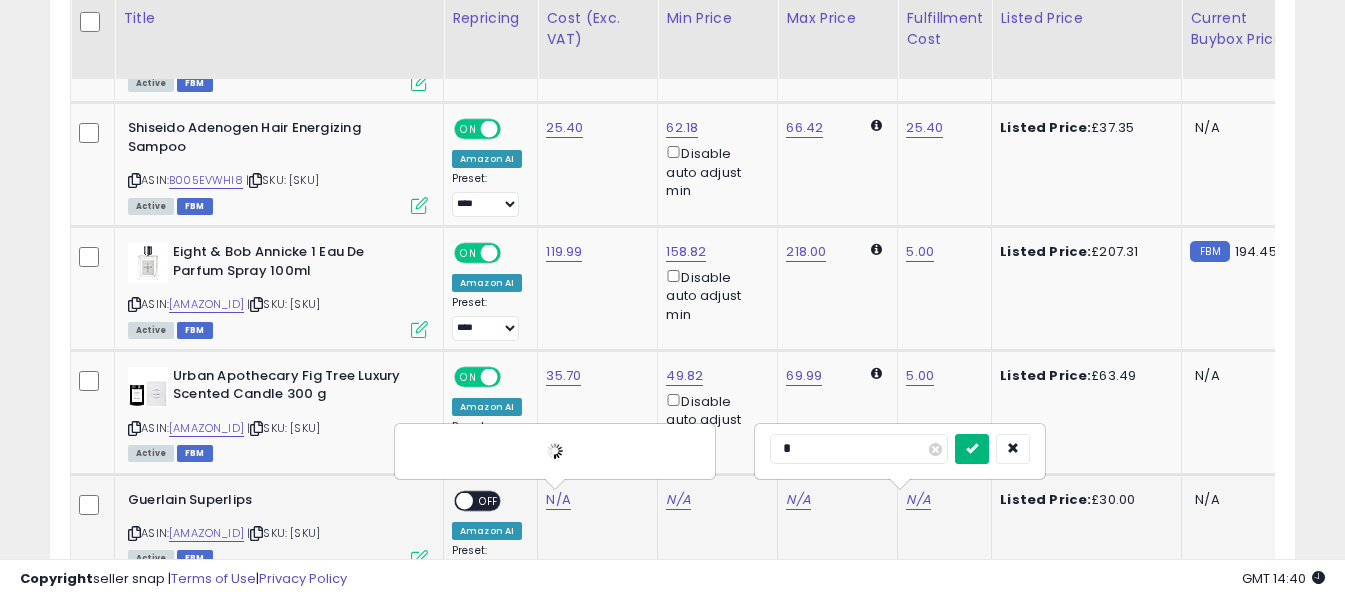 click at bounding box center [972, 448] 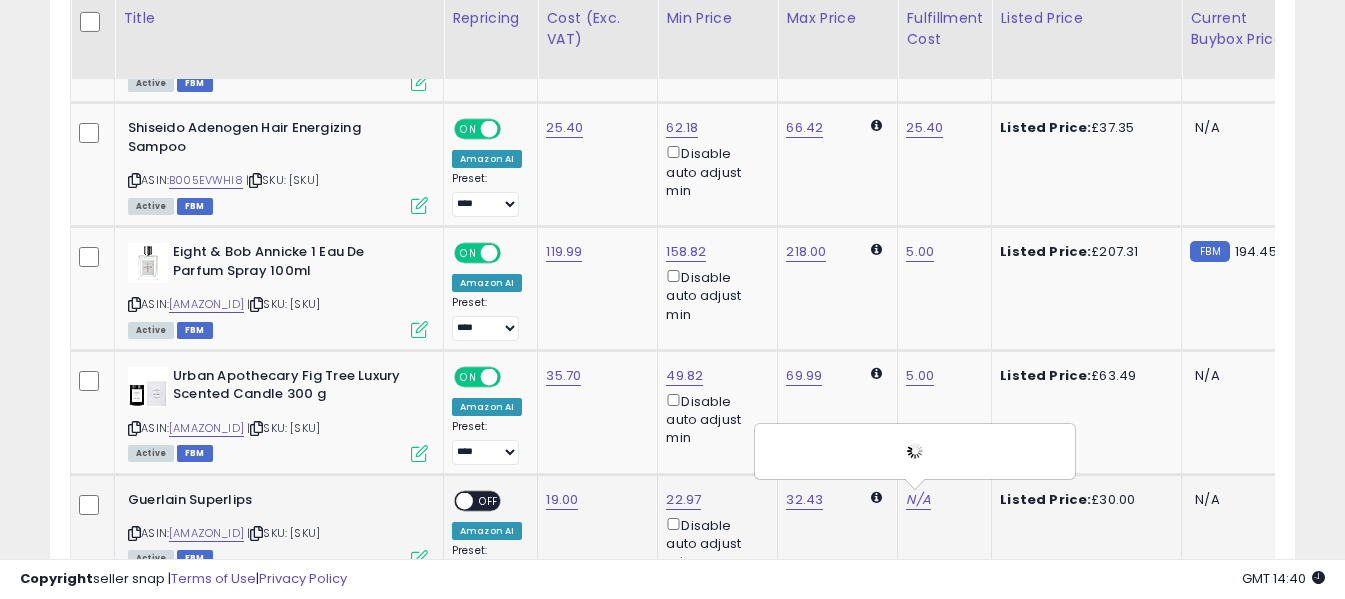 click on "OFF" at bounding box center [489, 500] 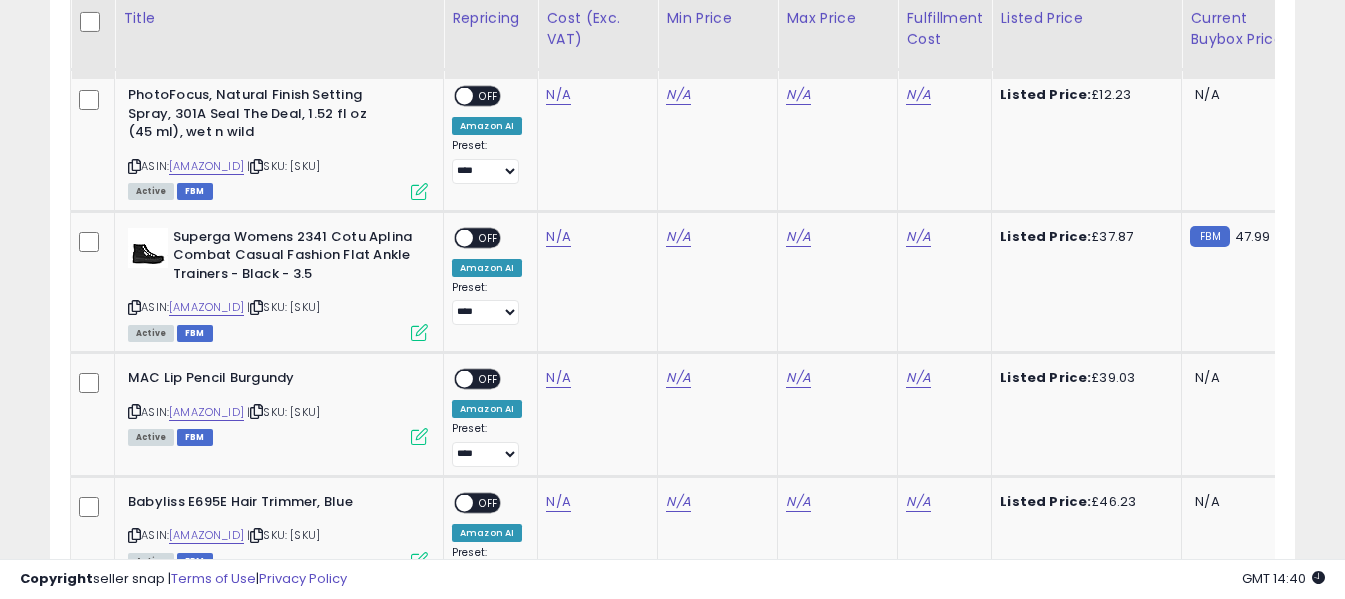 scroll, scrollTop: 4668, scrollLeft: 0, axis: vertical 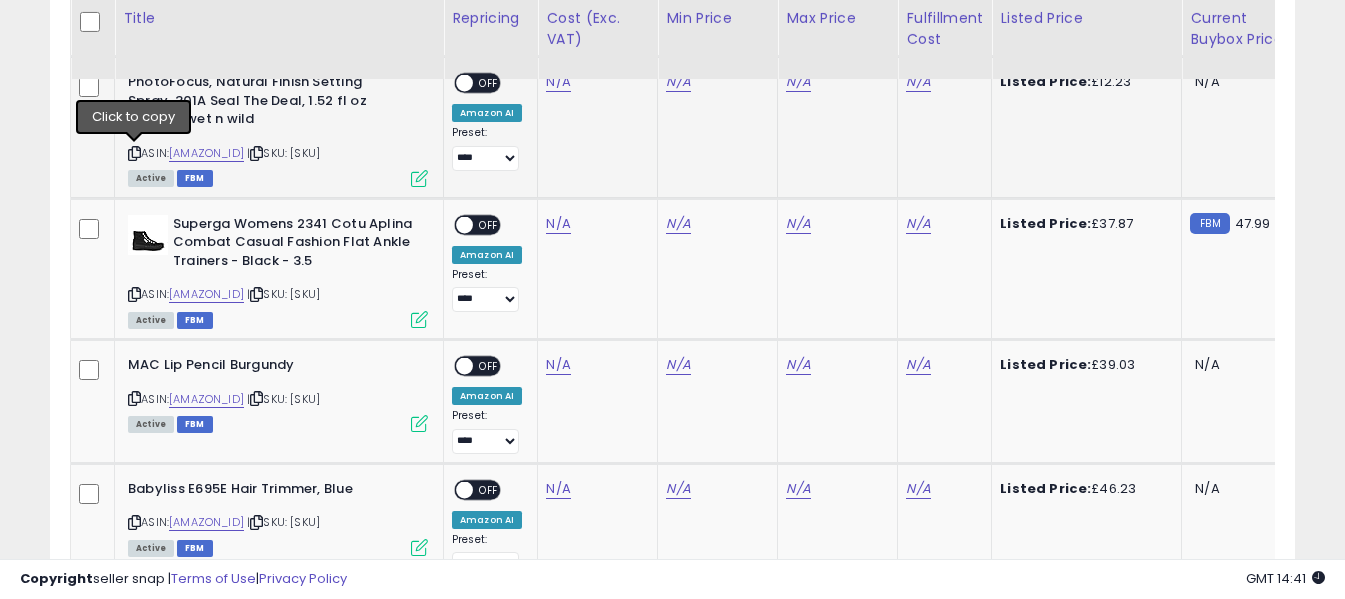 click at bounding box center [134, 153] 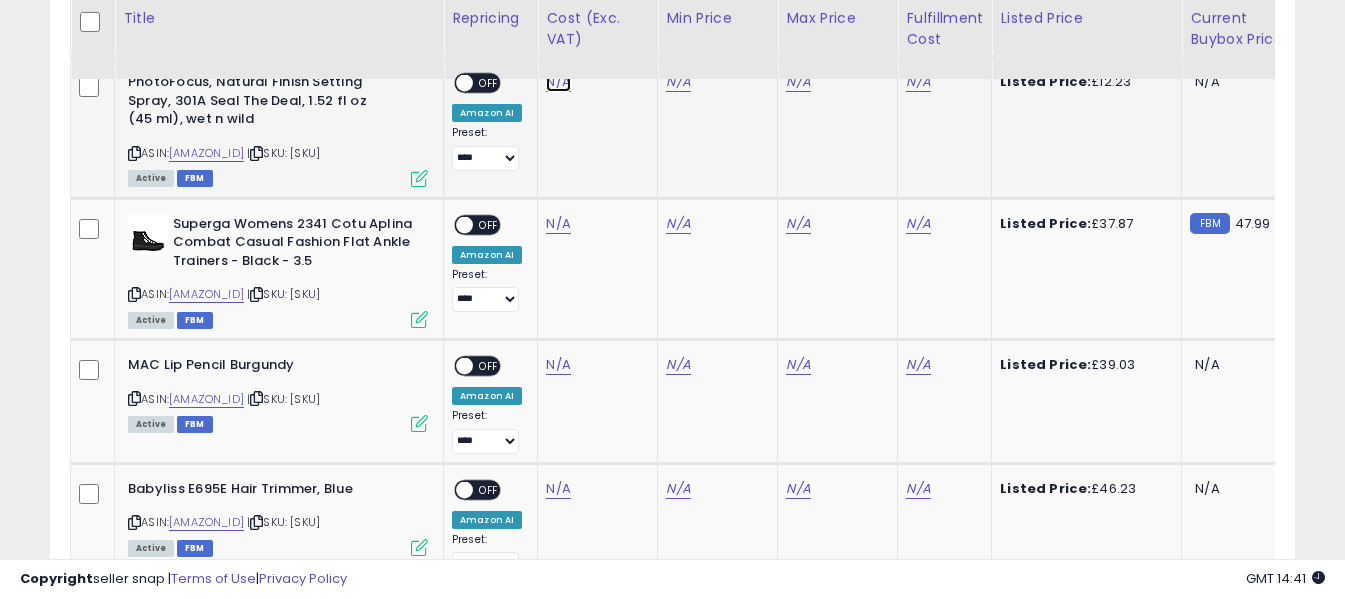 click on "N/A" at bounding box center [558, 82] 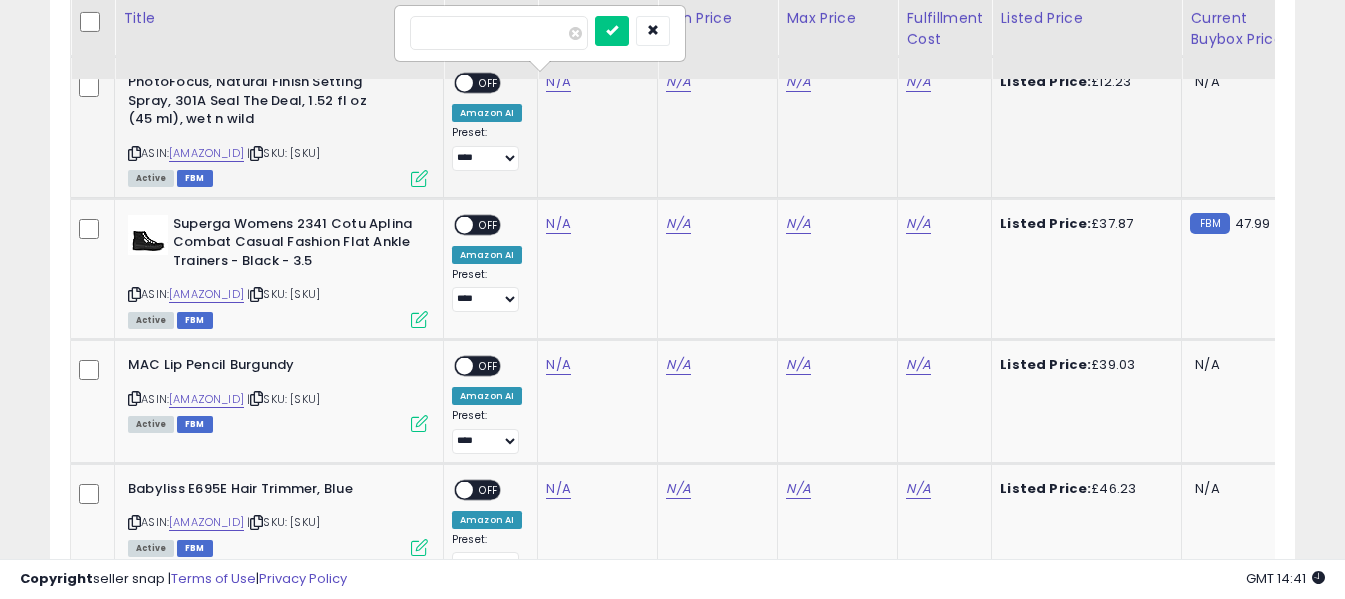 click at bounding box center (499, 33) 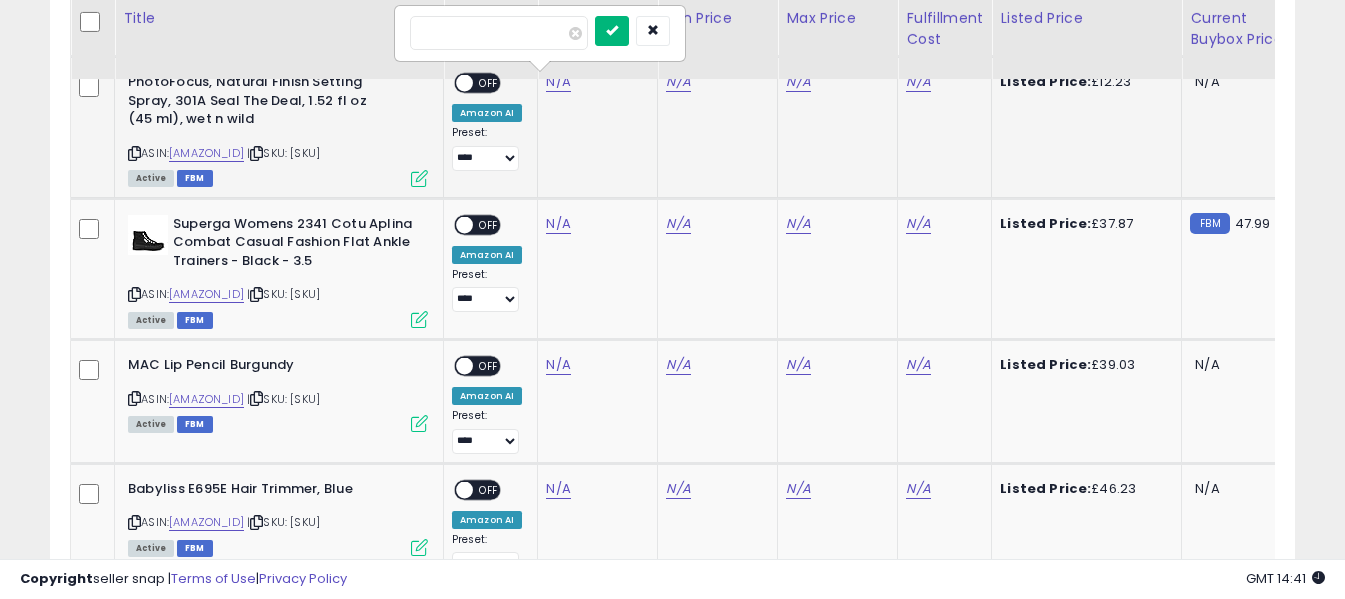 type on "****" 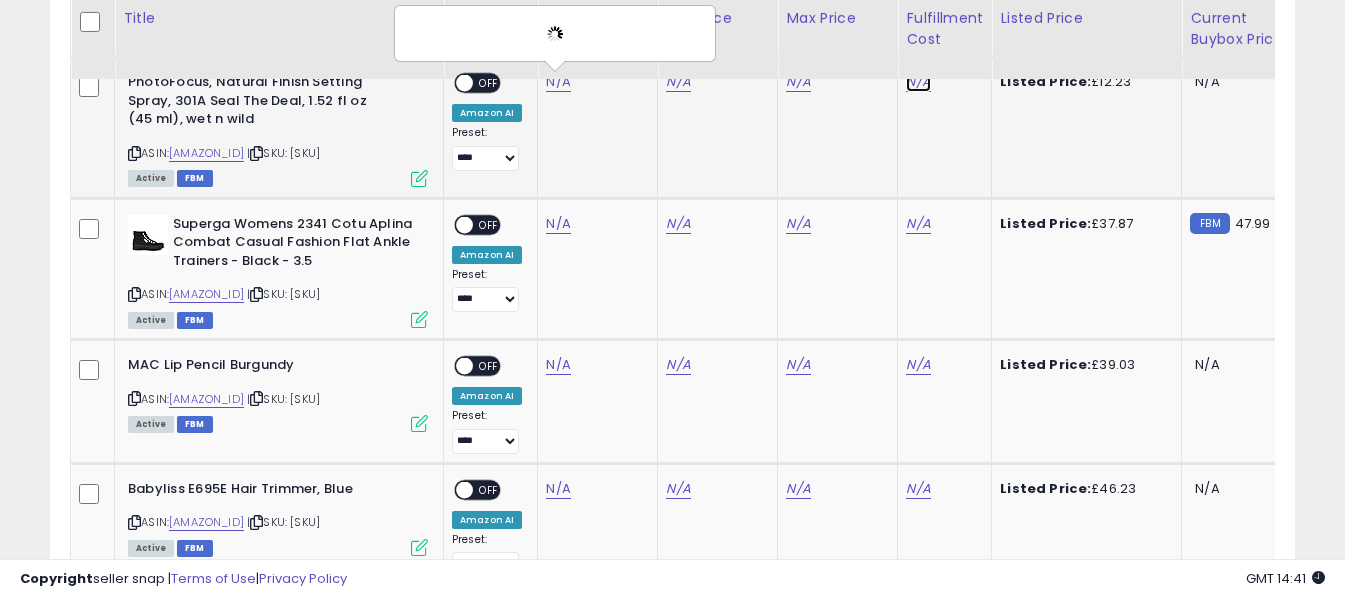 click on "N/A" at bounding box center (918, 82) 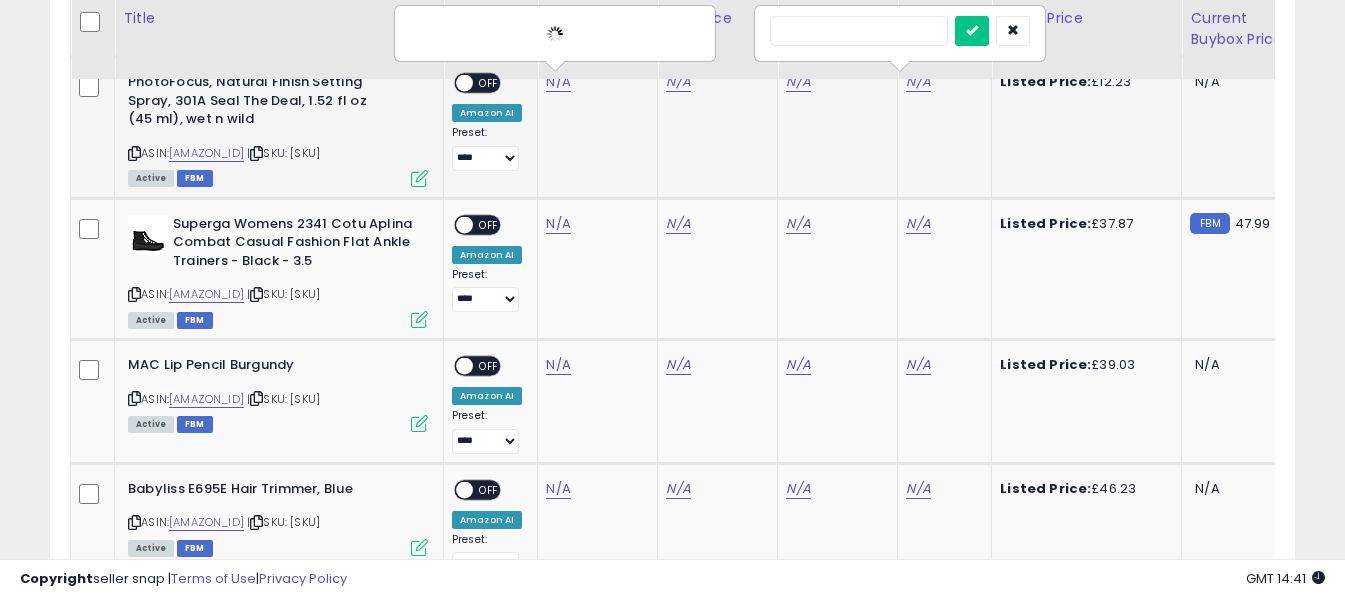 click at bounding box center (859, 31) 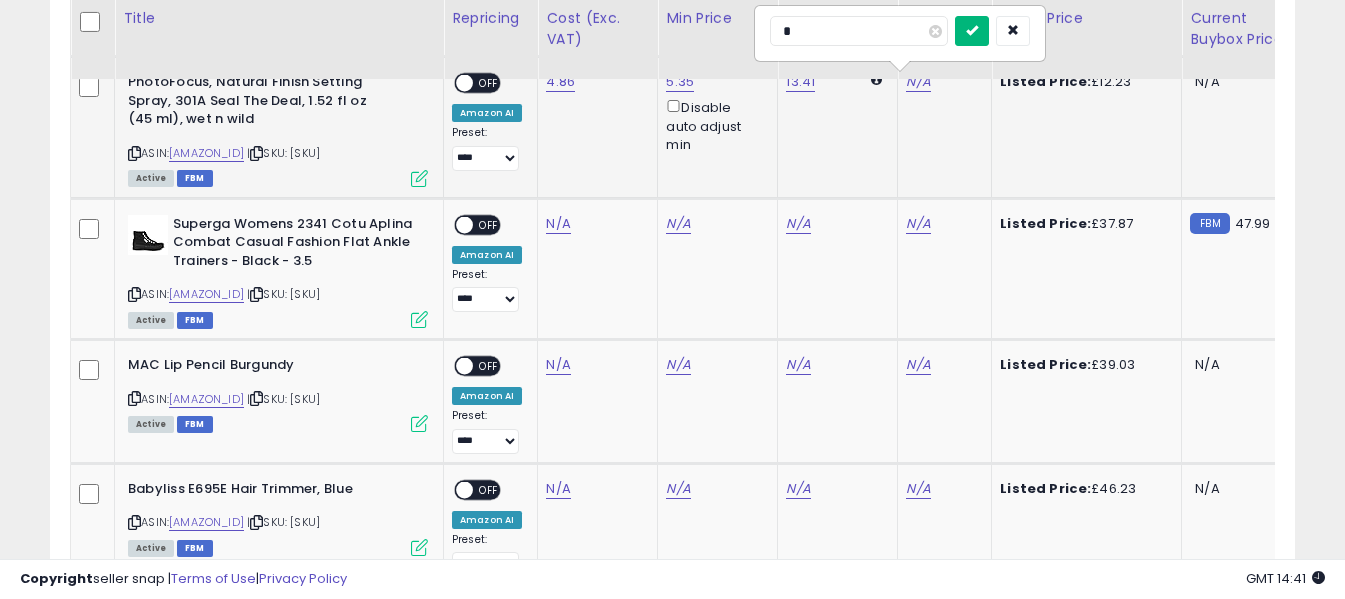 type on "*" 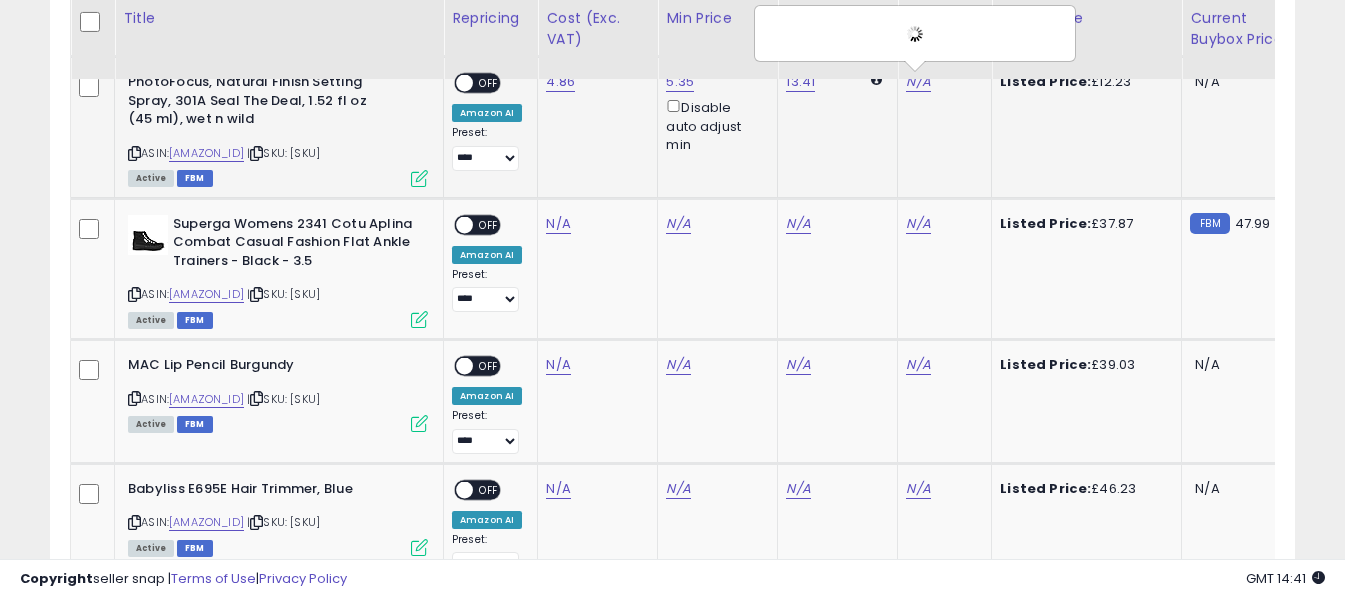 click on "OFF" at bounding box center (489, 83) 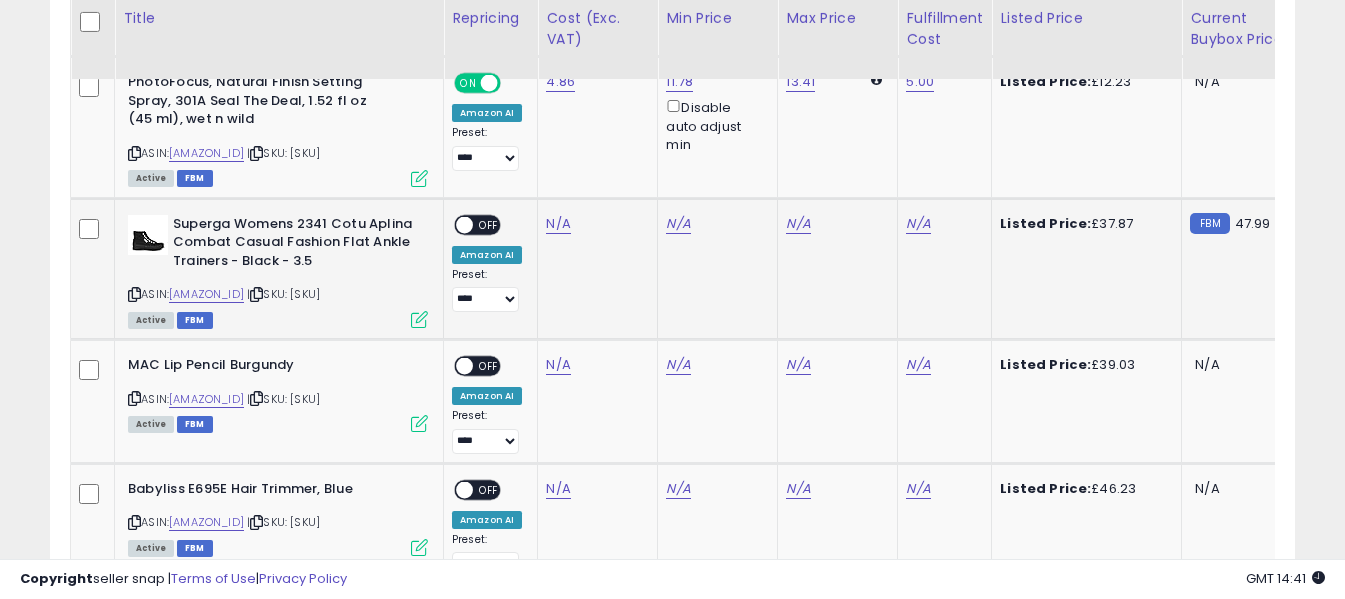 click at bounding box center [134, 294] 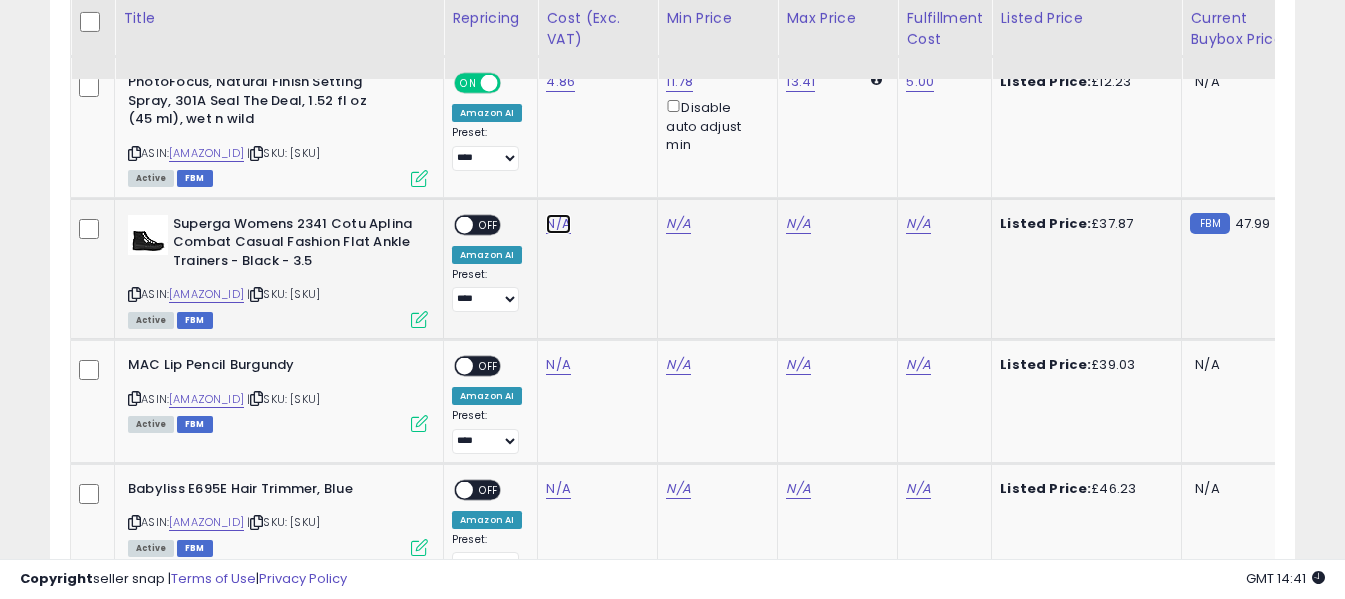 click on "N/A" at bounding box center (558, 224) 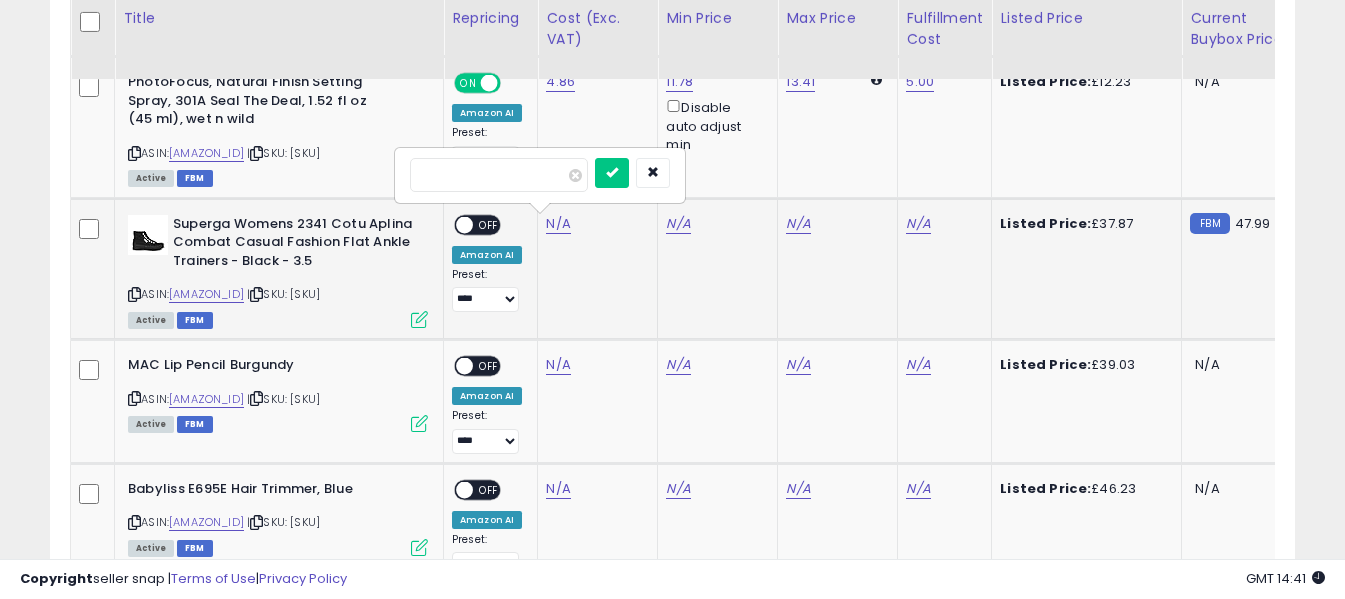click at bounding box center (499, 175) 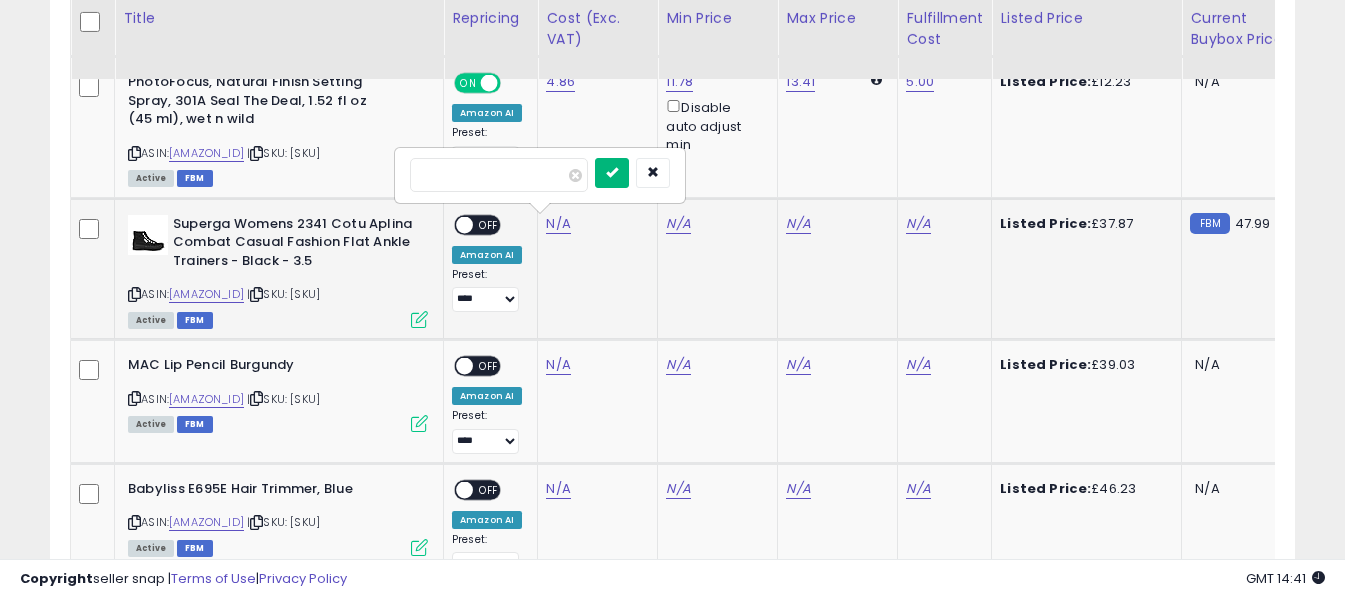 type on "*****" 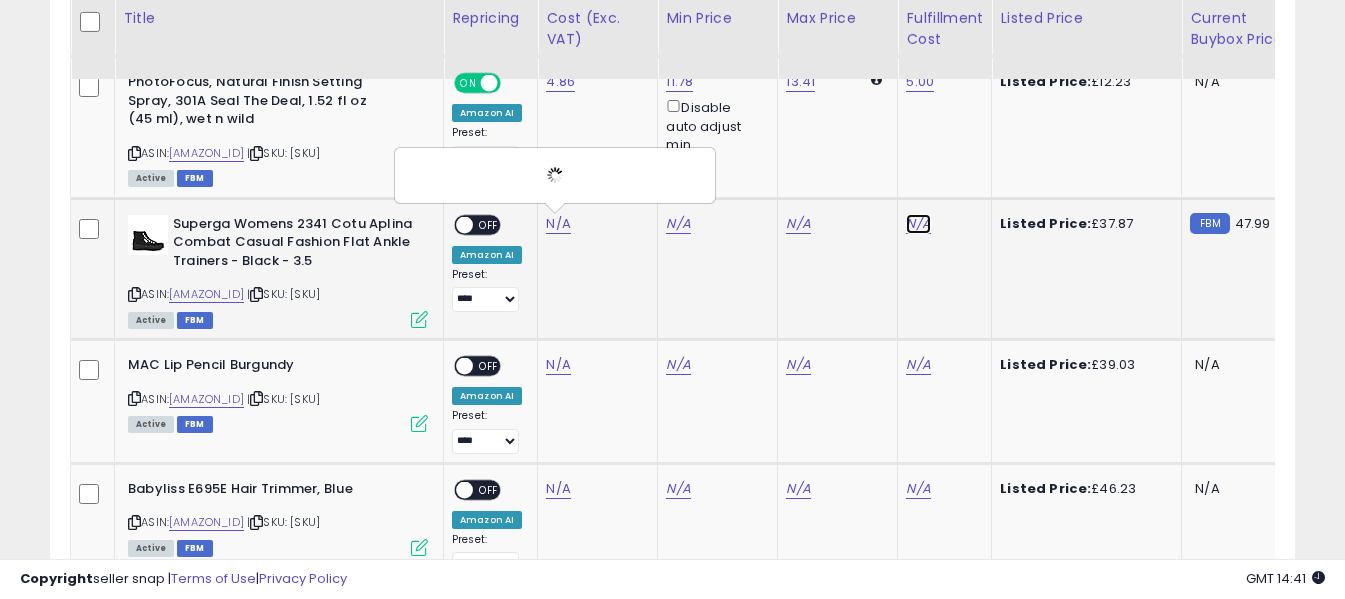 click on "N/A" at bounding box center (918, 224) 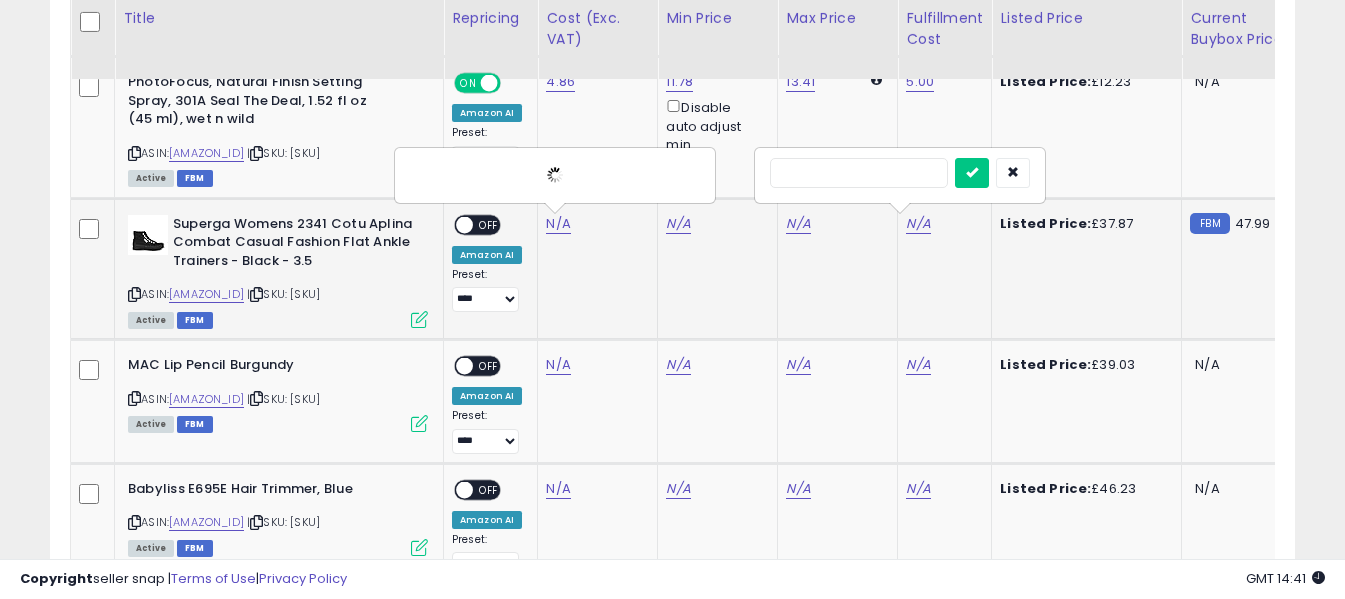 click at bounding box center (859, 173) 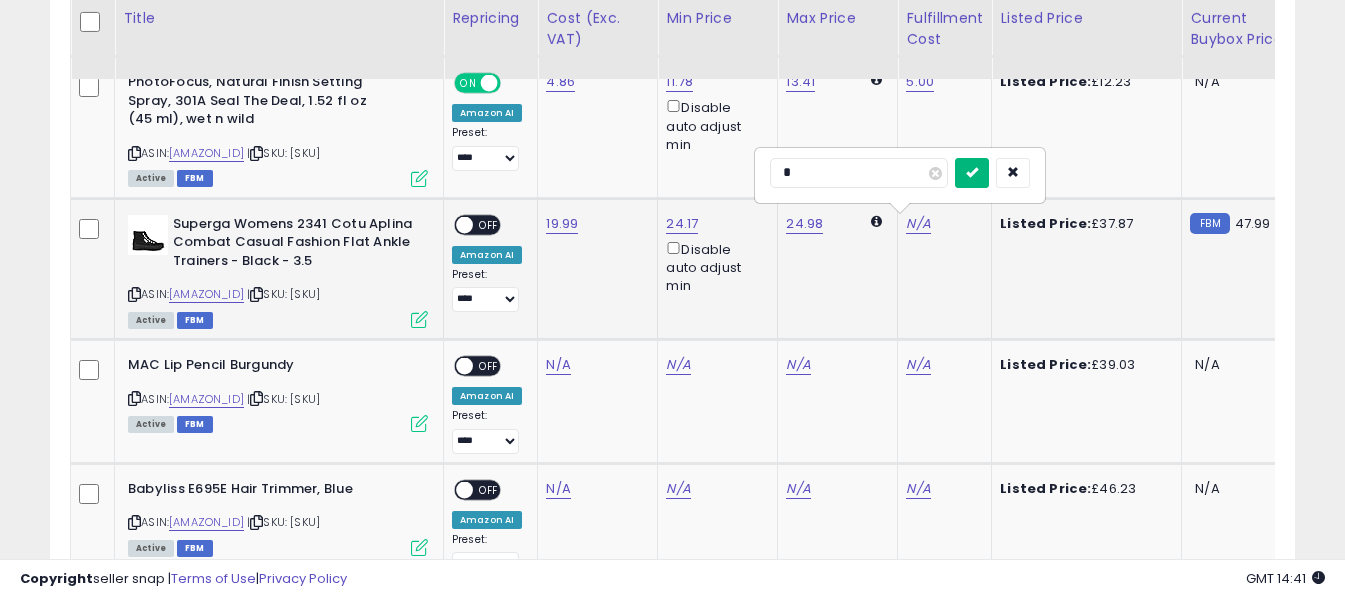 type on "*" 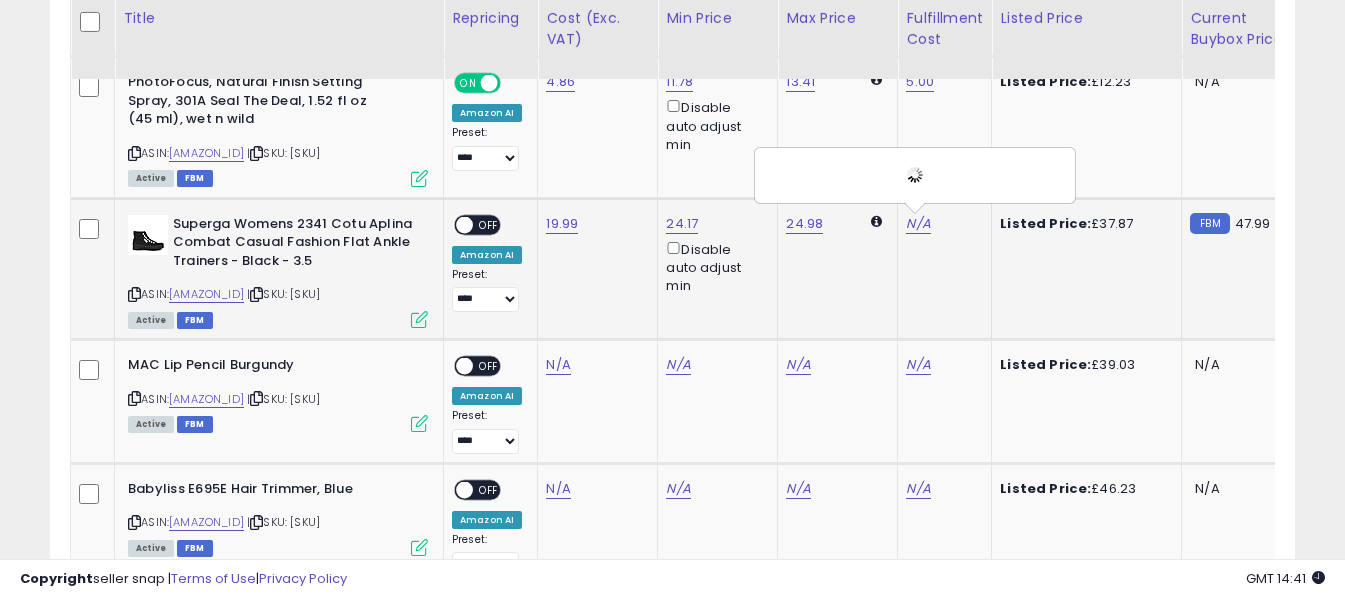 click on "OFF" at bounding box center (489, 224) 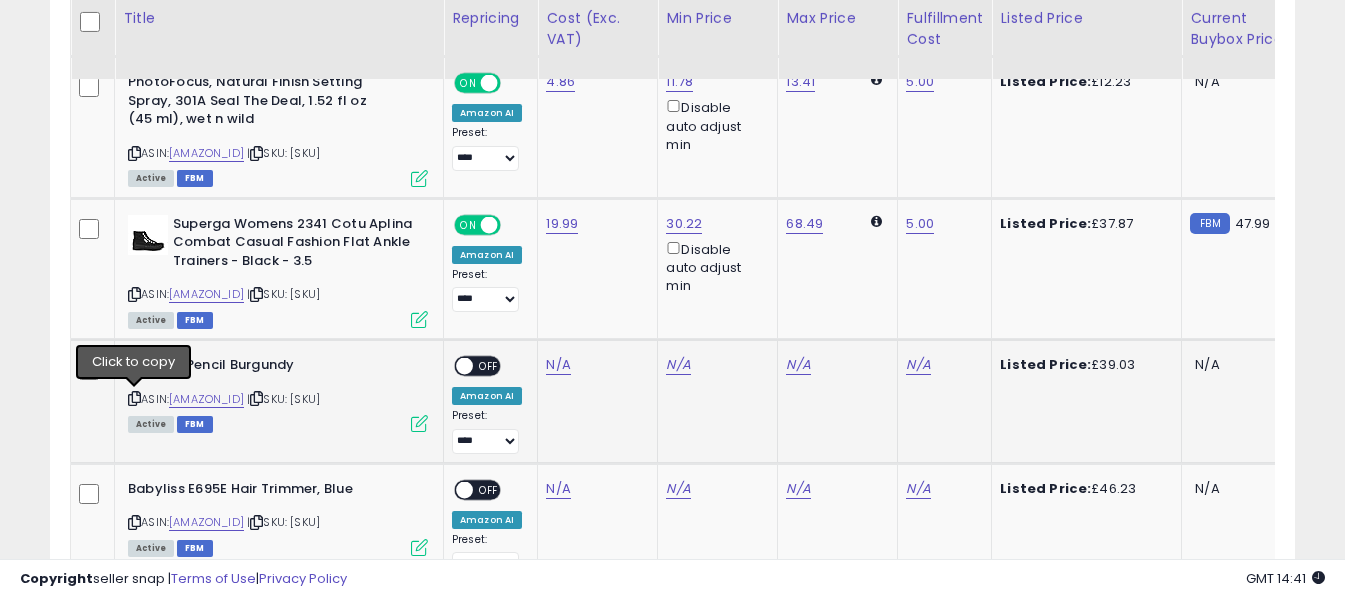 click at bounding box center (134, 398) 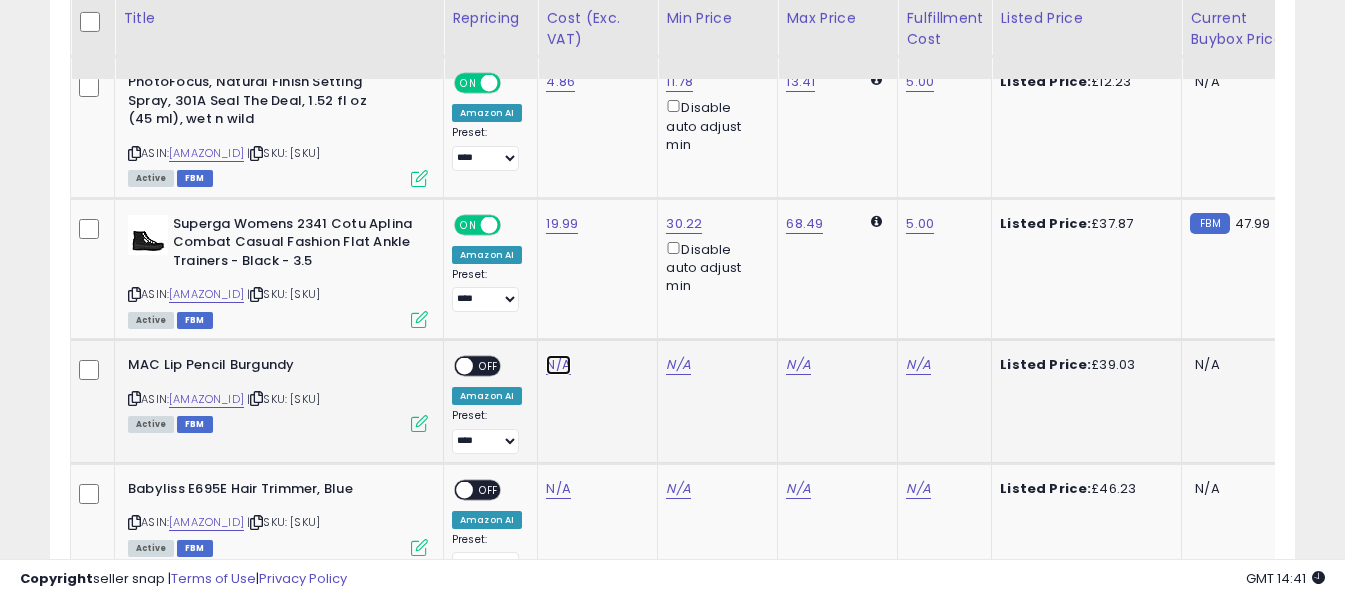 click on "N/A" at bounding box center (558, 365) 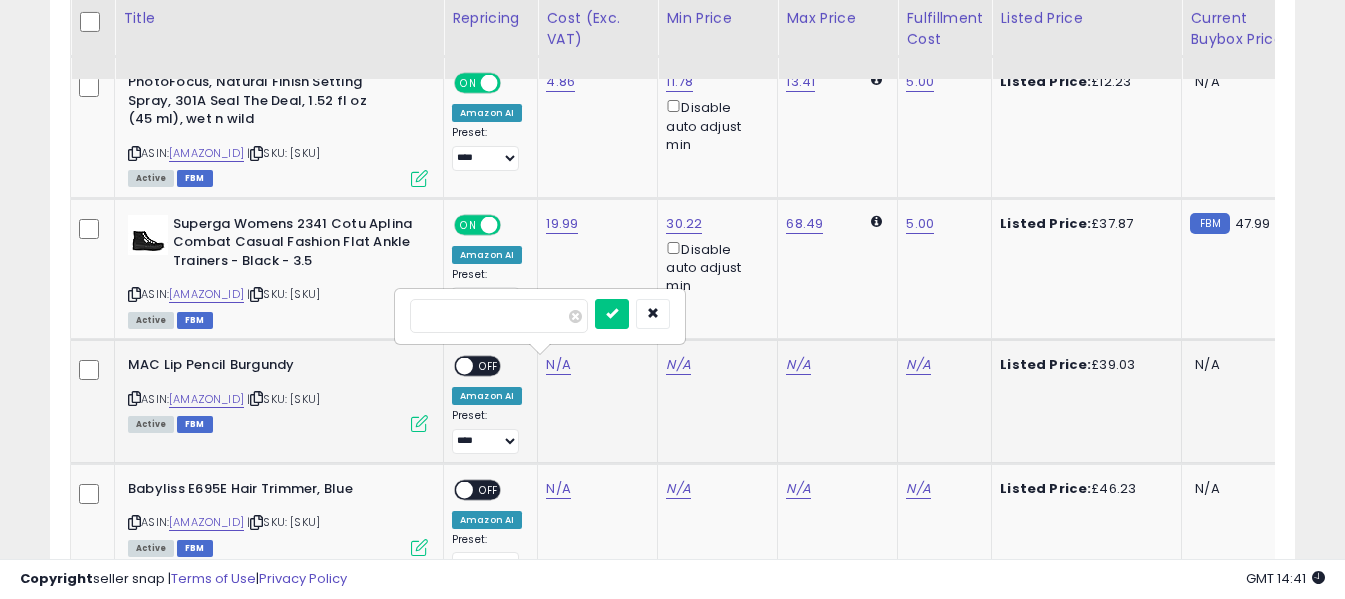 click at bounding box center (499, 316) 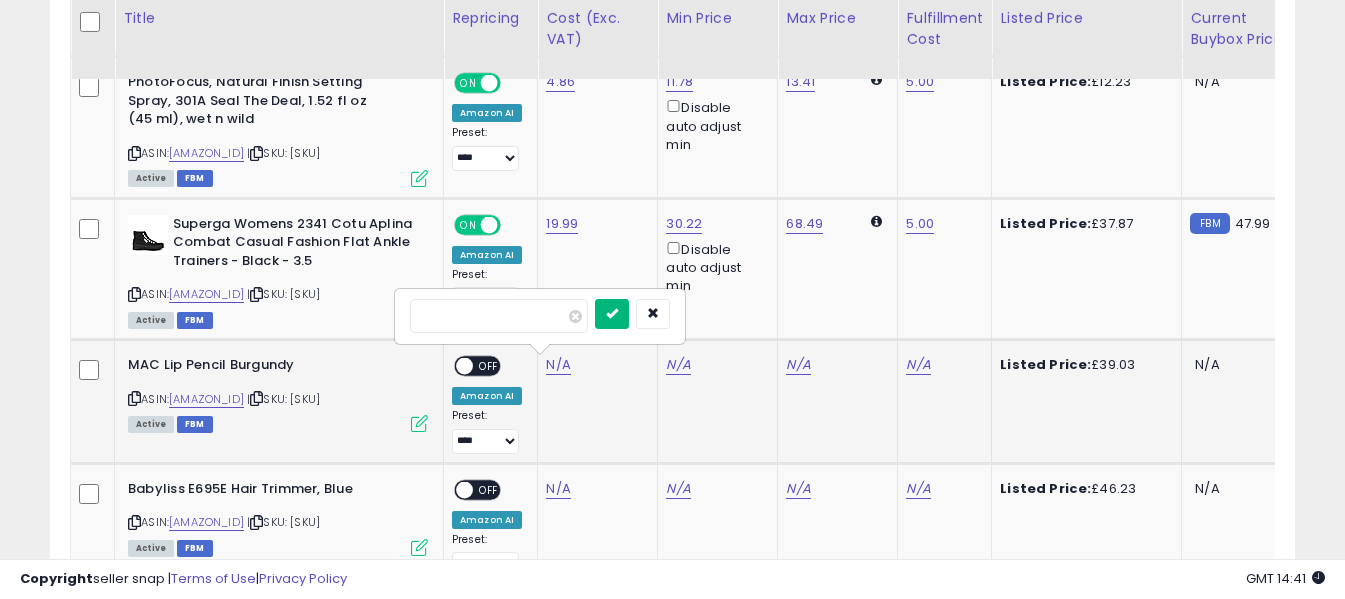 type on "*****" 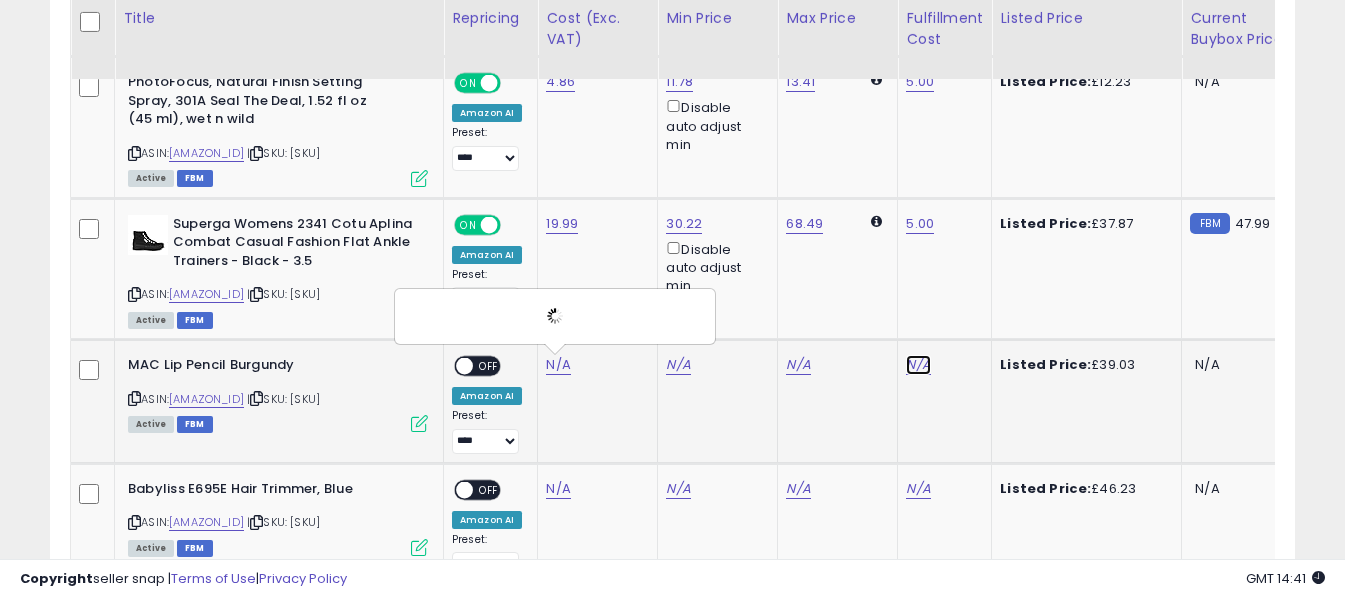 click on "N/A" at bounding box center [918, 365] 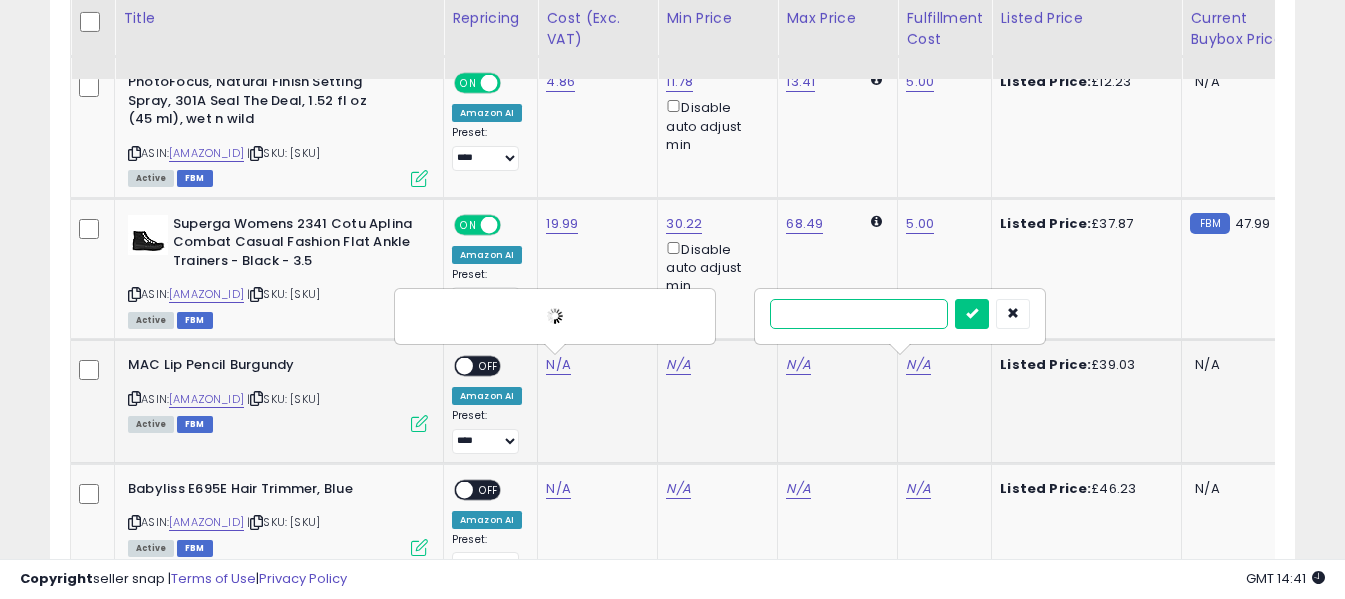 click at bounding box center (859, 314) 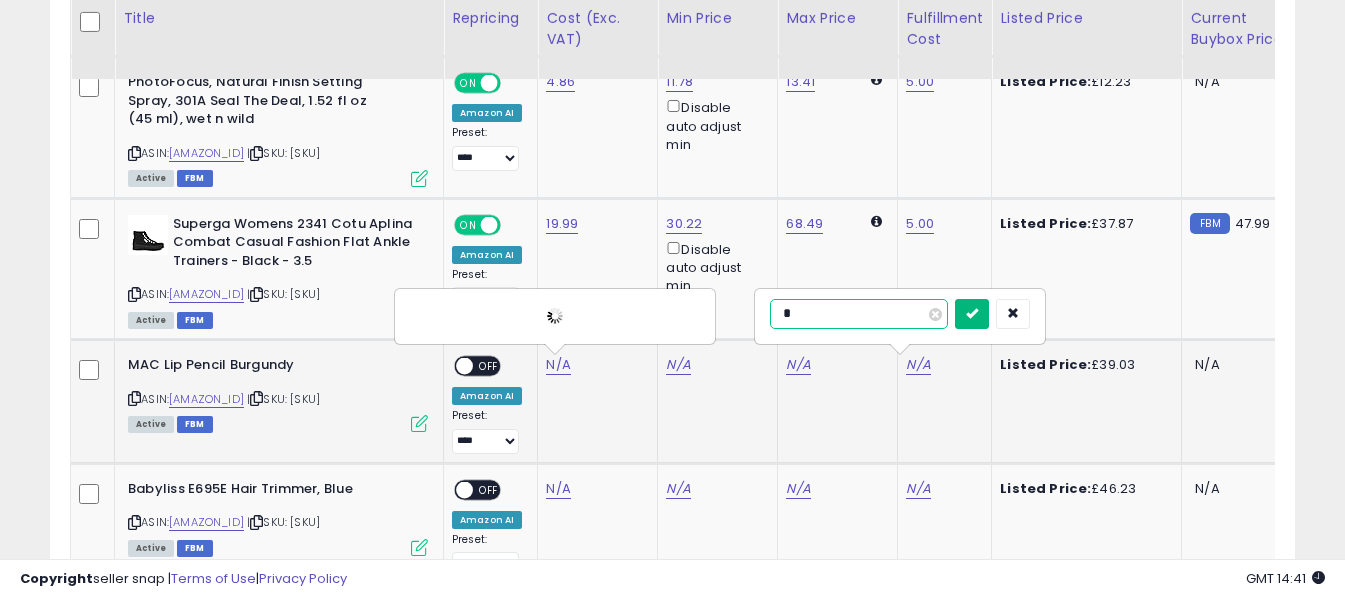type on "*" 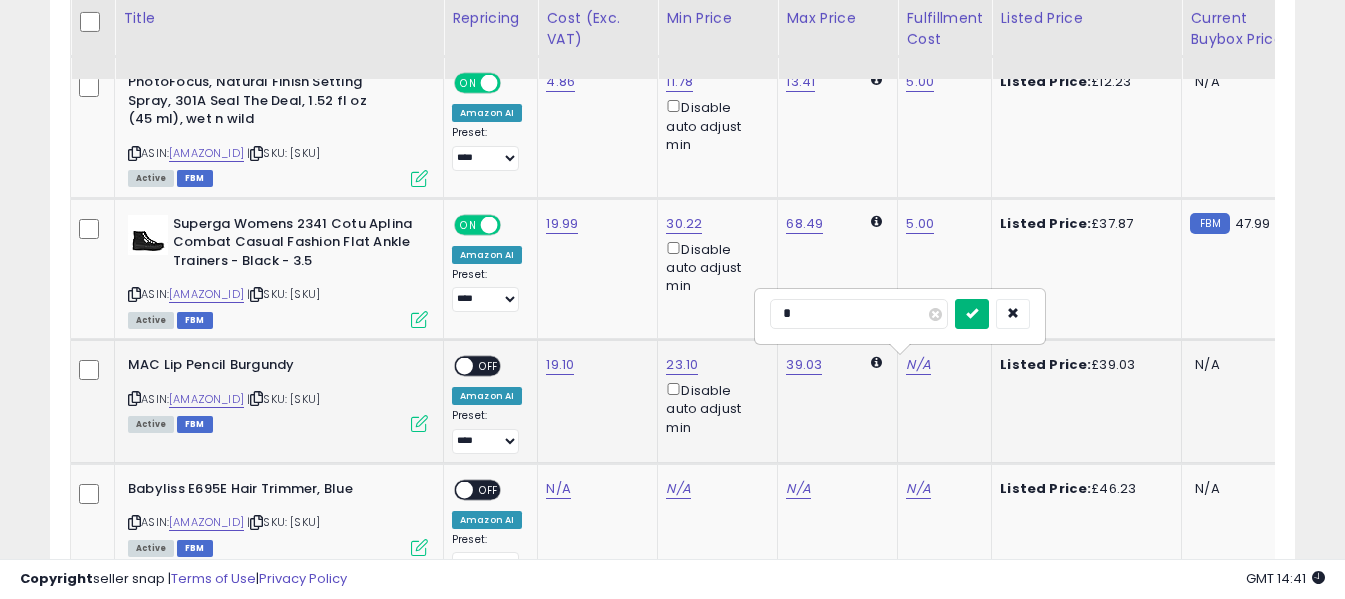 click at bounding box center (972, 313) 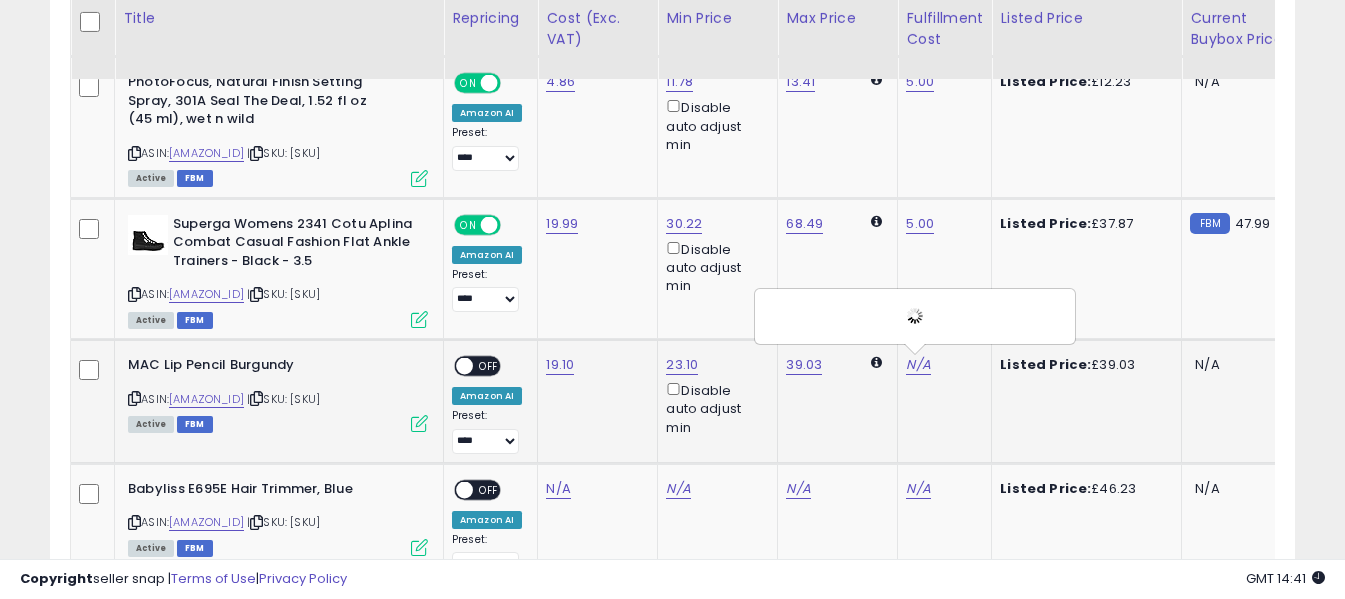 click on "OFF" at bounding box center [489, 366] 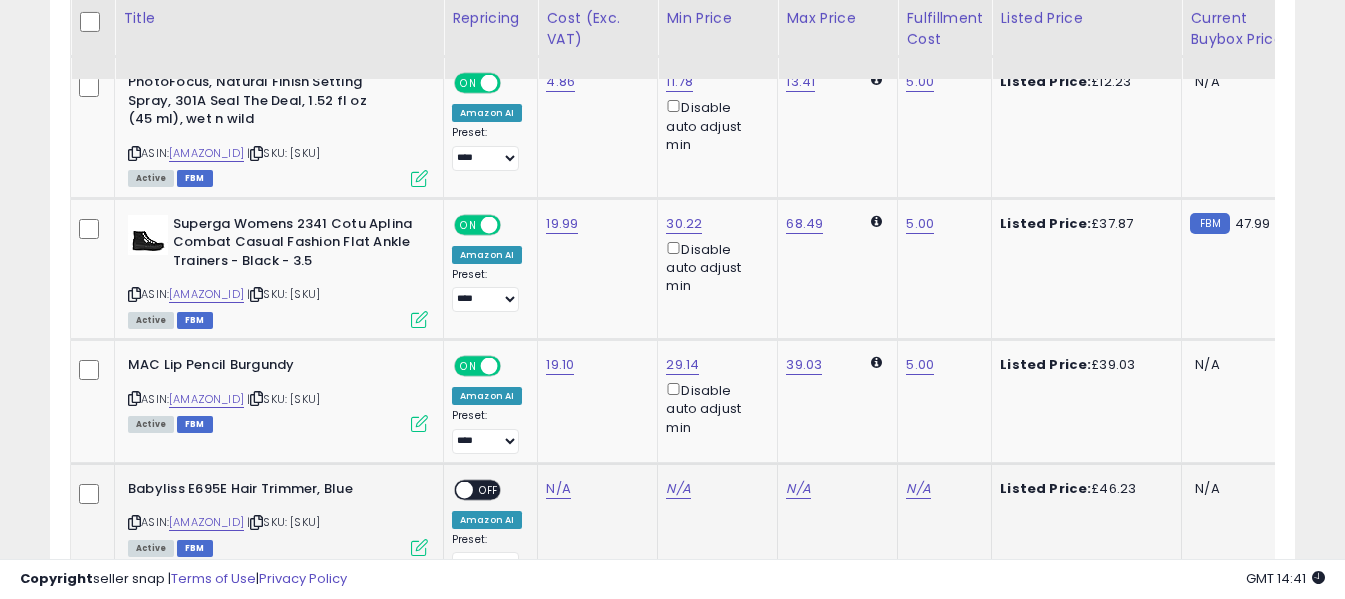 click at bounding box center (134, 522) 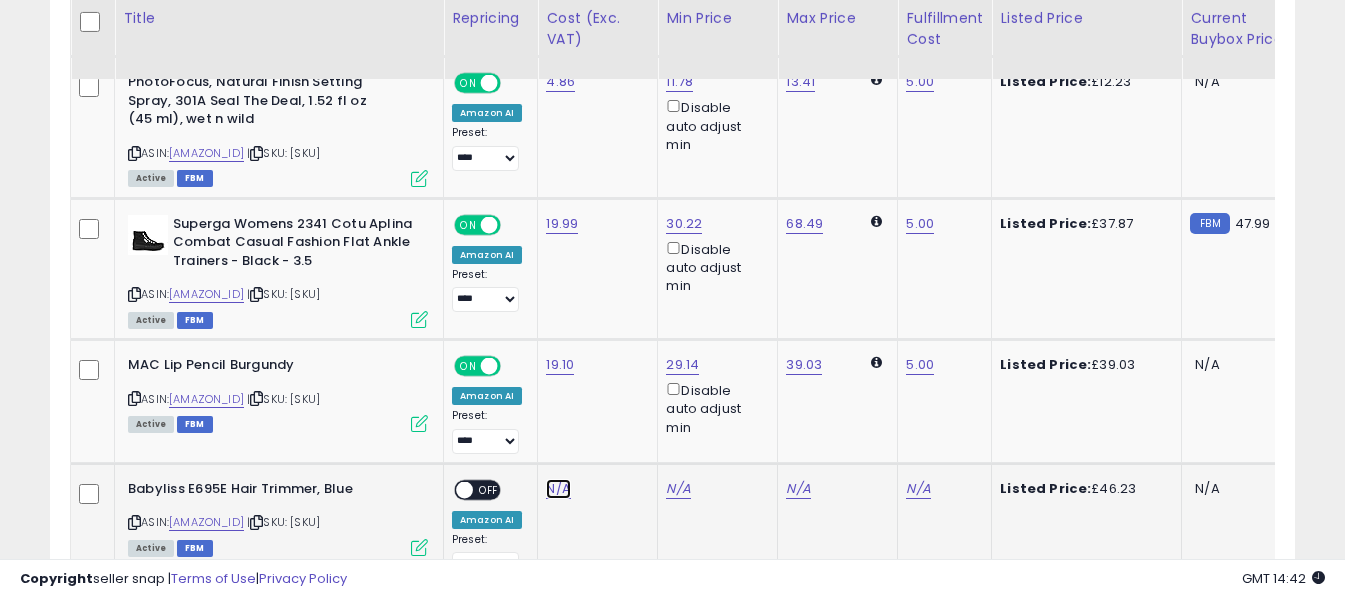 click on "N/A" at bounding box center (558, 489) 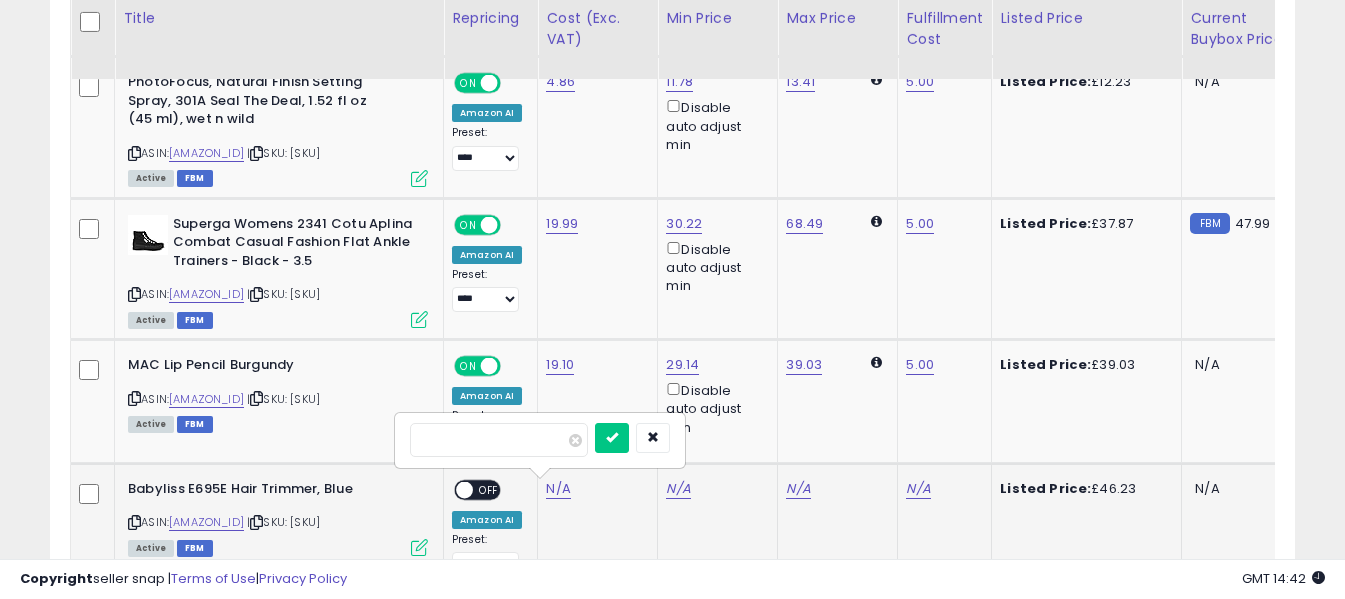click at bounding box center [499, 440] 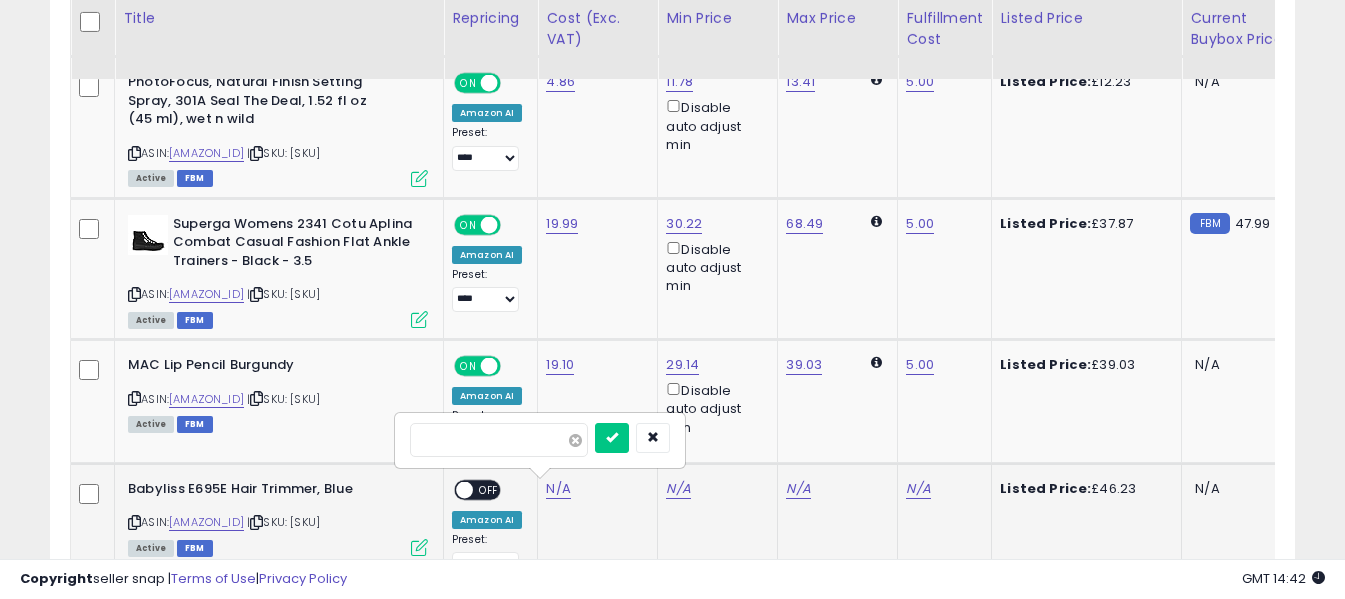 type on "*****" 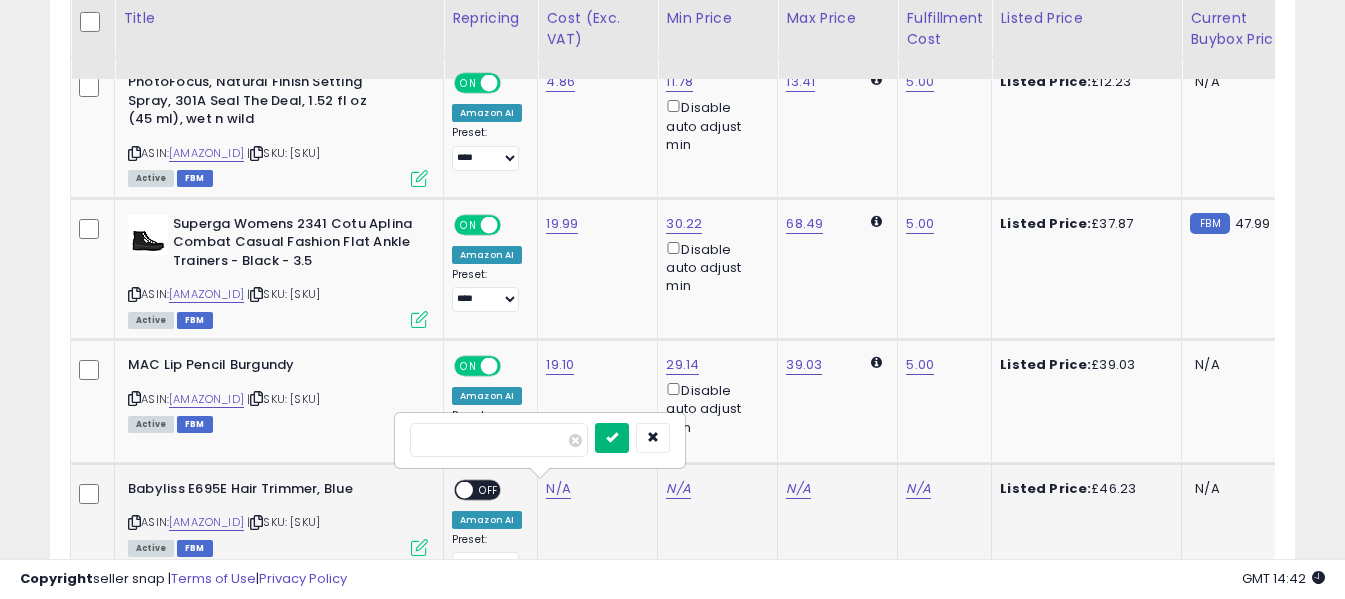 drag, startPoint x: 638, startPoint y: 441, endPoint x: 721, endPoint y: 462, distance: 85.61542 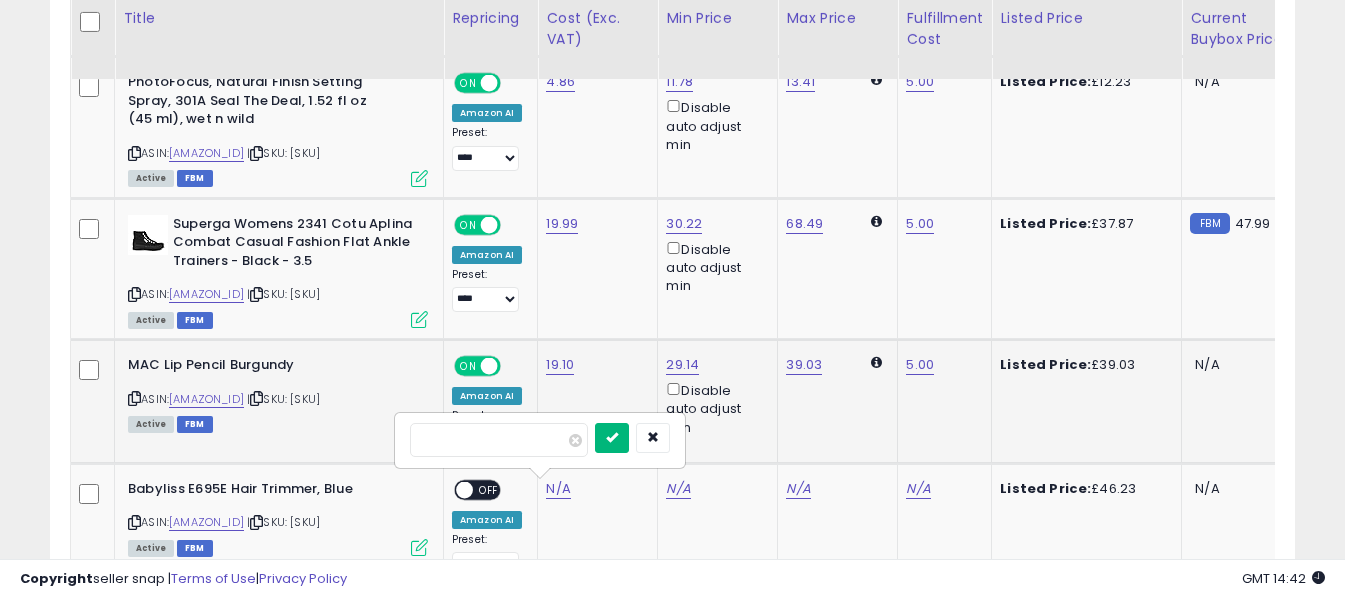 click at bounding box center [612, 437] 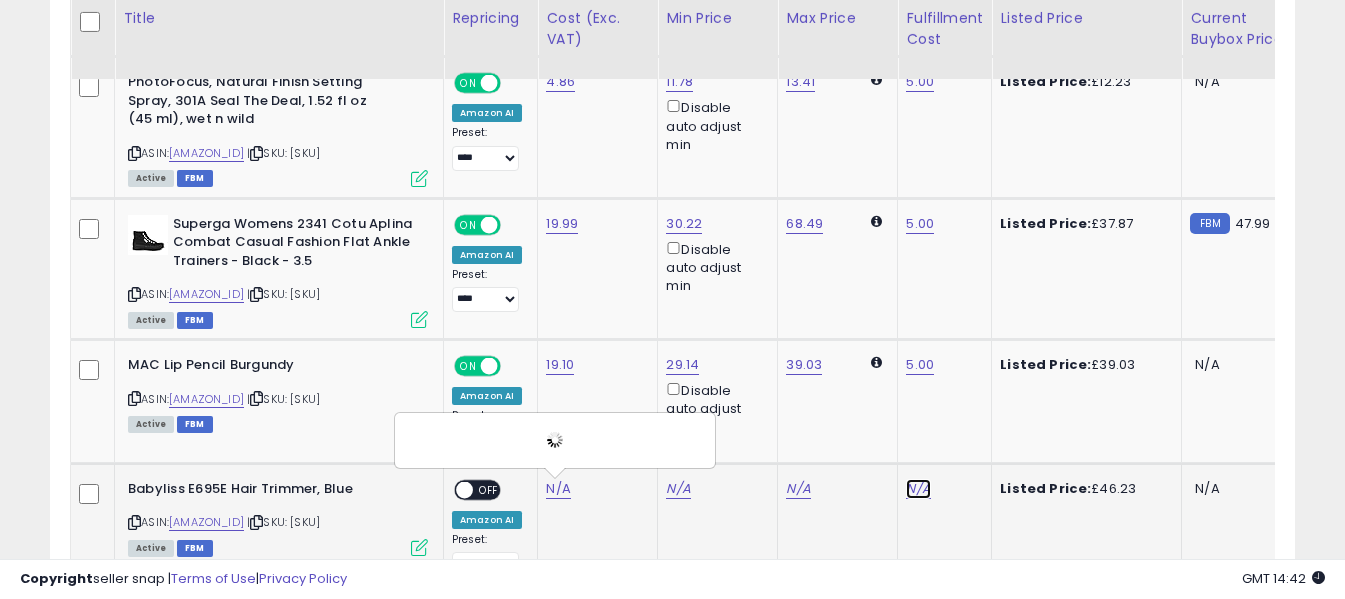 click on "N/A" at bounding box center (918, 489) 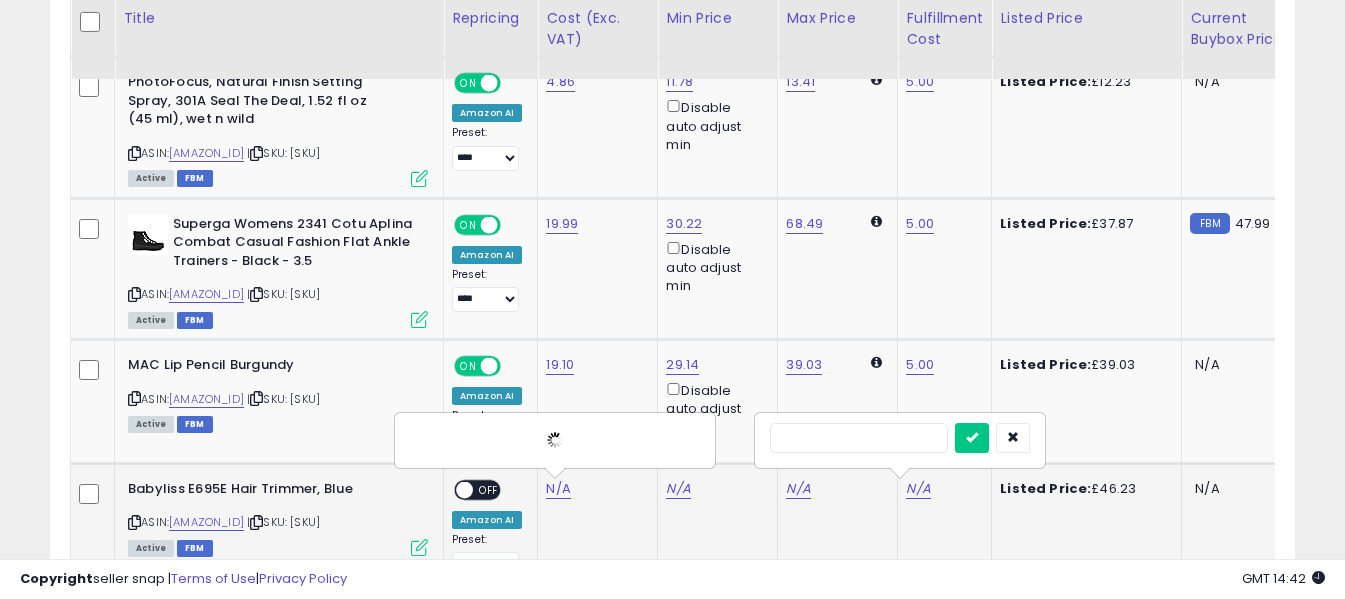 click at bounding box center (859, 438) 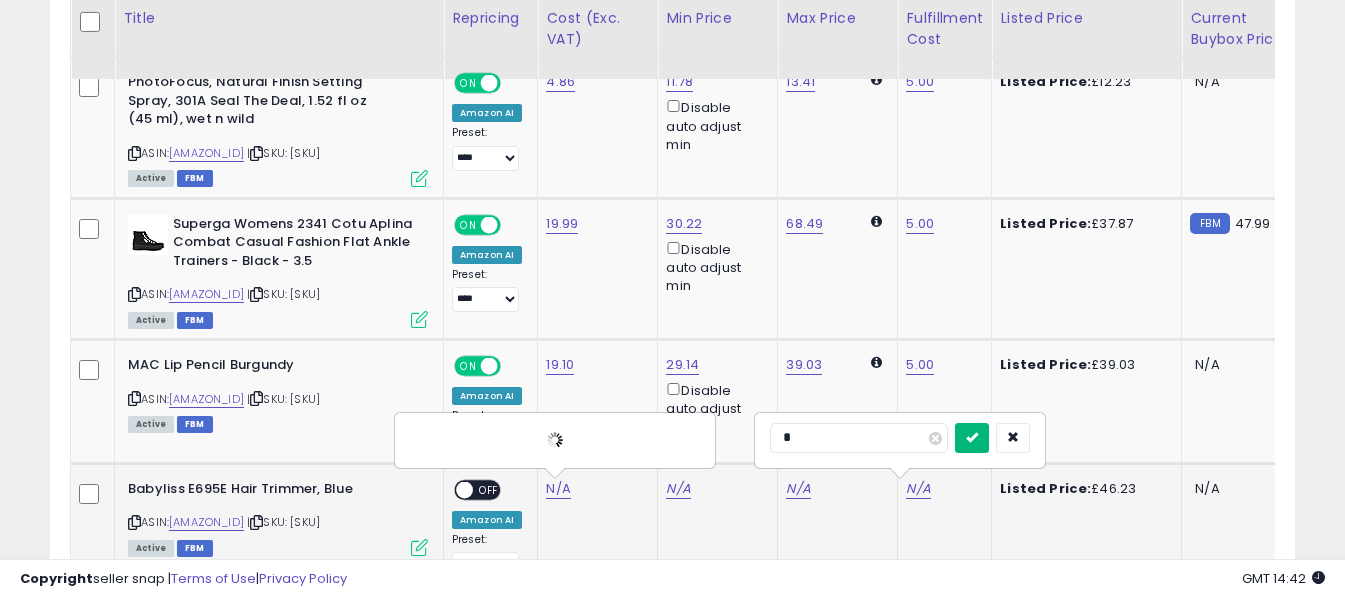 type on "*" 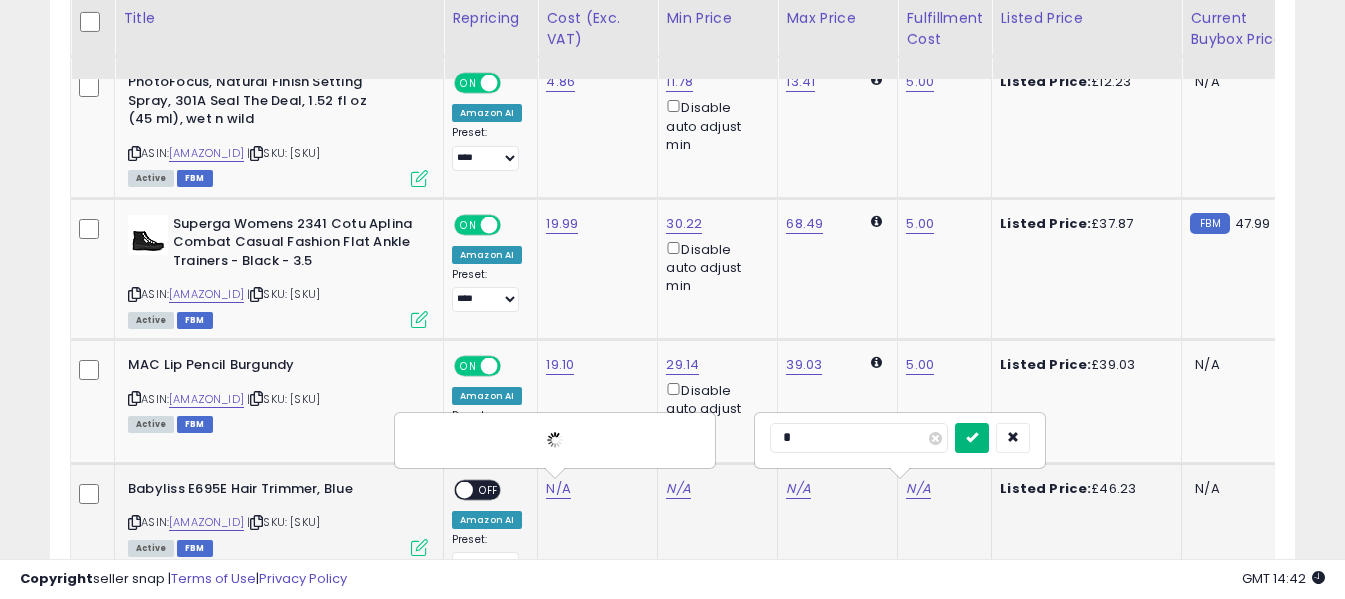 click at bounding box center [972, 437] 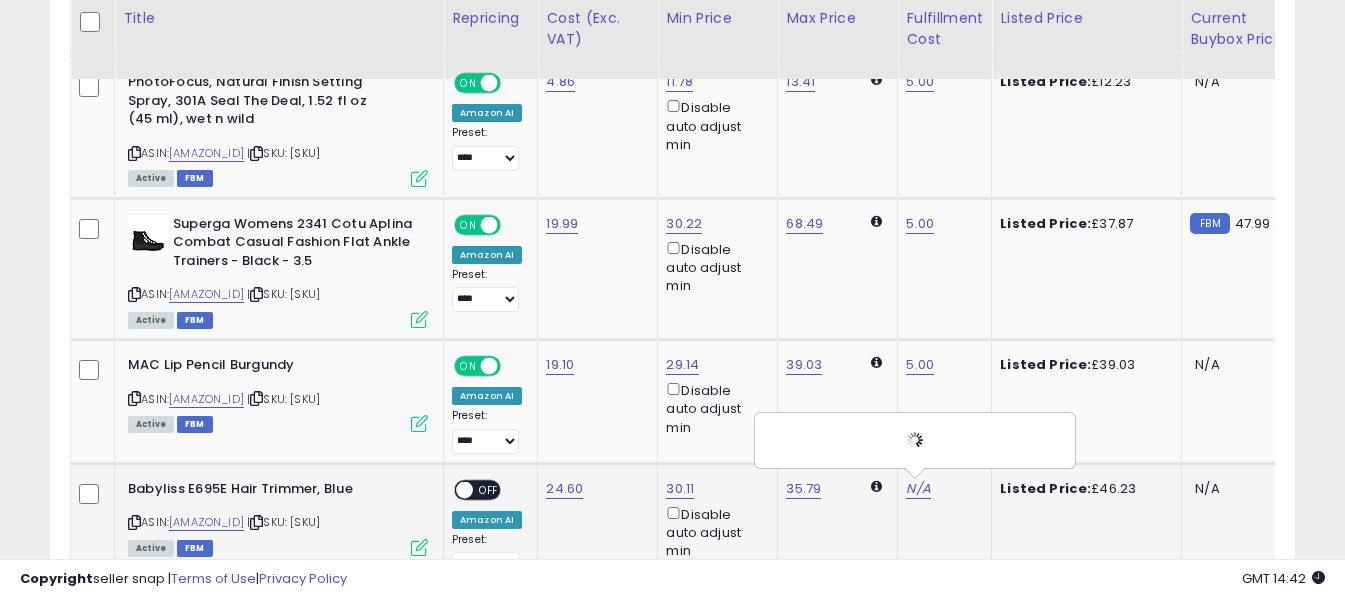 click on "OFF" at bounding box center [489, 489] 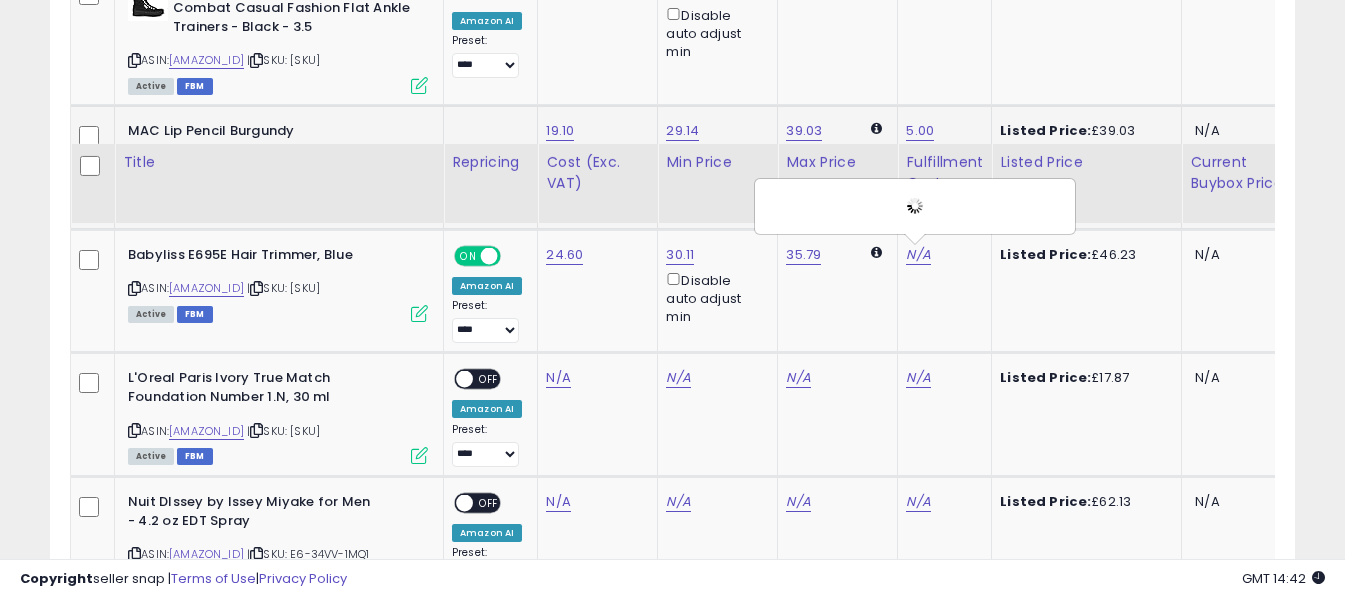 scroll, scrollTop: 5168, scrollLeft: 0, axis: vertical 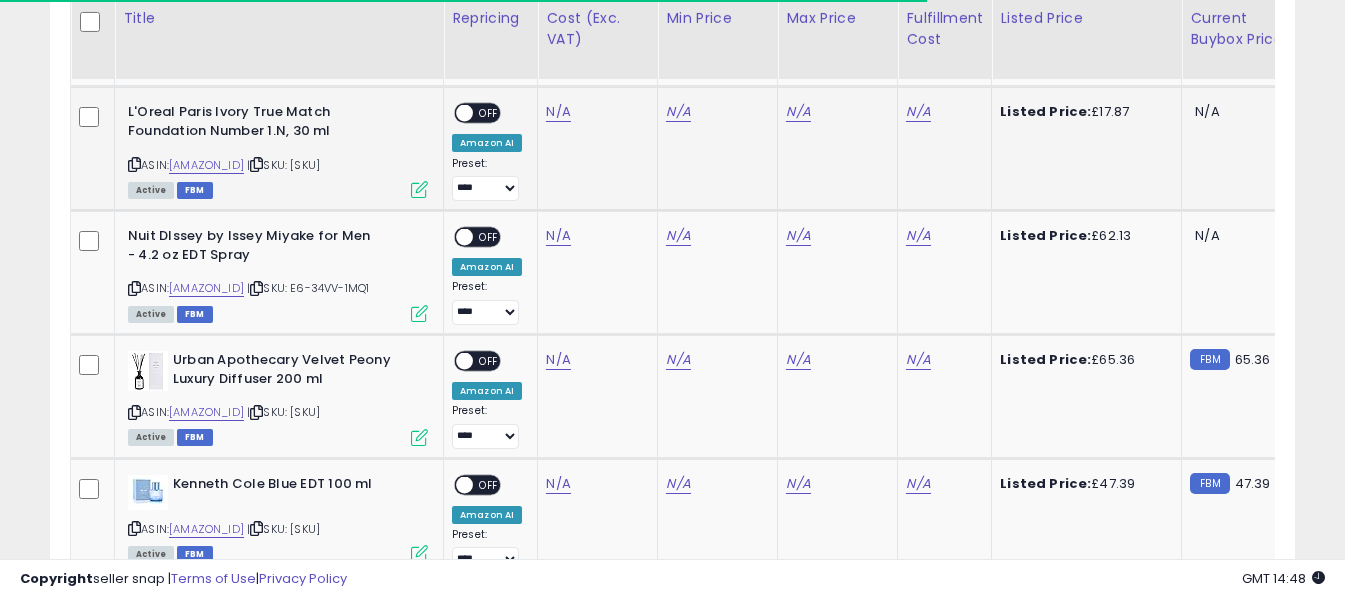 click at bounding box center [134, 164] 